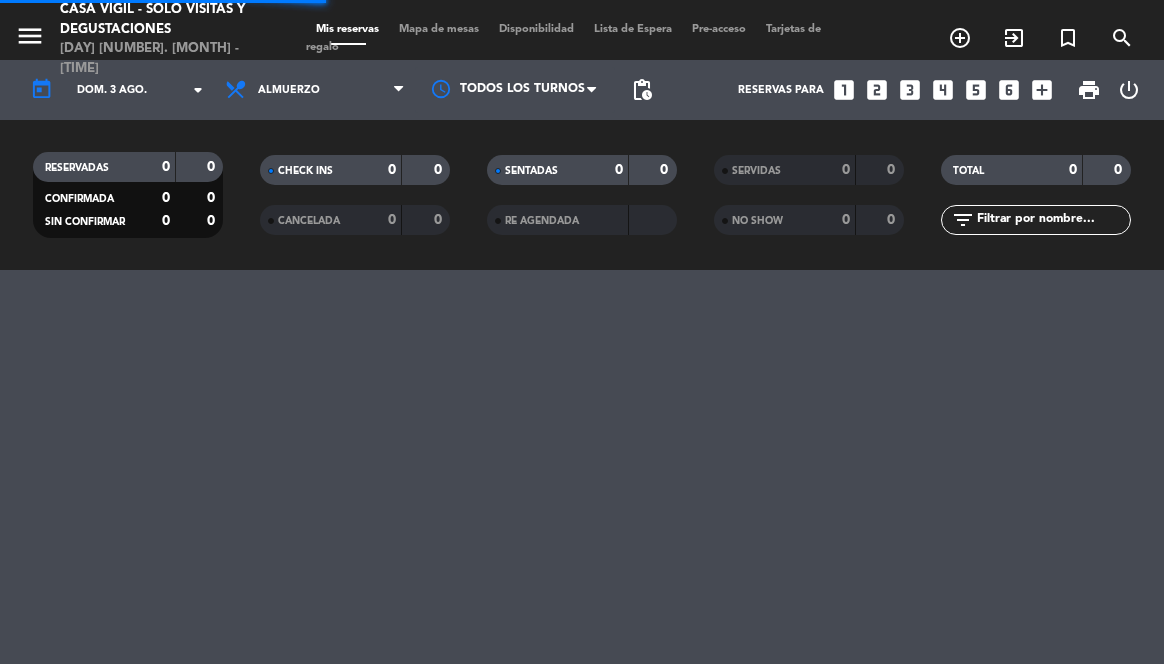 scroll, scrollTop: 0, scrollLeft: 0, axis: both 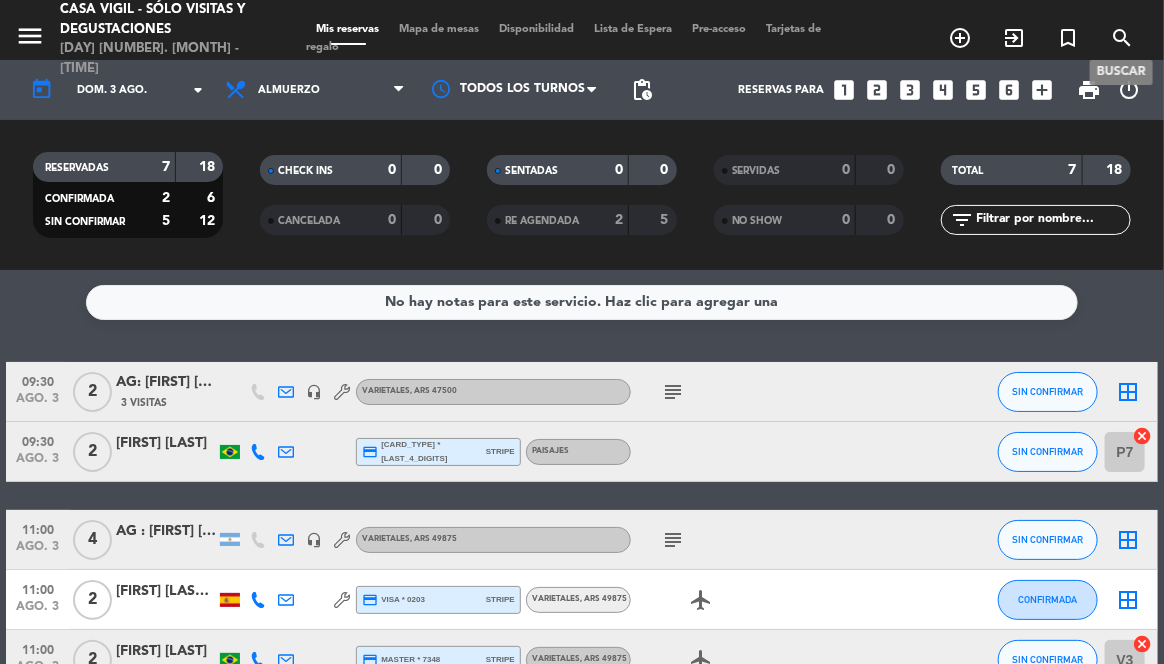 click on "search" at bounding box center (1122, 38) 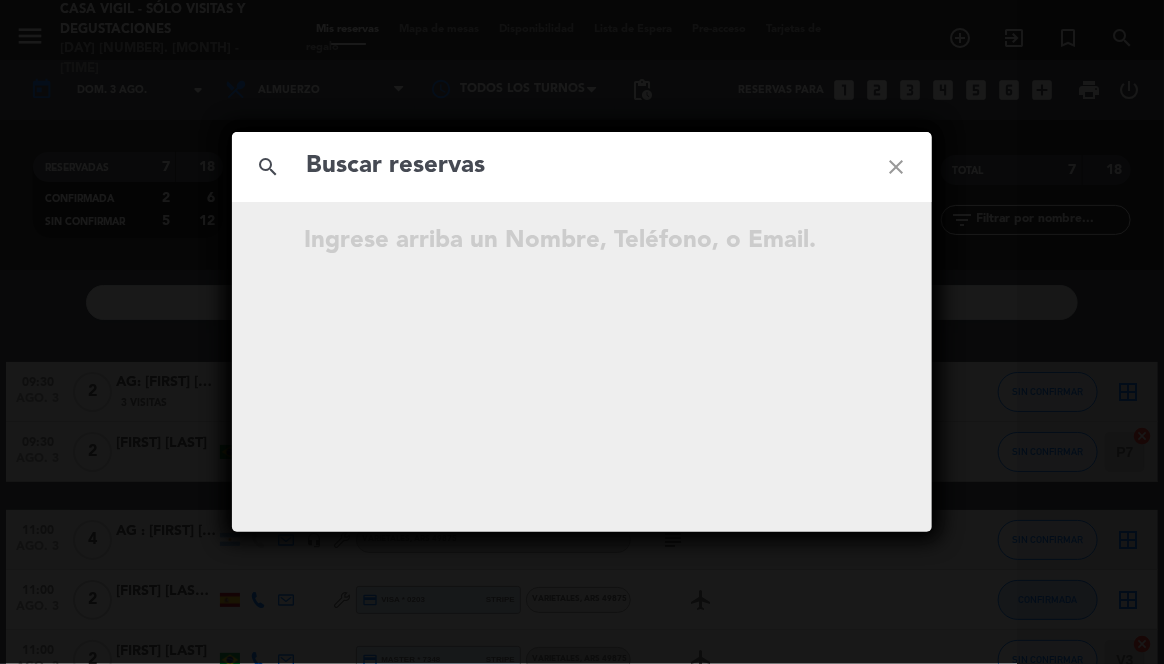 click 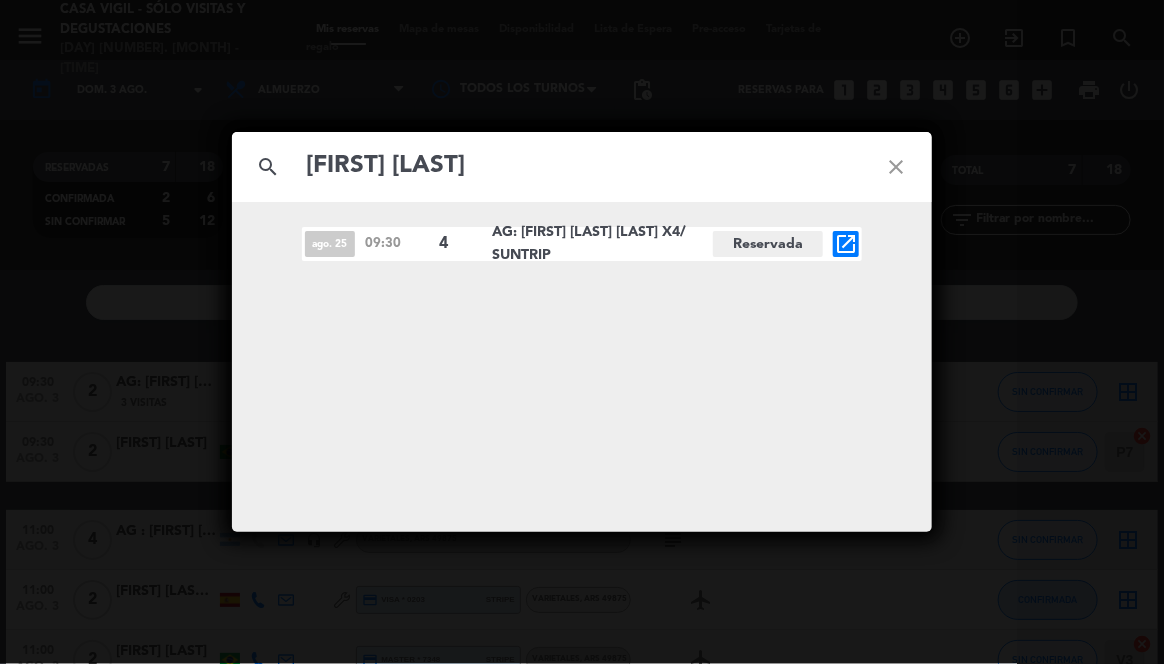 type on "[FIRST] [LAST]" 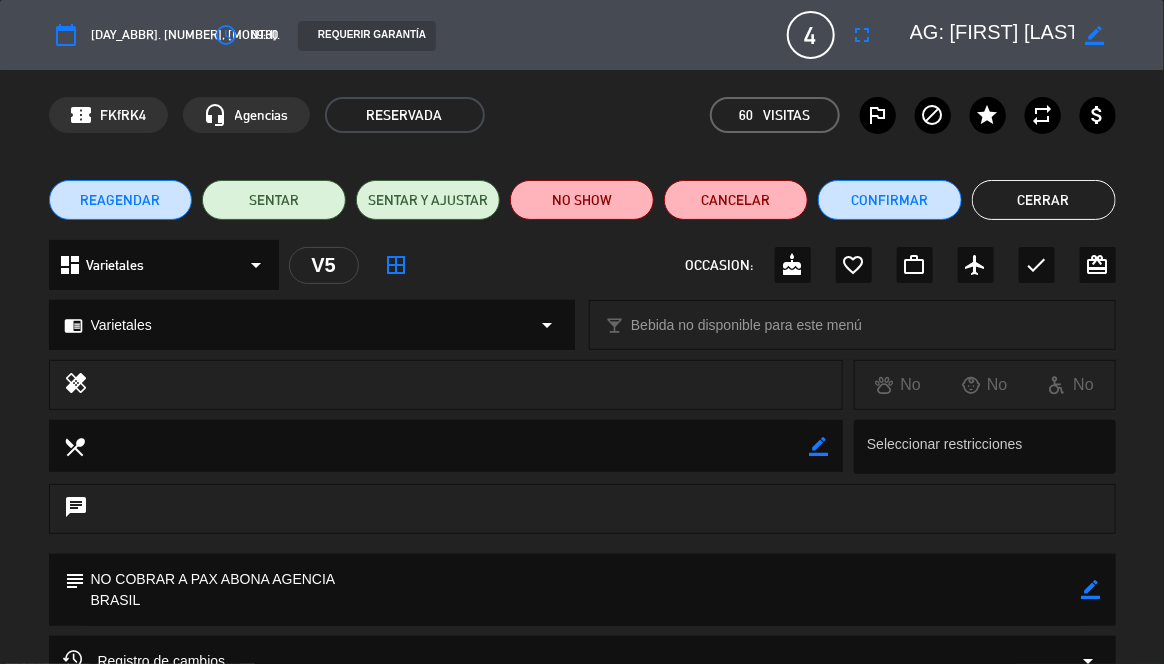 click on "REAGENDAR" 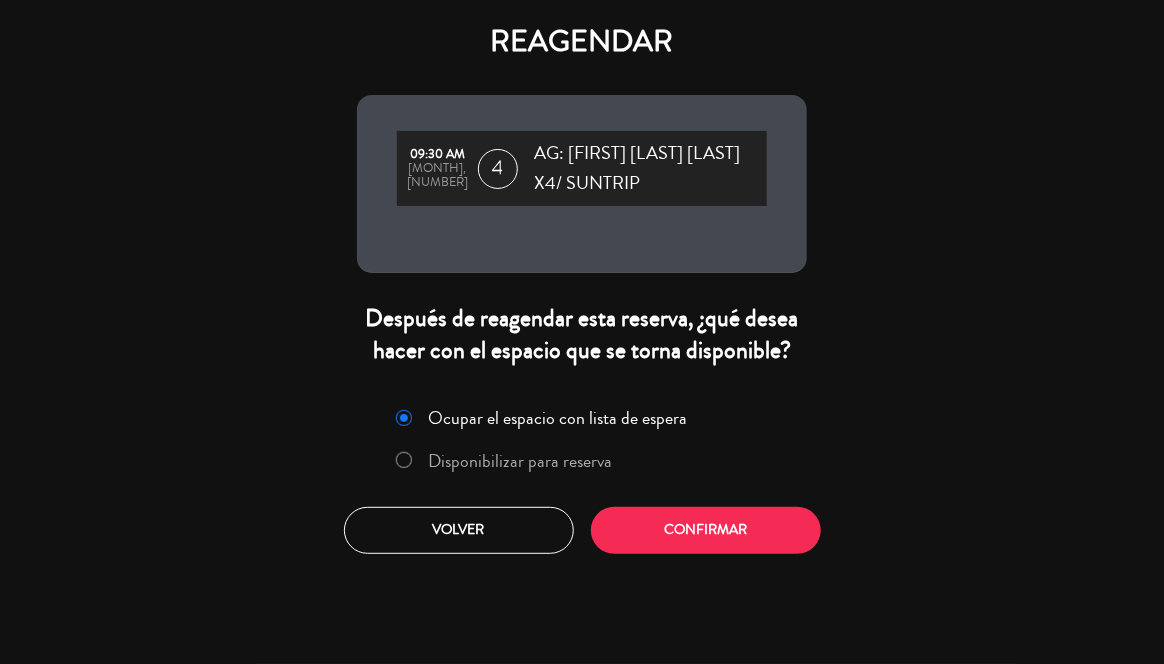 drag, startPoint x: 514, startPoint y: 458, endPoint x: 642, endPoint y: 520, distance: 142.22517 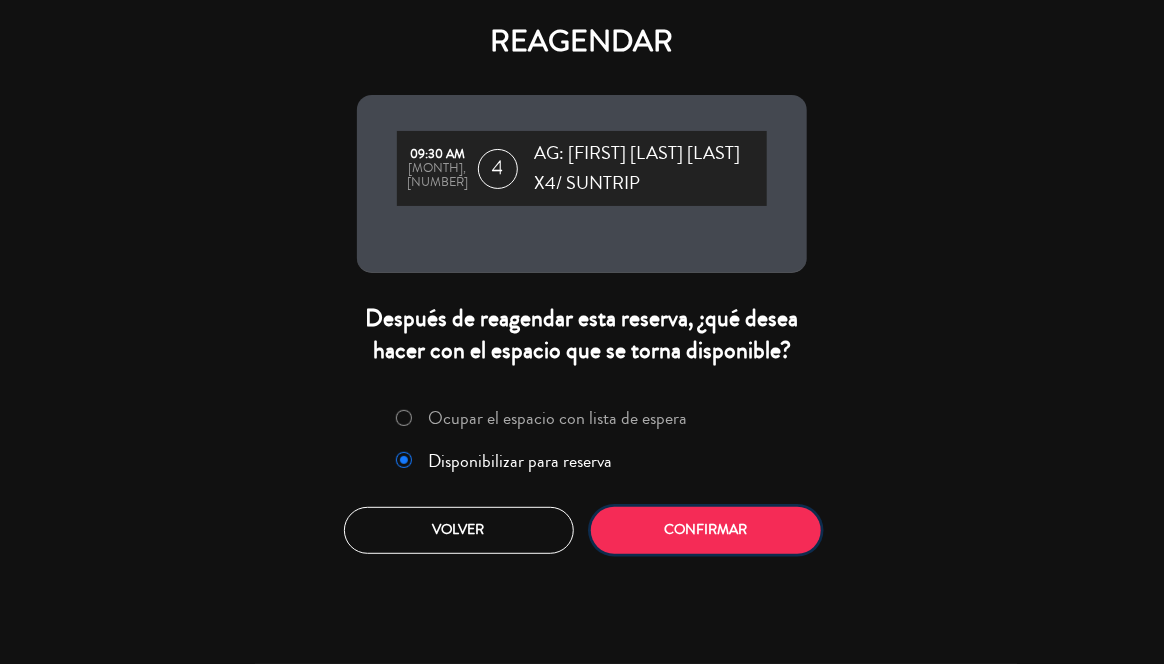 click on "Confirmar" 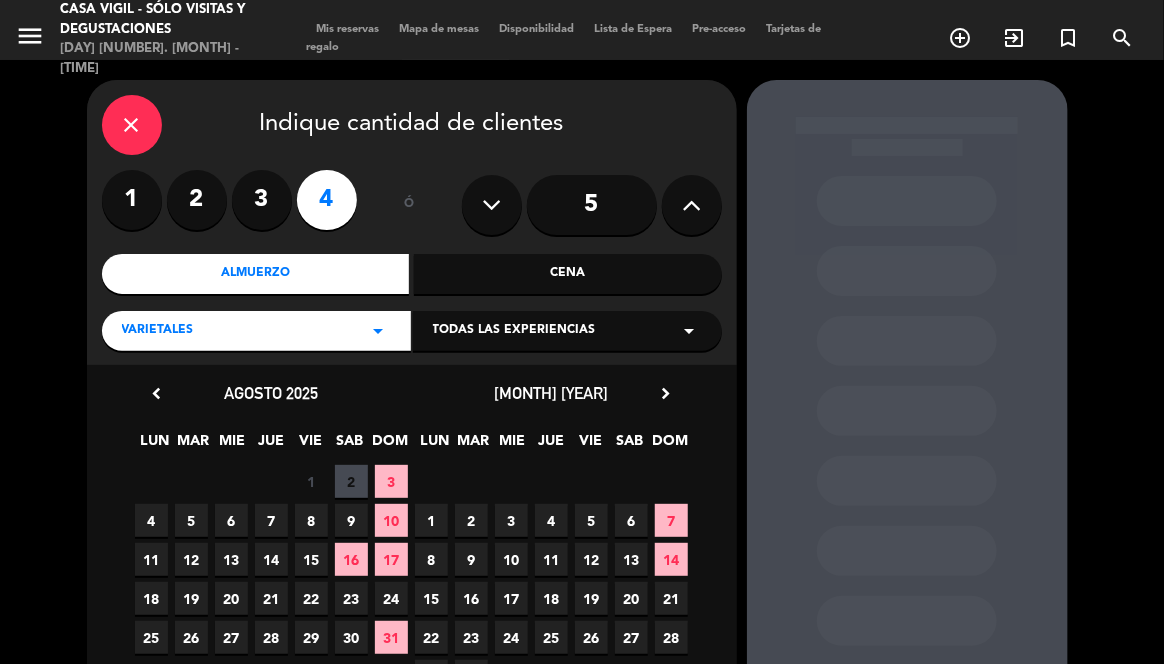 click on "Todas las experiencias" at bounding box center [514, 331] 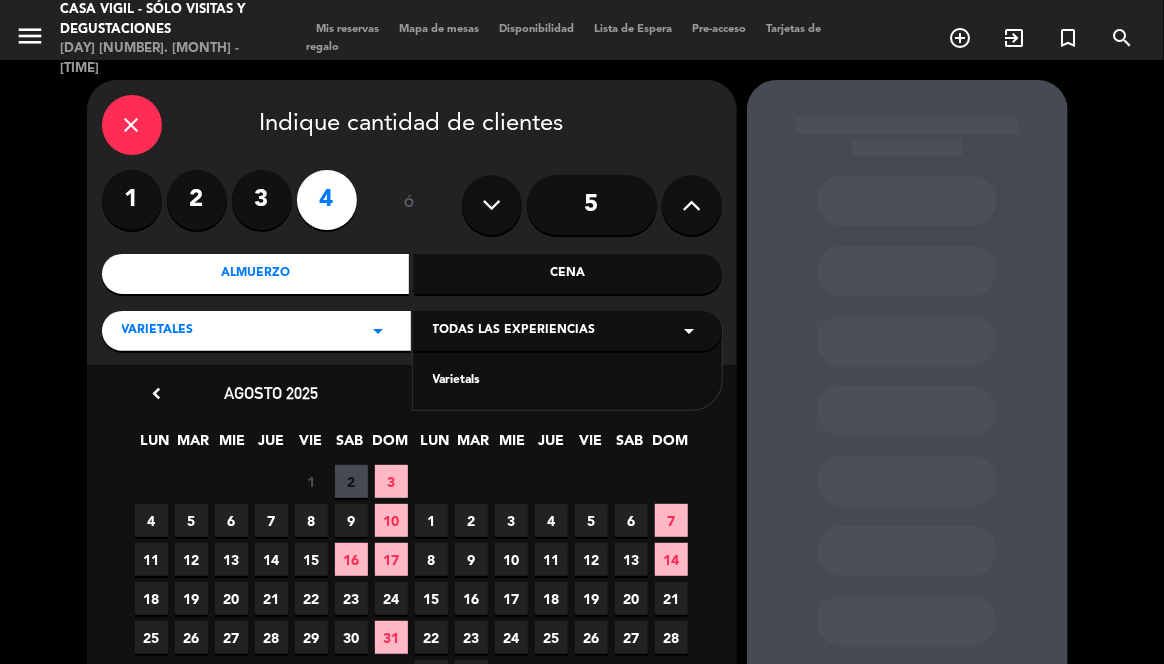 click on "Varietals" at bounding box center [567, 381] 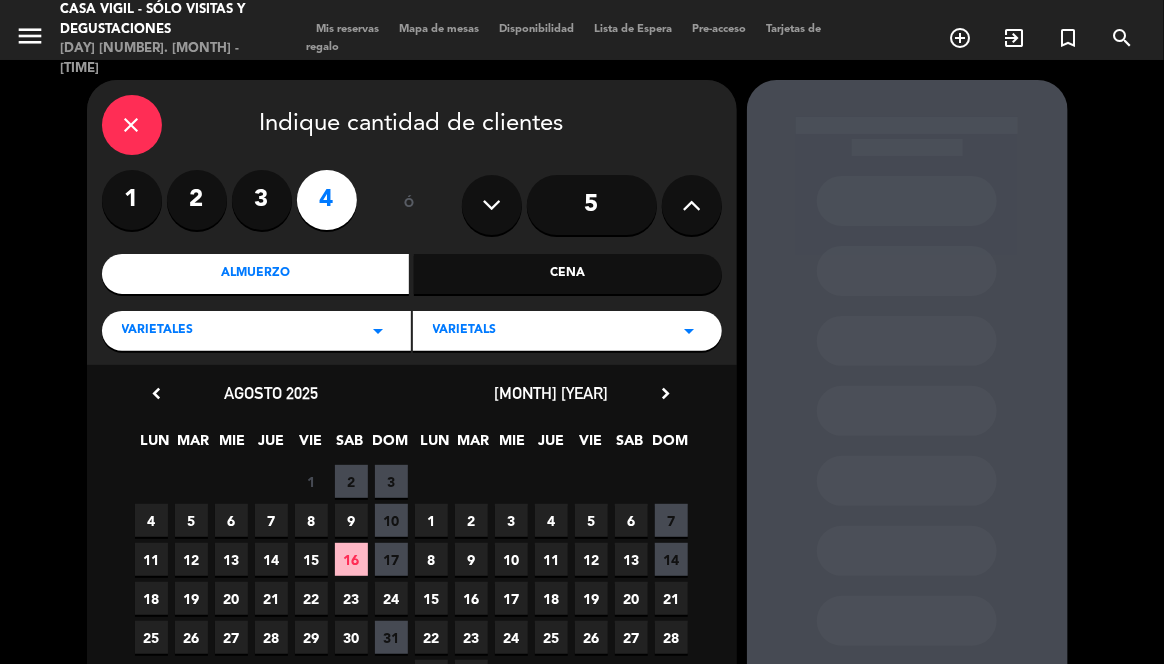 click at bounding box center (691, 205) 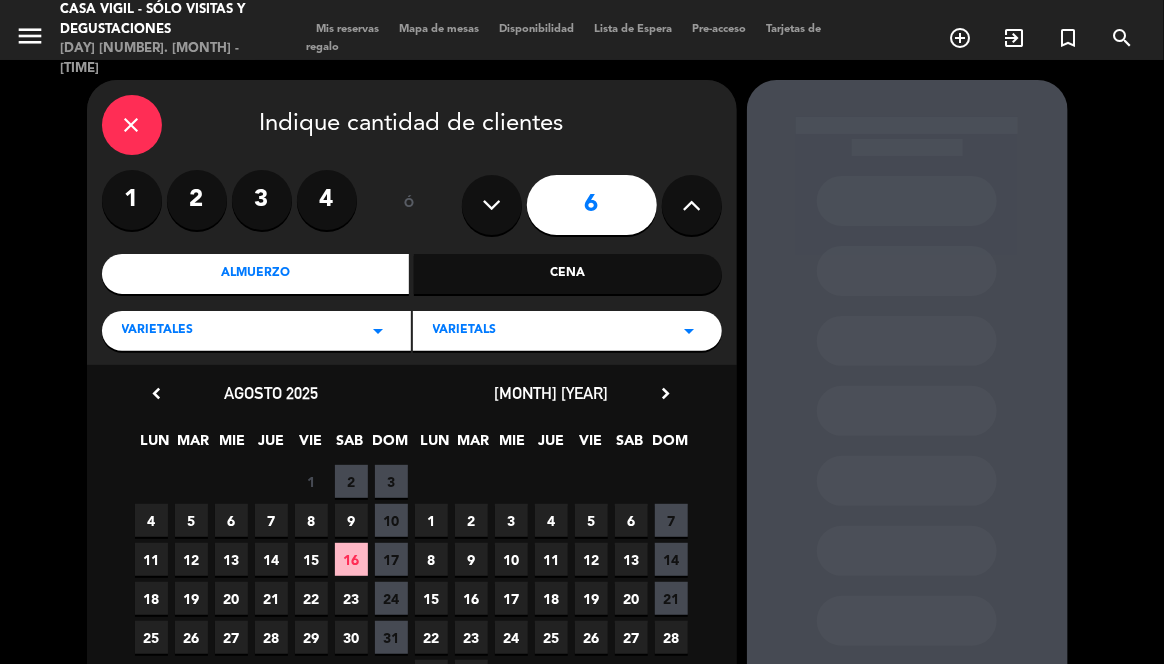 click on "25" at bounding box center [151, 637] 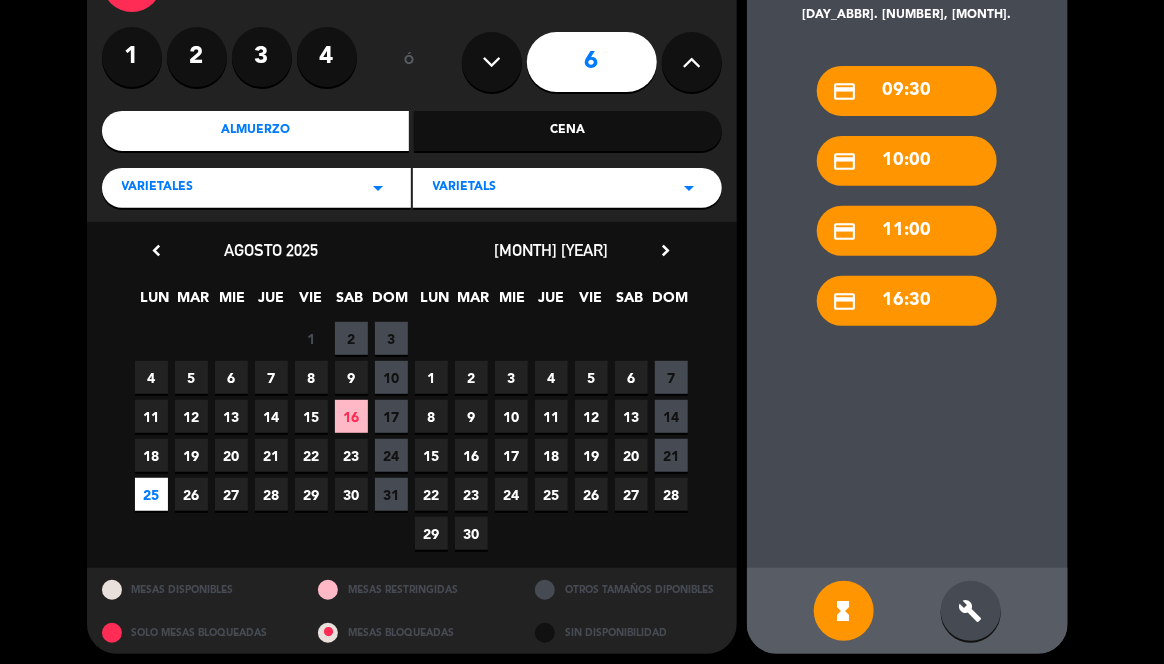 scroll, scrollTop: 152, scrollLeft: 0, axis: vertical 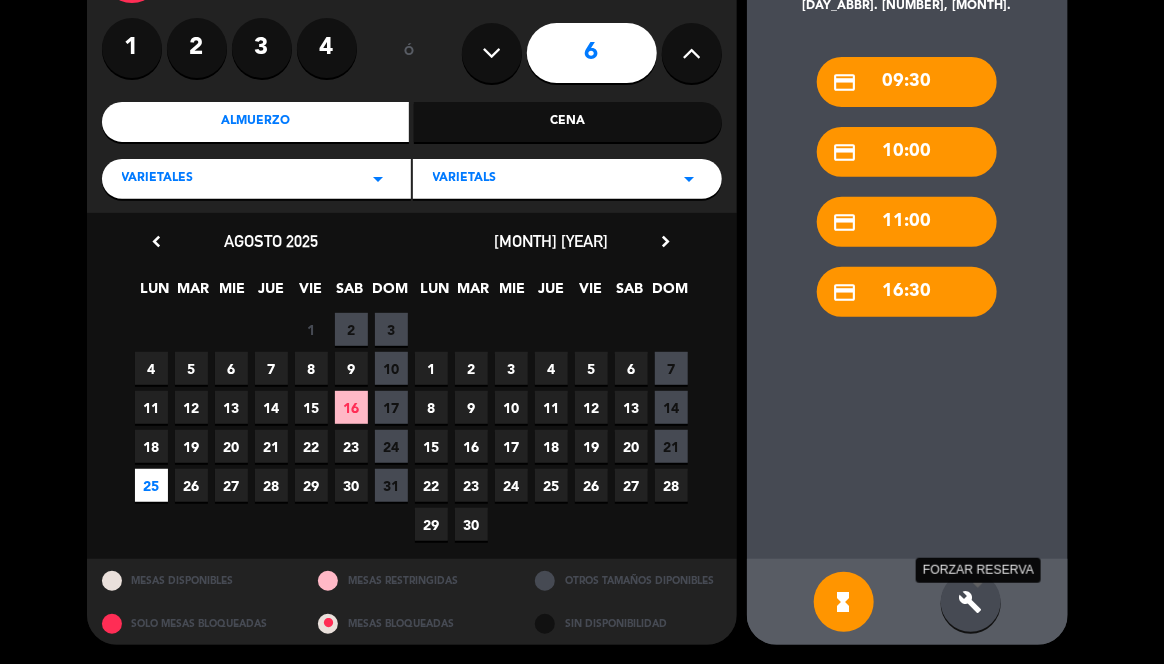 click on "build" at bounding box center [971, 602] 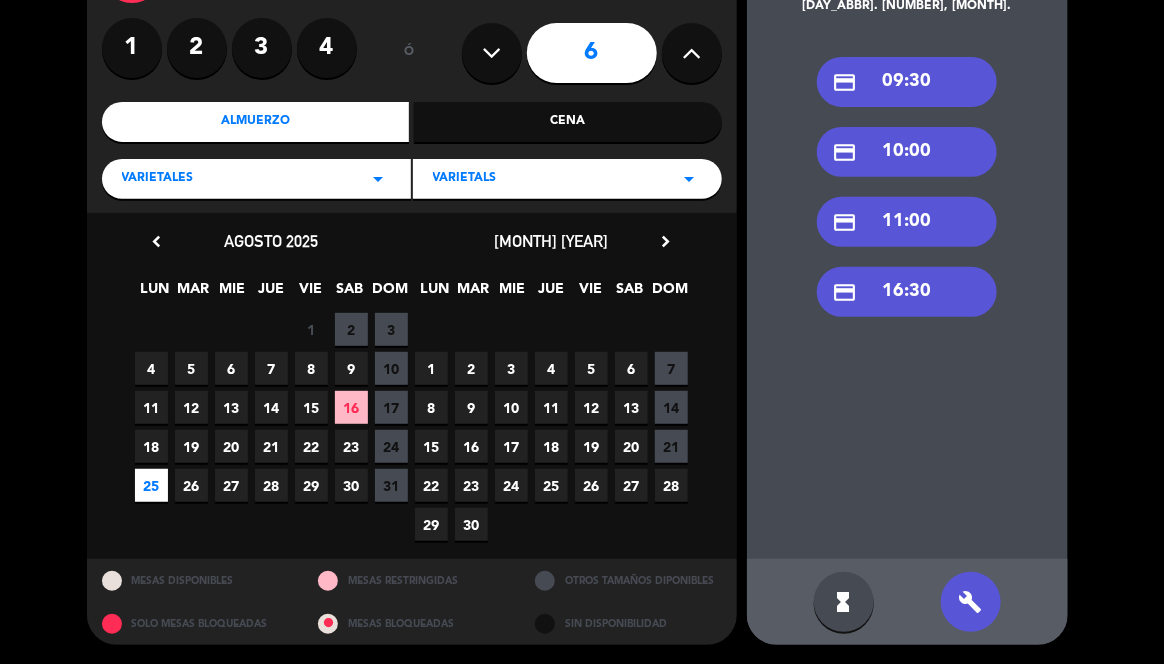 click on "credit_card  [TIME]" at bounding box center [907, 82] 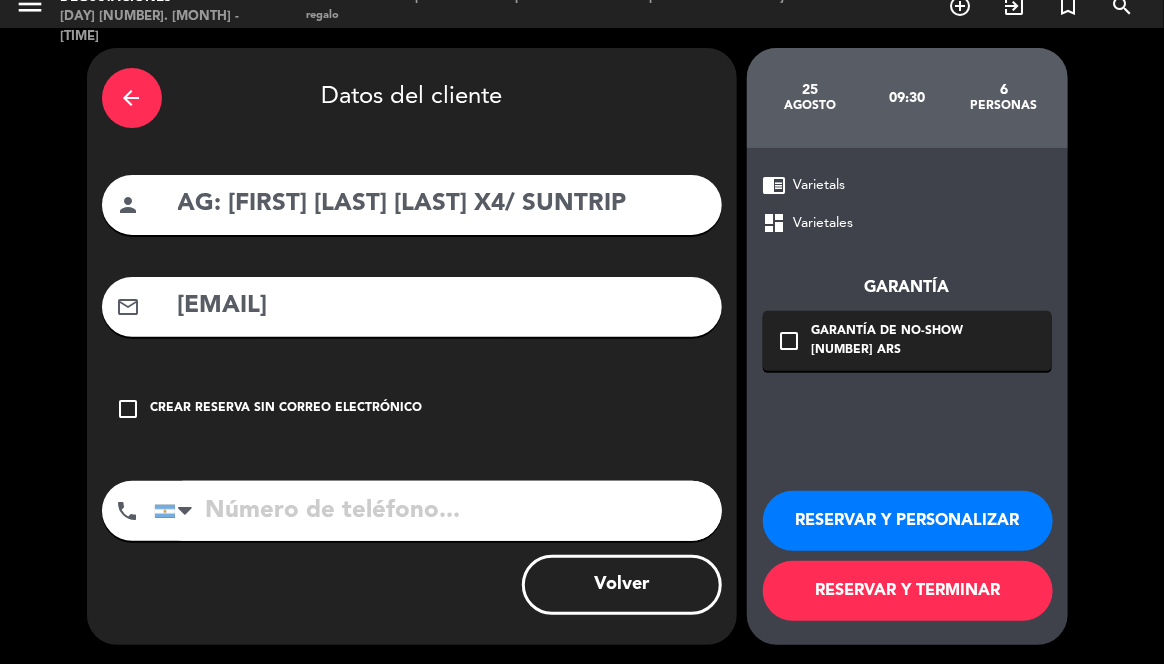 click on "RESERVAR Y TERMINAR" at bounding box center [908, 591] 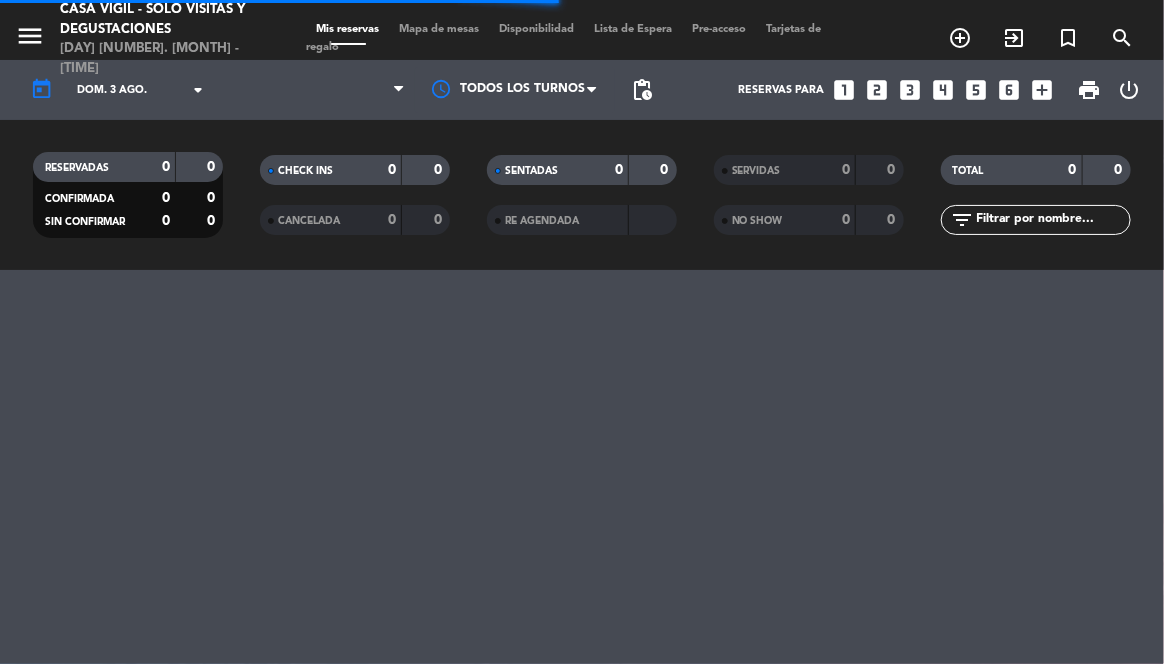 scroll, scrollTop: 0, scrollLeft: 0, axis: both 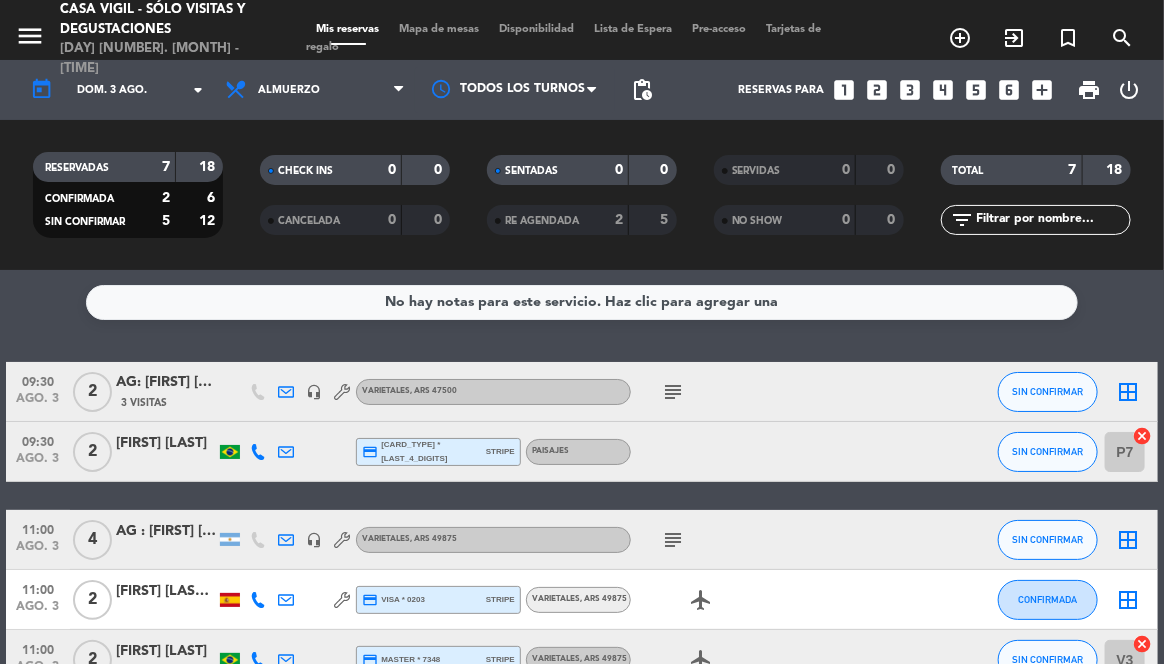 click on "No hay notas para este servicio. Haz clic para agregar una   09:30   ago. 3   2   AG: [FIRST] [LAST] X2/ AYMARA   3 Visitas   headset_mic   Varietales , ARS 47500  subject  SIN CONFIRMAR  border_all   09:30   ago. 3   2   [FIRST] [LAST]  credit_card  visa * 0895   stripe   Paisajes SIN CONFIRMAR P7  cancel   11:00   ago. 3   4   AG : [FIRST] [LAST] X 4 / EXCELENT VIAJES    headset_mic   Varietales , ARS 49875  subject  SIN CONFIRMAR  border_all   11:00   ago. 3   2   [FIRST] [LAST] [LAST]  credit_card  visa * 0203   stripe   Varietales , ARS 49875  airplanemode_active  CONFIRMADA  border_all   11:00   ago. 3   2   [FIRST] [LAST]  credit_card  master * 7348   stripe   Varietales , ARS 49875  airplanemode_active  SIN CONFIRMAR V3  cancel   11:00   ago. 3   4   [FIRST] [LAST]  credit_card  visa * 4980   stripe   Varietales  cake  CONFIRMADA V5  cancel   11:00   ago. 3   2   [FIRST] [LAST] [LAST]  credit_card  master * 3891   stripe   Varietales SIN CONFIRMAR V1  cancel" 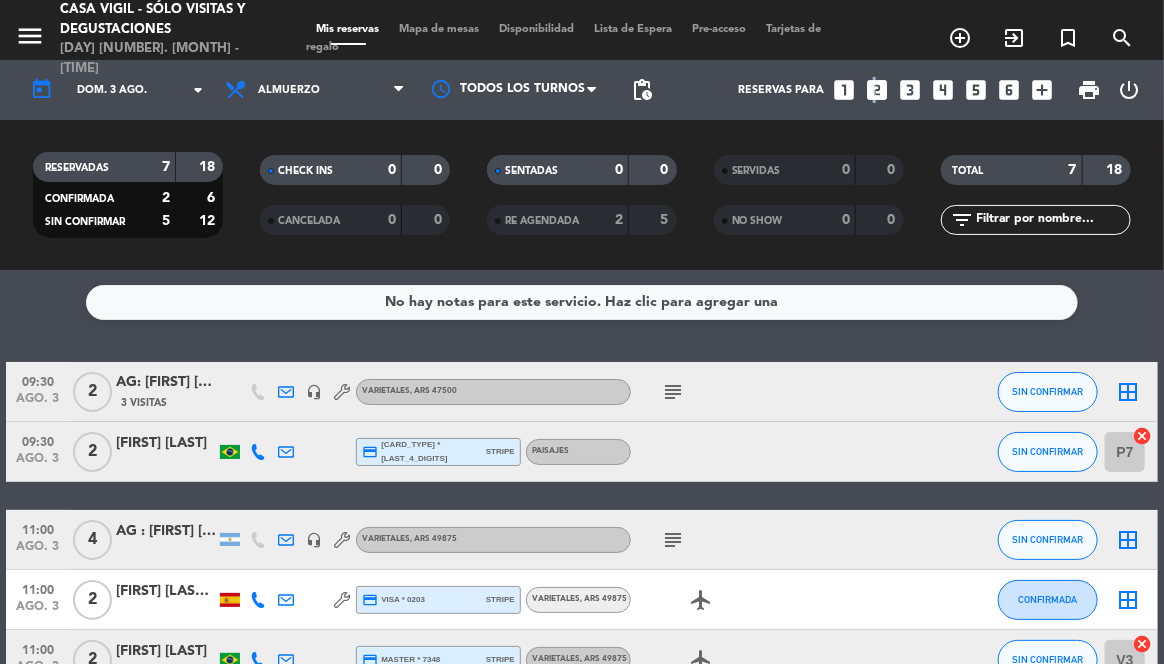 click on "looks_two" at bounding box center (877, 90) 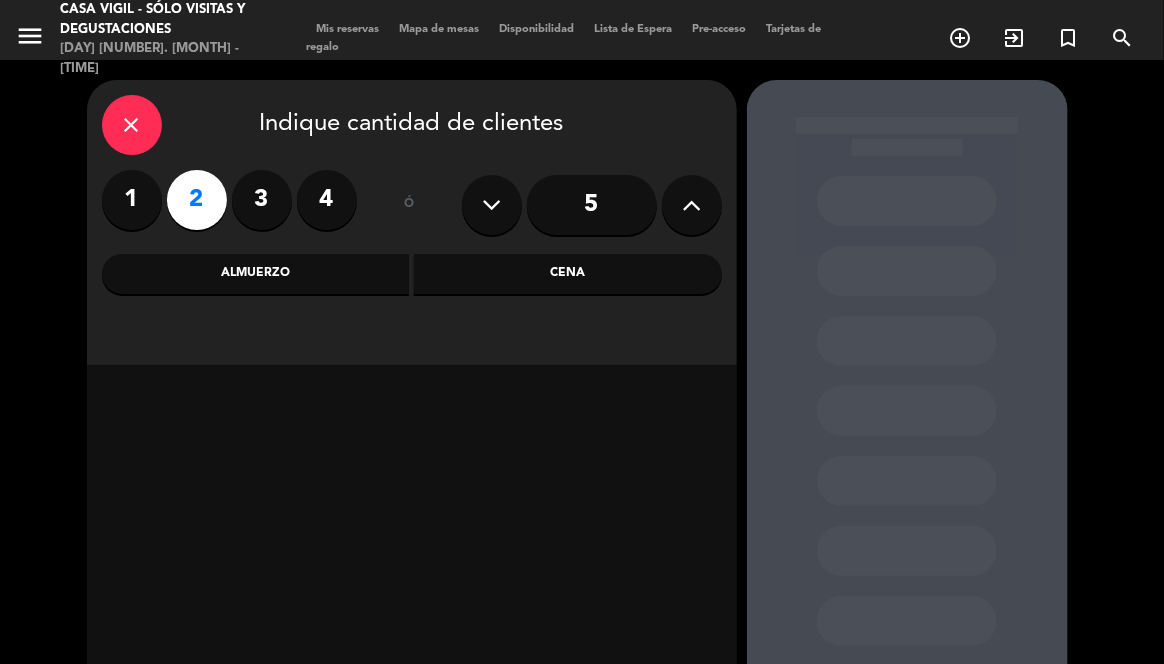 click on "Almuerzo" at bounding box center [256, 274] 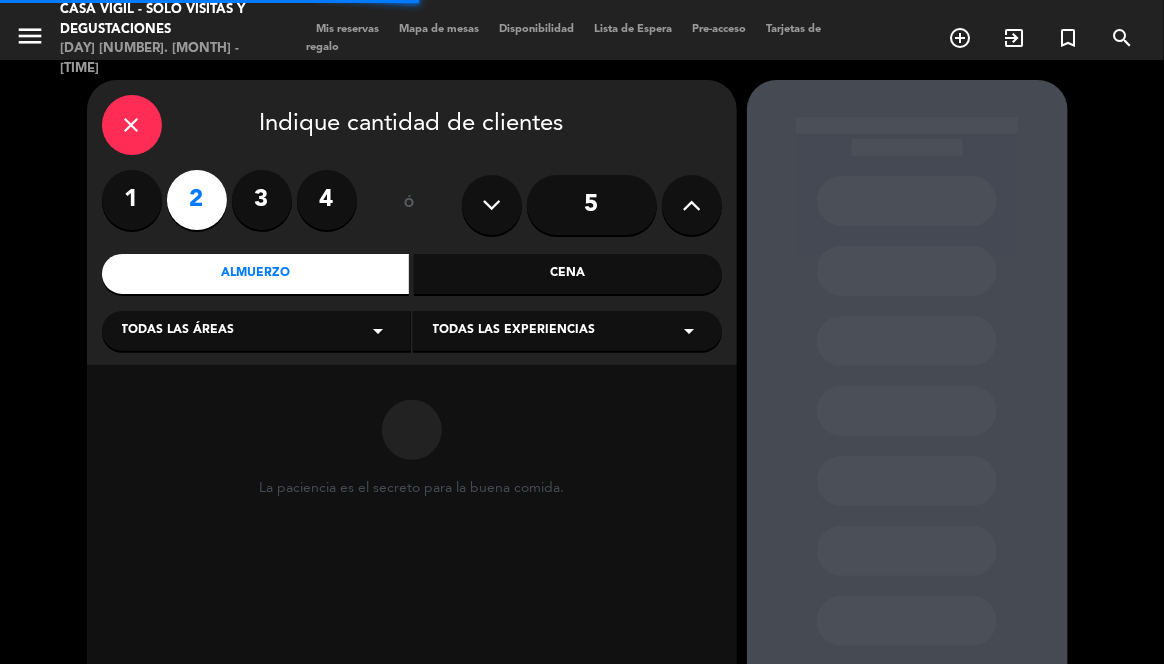 click on "Todas las experiencias   arrow_drop_down" at bounding box center [567, 331] 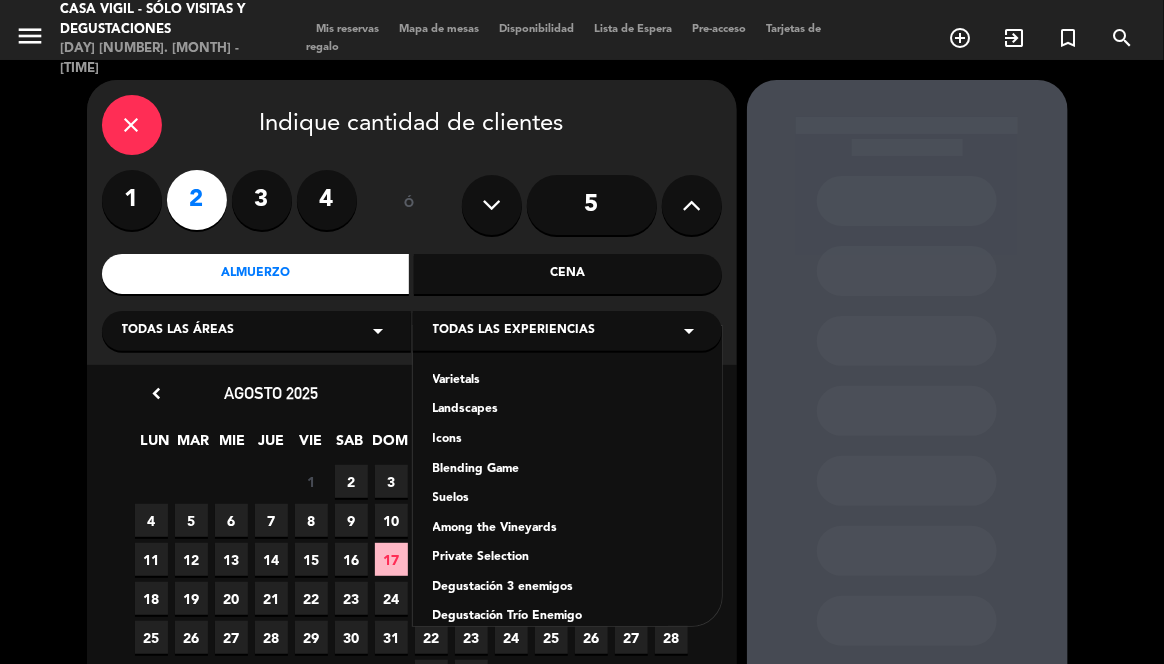 click on "Varietals" at bounding box center (567, 381) 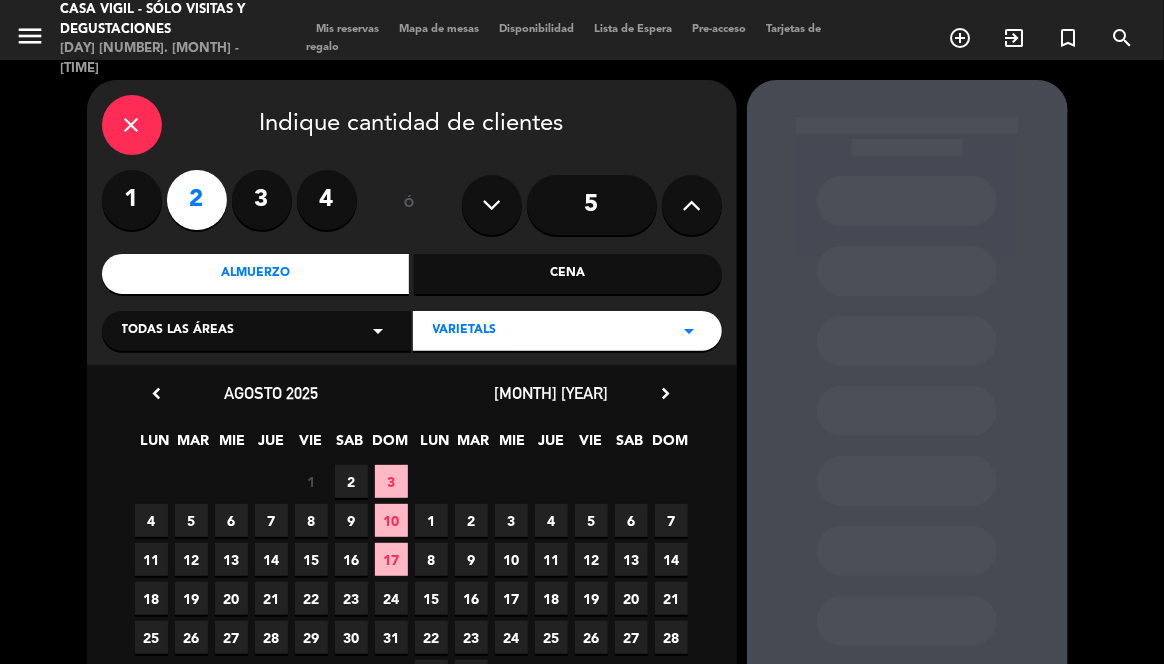 click on "15" at bounding box center (311, 559) 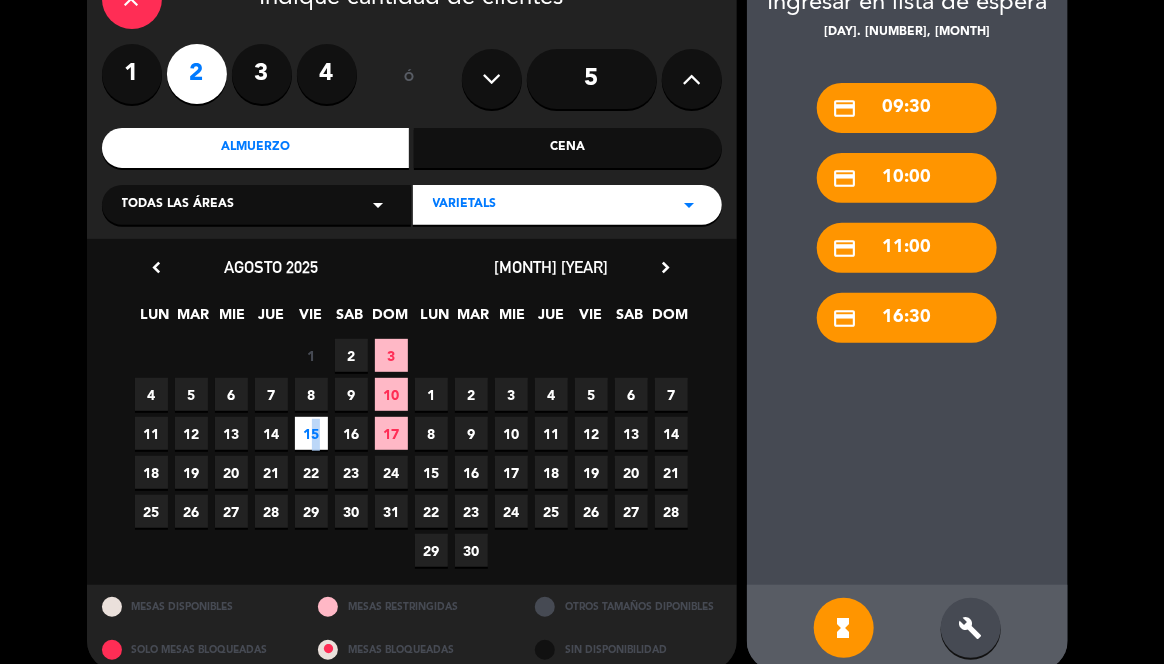 scroll, scrollTop: 152, scrollLeft: 0, axis: vertical 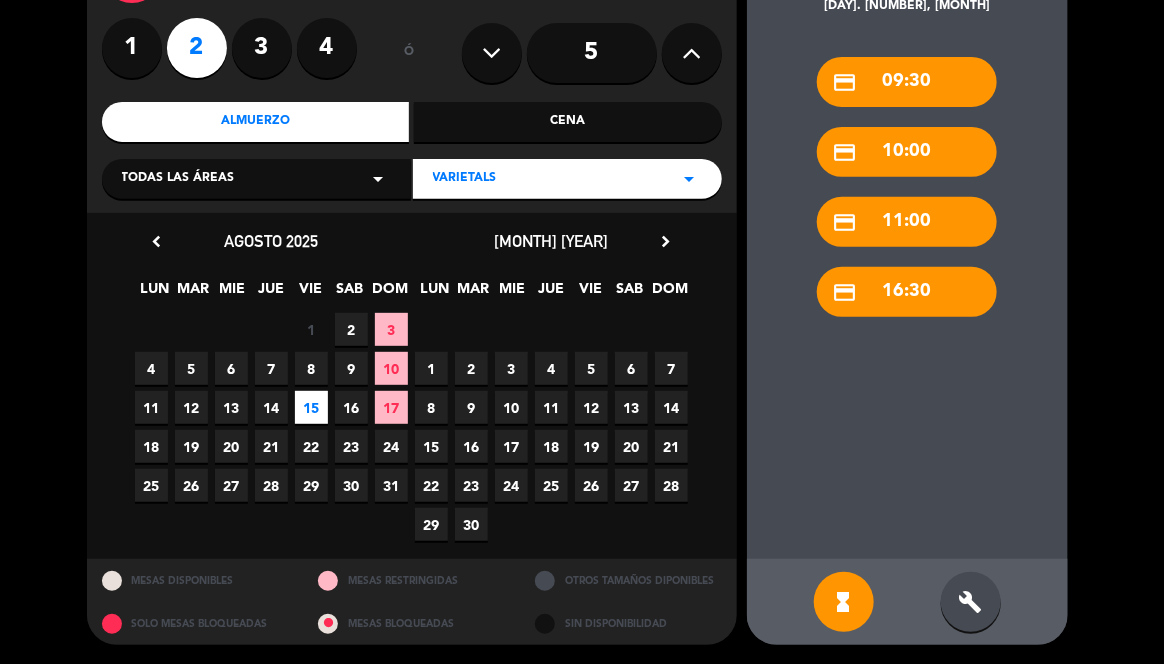 click on "build" at bounding box center [971, 602] 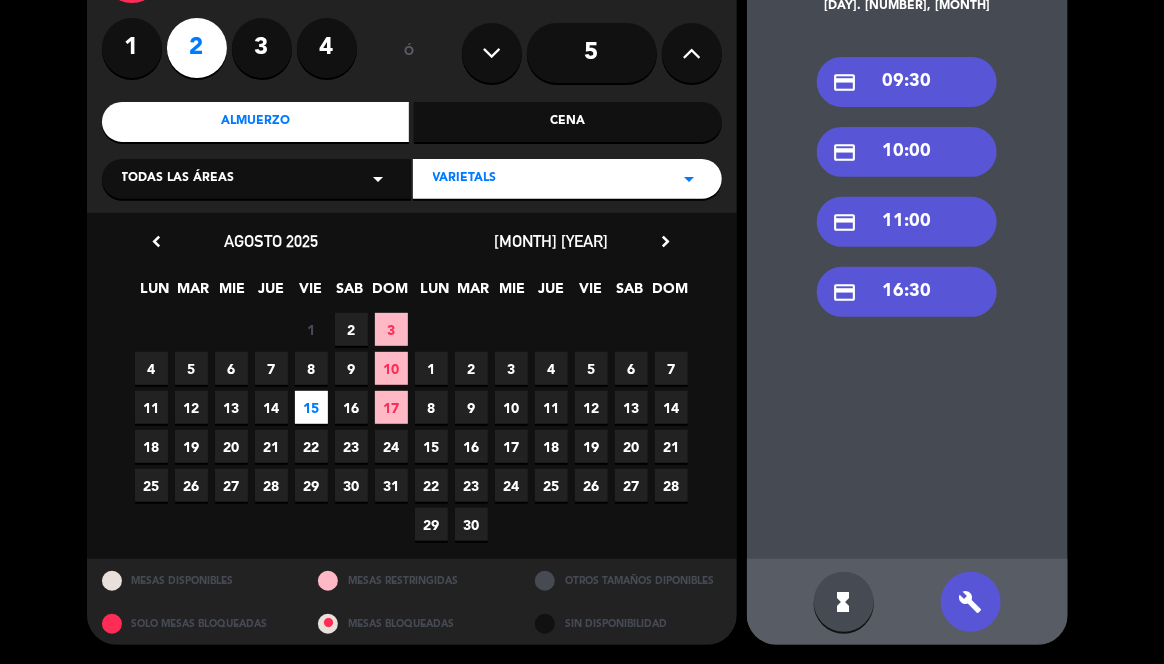 click on "credit_card  [TIME]" at bounding box center [907, 82] 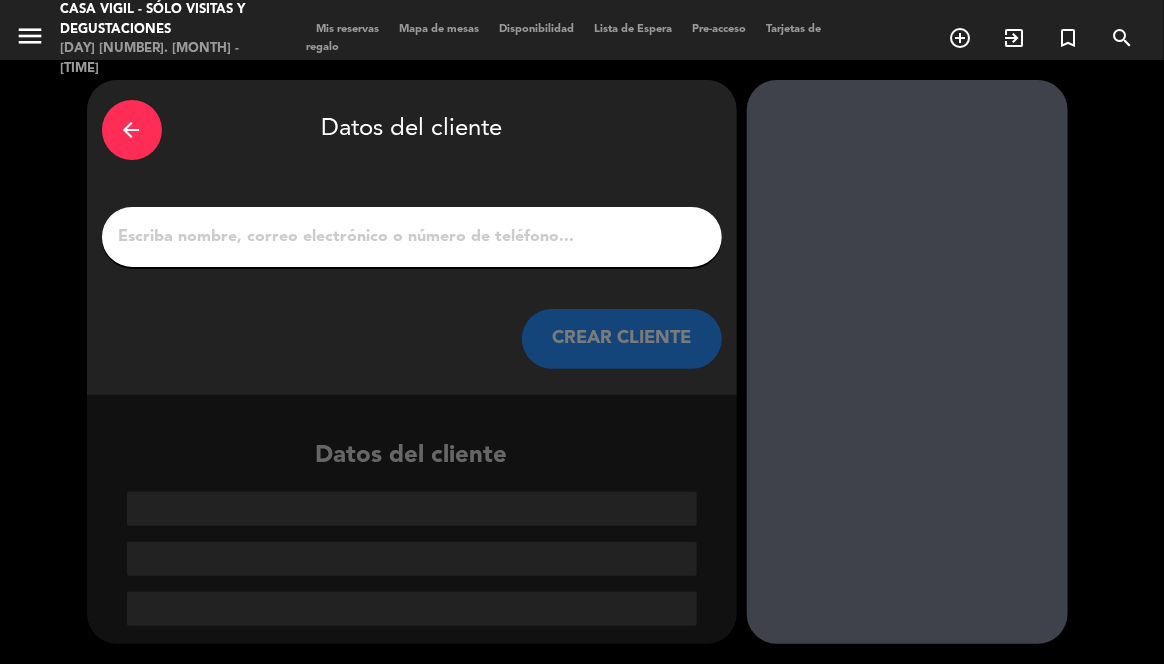 scroll, scrollTop: 0, scrollLeft: 0, axis: both 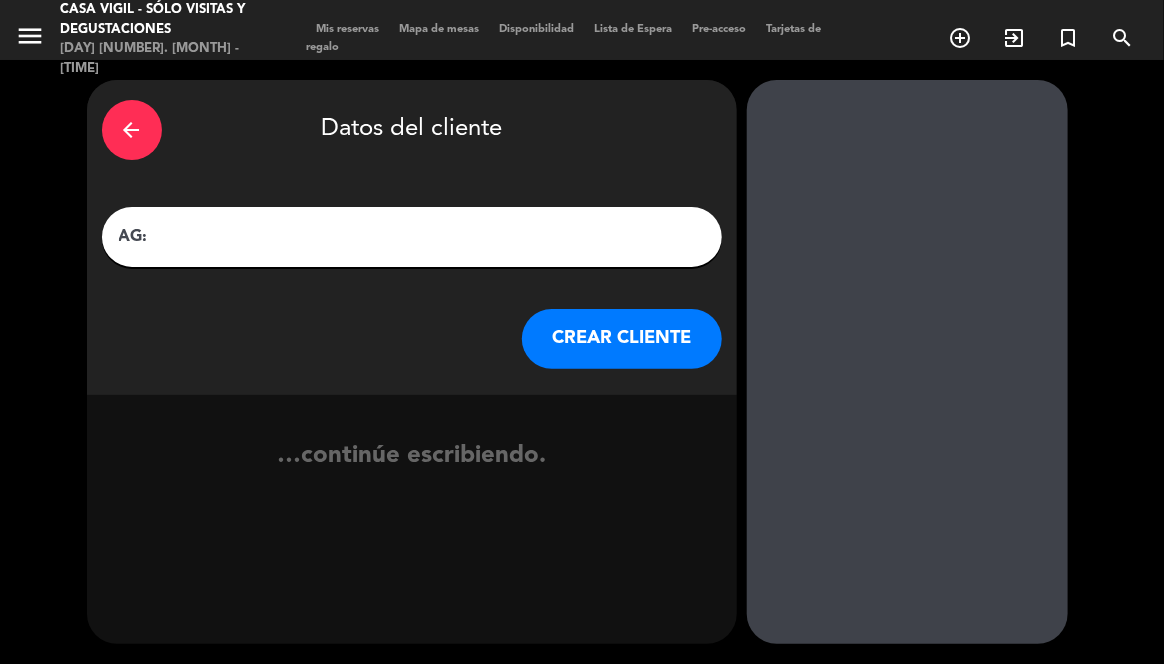 paste on "[FIRST] [LAST]" 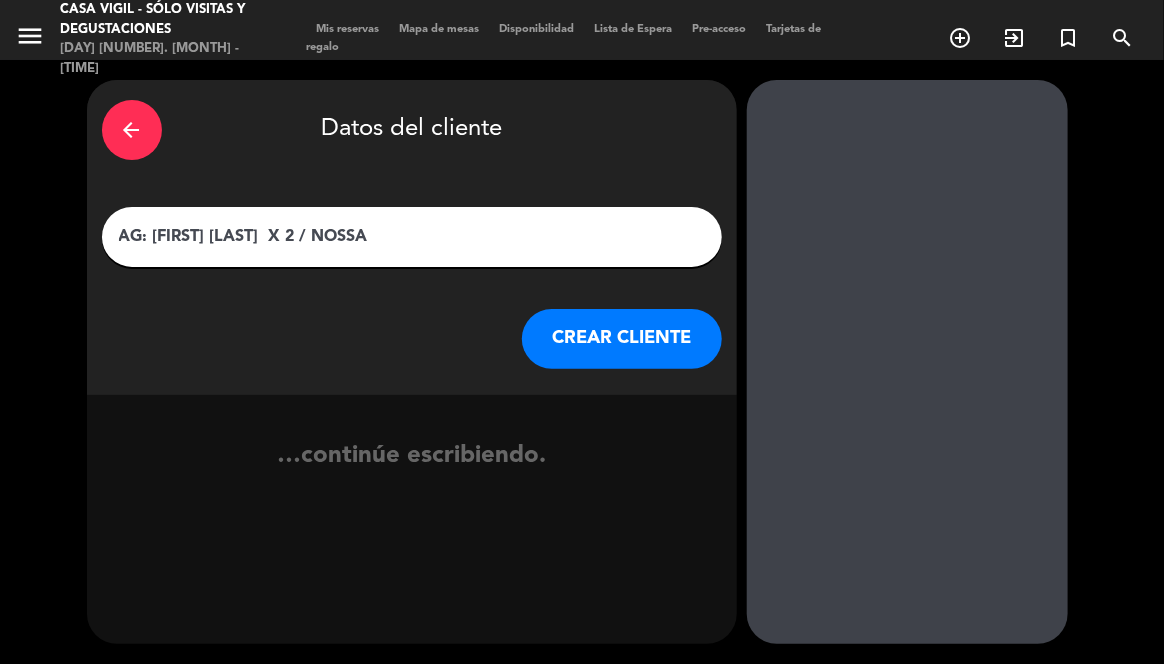 type on "AG: [FIRST] [LAST]  X 2 / NOSSA" 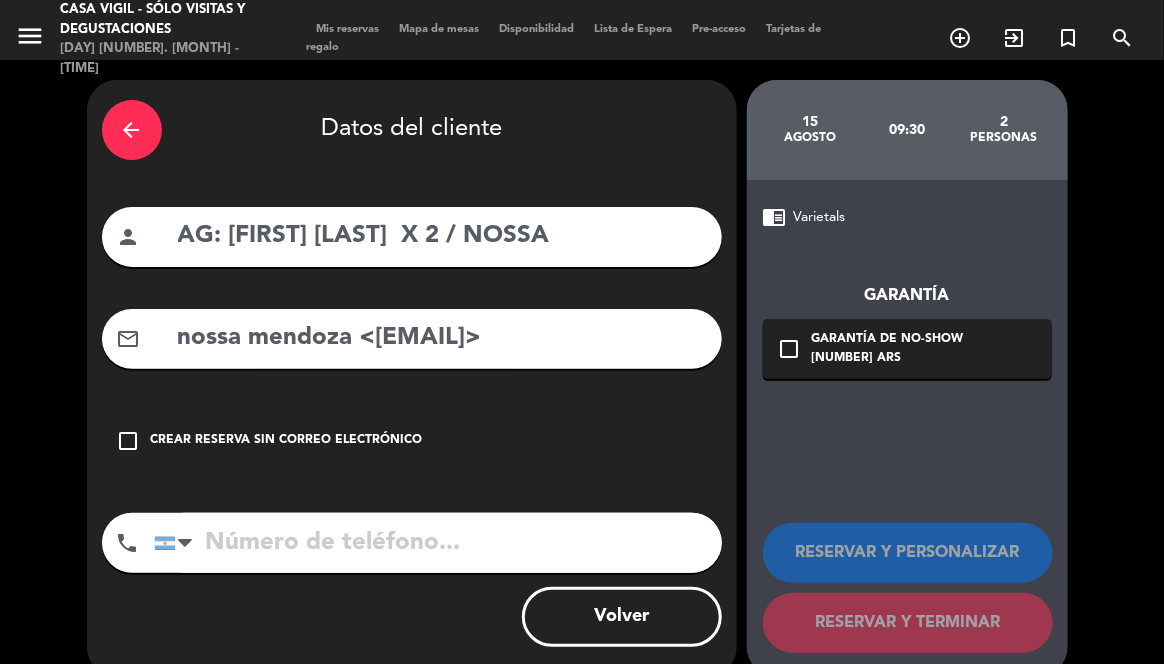 click on "arrow_back   Datos del cliente  person AG: [FIRST] [LAST]  X 2 / NOSSA mail_outline nossa mendoza <[EMAIL]>  check_box_outline_blank   Crear reserva sin correo electrónico  phone United States +1 United Kingdom +44 Peru (Perú) +51 Argentina +54 Brazil (Brasil) +55 Afghanistan (‫افغانستان‬‎) +93 Albania (Shqipëri) +355 Algeria (‫الجزائر‬‎) +213 American Samoa +1684 Andorra +376 Angola +244 Anguilla +1264 Antigua and Barbuda +1268 Argentina +54 Armenia (Հայաստան) +374 Aruba +297 Australia +61 Austria (Österreich) +43 Azerbaijan (Azərbaycan) +994 Bahamas +1242 Bahrain (‫البحرين‬‎) +973 Bangladesh (বাংলাদেশ) +880 Barbados +1246 Belarus (Беларусь) +375 Belgium (België) +32 Belize +501 Benin (Bénin) +229 Bermuda +1441 Bhutan (འབྲུག) +975 Bolivia +591 Bosnia and Herzegovina (Босна и Херцеговина) +387 Botswana +267 Brazil (Brasil) +55 British Indian Ocean Territory +246 British Virgin Islands +1" at bounding box center (412, 378) 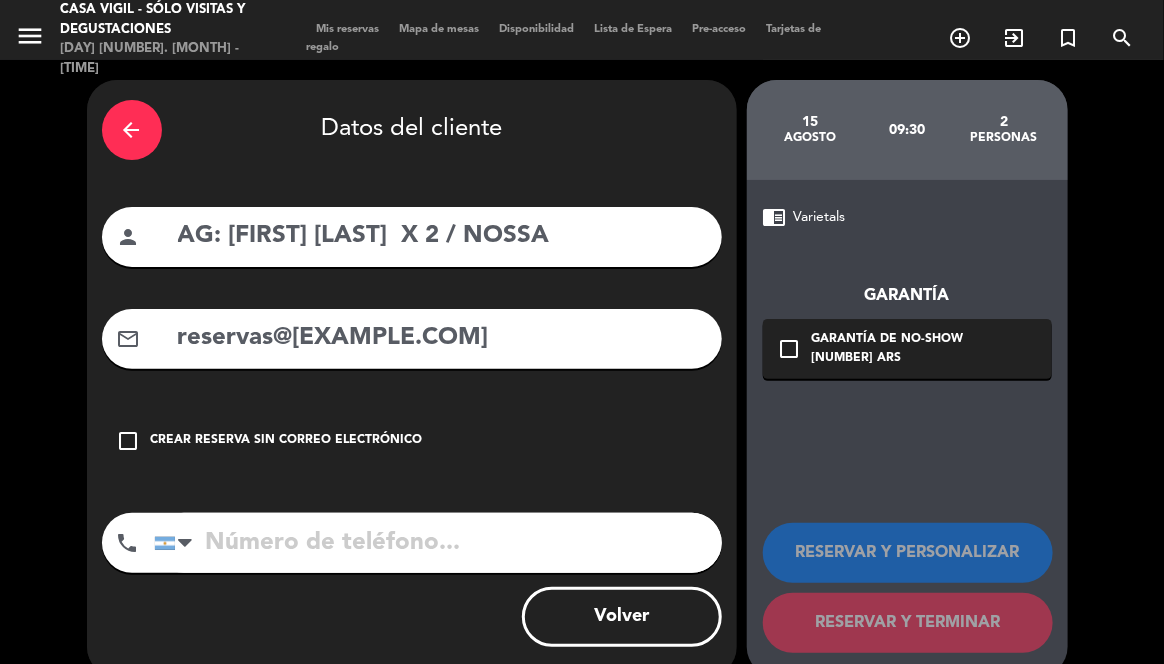 click on "reservas@[EXAMPLE.COM]" at bounding box center [441, 338] 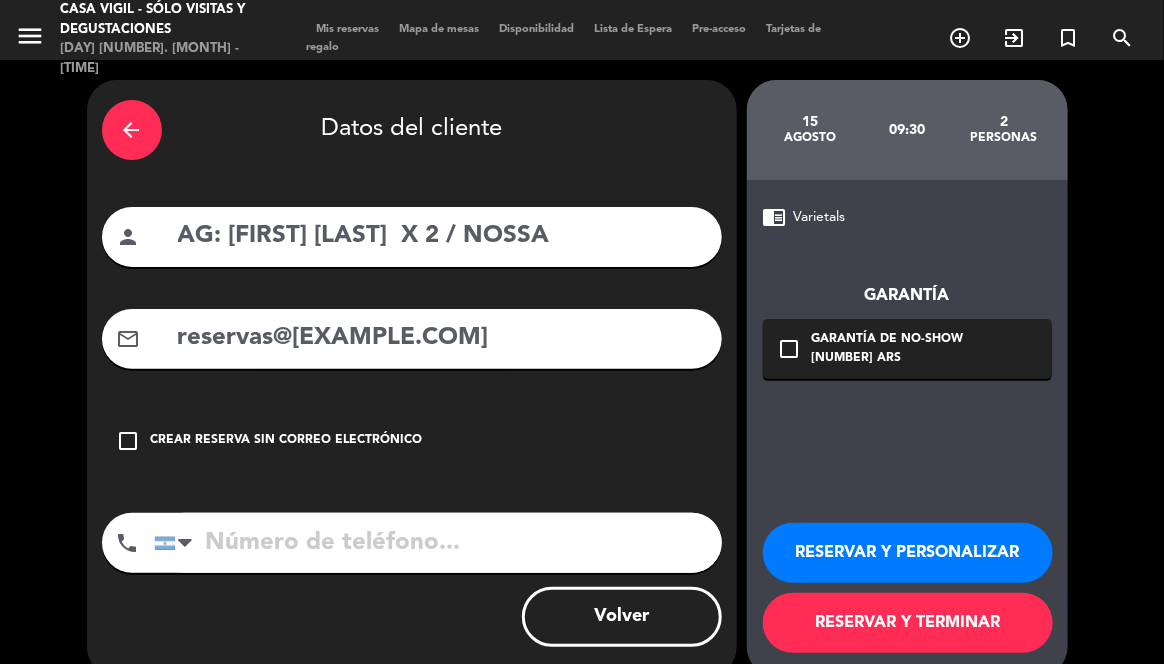 type on "reservas@[EXAMPLE.COM]" 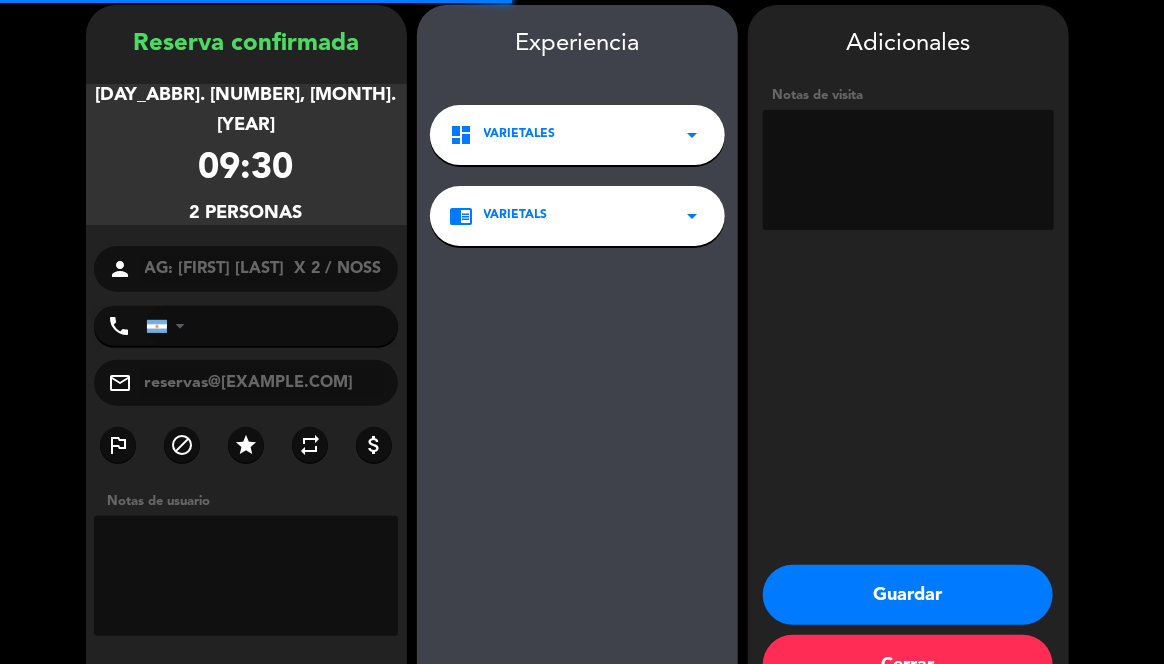 scroll, scrollTop: 80, scrollLeft: 0, axis: vertical 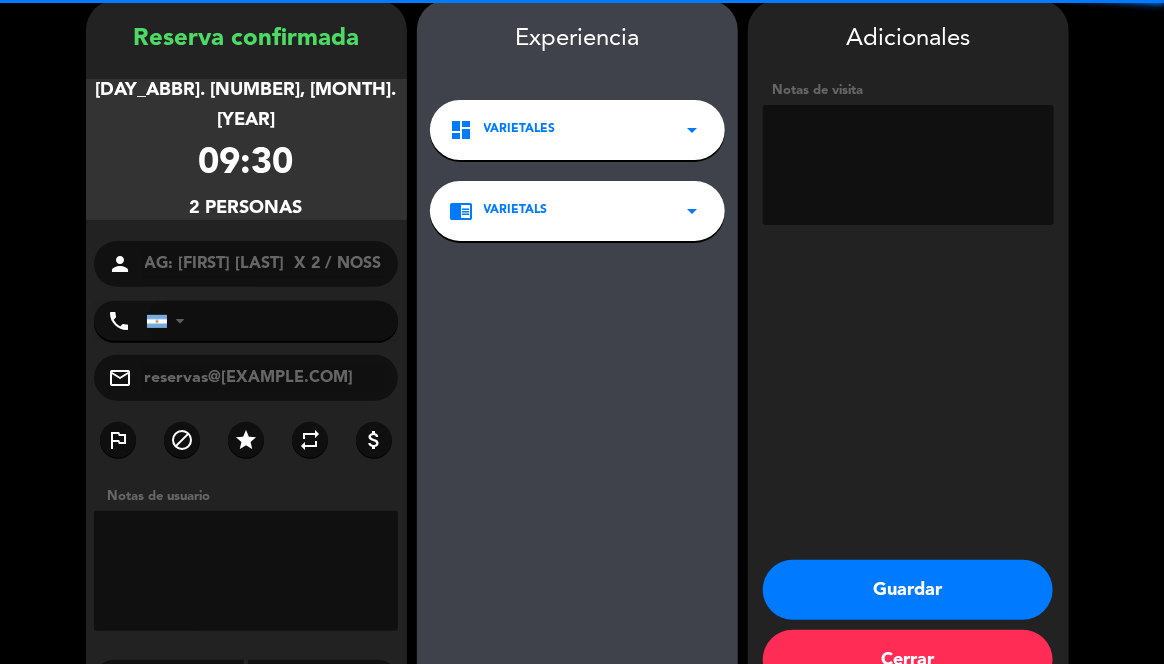 click at bounding box center [908, 165] 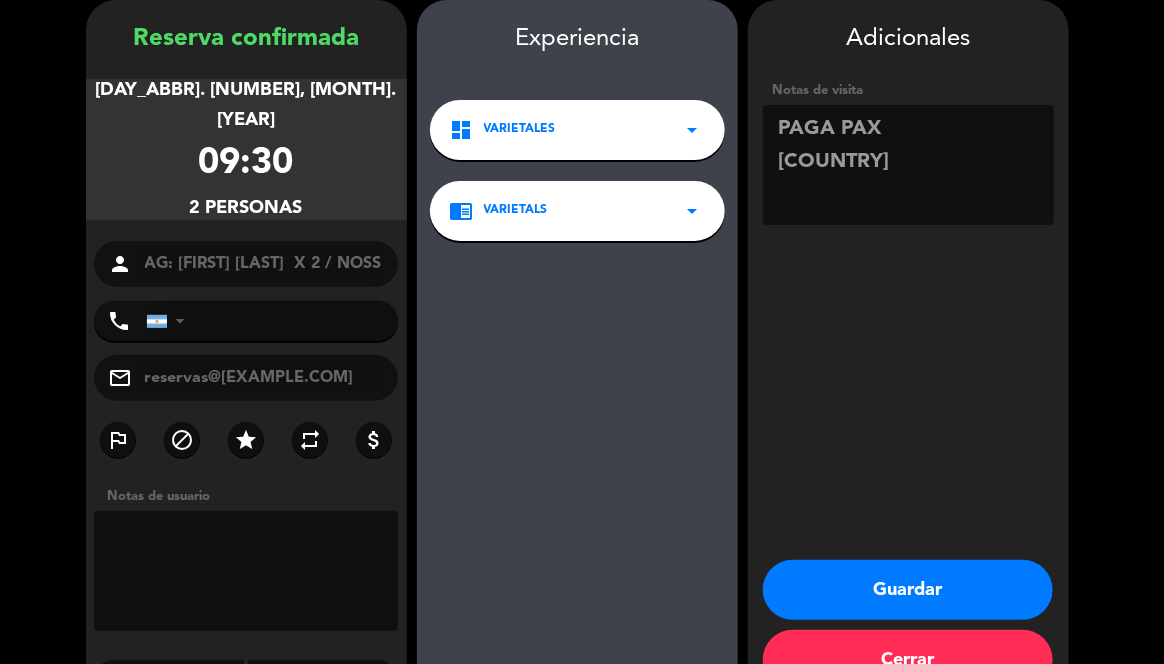 type on "PAGA PAX
[COUNTRY]" 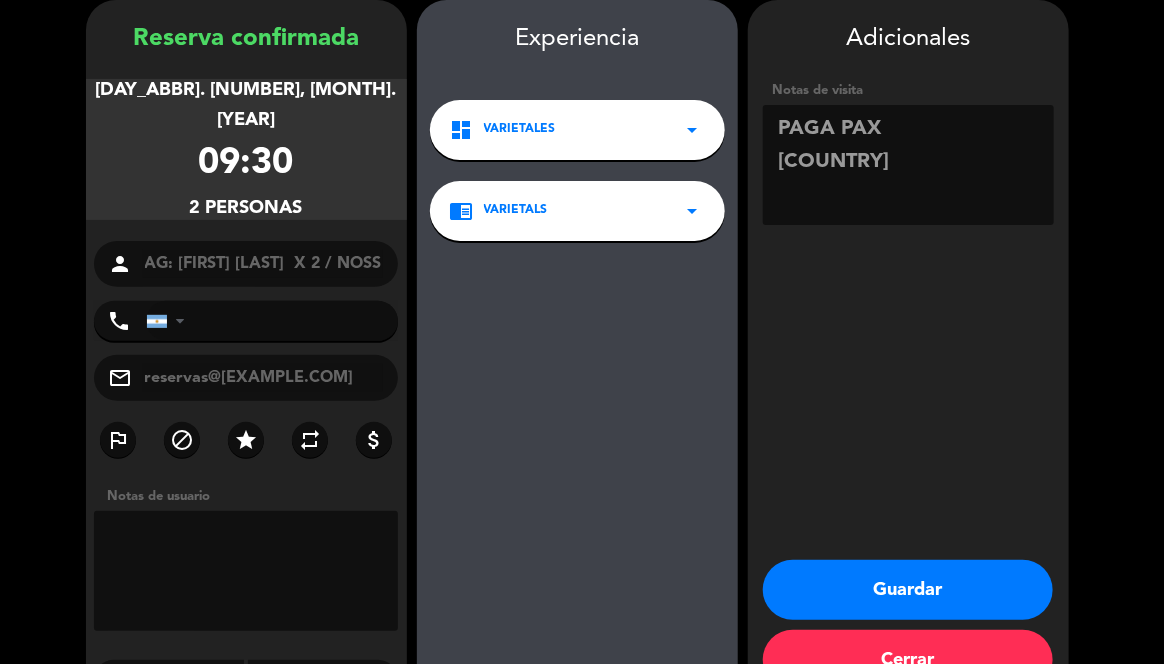 click on "Guardar" at bounding box center [908, 590] 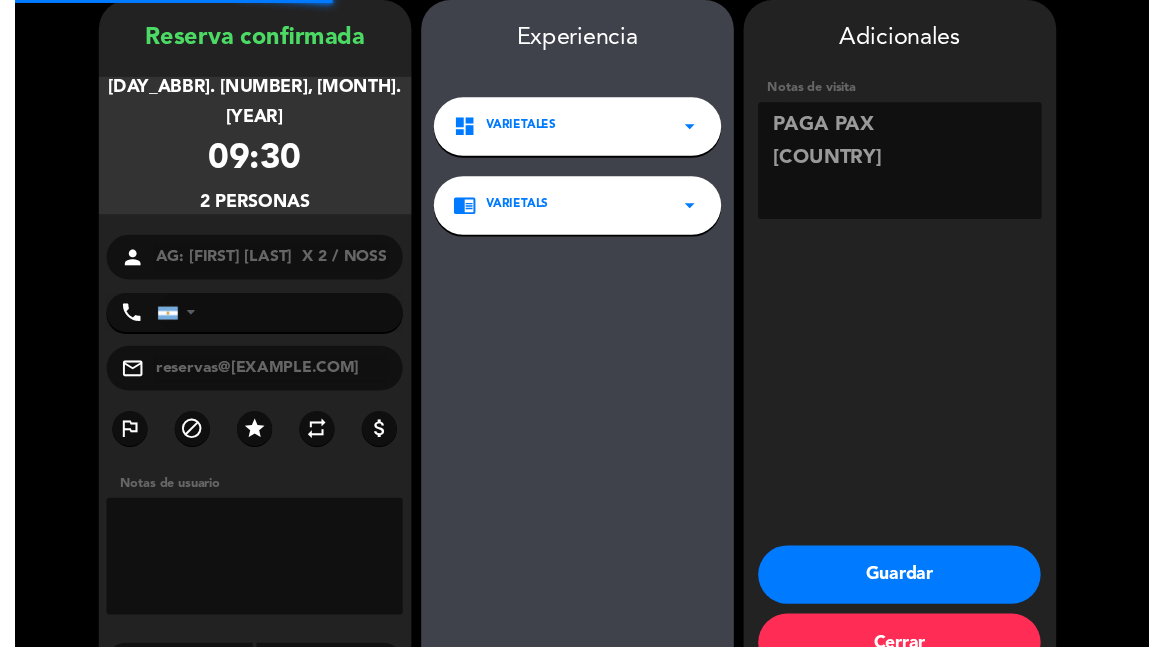 scroll, scrollTop: 0, scrollLeft: 0, axis: both 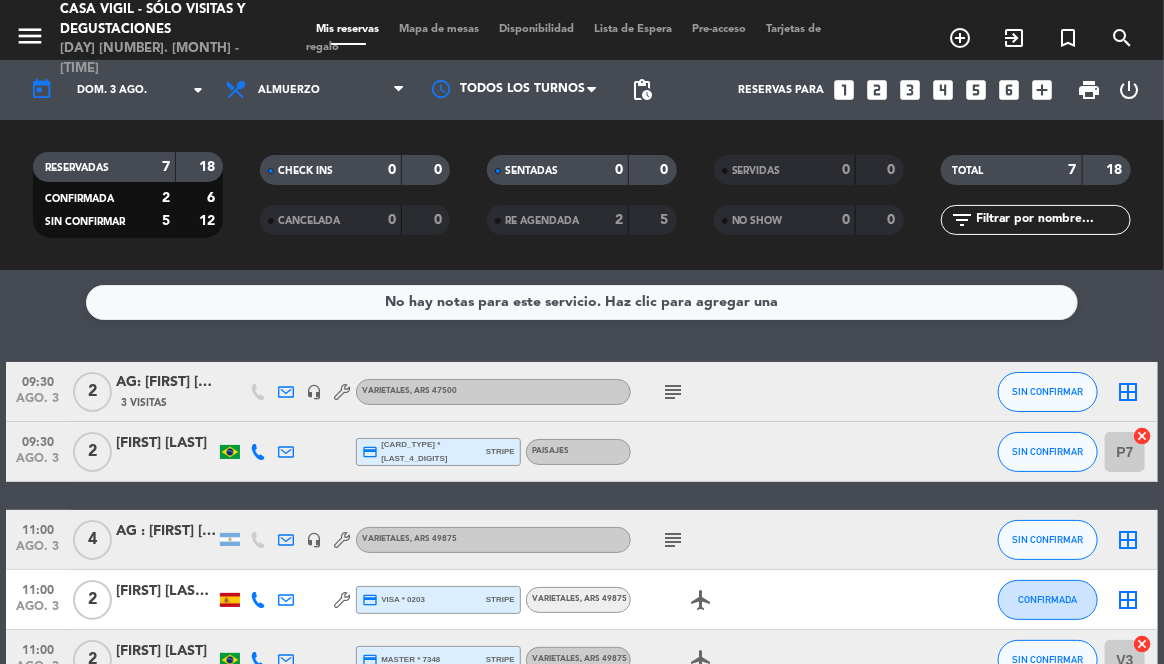 click on "looks_3" at bounding box center [910, 90] 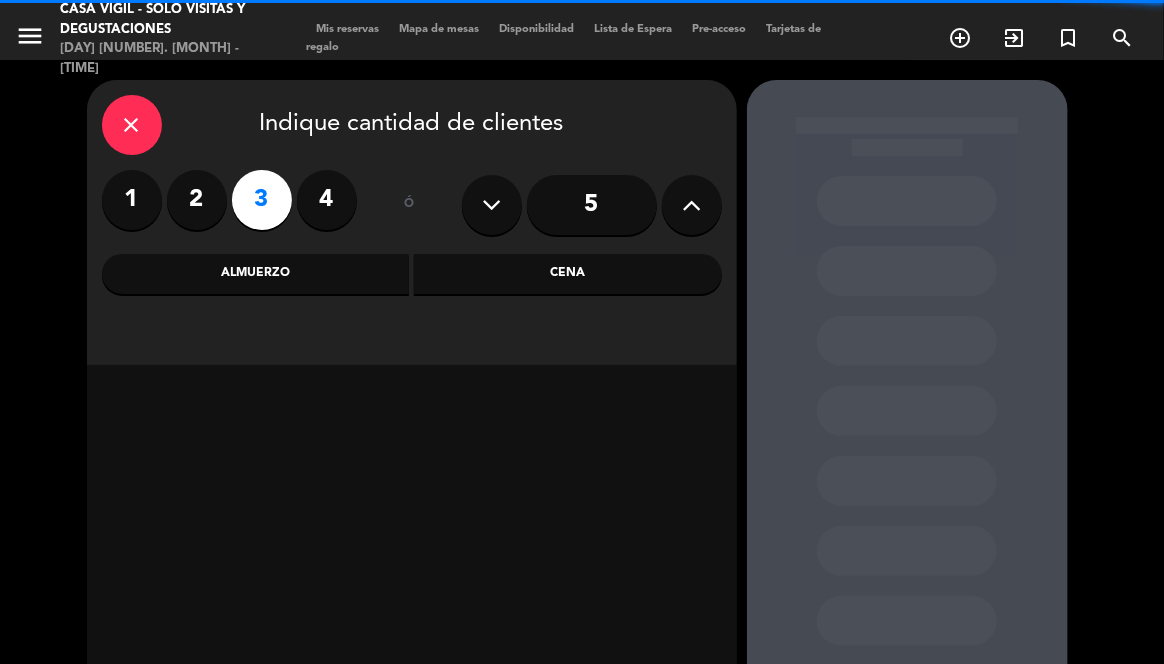 click on "Almuerzo" at bounding box center (256, 274) 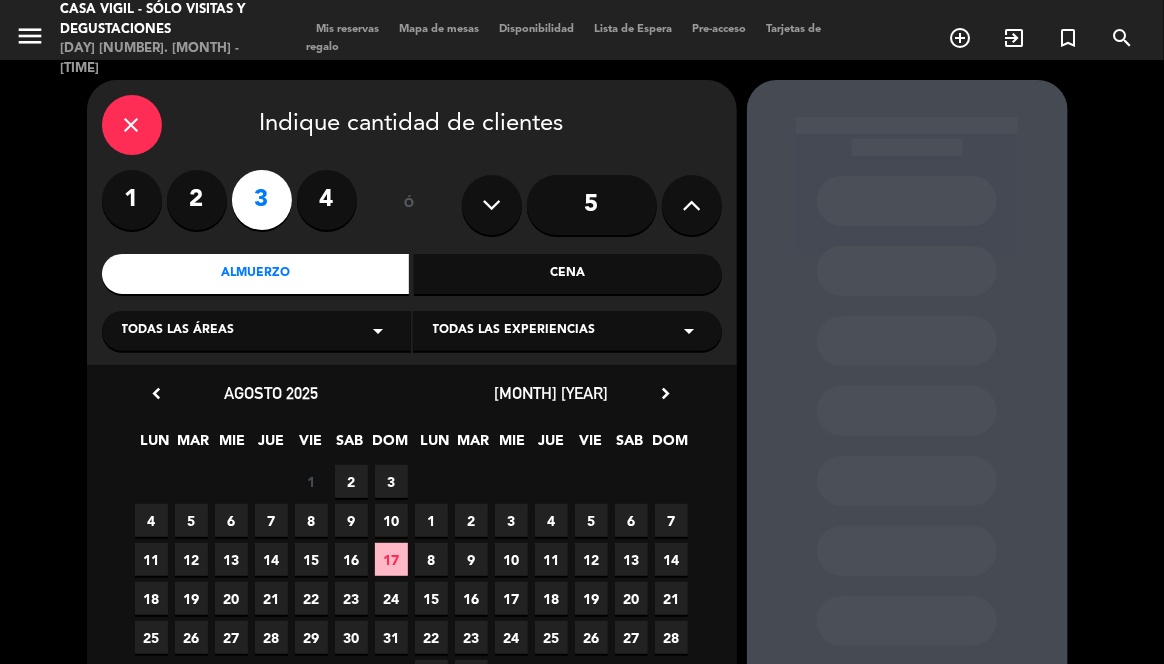 click on "Todas las experiencias" at bounding box center [514, 331] 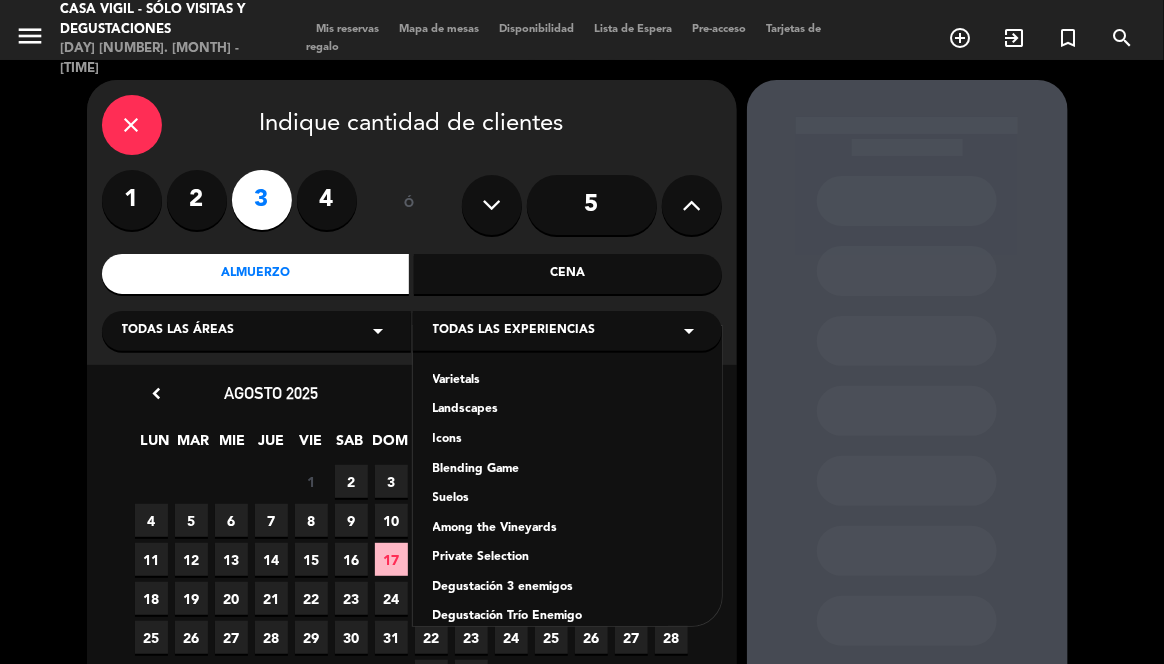 click on "Varietals" at bounding box center (567, 381) 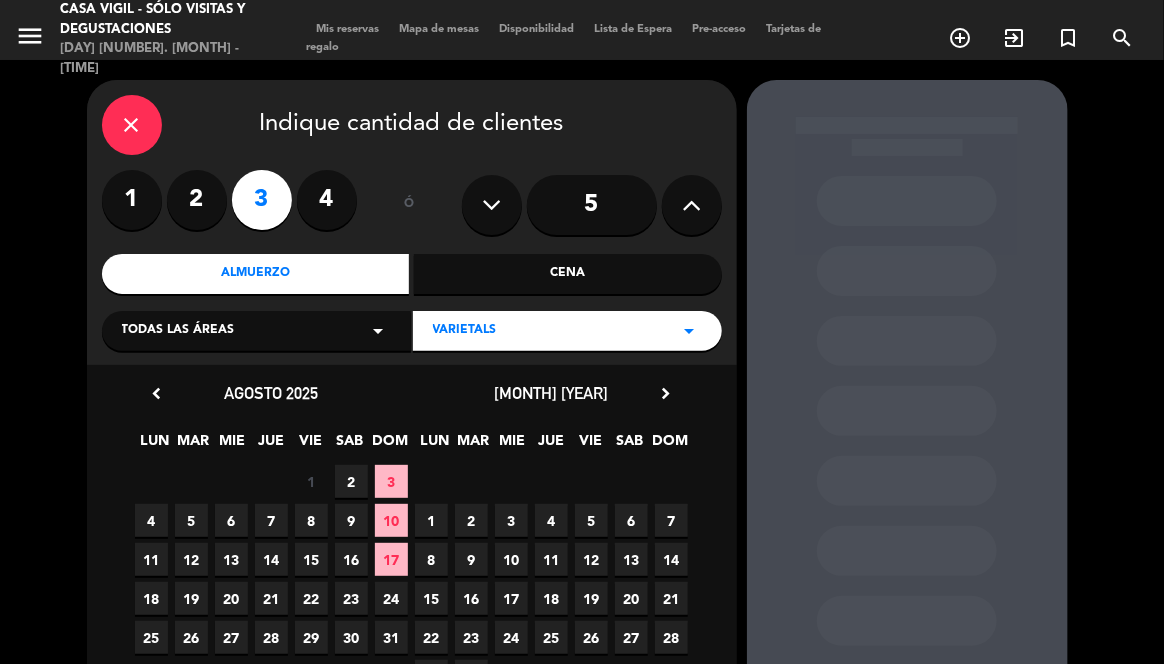 click on "close" at bounding box center (132, 125) 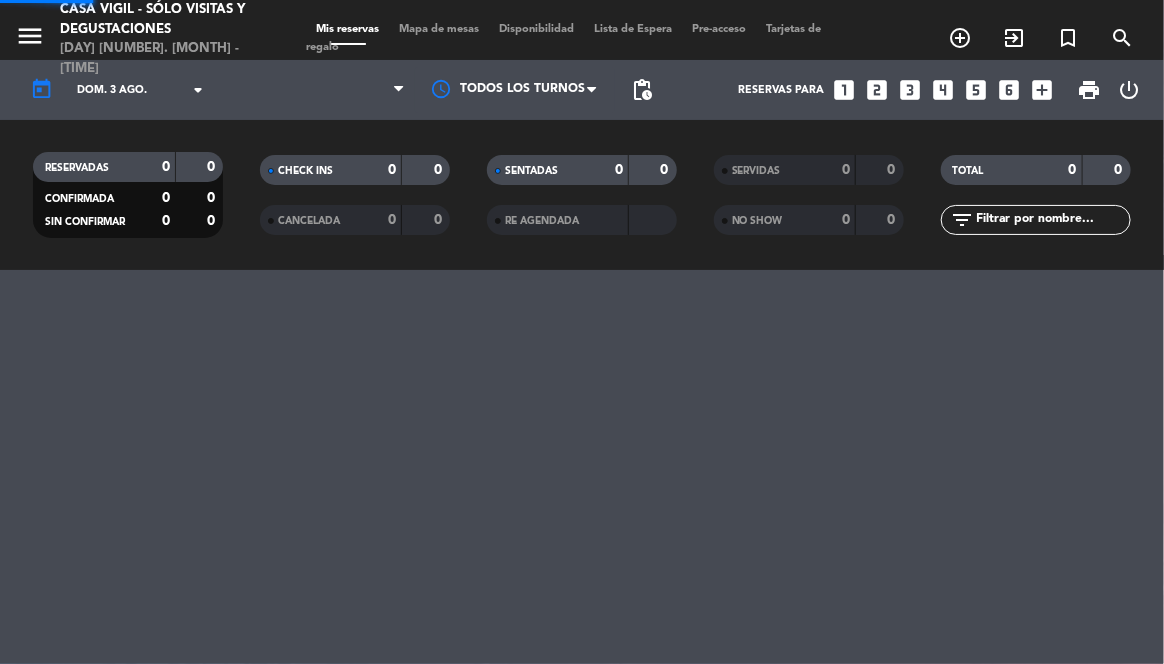 click on "RESERVADAS   0   0   CONFIRMADA   0   0   SIN CONFIRMAR   0   0   CHECK INS   0   0   CANCELADA   0   0   SENTADAS   0   0   RE AGENDADA         SERVIDAS   0   0   NO SHOW   0   0   TOTAL   0   0  filter_list" 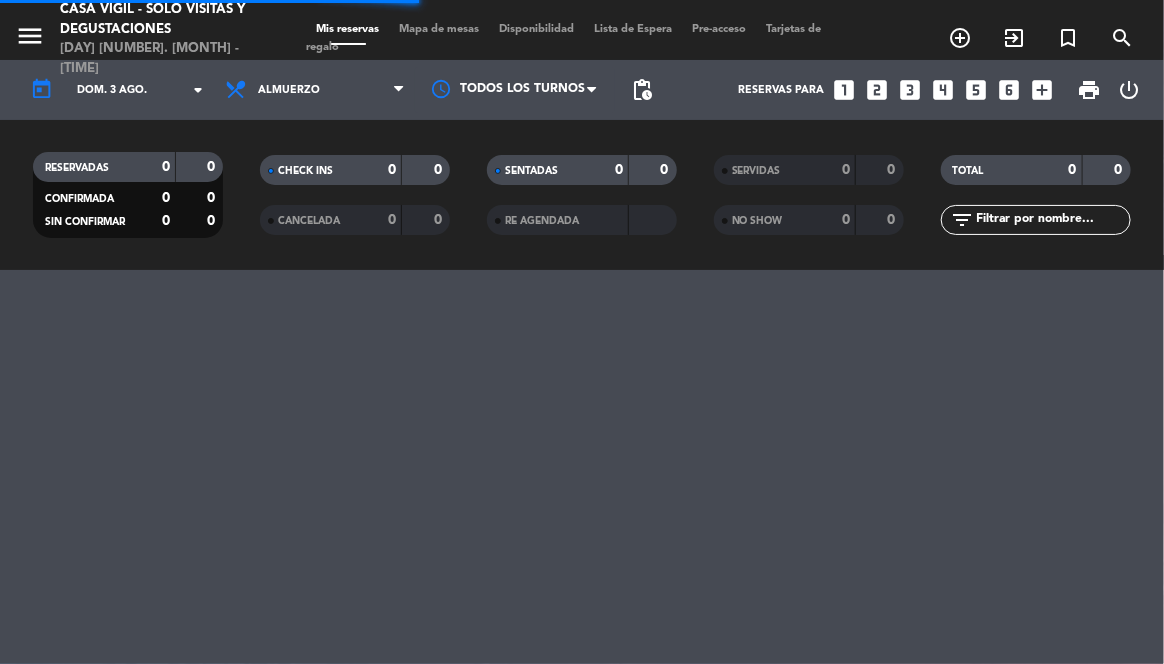 click on "Casa Vigil - SÓLO Visitas y Degustaciones" 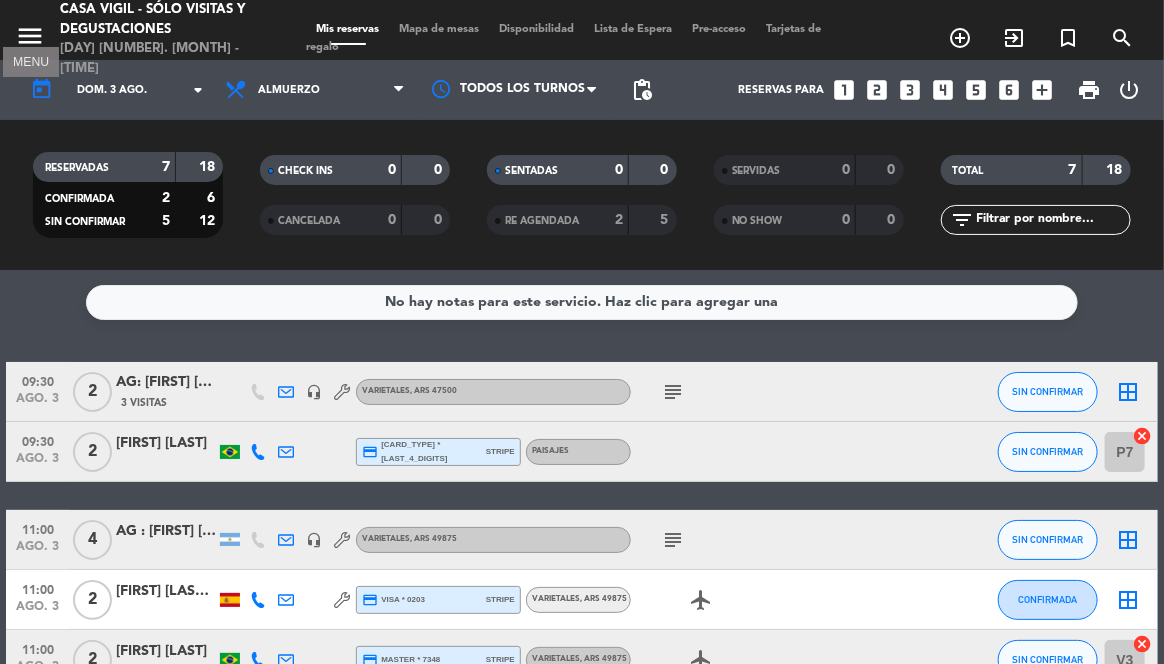 click on "menu" at bounding box center [30, 36] 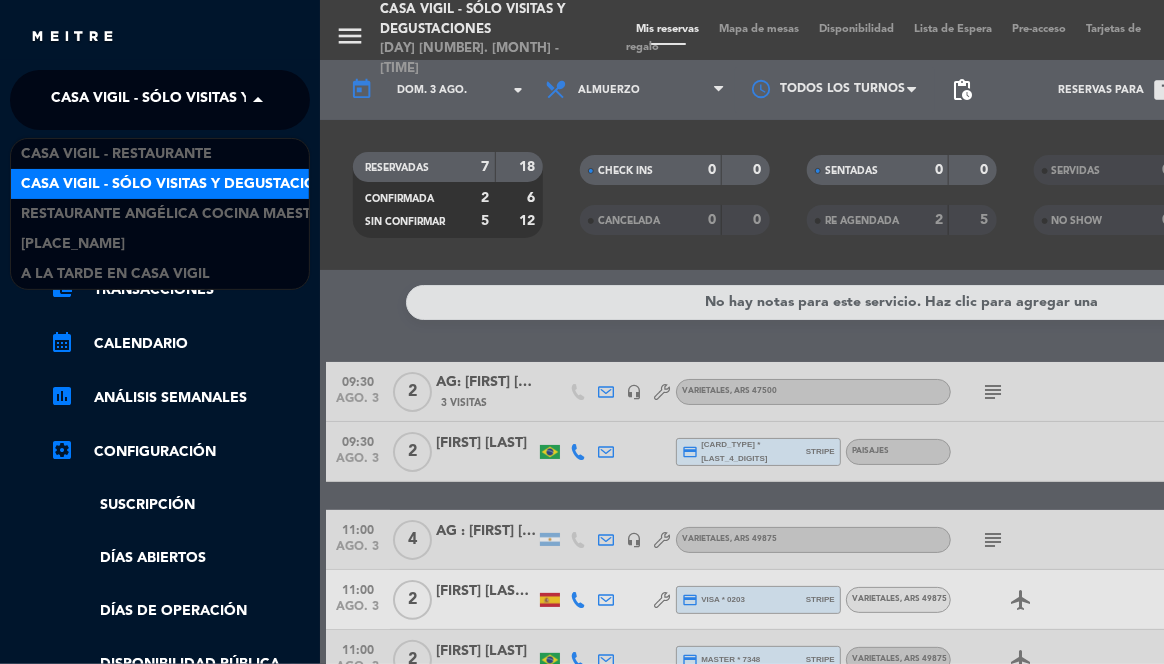 click on "Casa Vigil - SÓLO Visitas y Degustaciones" 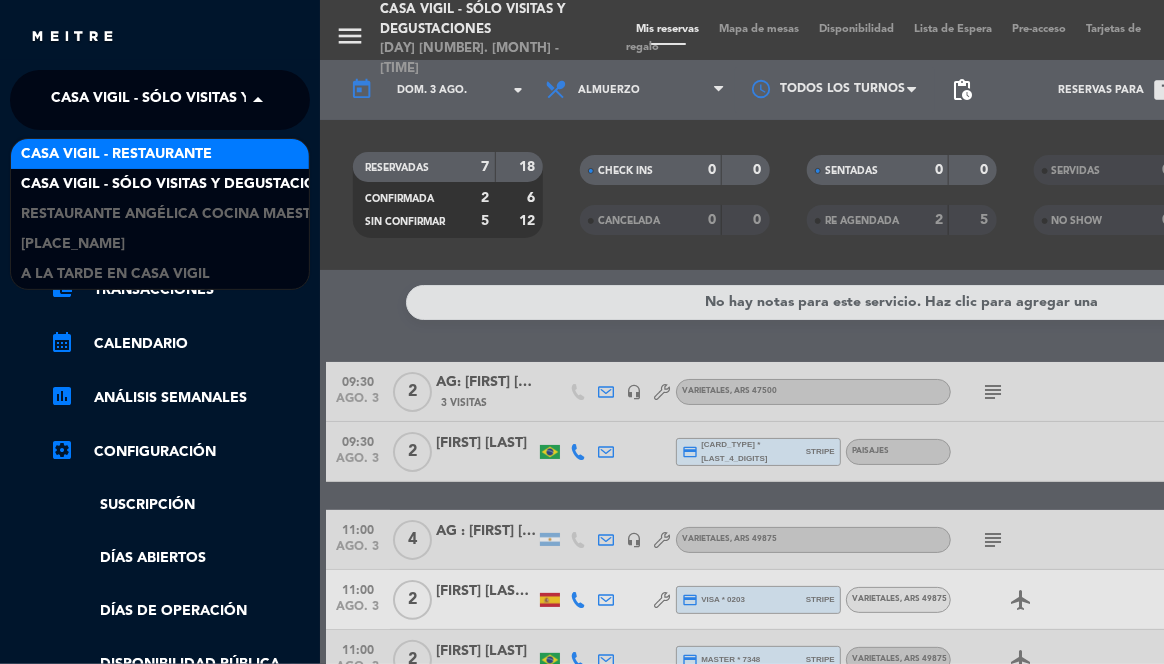 click on "Casa Vigil - Restaurante" at bounding box center [116, 154] 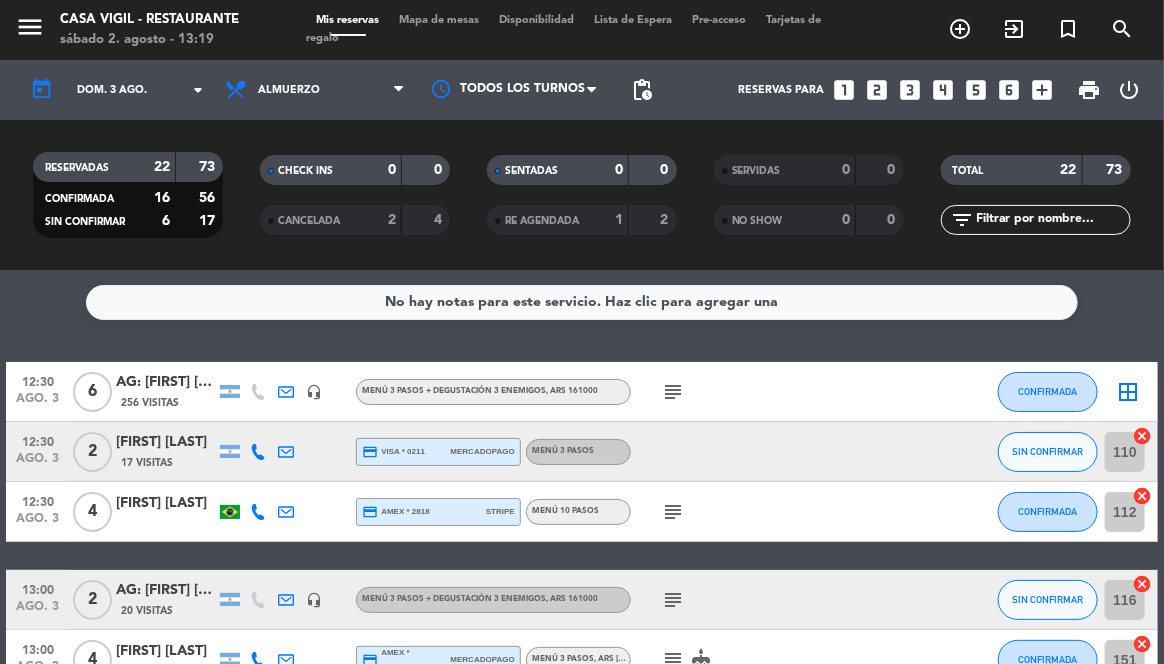 click on "No hay notas para este servicio. Haz clic para agregar una   [TIME]   [MONTH_ABBR]. [NUMBER]   6   AG: [FIRST] [LAST] X6/ SUNTRIP    256 Visitas   headset_mic   Menú 3 Pasos + Degustación 3 Enemigos , ARS 161000  subject  CONFIRMADA  border_all   [TIME]   [MONTH_ABBR]. [NUMBER]   2   [FIRST] [LAST]   17 Visitas  credit_card  visa * [NUMBER]   mercadopago   Menú 3 Pasos SIN CONFIRMAR 110  cancel   [TIME]   [MONTH_ABBR]. [NUMBER]   4   [FIRST] [LAST]  credit_card  amex * [NUMBER]   stripe   Menú 10 pasos  subject  CONFIRMADA 112  cancel   [TIME]   [MONTH_ABBR]. [NUMBER]   2   AG: [FIRST] [LAST]  X 2 /   MORLA MENDOZA TOUR    20 Visitas   headset_mic   Menú 3 Pasos + Degustación 3 Enemigos , ARS 161000  subject  SIN CONFIRMAR 116  cancel   [TIME]   [MONTH_ABBR]. [NUMBER]   4   [FIRST] [LAST]  credit_card  amex * [NUMBER]   mercadopago   Menú 3 Pasos , ARS 129150  subject   cake  CONFIRMADA 151  cancel   [TIME]   [MONTH_ABBR]. [NUMBER]   2   [FIRST] [LAST]  credit_card  visa * [NUMBER]   stripe   Menú 3 Pasos , ARS 129150 CONFIRMADA 102  cancel   [TIME]   [MONTH_ABBR]. [NUMBER]   2   [FIRST] [LAST]  credit_card  stripe  66" 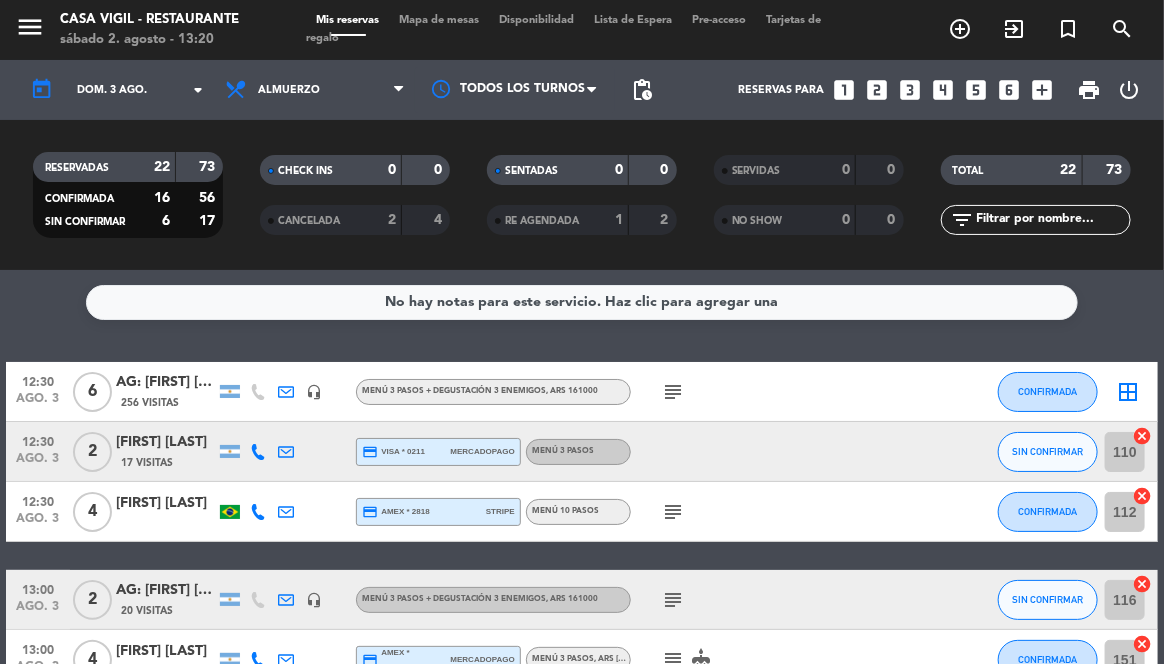 click on "No hay notas para este servicio. Haz clic para agregar una   [TIME]   [MONTH_ABBR]. [NUMBER]   6   AG: [FIRST] [LAST] X6/ SUNTRIP    256 Visitas   headset_mic   Menú 3 Pasos + Degustación 3 Enemigos , ARS 161000  subject  CONFIRMADA  border_all   [TIME]   [MONTH_ABBR]. [NUMBER]   2   [FIRST] [LAST]   17 Visitas  credit_card  visa * [NUMBER]   mercadopago   Menú 3 Pasos SIN CONFIRMAR 110  cancel   [TIME]   [MONTH_ABBR]. [NUMBER]   4   [FIRST] [LAST]  credit_card  amex * [NUMBER]   stripe   Menú 10 pasos  subject  CONFIRMADA 112  cancel   [TIME]   [MONTH_ABBR]. [NUMBER]   2   AG: [FIRST] [LAST]  X 2 /   MORLA MENDOZA TOUR    20 Visitas   headset_mic   Menú 3 Pasos + Degustación 3 Enemigos , ARS 161000  subject  SIN CONFIRMAR 116  cancel   [TIME]   [MONTH_ABBR]. [NUMBER]   4   [FIRST] [LAST]  credit_card  amex * [NUMBER]   mercadopago   Menú 3 Pasos , ARS 129150  subject   cake  CONFIRMADA 151  cancel   [TIME]   [MONTH_ABBR]. [NUMBER]   2   [FIRST] [LAST]  credit_card  visa * [NUMBER]   stripe   Menú 3 Pasos , ARS 129150 CONFIRMADA 102  cancel   [TIME]   [MONTH_ABBR]. [NUMBER]   2   [FIRST] [LAST]  credit_card  stripe  66" 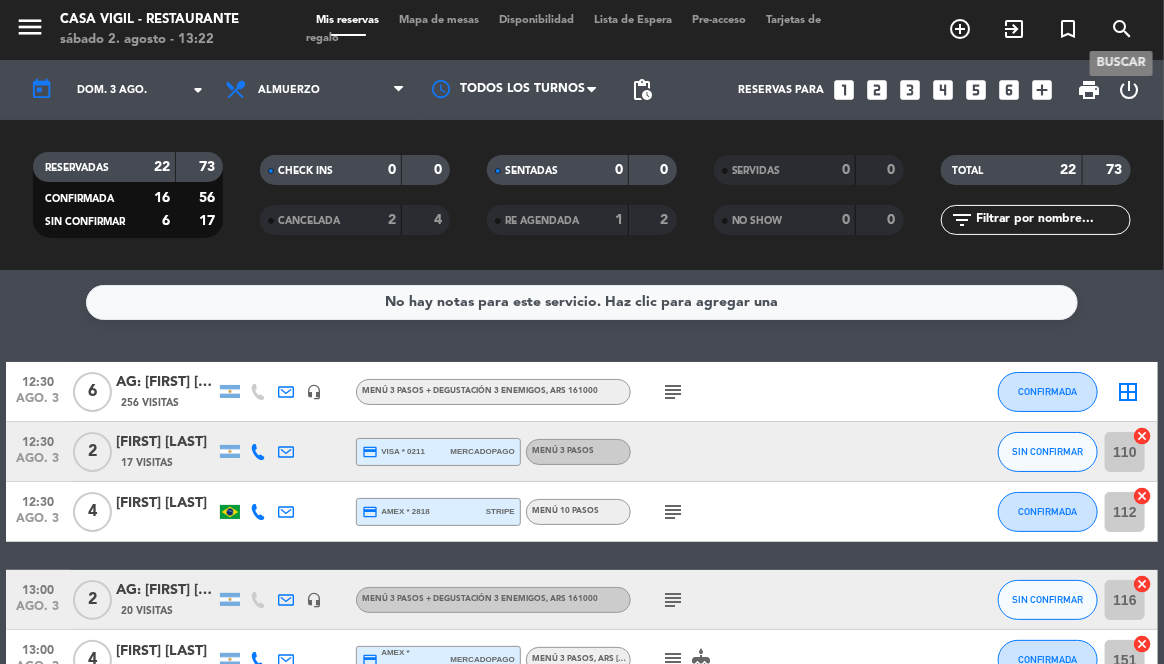 click on "search" at bounding box center (1122, 29) 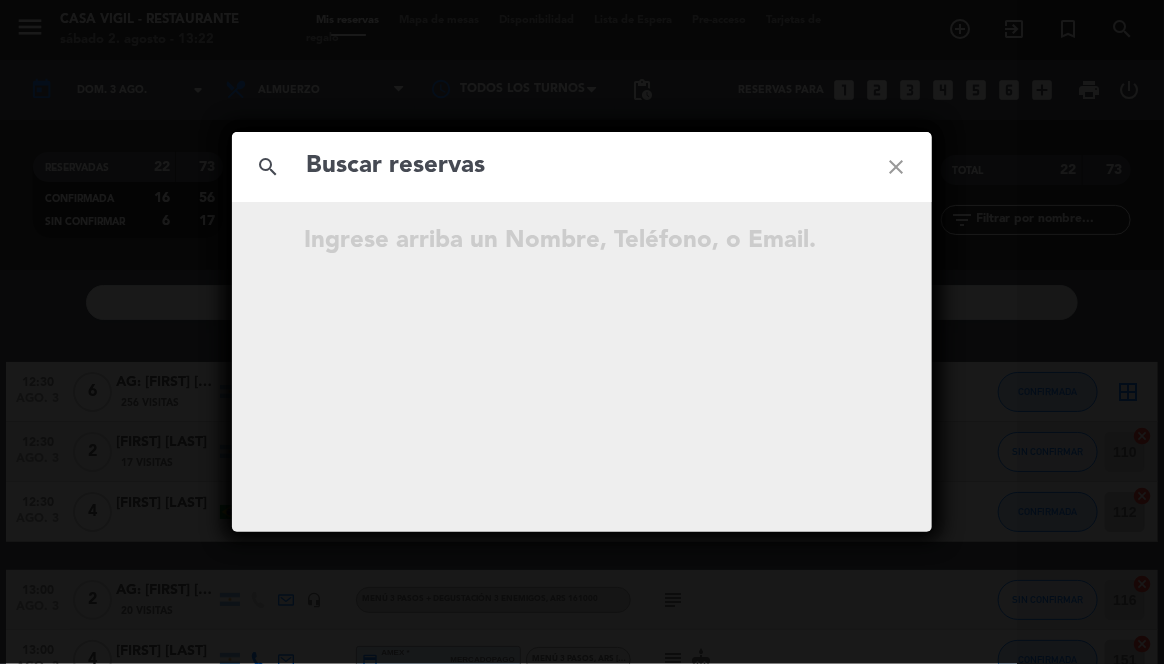 click 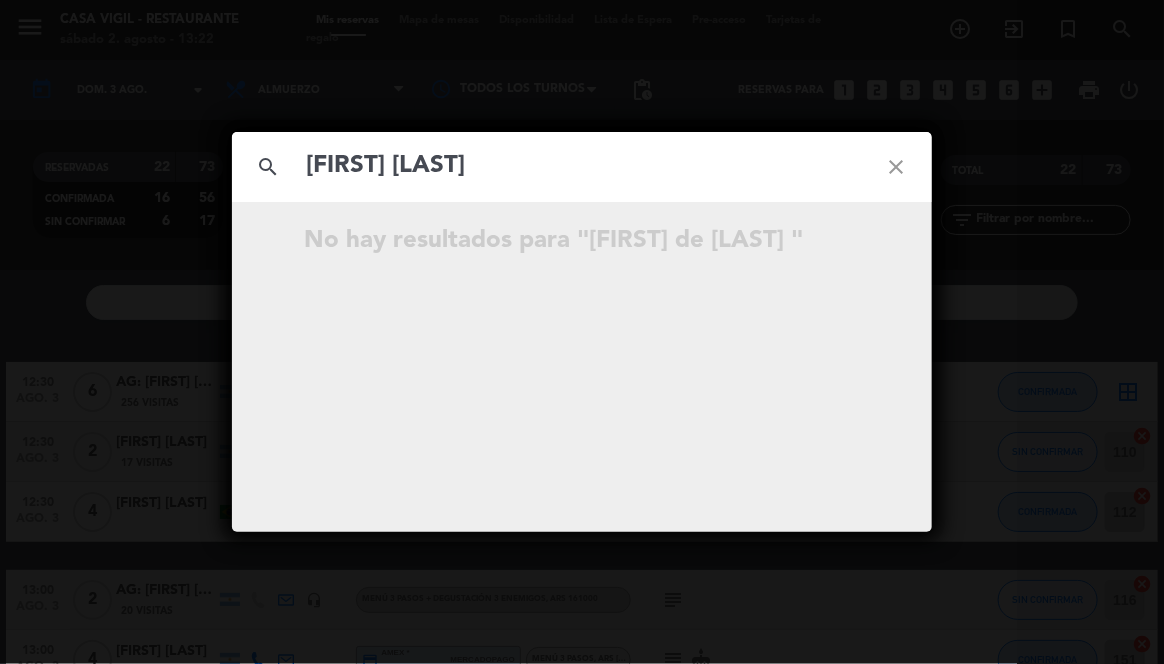 type on "[FIRST] [LAST]" 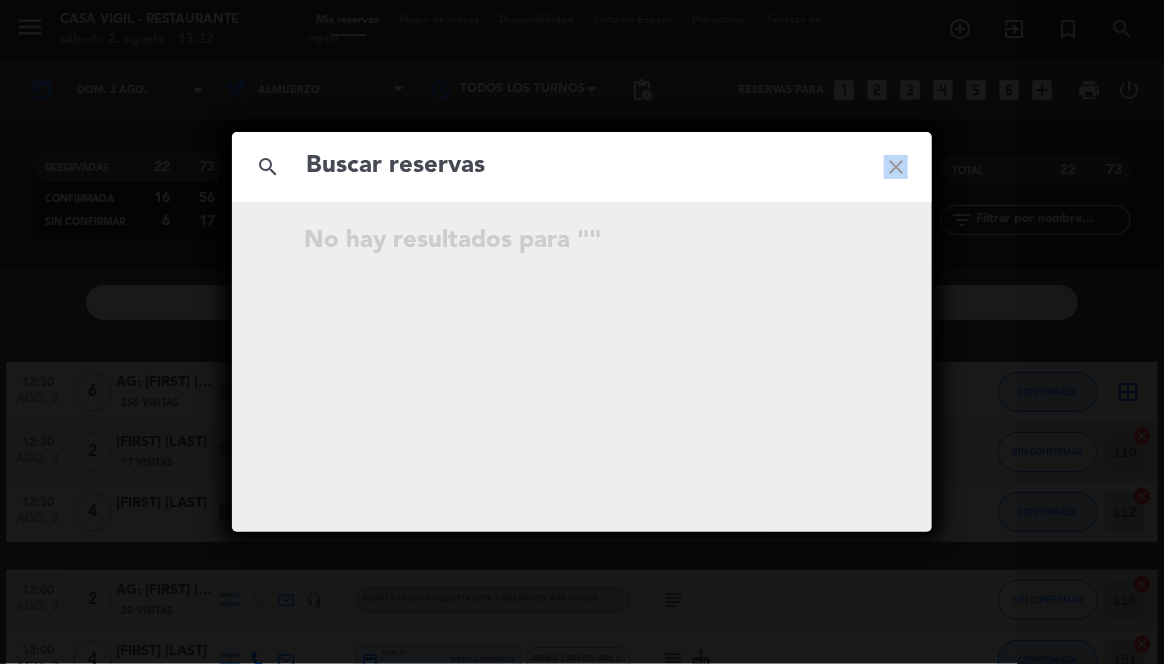 drag, startPoint x: 902, startPoint y: 164, endPoint x: 758, endPoint y: 166, distance: 144.01389 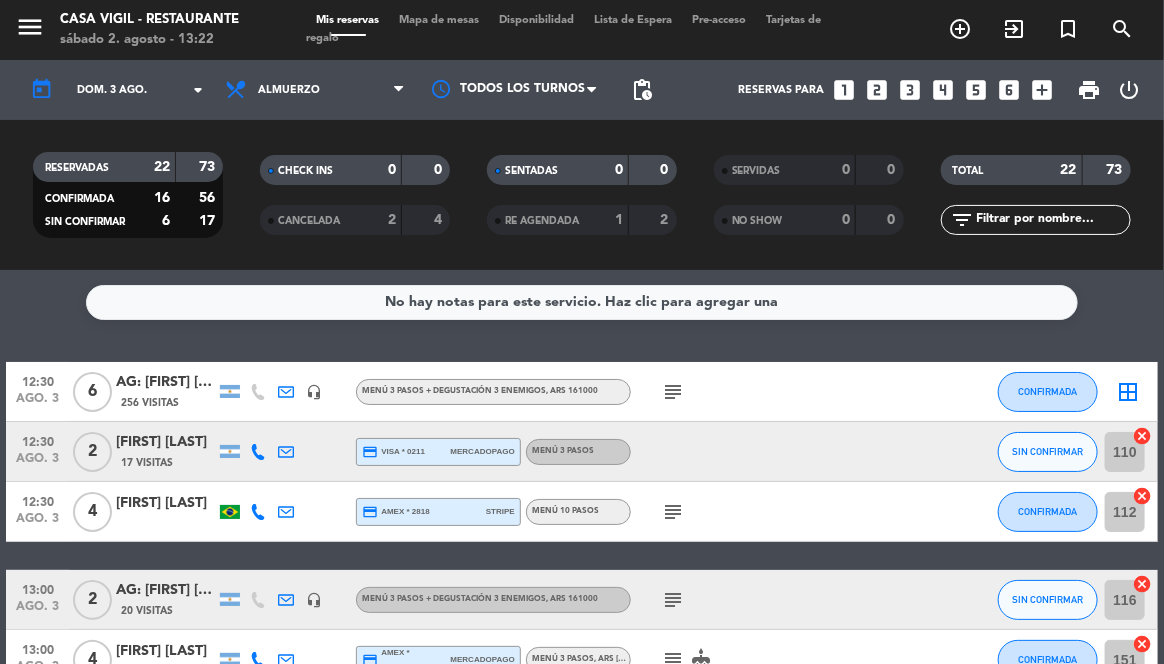 click on "No hay notas para este servicio. Haz clic para agregar una   [TIME]   [MONTH_ABBR]. [NUMBER]   6   AG: [FIRST] [LAST] X6/ SUNTRIP    256 Visitas   headset_mic   Menú 3 Pasos + Degustación 3 Enemigos , ARS 161000  subject  CONFIRMADA  border_all   [TIME]   [MONTH_ABBR]. [NUMBER]   2   [FIRST] [LAST]   17 Visitas  credit_card  visa * [NUMBER]   mercadopago   Menú 3 Pasos SIN CONFIRMAR 110  cancel   [TIME]   [MONTH_ABBR]. [NUMBER]   4   [FIRST] [LAST]  credit_card  amex * [NUMBER]   stripe   Menú 10 pasos  subject  CONFIRMADA 112  cancel   [TIME]   [MONTH_ABBR]. [NUMBER]   2   AG: [FIRST] [LAST]  X 2 /   MORLA MENDOZA TOUR    20 Visitas   headset_mic   Menú 3 Pasos + Degustación 3 Enemigos , ARS 161000  subject  SIN CONFIRMAR 116  cancel   [TIME]   [MONTH_ABBR]. [NUMBER]   4   [FIRST] [LAST]  credit_card  amex * [NUMBER]   mercadopago   Menú 3 Pasos , ARS 129150  subject   cake  CONFIRMADA 151  cancel   [TIME]   [MONTH_ABBR]. [NUMBER]   2   [FIRST] [LAST]  credit_card  visa * [NUMBER]   stripe   Menú 3 Pasos , ARS 129150 CONFIRMADA 102  cancel   [TIME]   [MONTH_ABBR]. [NUMBER]   2   [FIRST] [LAST]  credit_card  stripe  66" 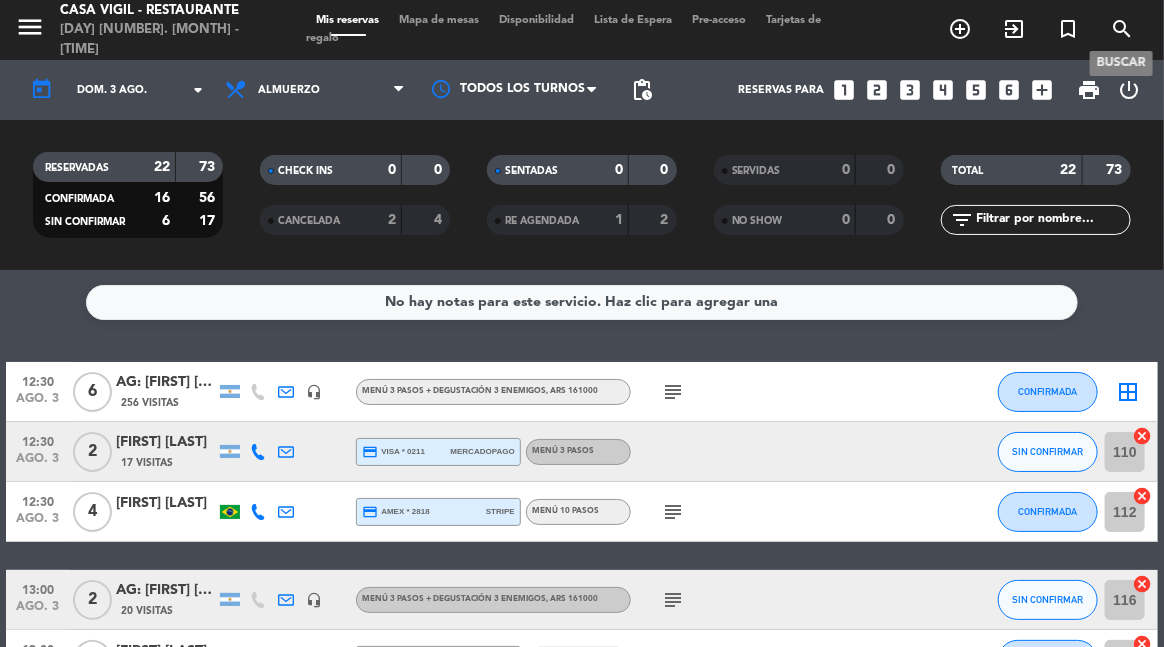 click on "search" at bounding box center (1122, 29) 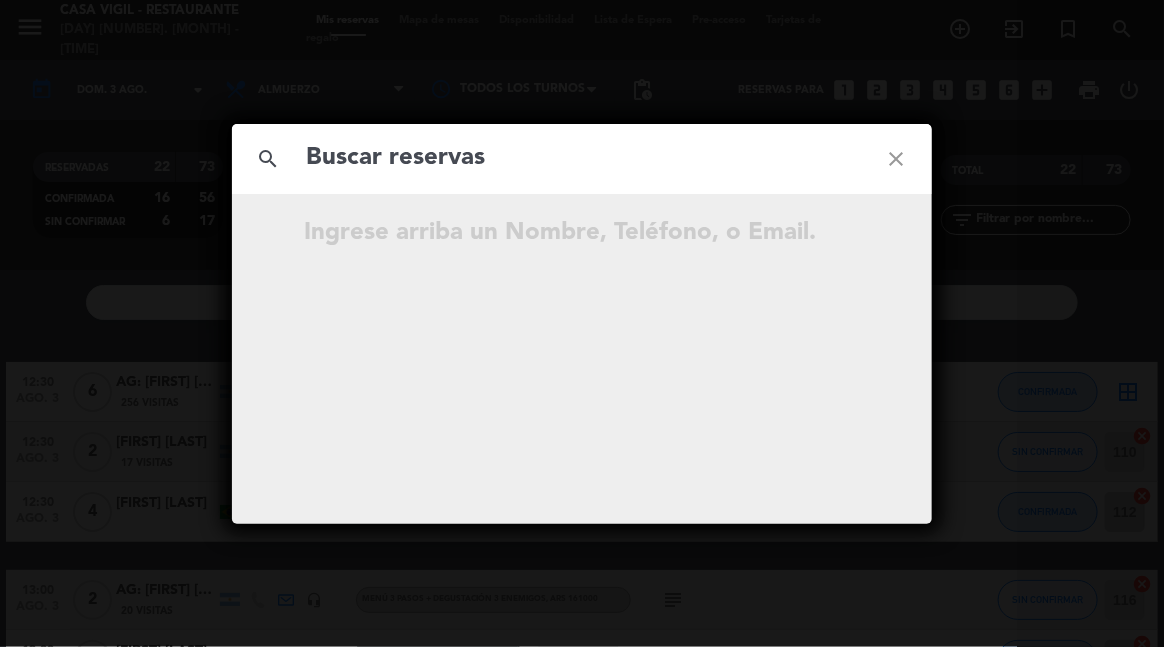 click 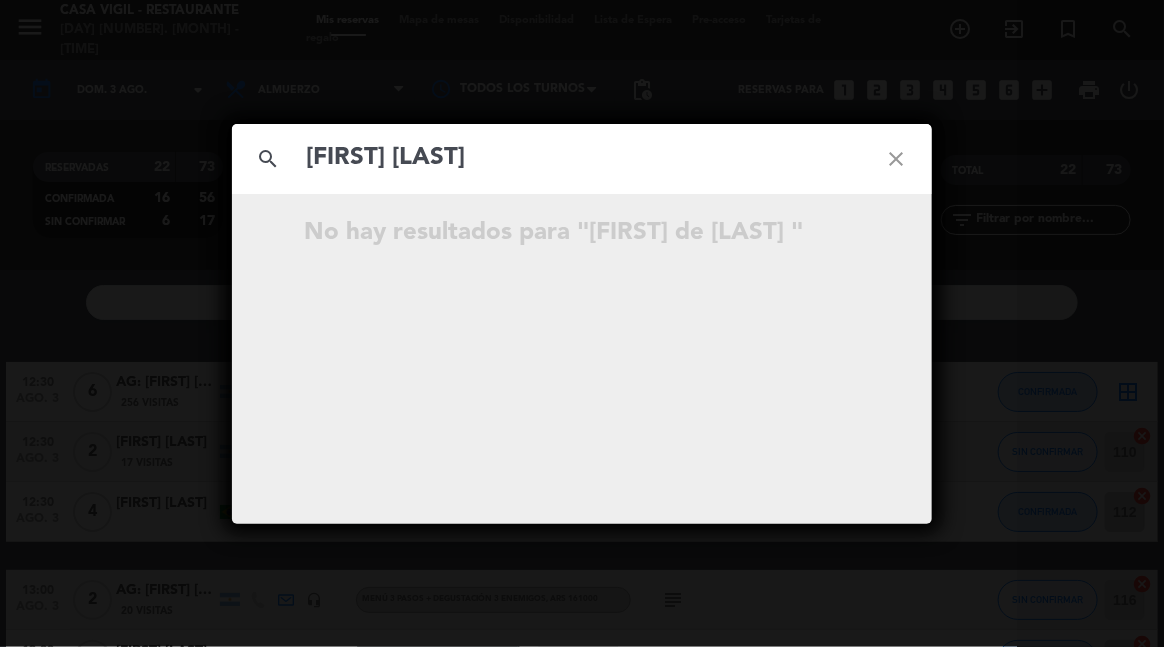 type on "[FIRST] [LAST]" 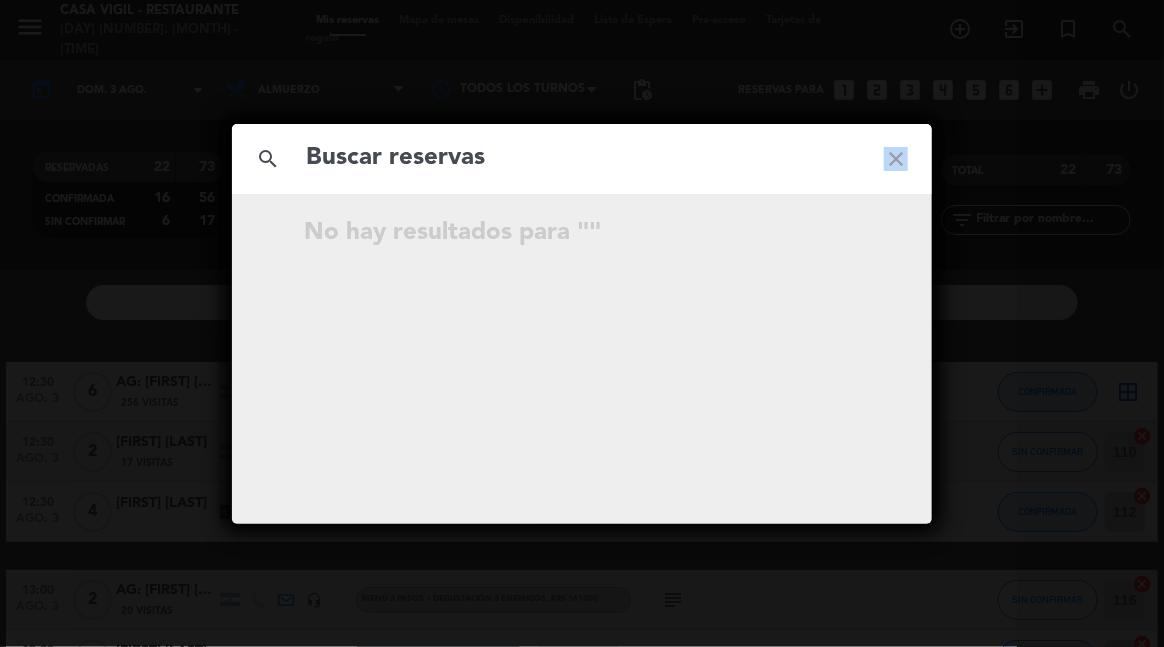 click on "close" 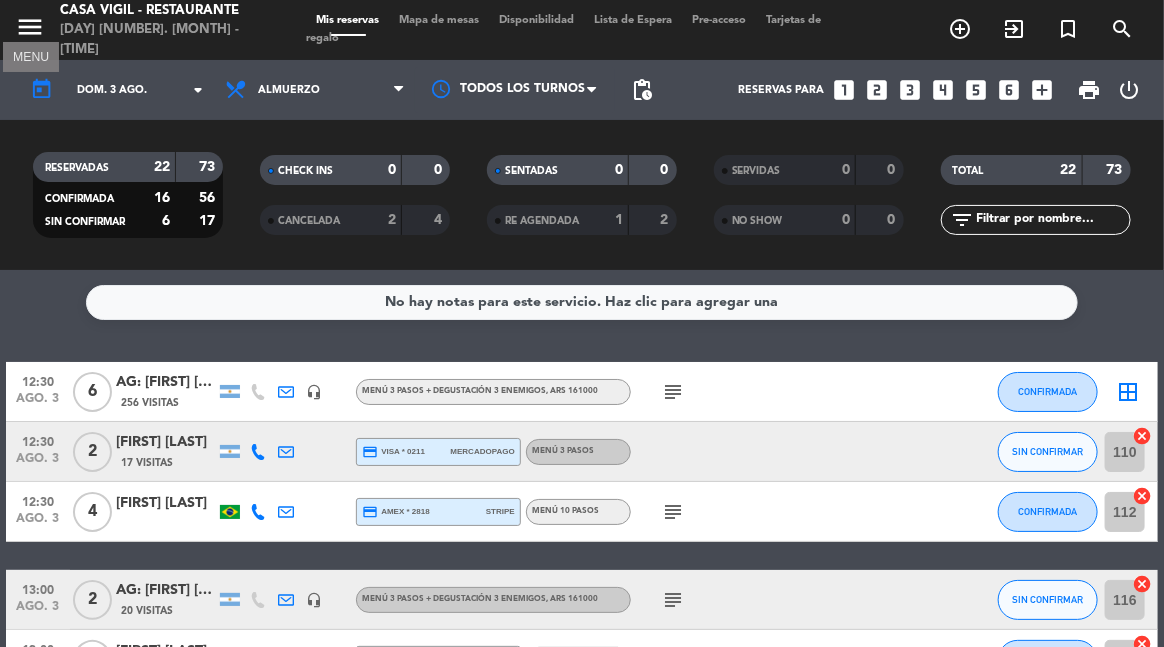 click on "menu" at bounding box center (30, 27) 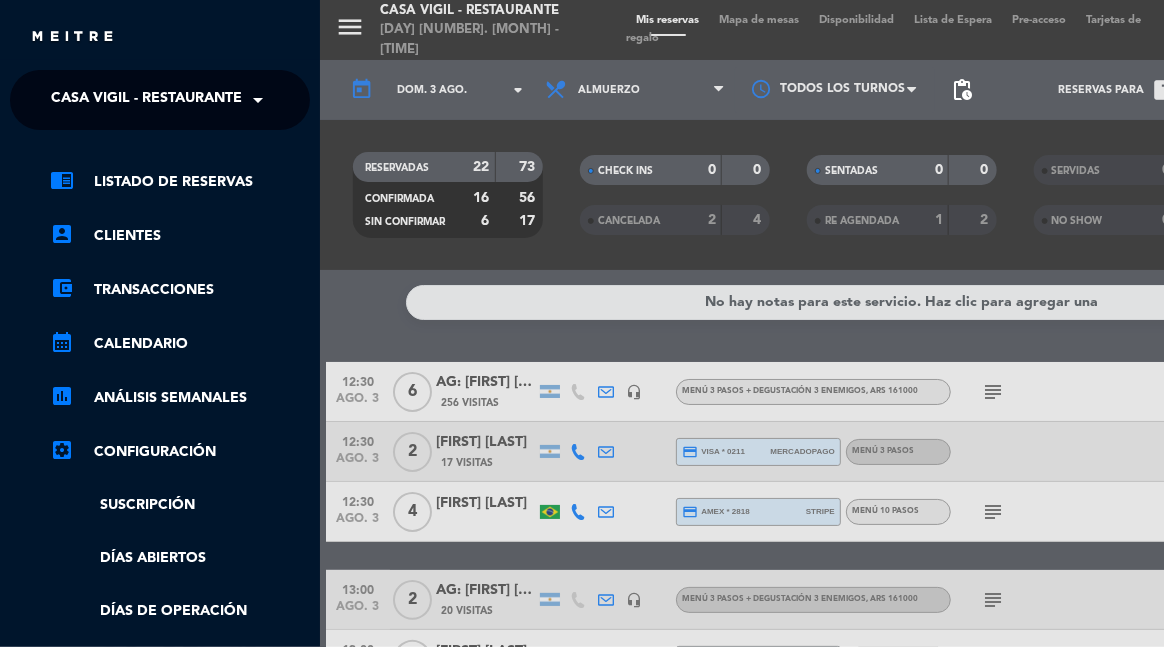 click on "Casa Vigil - Restaurante" 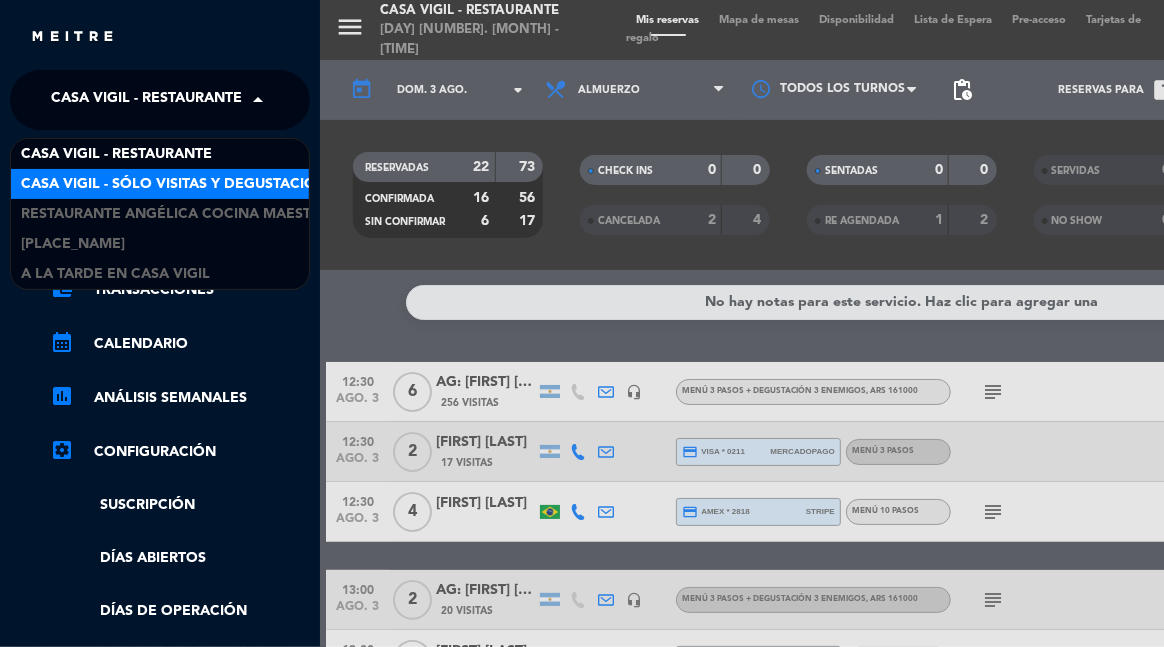 click on "Casa Vigil - SÓLO Visitas y Degustaciones" at bounding box center (182, 184) 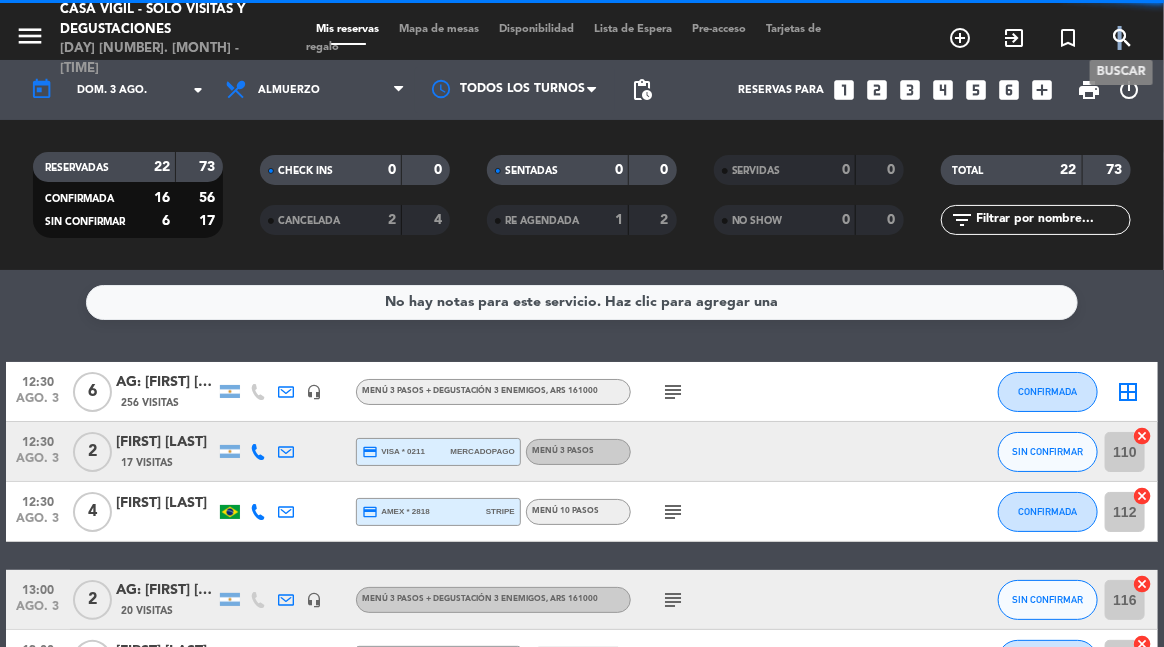 click on "search" at bounding box center [1122, 38] 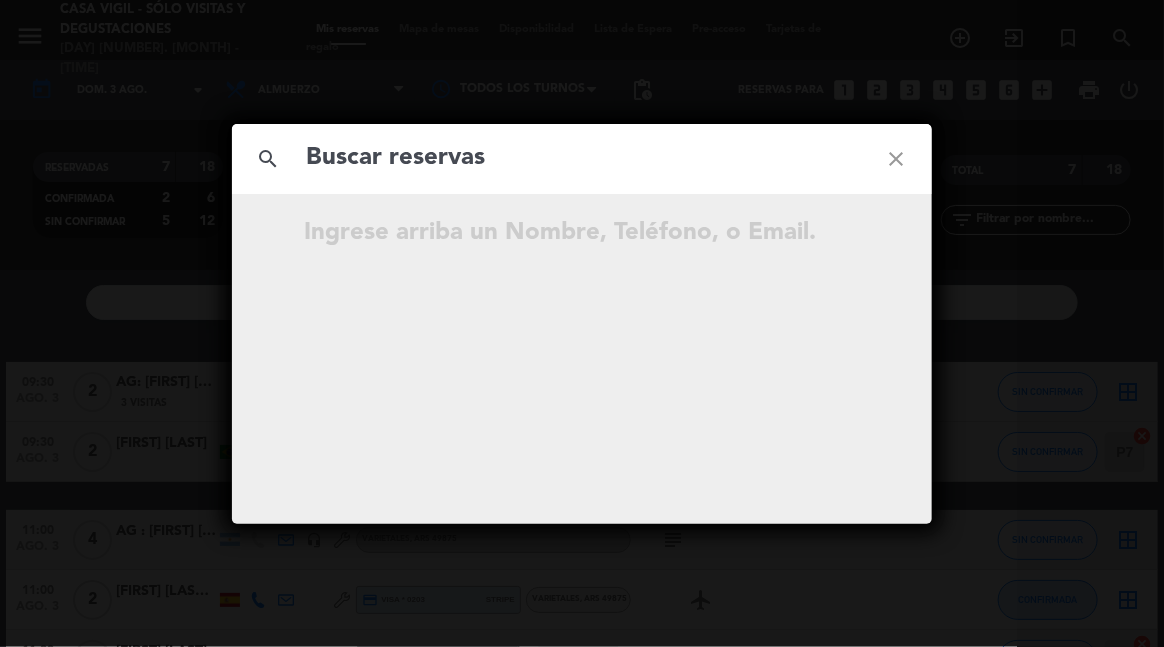 click 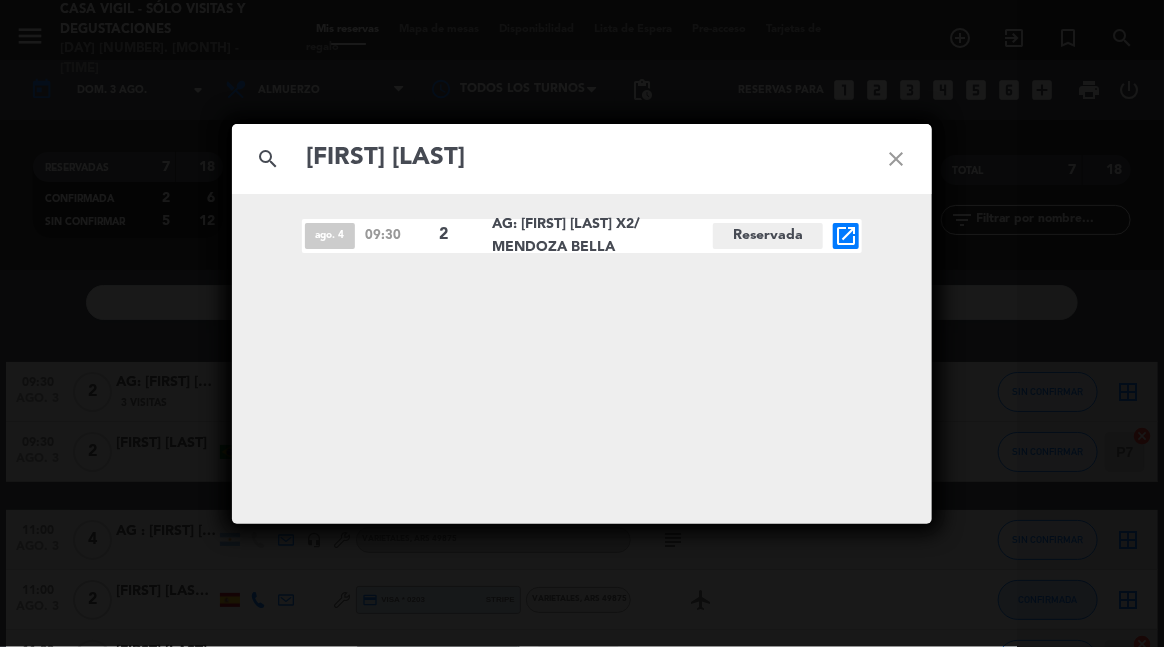 type on "[FIRST] [LAST]" 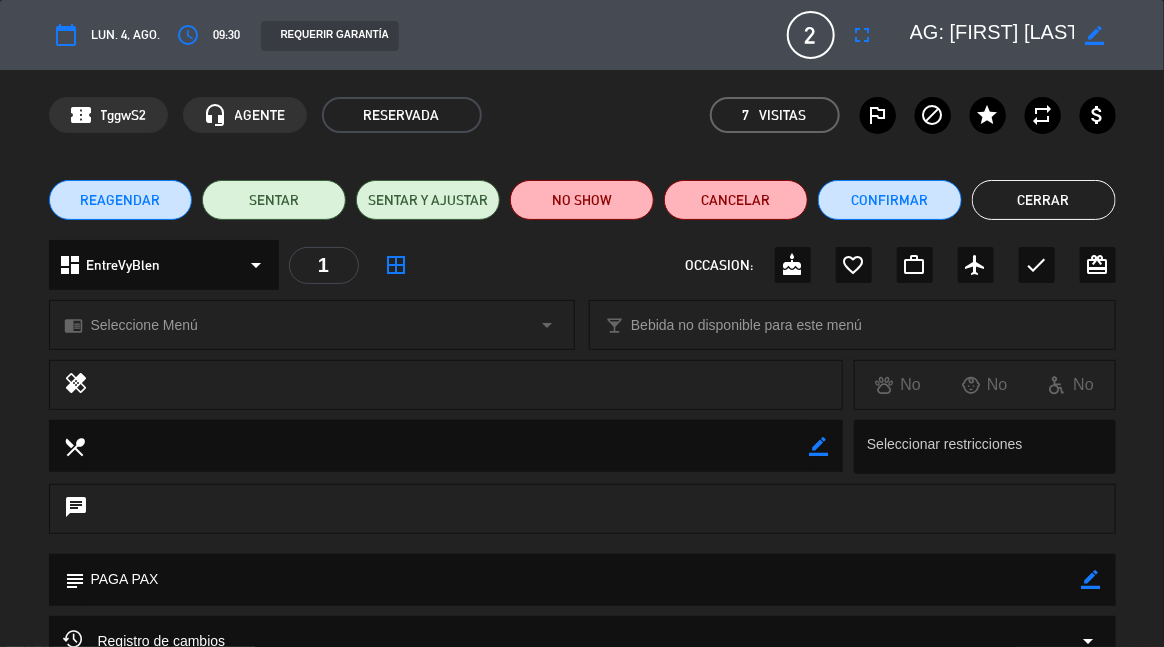 click 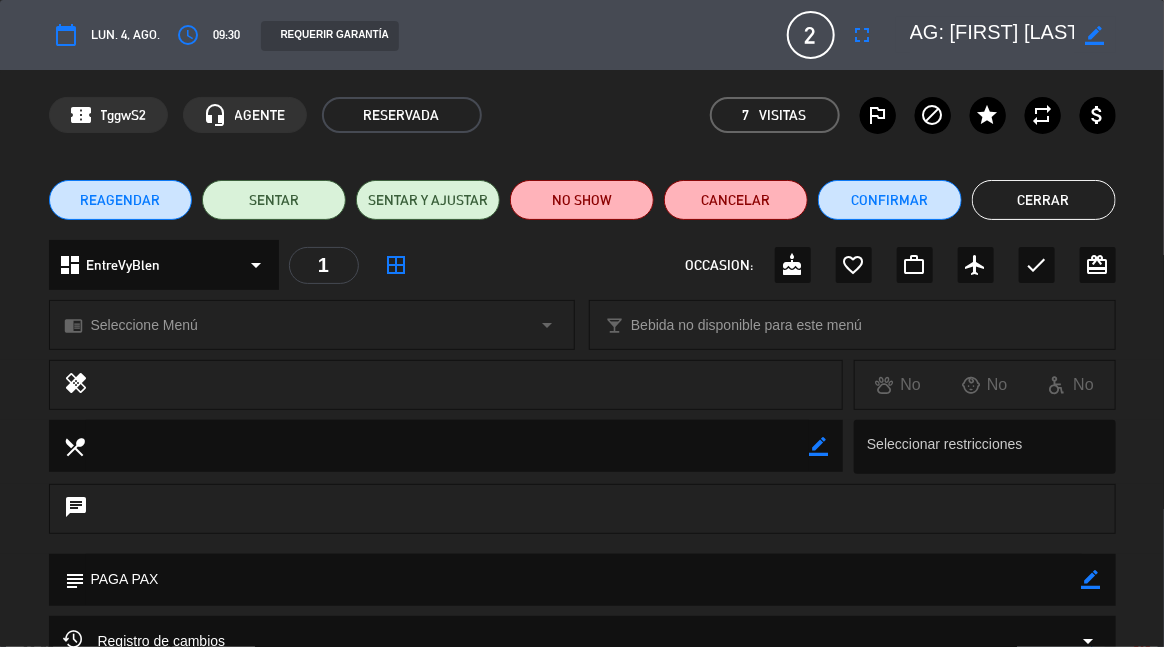 click 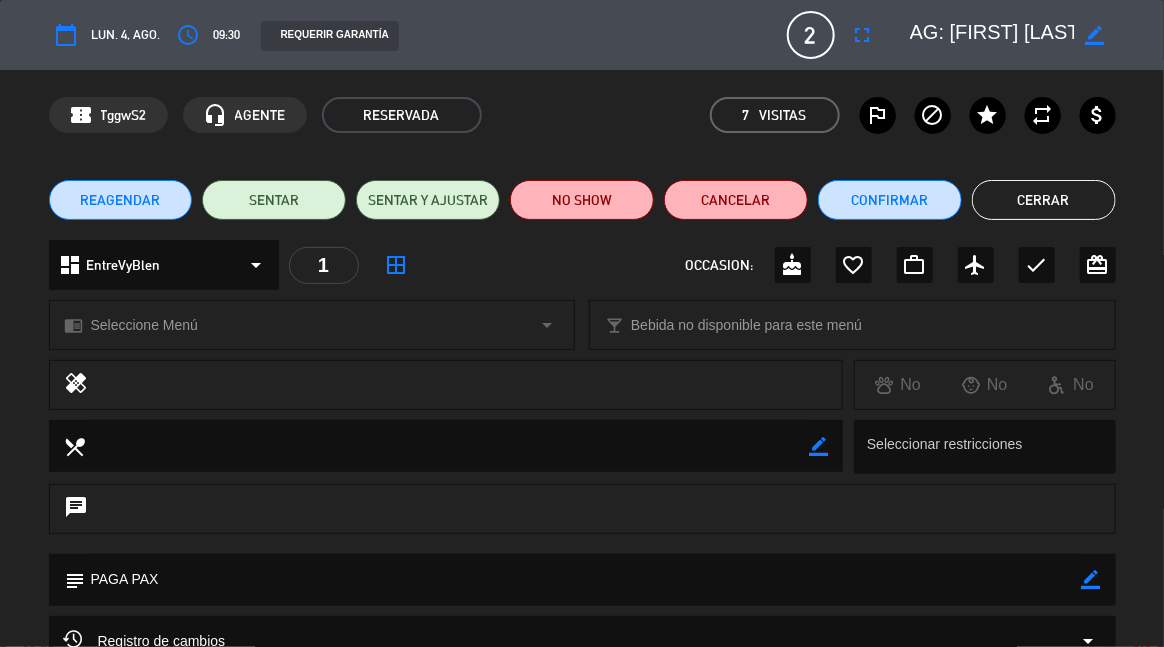drag, startPoint x: 173, startPoint y: 586, endPoint x: 90, endPoint y: 581, distance: 83.15047 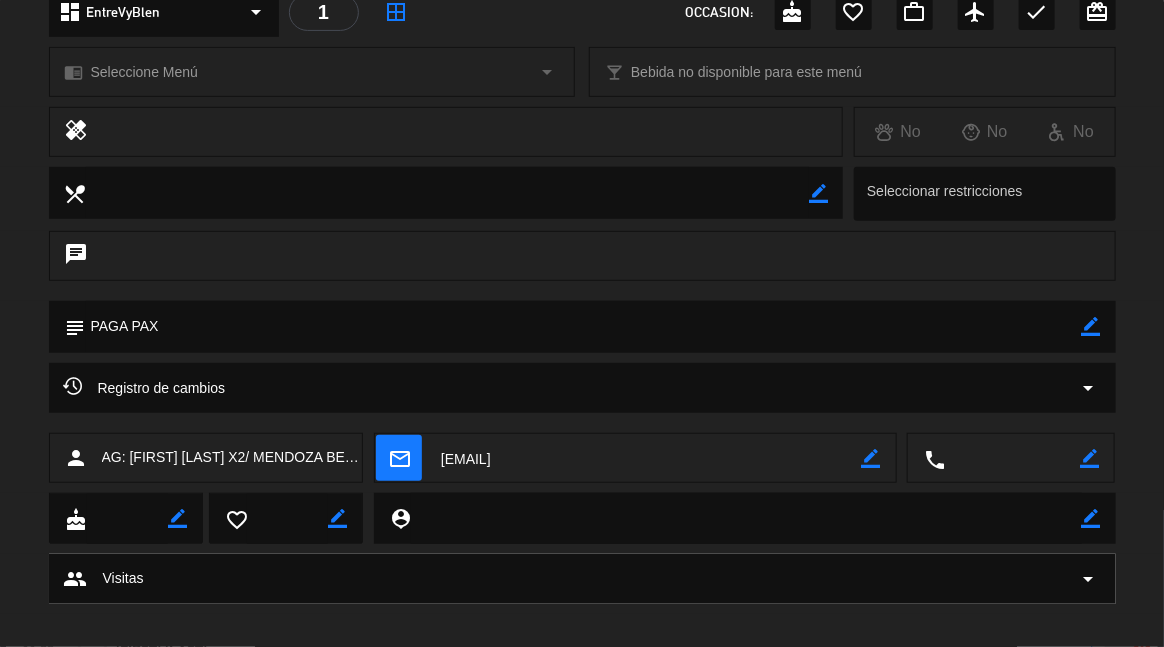scroll, scrollTop: 270, scrollLeft: 0, axis: vertical 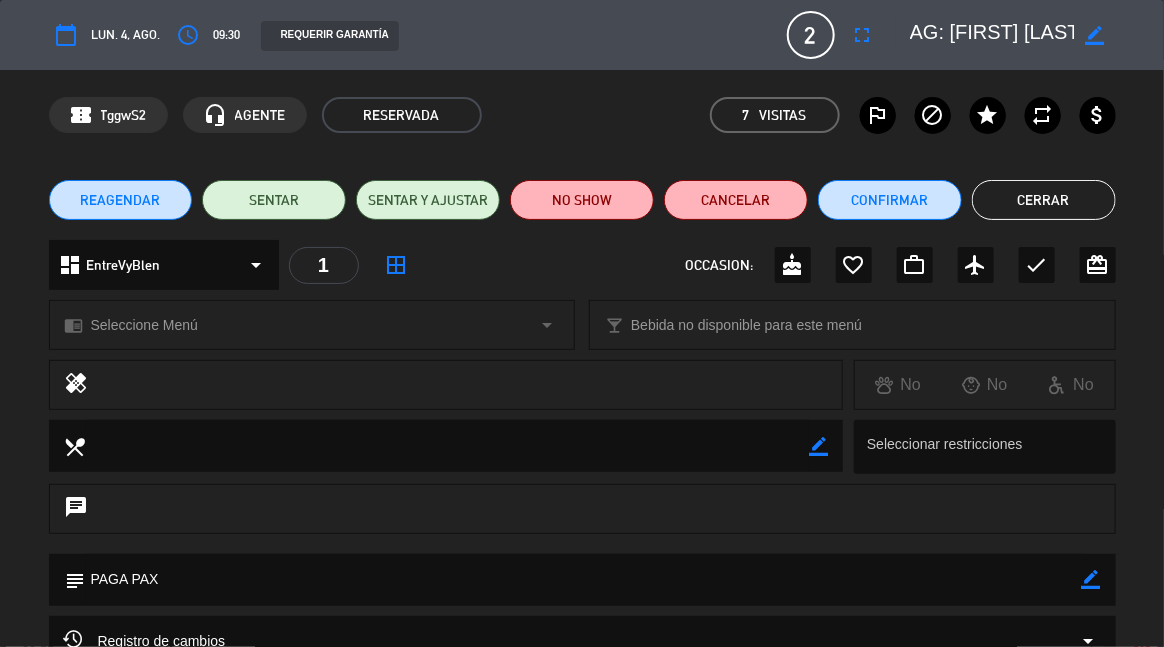 click on "Cerrar" 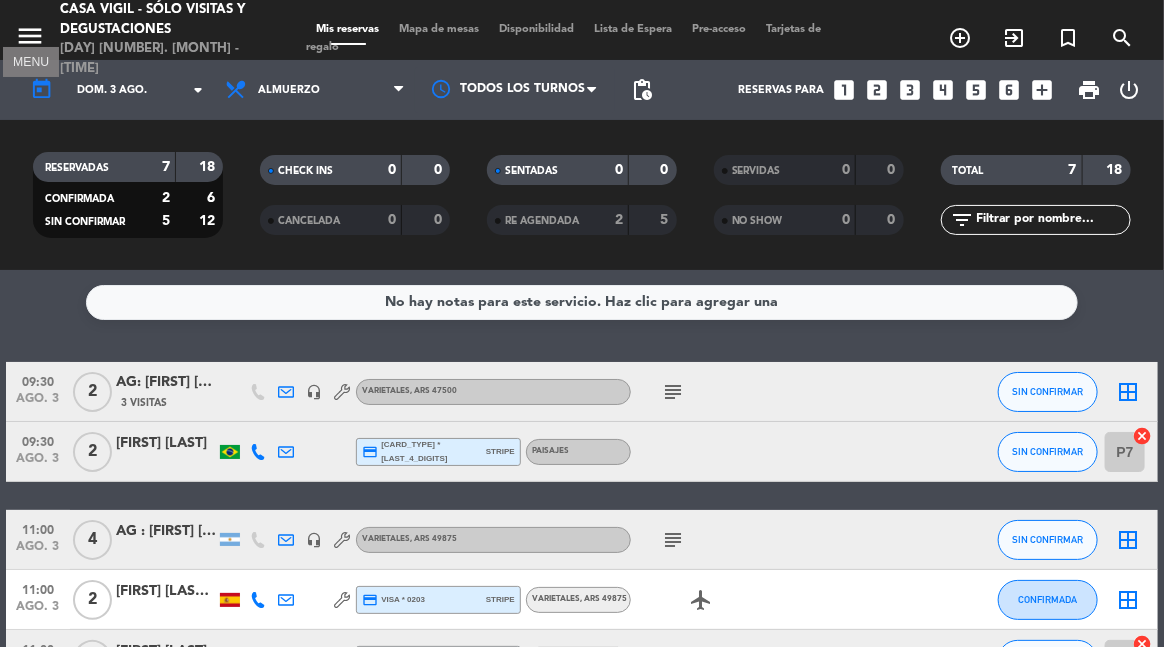 click on "menu" at bounding box center [30, 36] 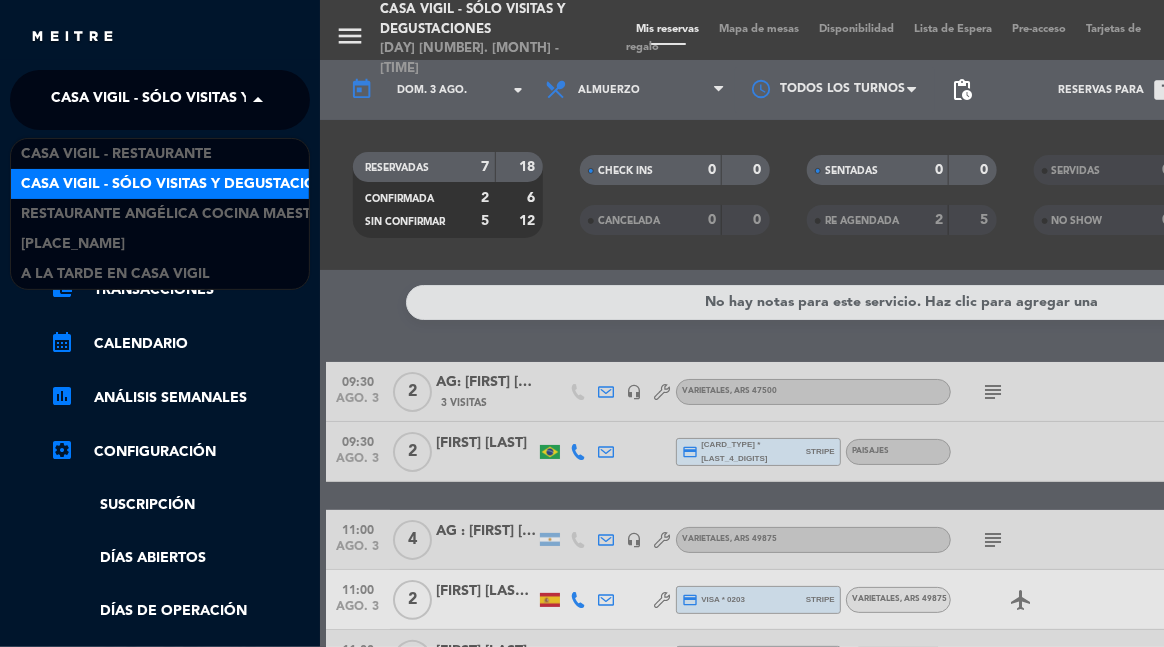 click on "Casa Vigil - SÓLO Visitas y Degustaciones" 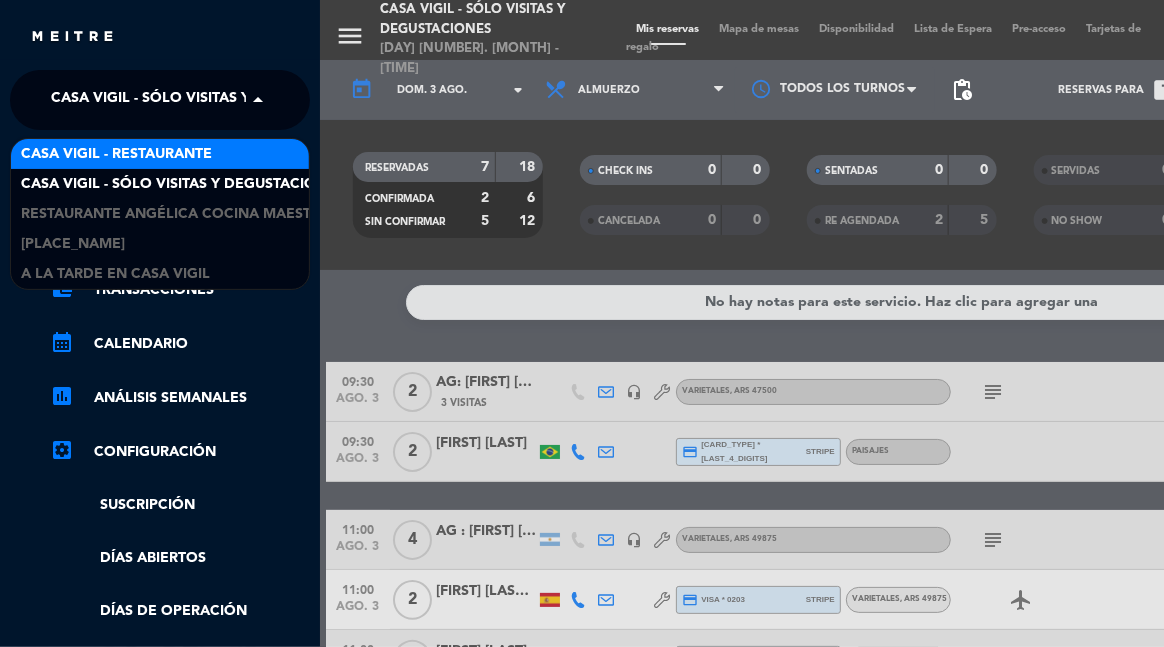 click on "Casa Vigil - Restaurante" at bounding box center [116, 154] 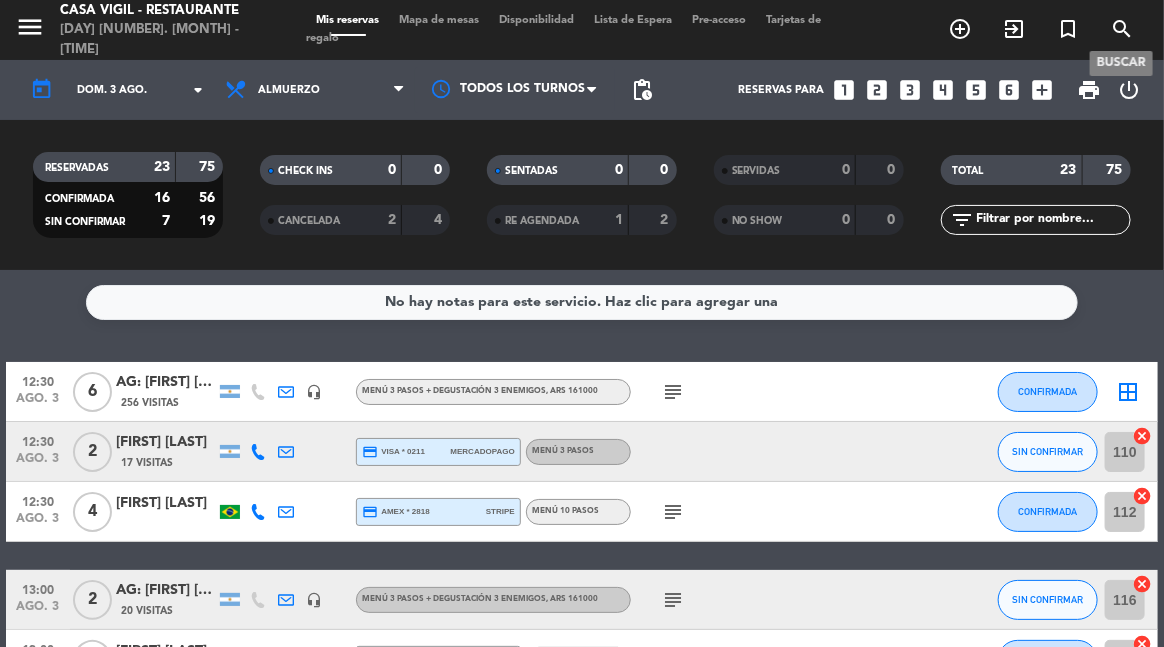 click on "search" at bounding box center (1122, 29) 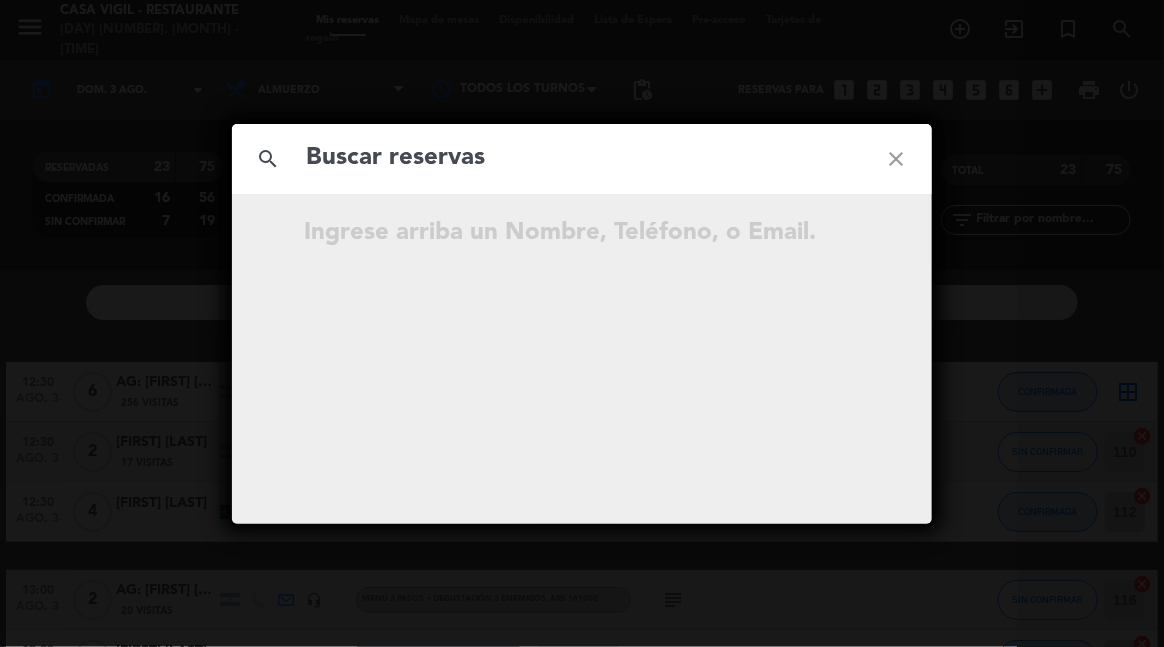click on "search close" 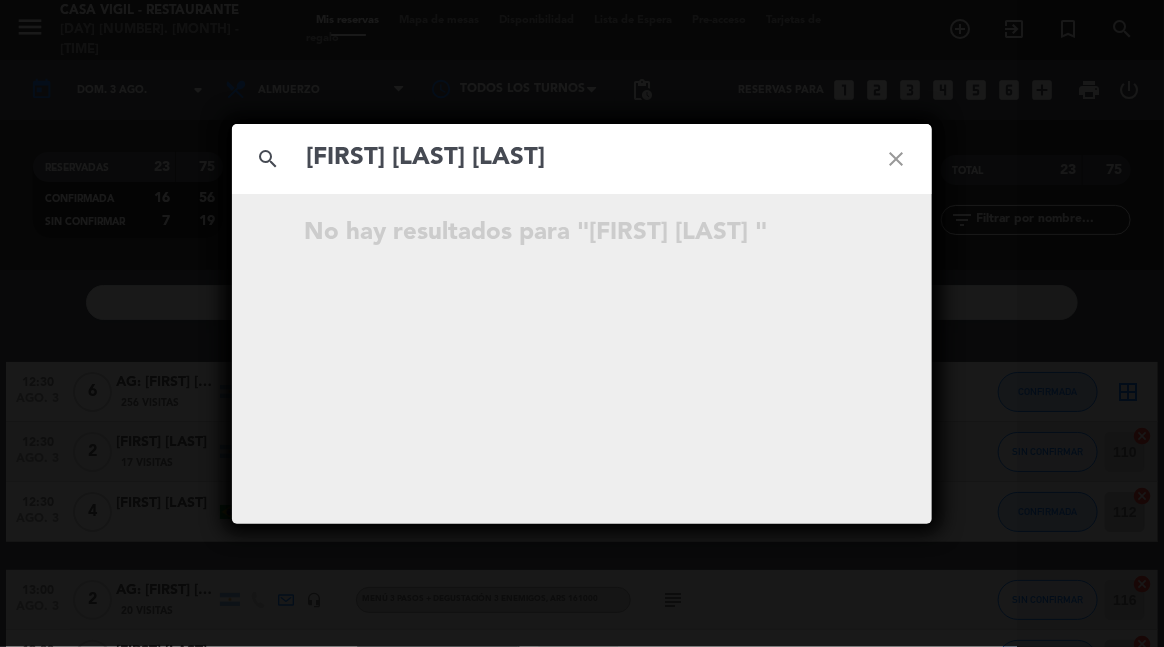 type on "[FIRST] [LAST] [LAST]" 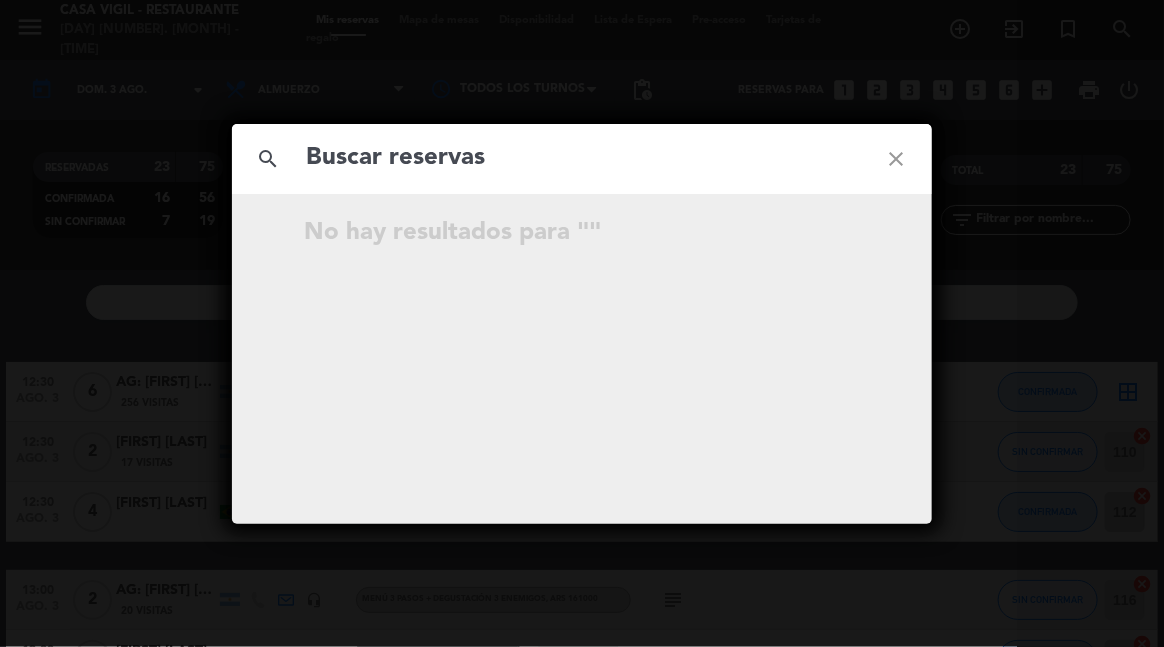 click 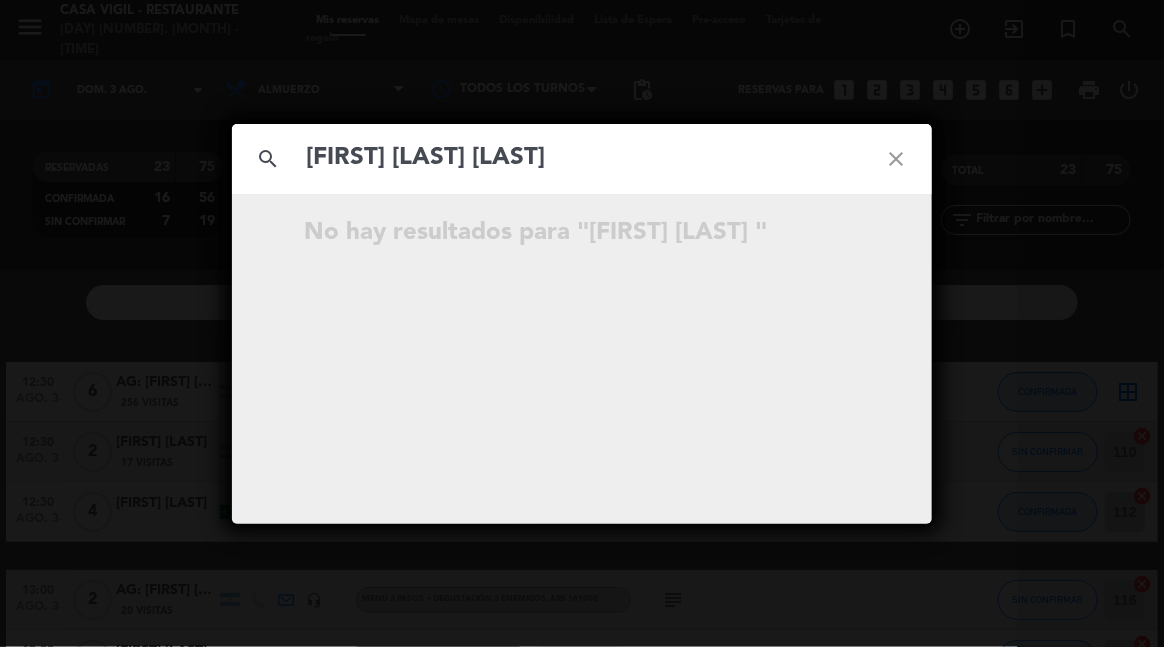 type on "[FIRST] [LAST] [LAST]" 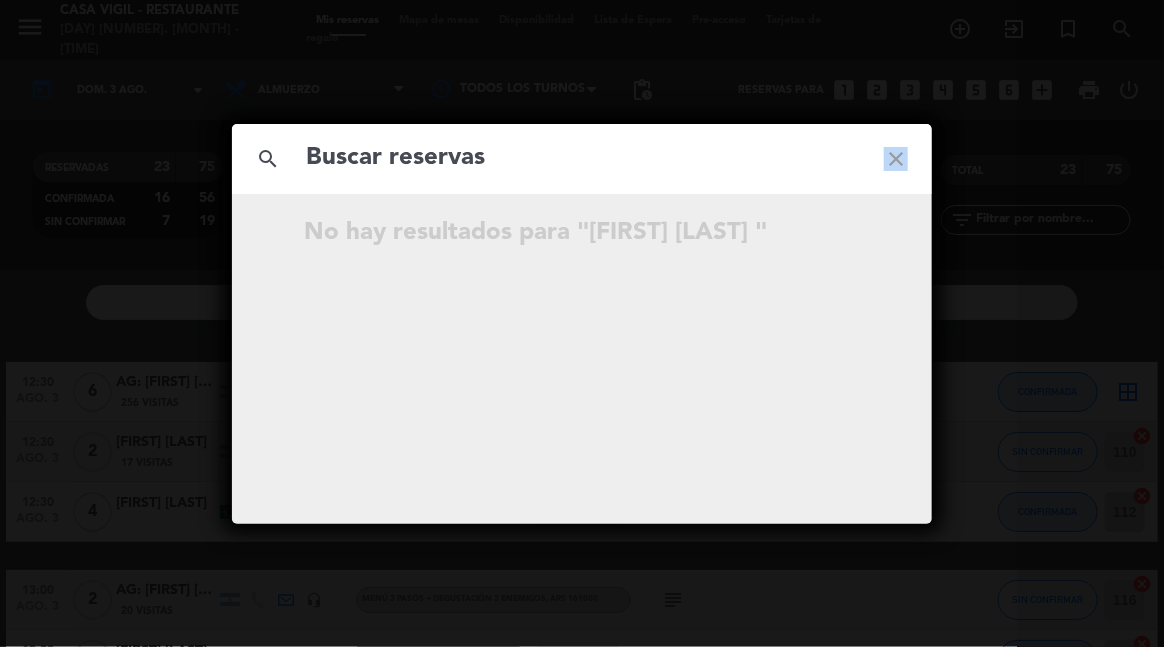 click on "close" 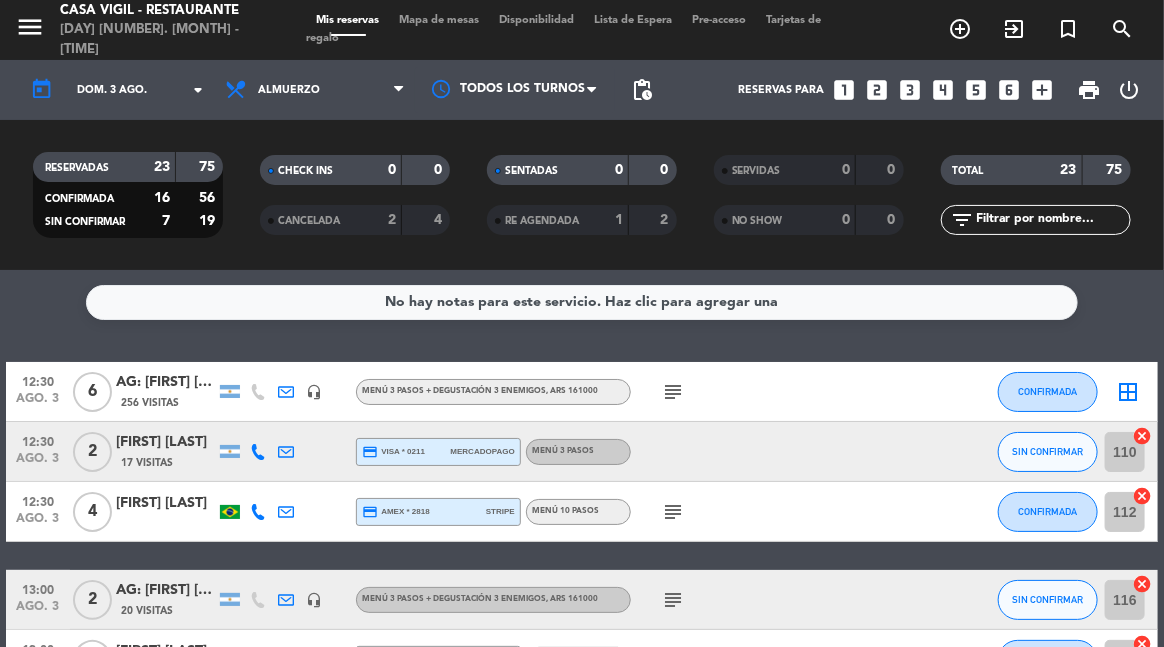 click on "looks_3" at bounding box center (910, 90) 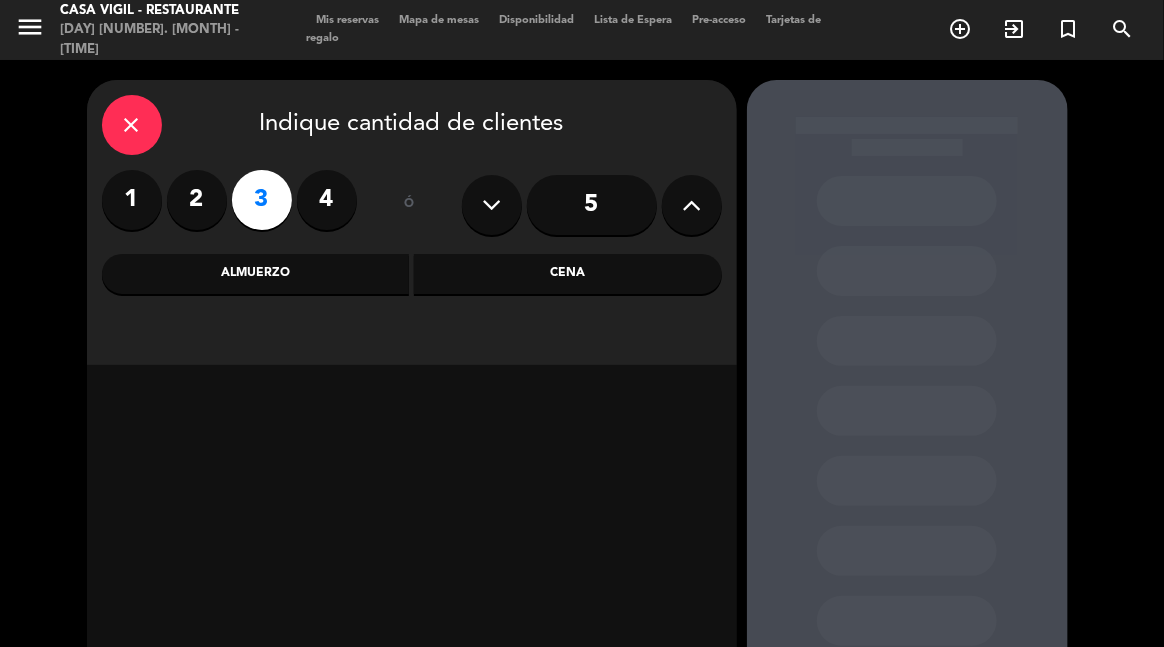 click on "Almuerzo" at bounding box center (256, 274) 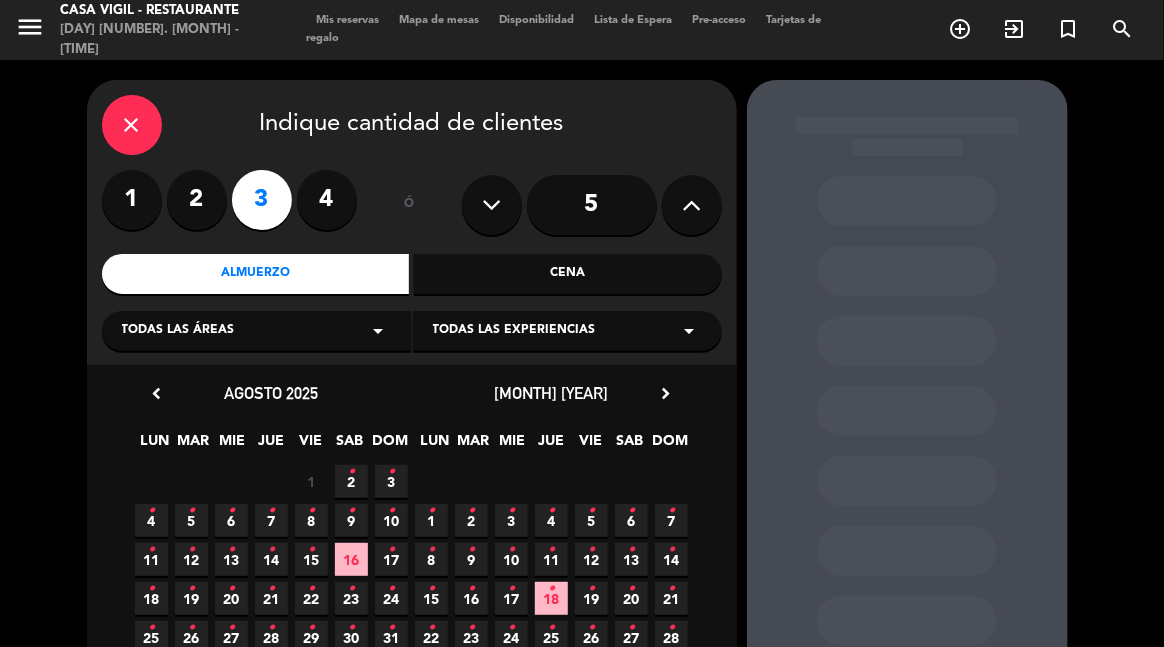 click on "Todas las experiencias   arrow_drop_down" at bounding box center (567, 331) 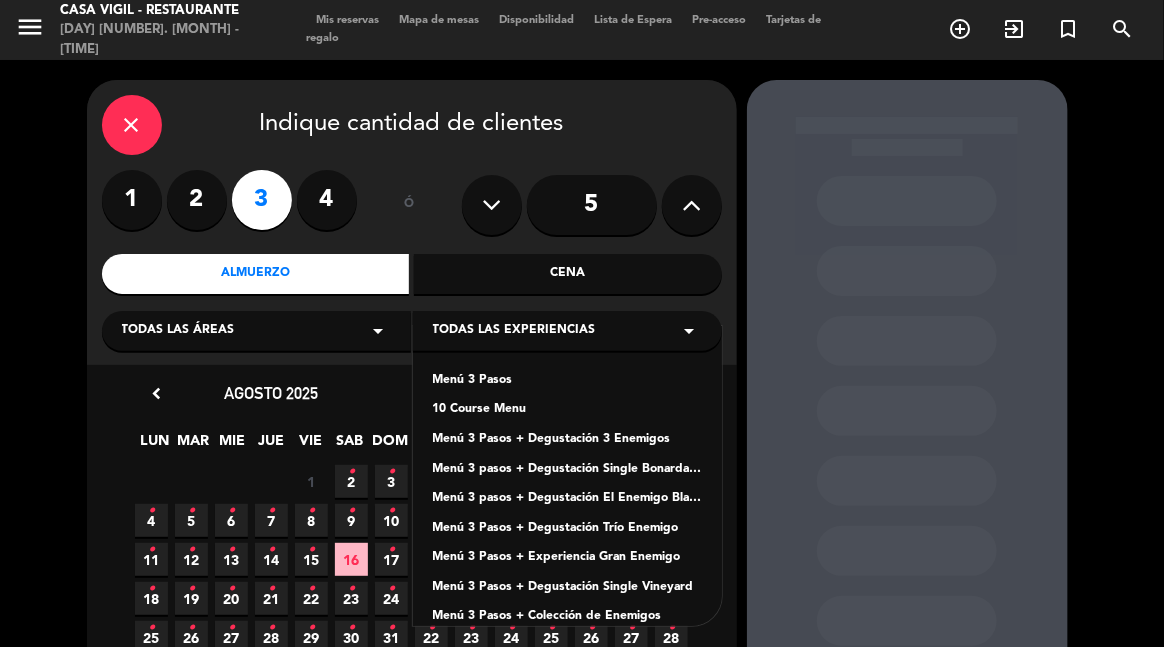 click on "Menú 3 Pasos + Degustación 3 Enemigos" at bounding box center [567, 440] 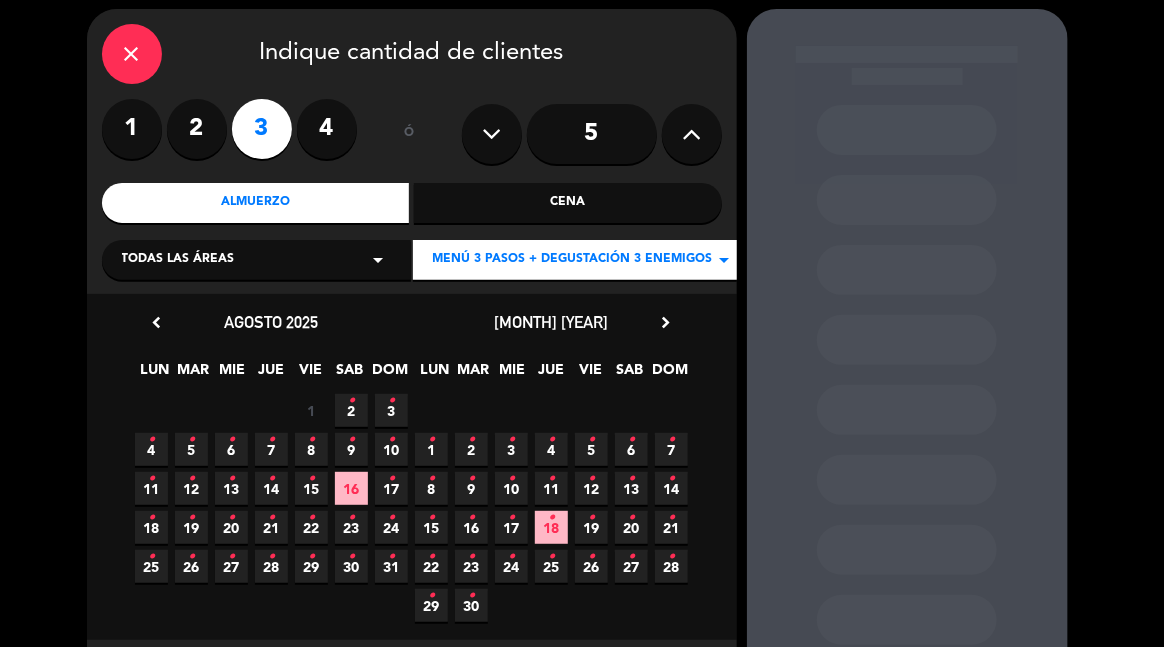 scroll, scrollTop: 111, scrollLeft: 0, axis: vertical 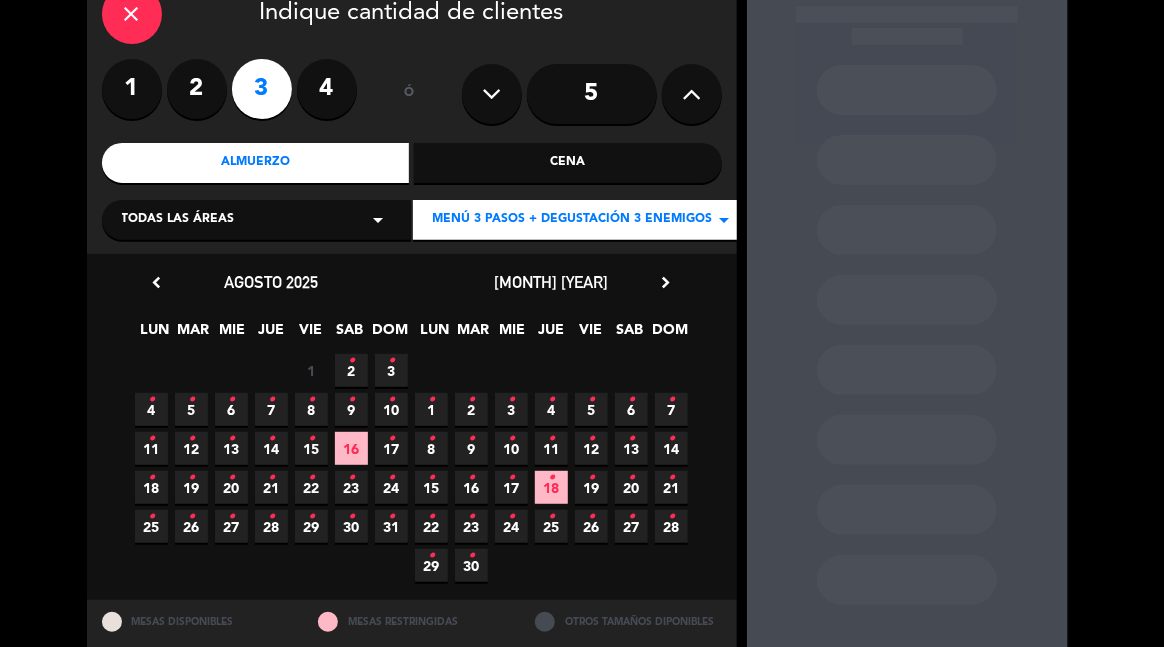 click on "24  •" at bounding box center (511, 526) 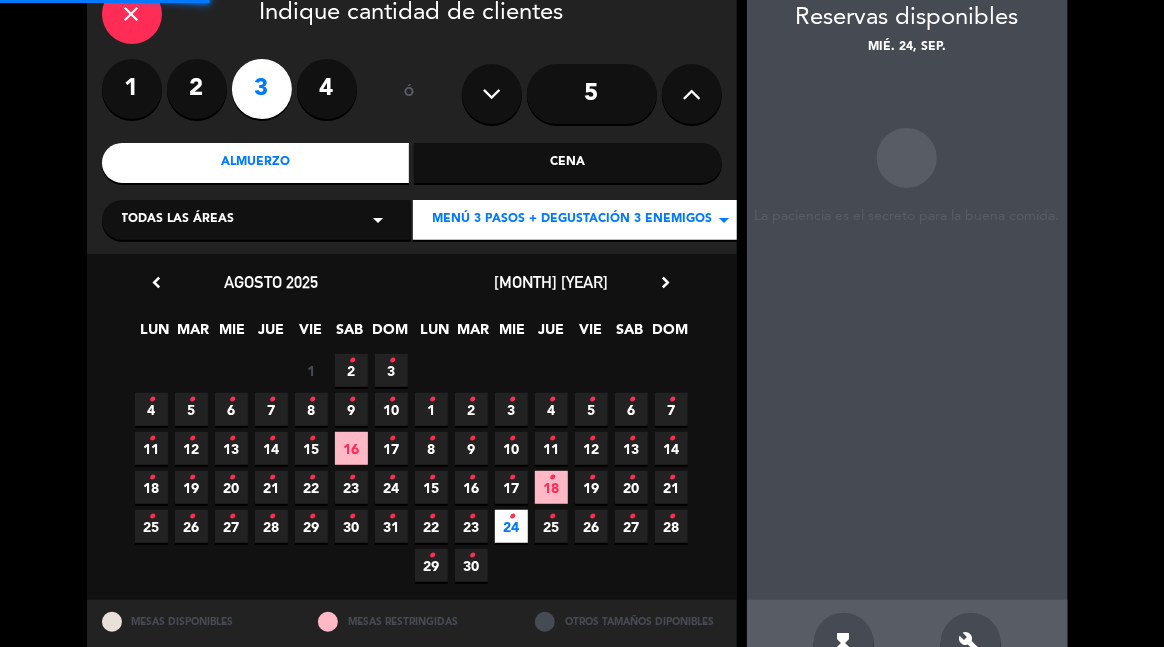 scroll, scrollTop: 80, scrollLeft: 0, axis: vertical 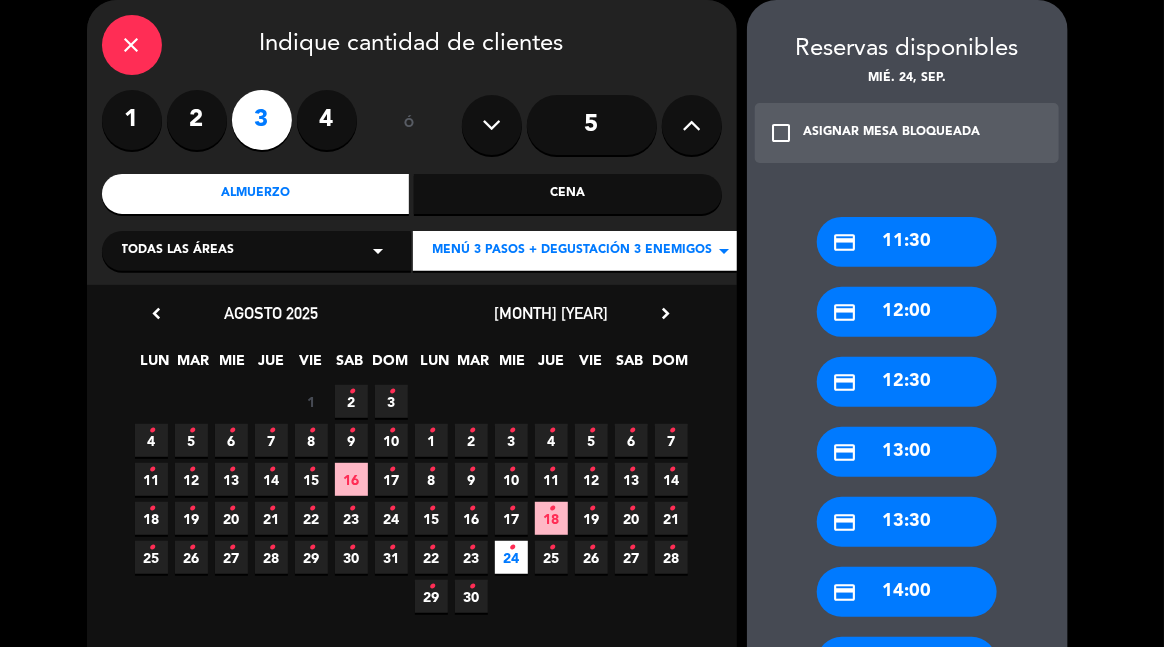 click on "credit_card  12:30" at bounding box center (907, 382) 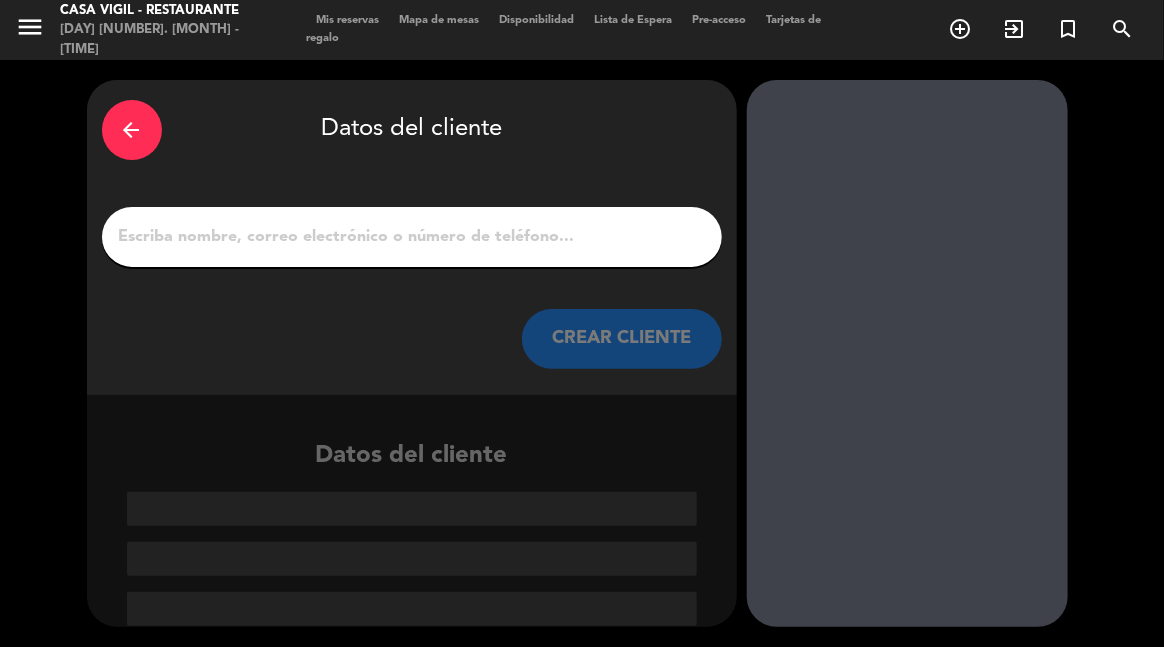 scroll, scrollTop: 0, scrollLeft: 0, axis: both 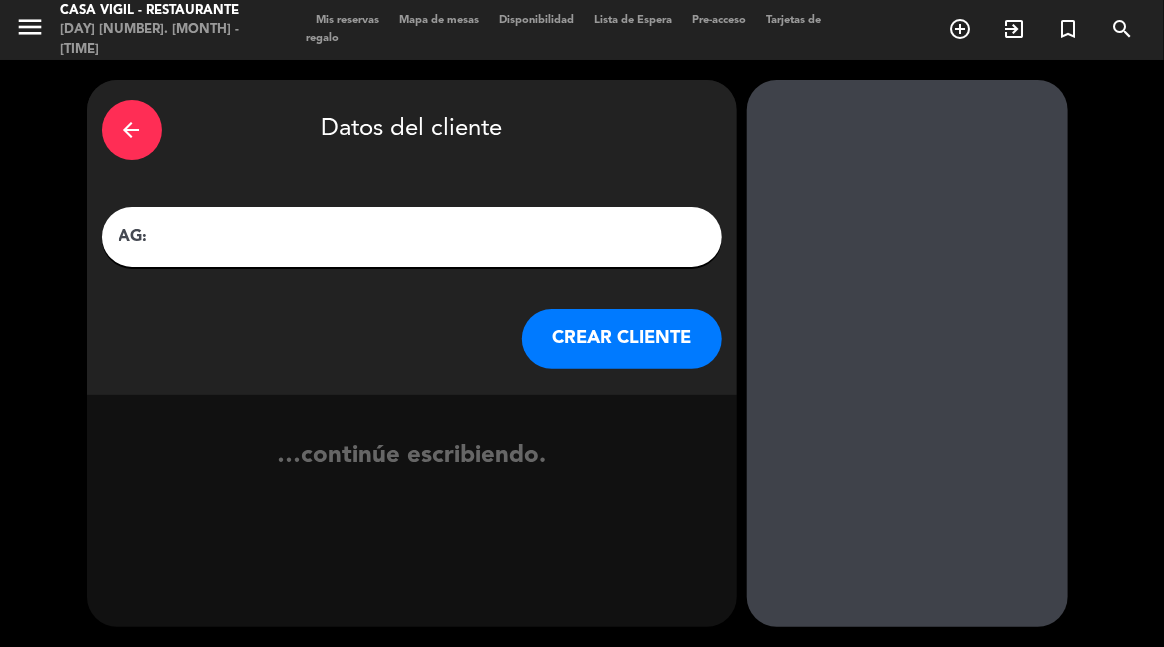 paste on "[FIRST] [LAST] [LAST]" 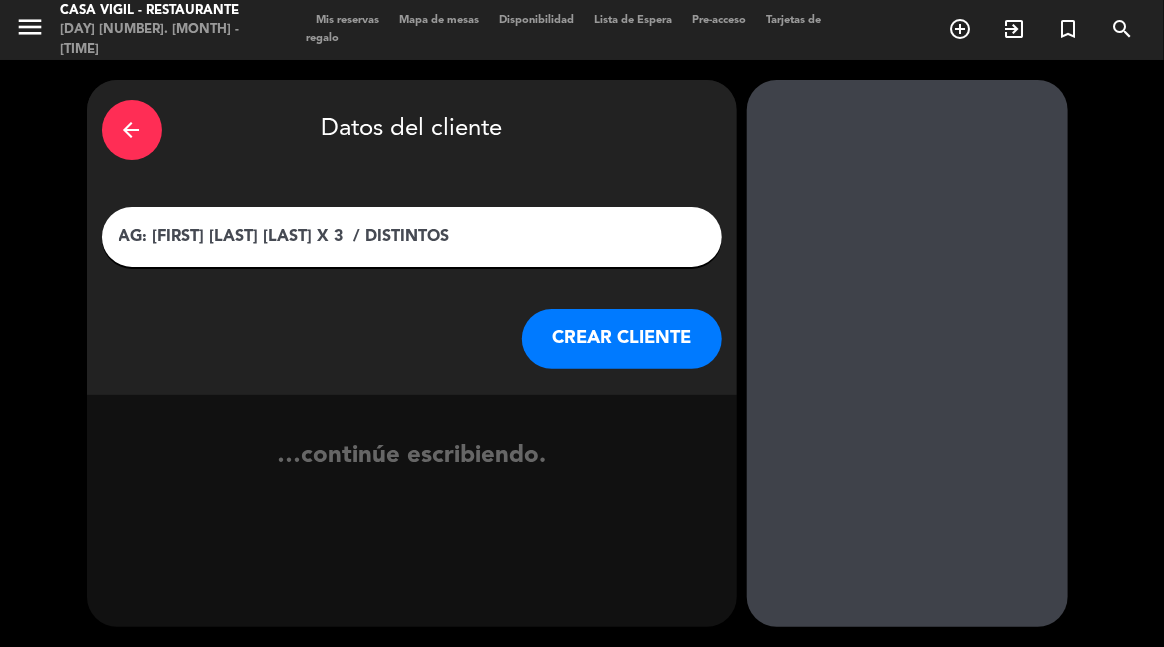 type on "AG: [FIRST] [LAST] [LAST] X 3  / DISTINTOS" 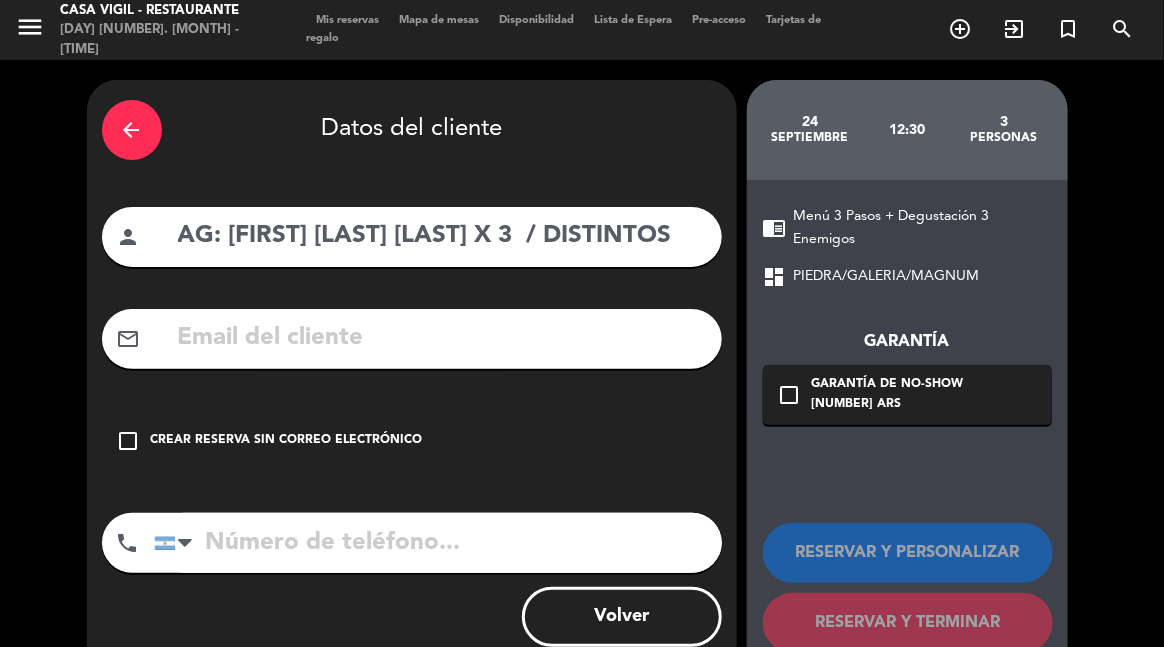 click on "arrow_back   Datos del cliente  person AG: [FIRST] [LAST] X 3  / DISTINTOS mail_outline  check_box_outline_blank   Crear reserva sin correo electrónico  phone United States +1 United Kingdom +44 Peru (Perú) +51 Argentina +54 Brazil (Brasil) +55 Afghanistan (‫افغانستان‬‎) +93 Albania (Shqipëri) +355 Algeria (‫الجزائر‬‎) +213 American Samoa +1684 Andorra +376 Angola +244 Anguilla +1264 Antigua and Barbuda +1268 Argentina +54 Armenia (Հայաստան) +374 Aruba +297 Australia +61 Austria (Österreich) +43 Azerbaijan (Azərbaycan) +994 Bahamas +1242 Bahrain (‫البحرين‬‎) +973 Bangladesh (বাংলাদেশ) +880 Barbados +1246 Belarus (Беларусь) +375 Belgium (België) +32 Belize +501 Benin (Bénin) +229 Bermuda +1441 Bhutan (འབྲུག) +975 Bolivia +591 Bosnia and Herzegovina (Босна и Херцеговина) +387 Botswana +267 Brazil (Brasil) +55 British Indian Ocean Territory +246 British Virgin Islands +1284 Brunei +673 +359 Burkina Faso" at bounding box center (412, 378) 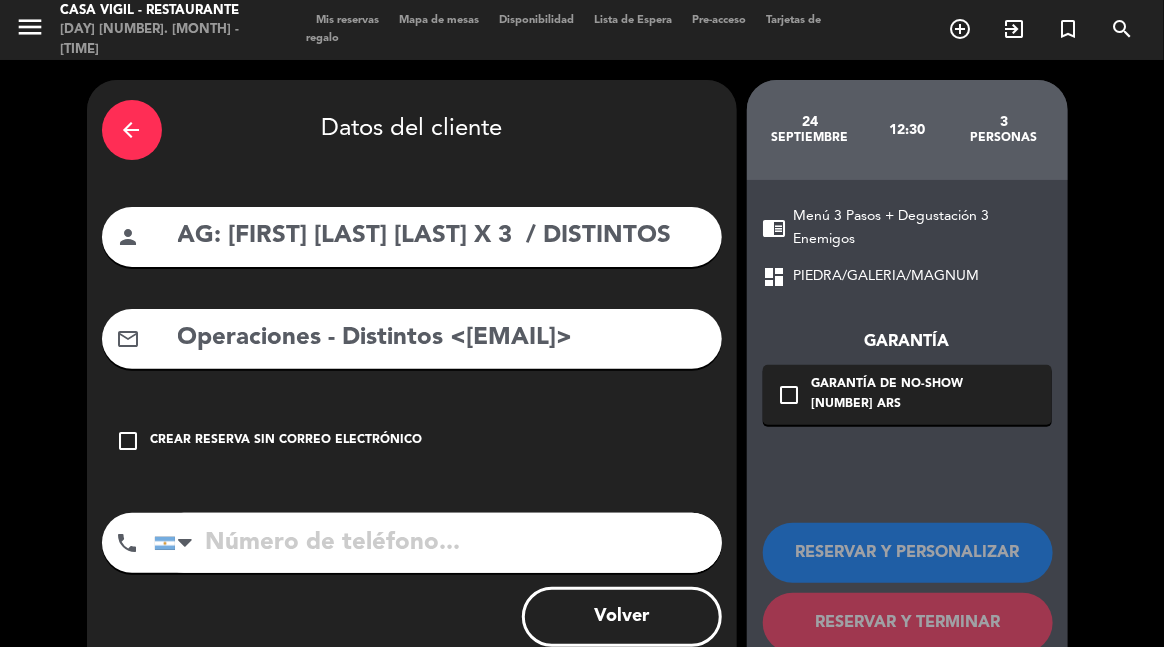 click on "mail_outline Operaciones - Distintos <somos@[EXAMPLE.COM]>" at bounding box center [412, 339] 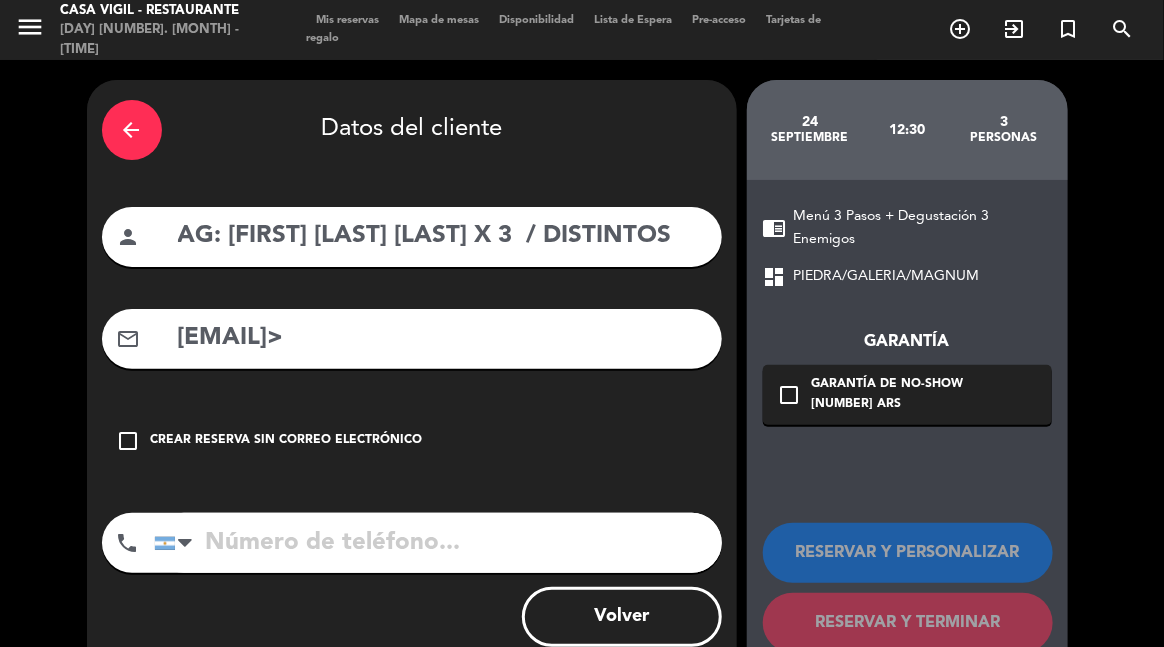 click on "[EMAIL]>" at bounding box center (441, 338) 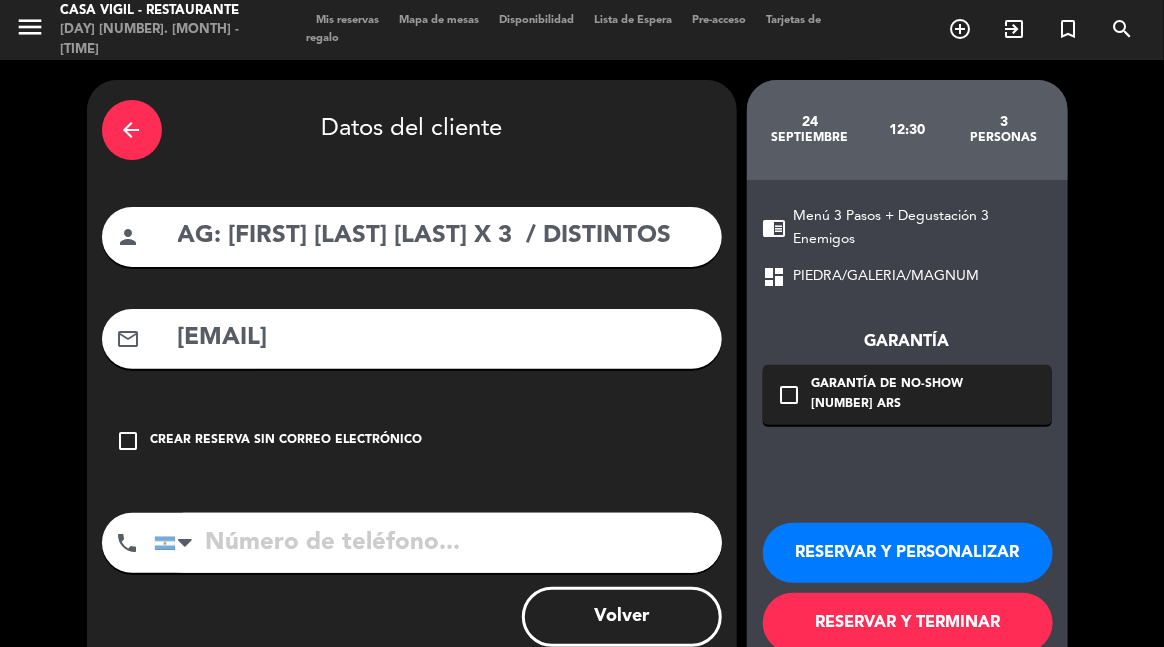 type on "[EMAIL]" 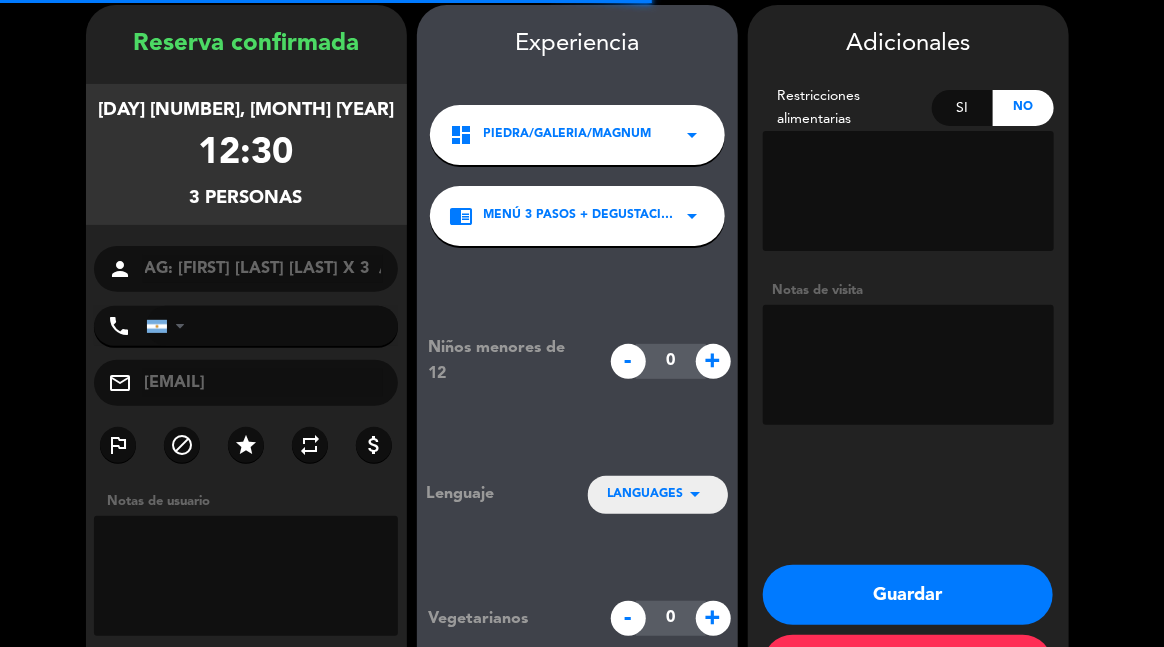 scroll, scrollTop: 80, scrollLeft: 0, axis: vertical 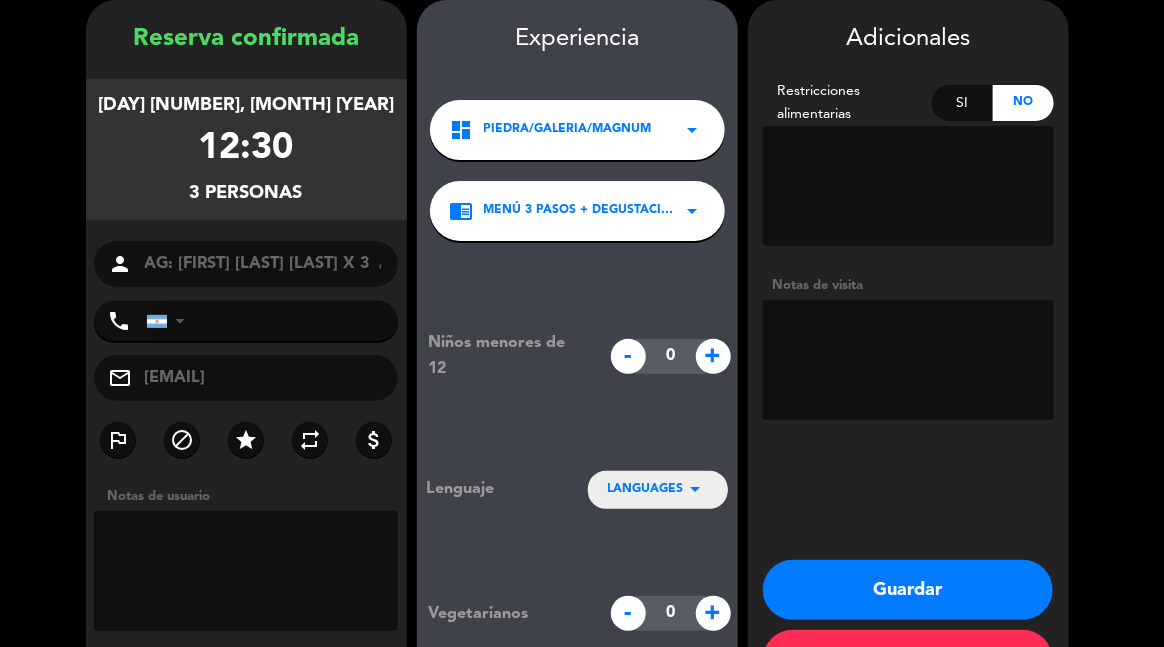 click at bounding box center (908, 360) 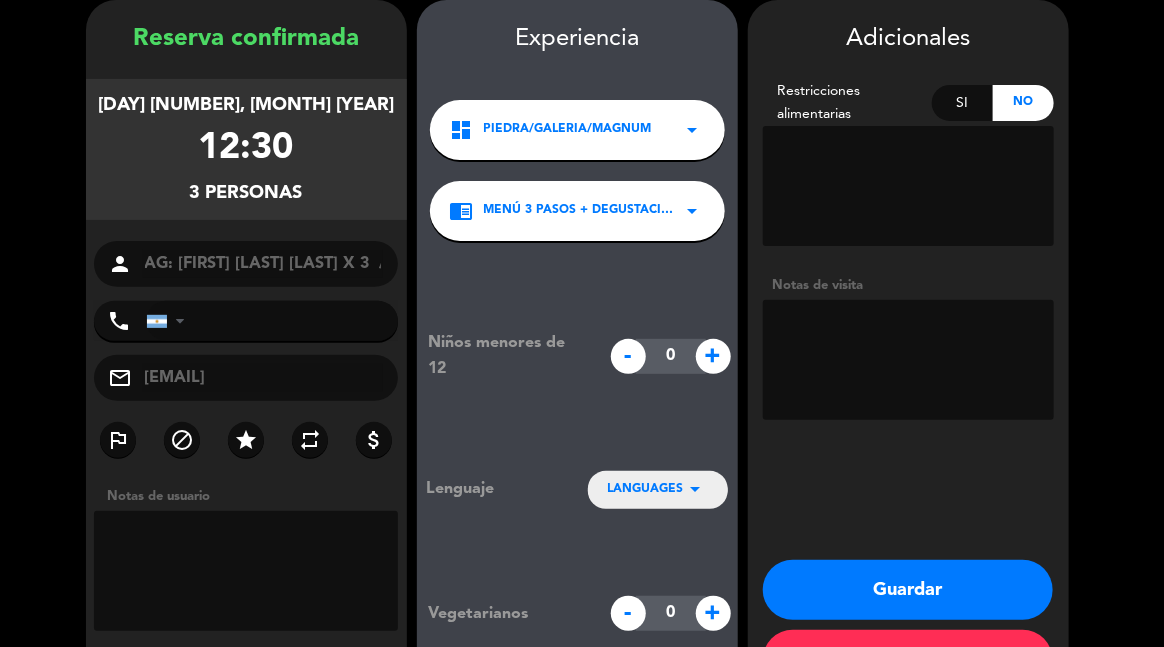 click at bounding box center (908, 360) 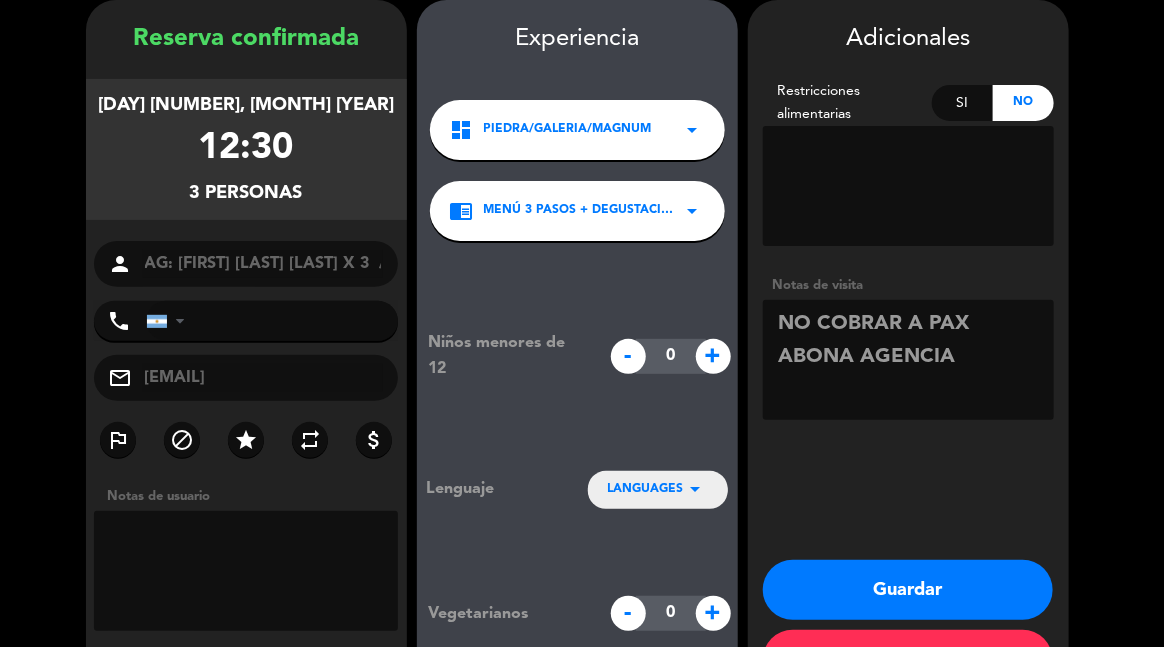 click at bounding box center [908, 360] 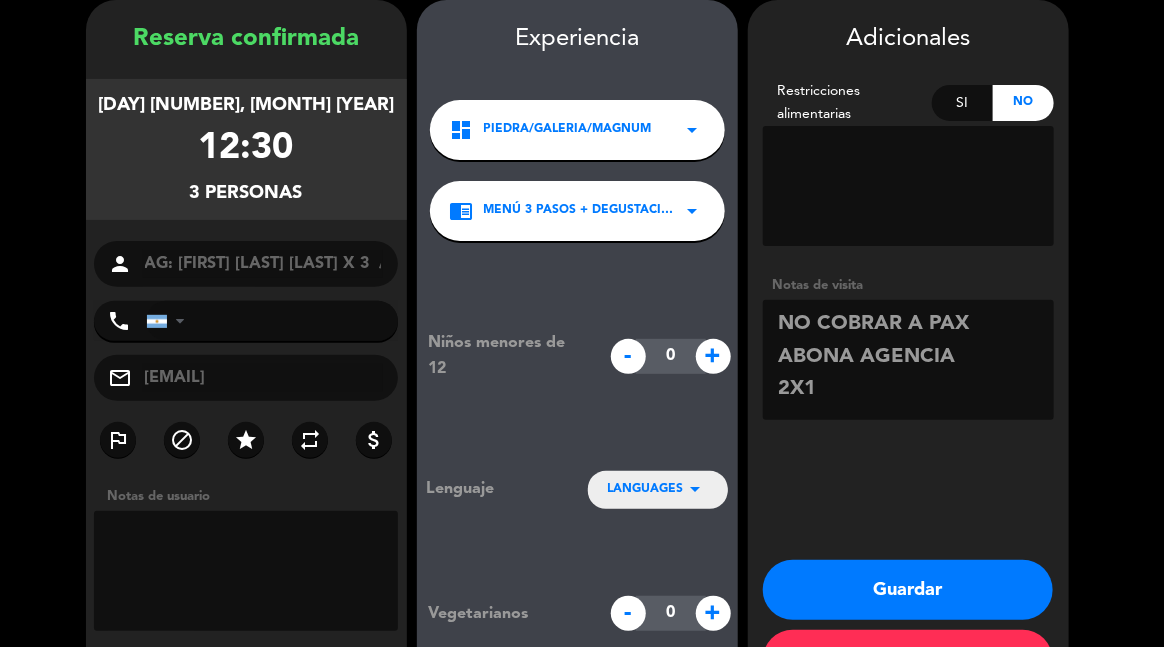 type on "NO COBRAR A PAX ABONA AGENCIA
2X1" 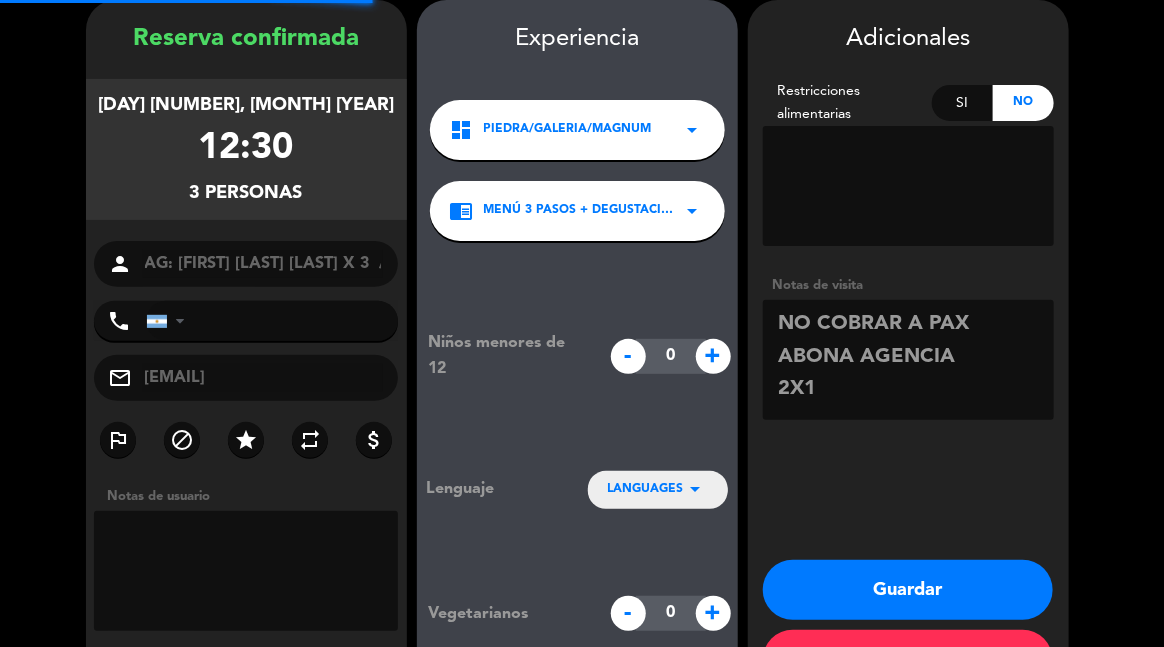 scroll, scrollTop: 0, scrollLeft: 0, axis: both 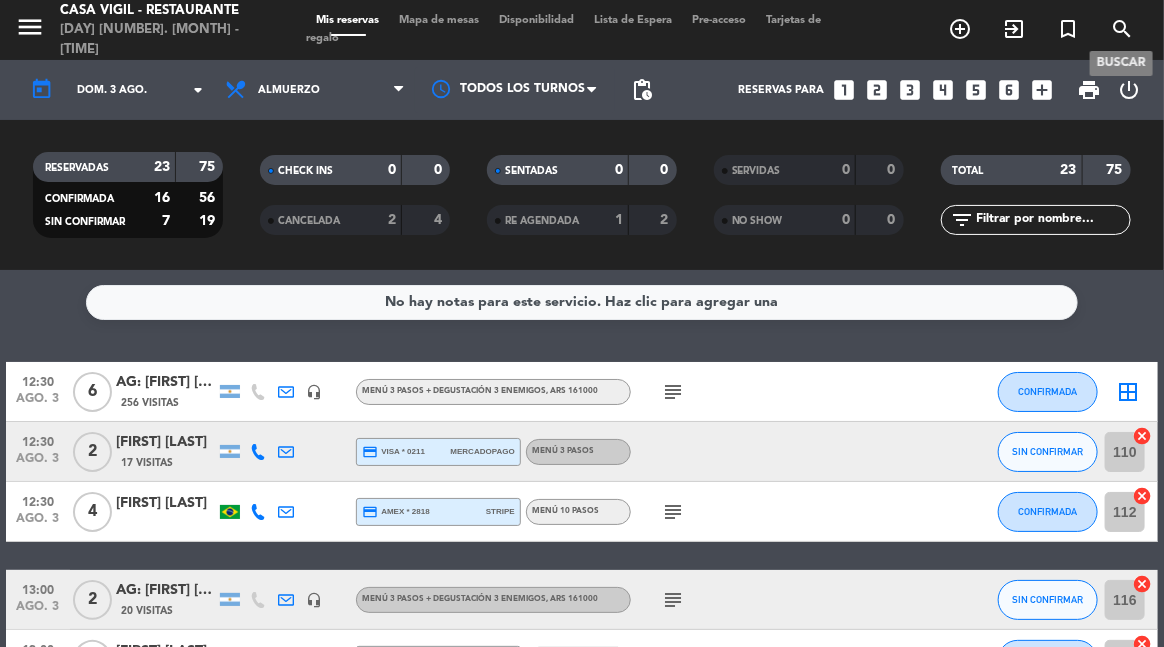 click on "search" at bounding box center [1122, 29] 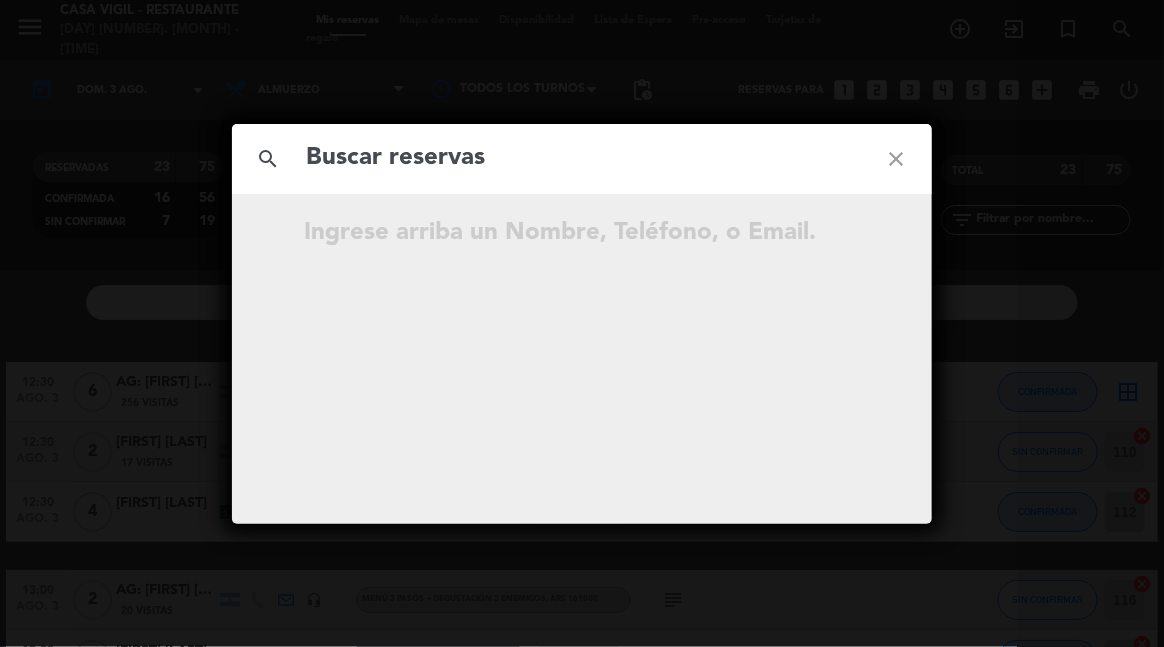 click 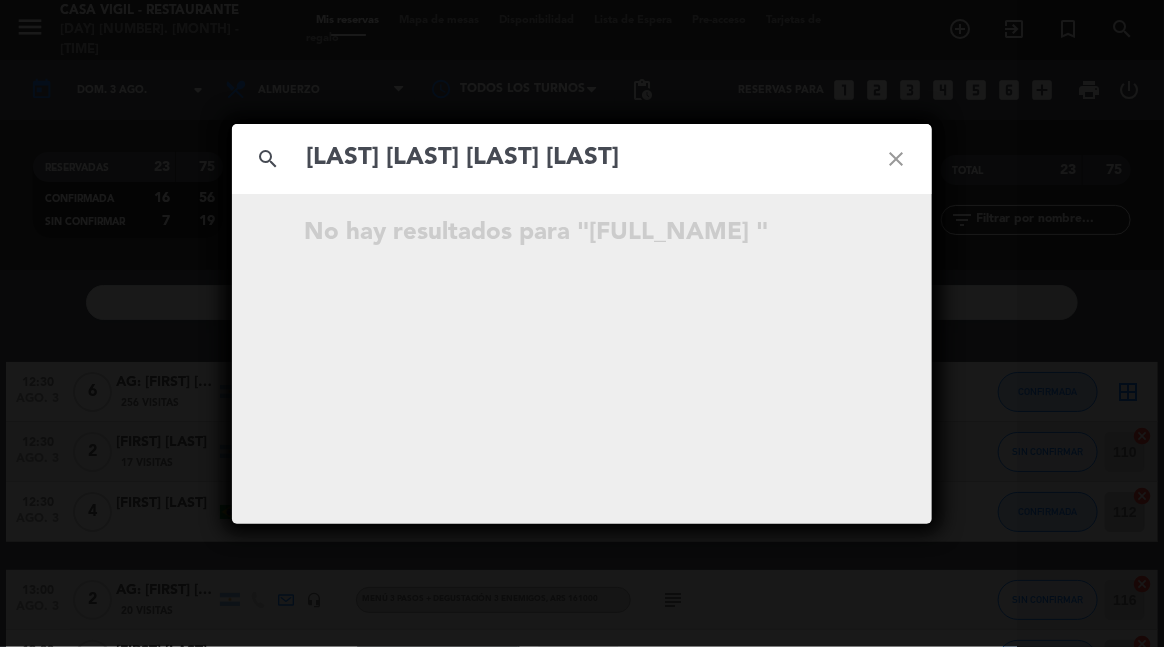 type on "[LAST] [LAST] [LAST] [LAST]" 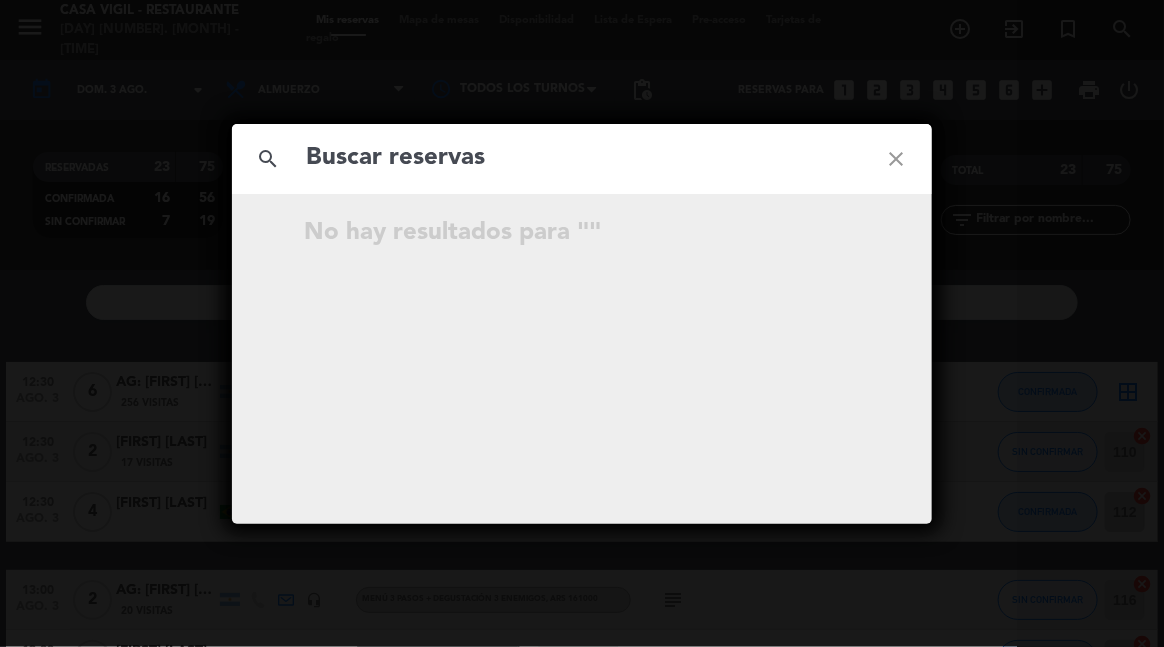 click on "close" 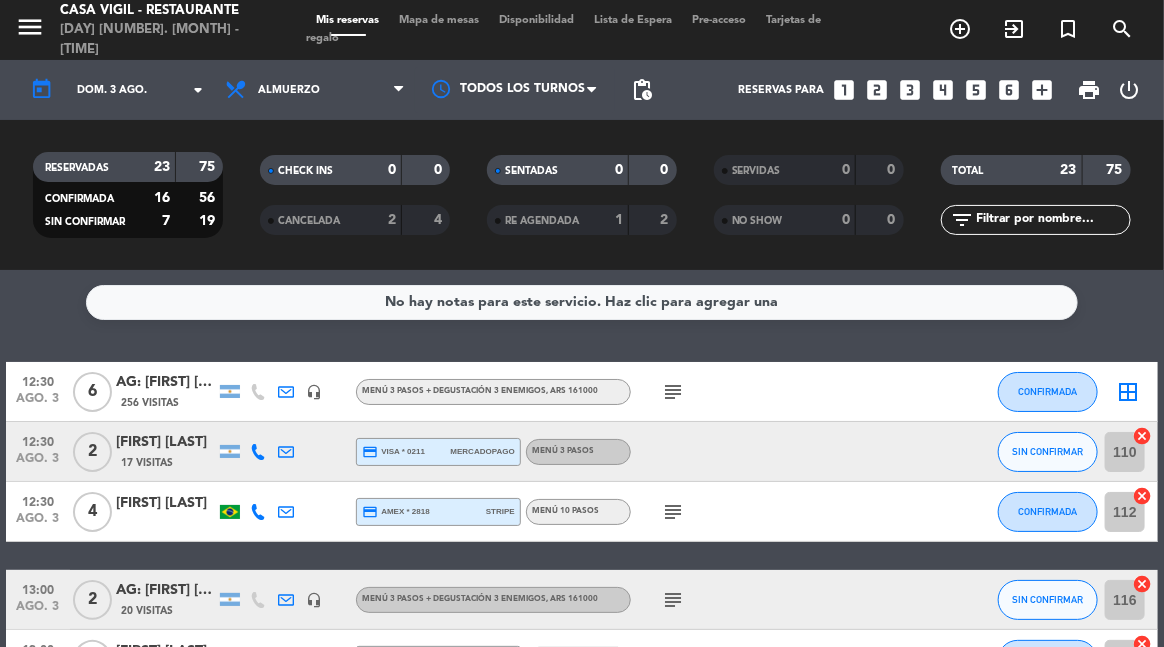 click on "No hay notas para este servicio. Haz clic para agregar una   [TIME]   [MONTH_ABBR]. [NUMBER]   6   AG: [FIRST] [LAST] X6/ SUNTRIP    256 Visitas   headset_mic   Menú 3 Pasos + Degustación 3 Enemigos , ARS 161000  subject  CONFIRMADA  border_all   [TIME]   [MONTH_ABBR]. [NUMBER]   2   [FIRST] [LAST]   17 Visitas  credit_card  visa * [NUMBER]   mercadopago   Menú 3 Pasos SIN CONFIRMAR 110  cancel   [TIME]   [MONTH_ABBR]. [NUMBER]   4   [FIRST] [LAST]  credit_card  amex * [NUMBER]   stripe   Menú 10 pasos  subject  CONFIRMADA 112  cancel   [TIME]   [MONTH_ABBR]. [NUMBER]   2   AG: [FIRST] [LAST]  X 2 /   MORLA MENDOZA TOUR    20 Visitas   headset_mic   Menú 3 Pasos + Degustación 3 Enemigos , ARS 161000  subject  SIN CONFIRMAR 116  cancel   [TIME]   [MONTH_ABBR]. [NUMBER]   4   [FIRST] [LAST]  credit_card  amex * [NUMBER]   mercadopago   Menú 3 Pasos , ARS 129150  subject   cake  CONFIRMADA 151  cancel   [TIME]   [MONTH_ABBR]. [NUMBER]   2   [FIRST] [LAST]  credit_card  visa * [NUMBER]   stripe   Menú 3 Pasos , ARS 129150 CONFIRMADA 102  cancel   [TIME]   [MONTH_ABBR]. [NUMBER]   2   [FIRST] [LAST]  credit_card  stripe  66" 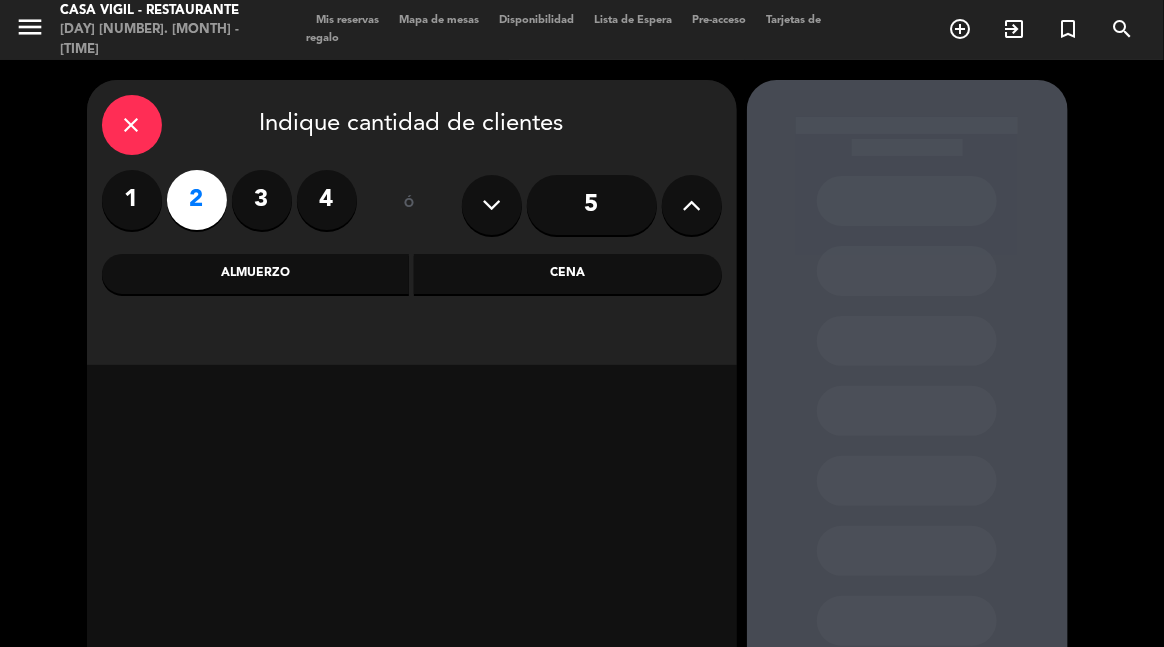 click on "close Indique cantidad de clientes 1 2 3 4 ó 5 Almuerzo Cena" at bounding box center [412, 222] 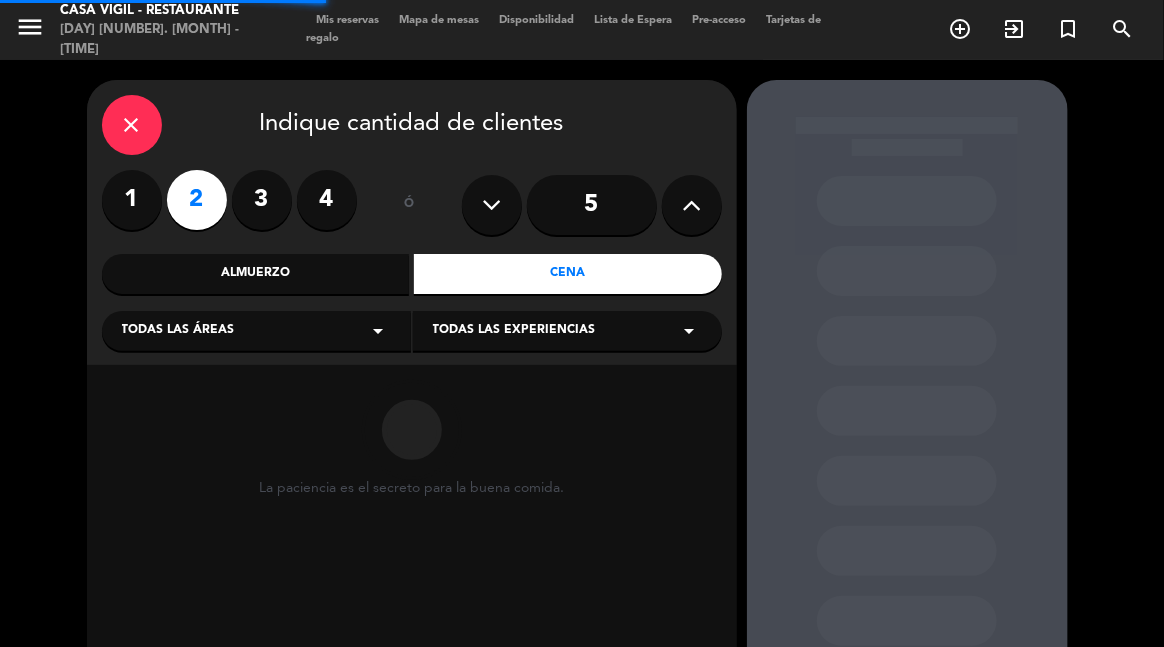click on "Todas las experiencias" at bounding box center [514, 331] 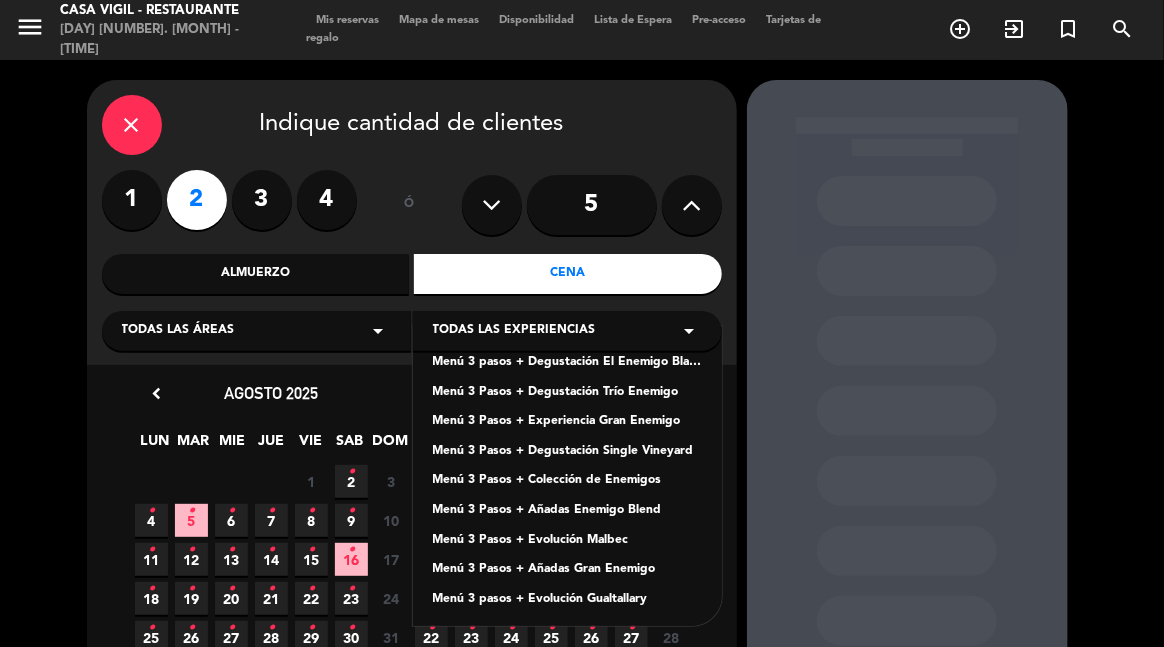 scroll, scrollTop: 138, scrollLeft: 0, axis: vertical 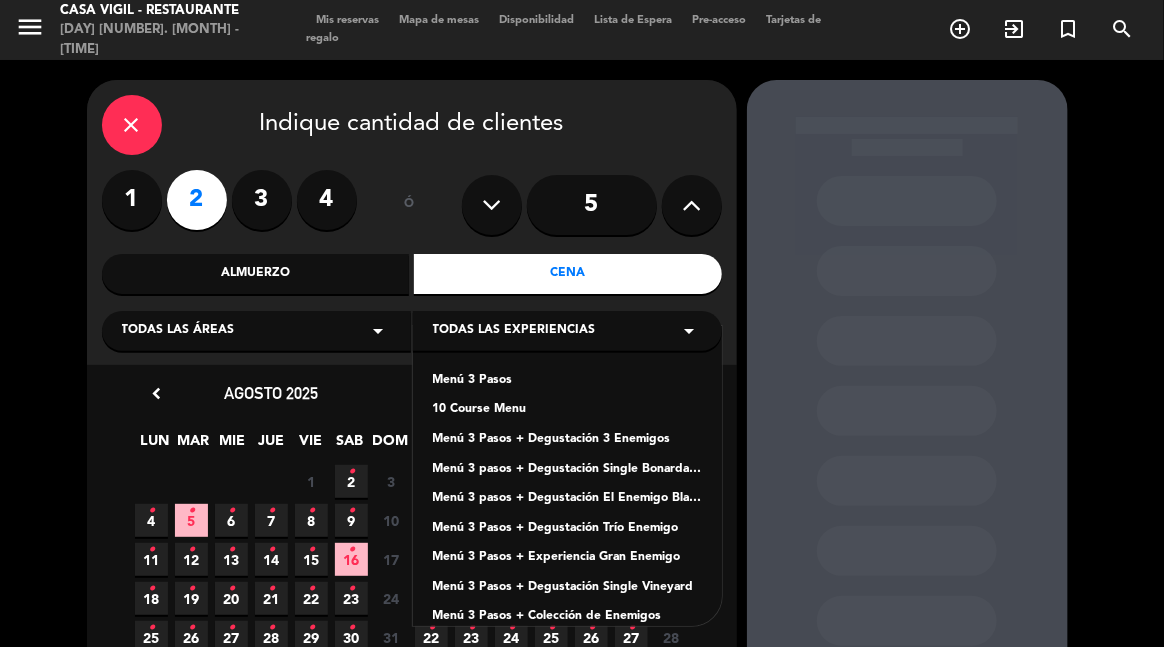 click on "10 Course Menu" at bounding box center [567, 410] 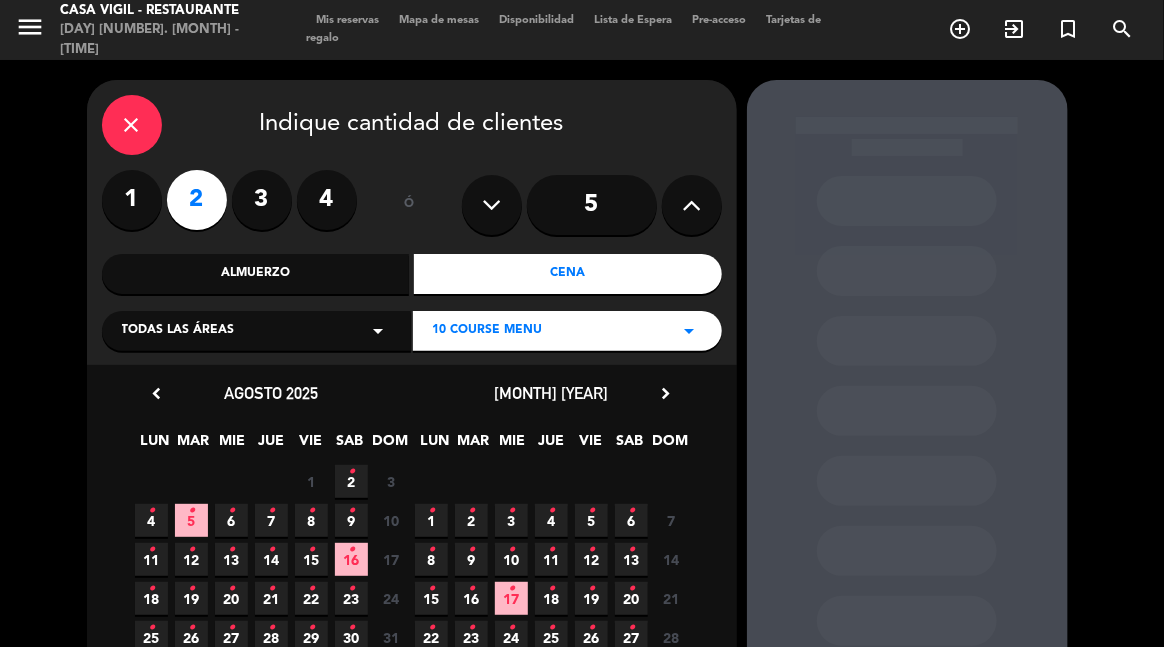 scroll, scrollTop: 111, scrollLeft: 0, axis: vertical 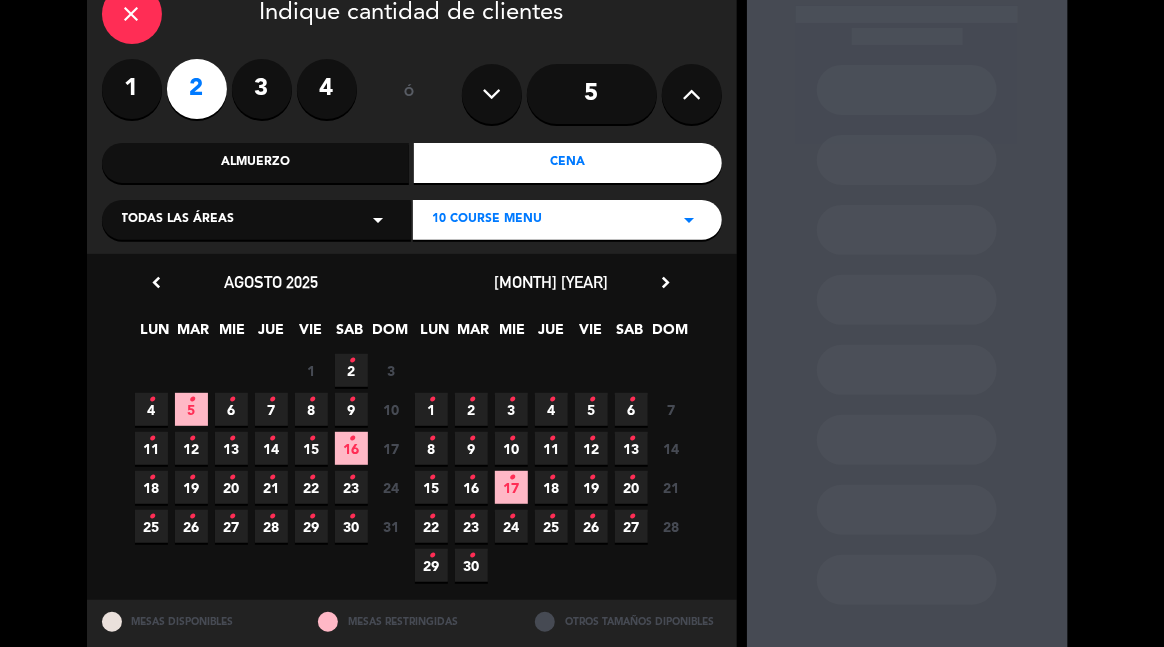 click on "•" at bounding box center [631, 439] 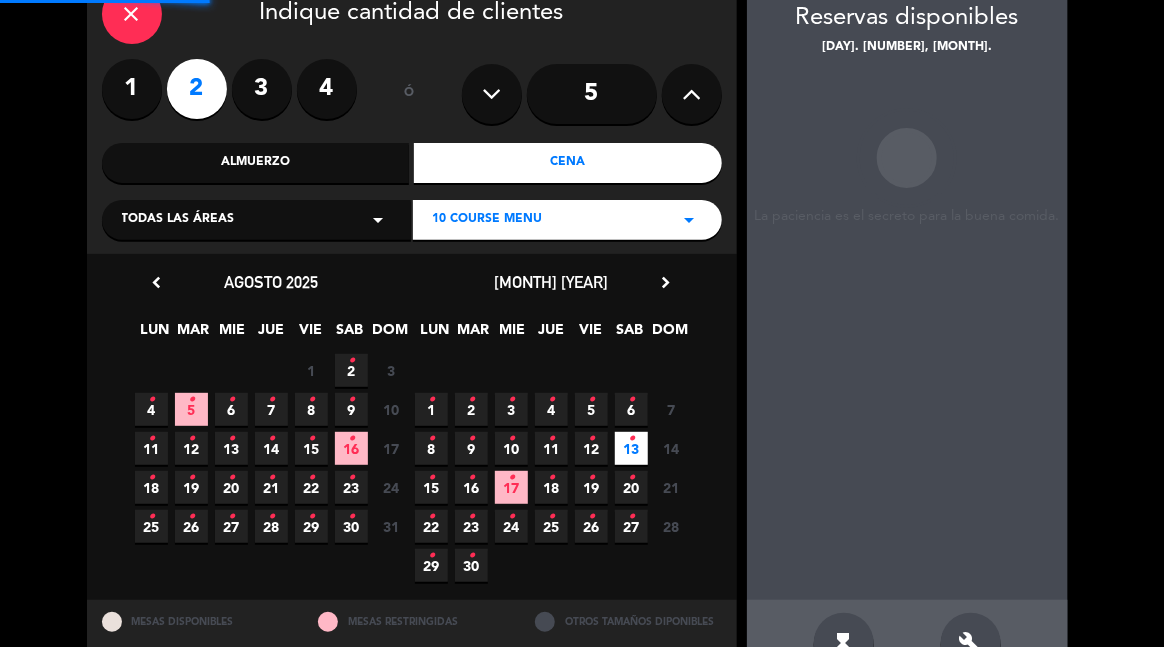scroll, scrollTop: 80, scrollLeft: 0, axis: vertical 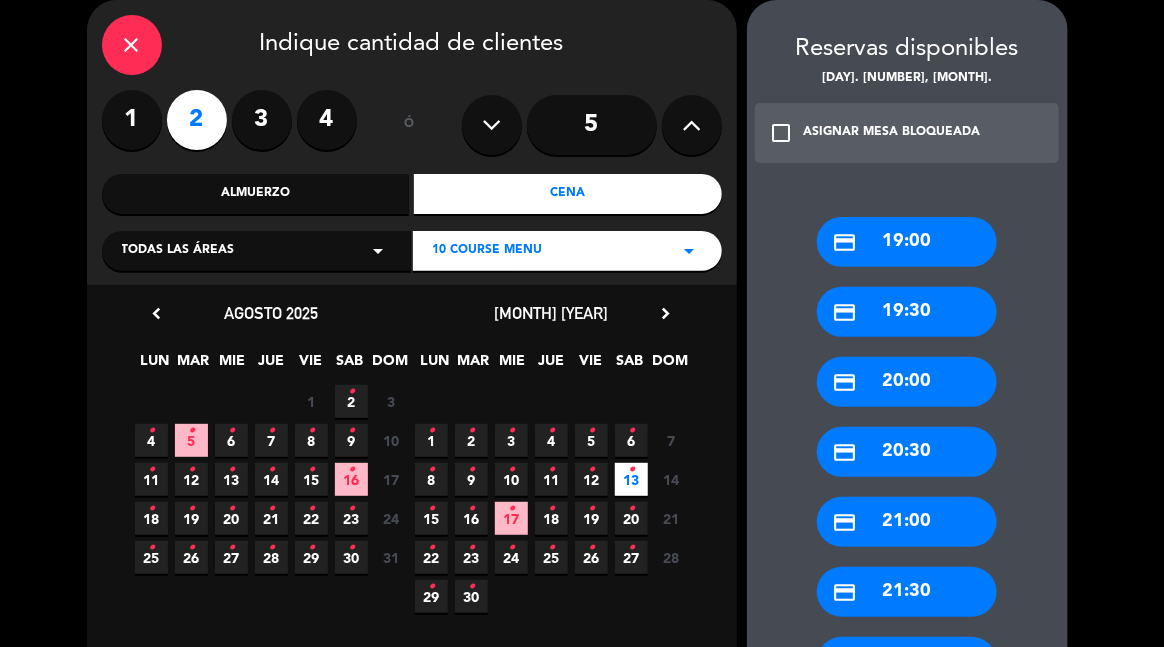 click on "[CARD_TYPE] [TIME]" at bounding box center [907, 242] 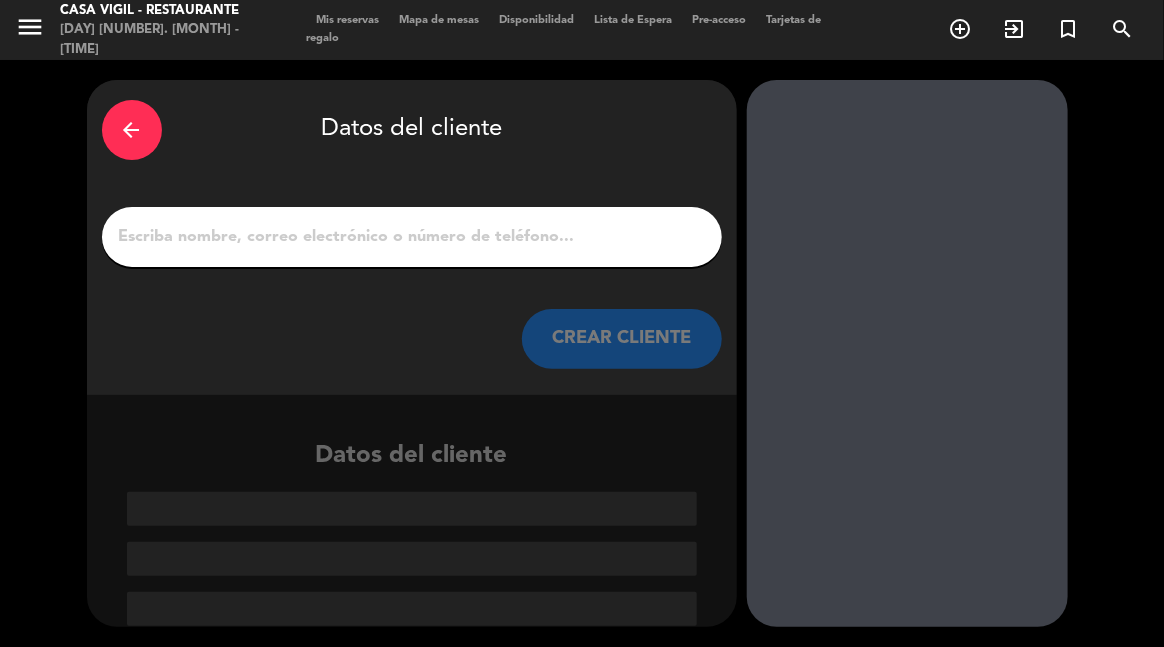 click at bounding box center (412, 237) 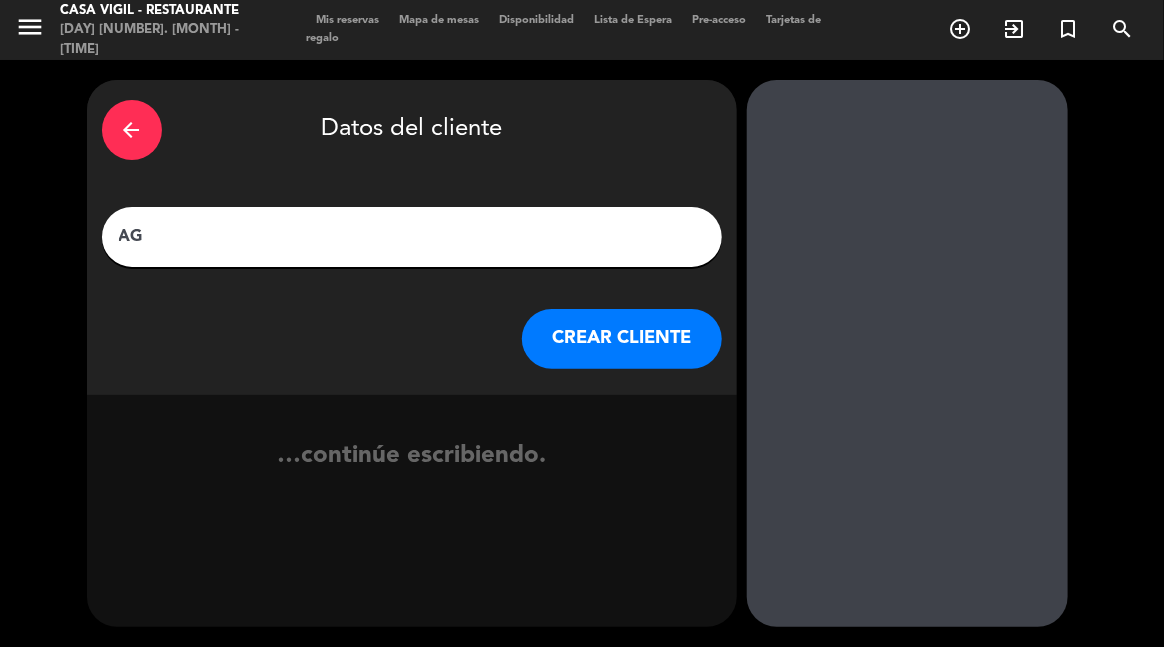 paste on "[LAST] [LAST] [LAST] [LAST]" 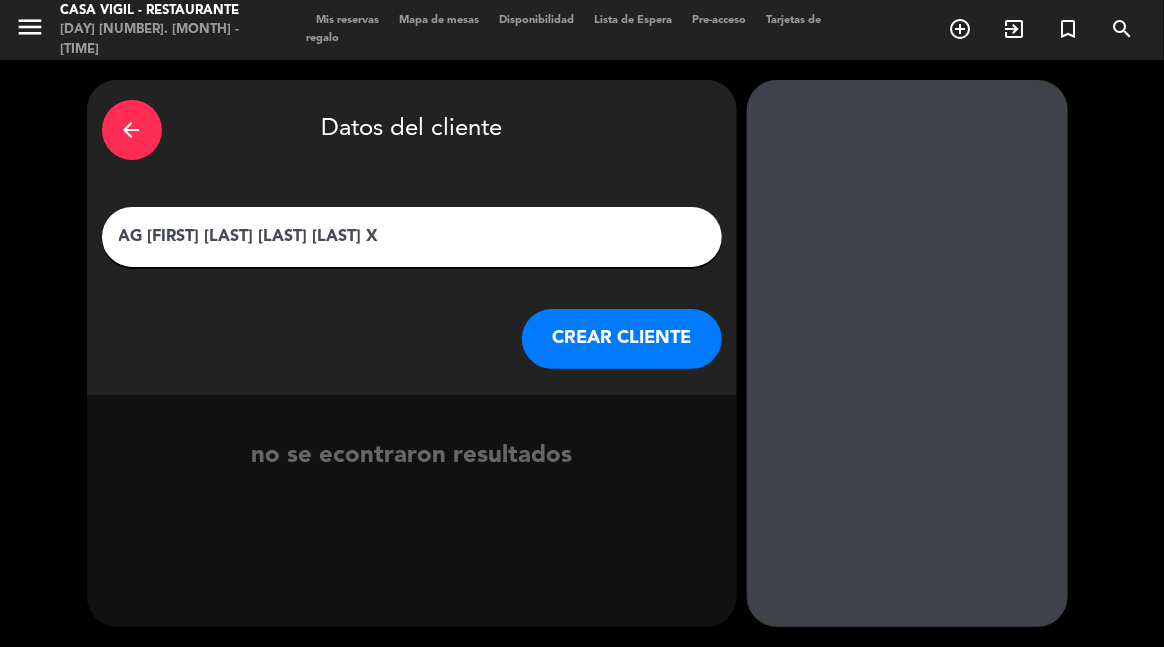 click on "AG [FIRST] [LAST] [LAST] [LAST] X" at bounding box center (412, 237) 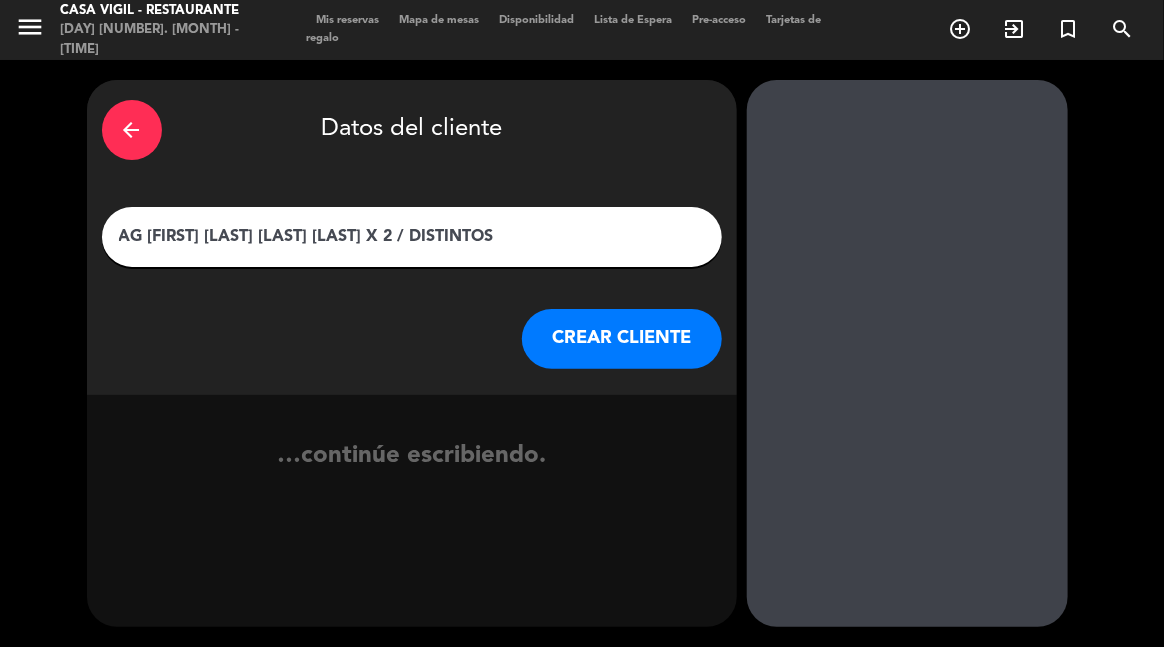 type on "AG [FIRST] [LAST] [LAST] [LAST] X 2 / DISTINTOS" 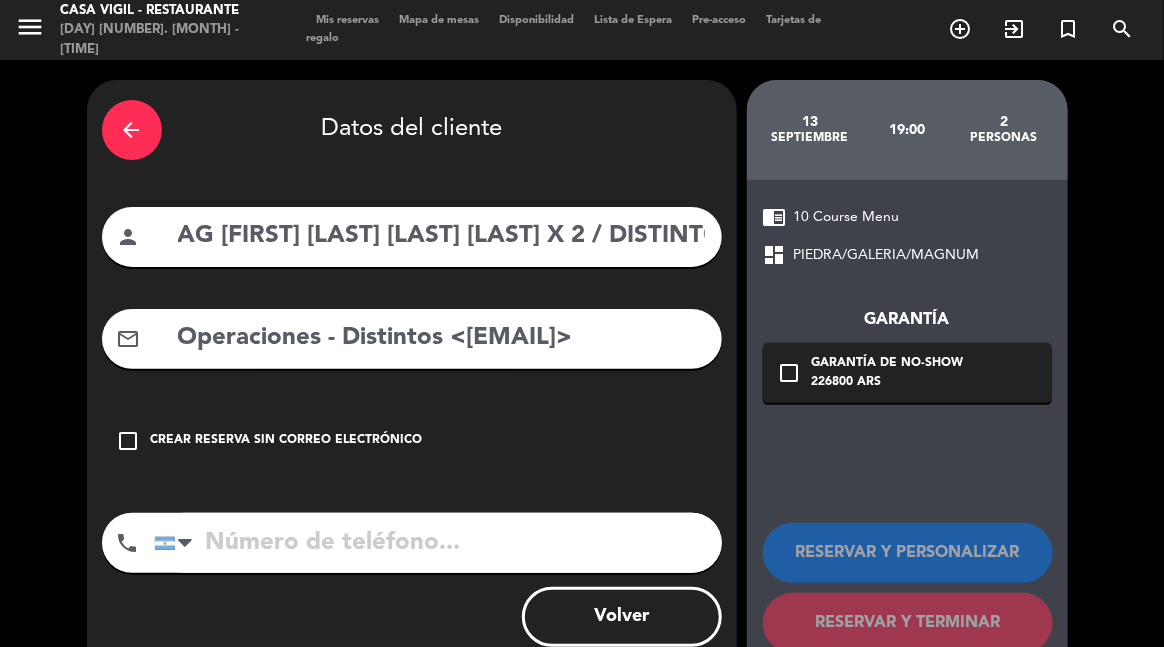 click on "mail_outline Operaciones - Distintos <somos@[EXAMPLE.COM]>" at bounding box center (412, 339) 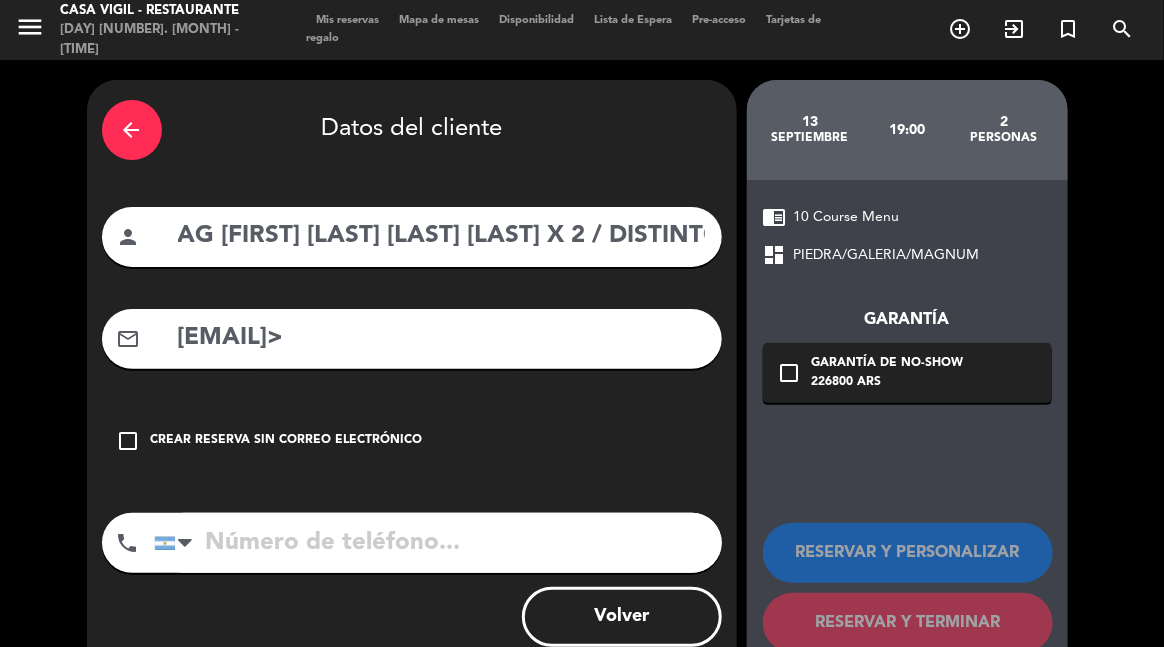 click on "[EMAIL]>" at bounding box center (441, 338) 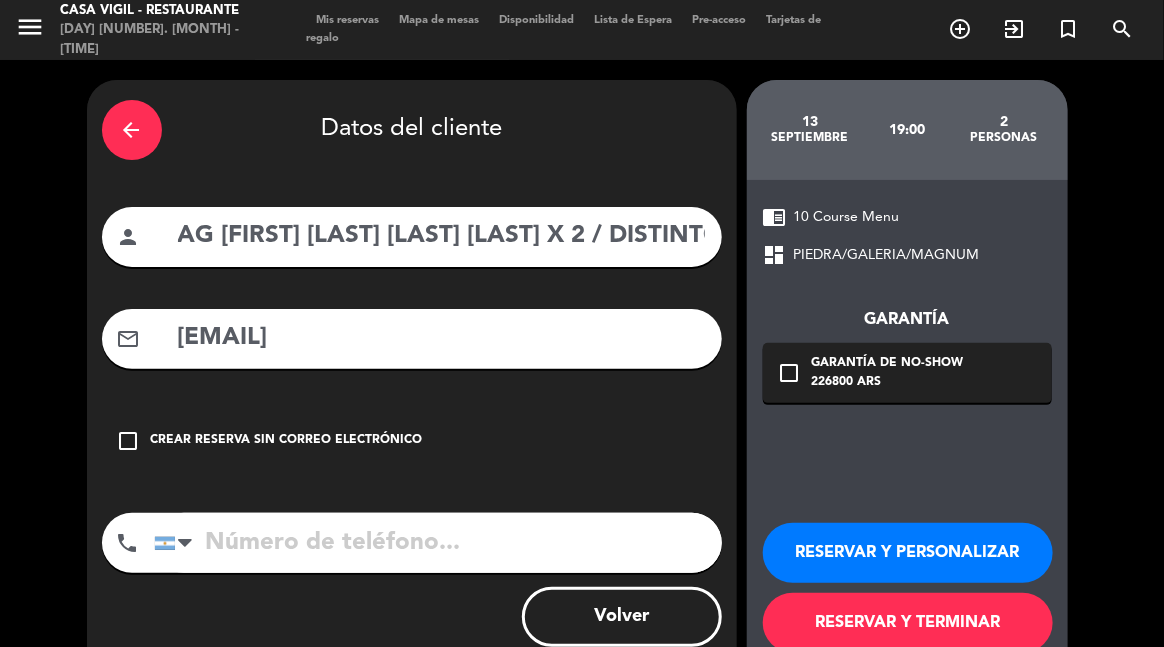 type on "[EMAIL]" 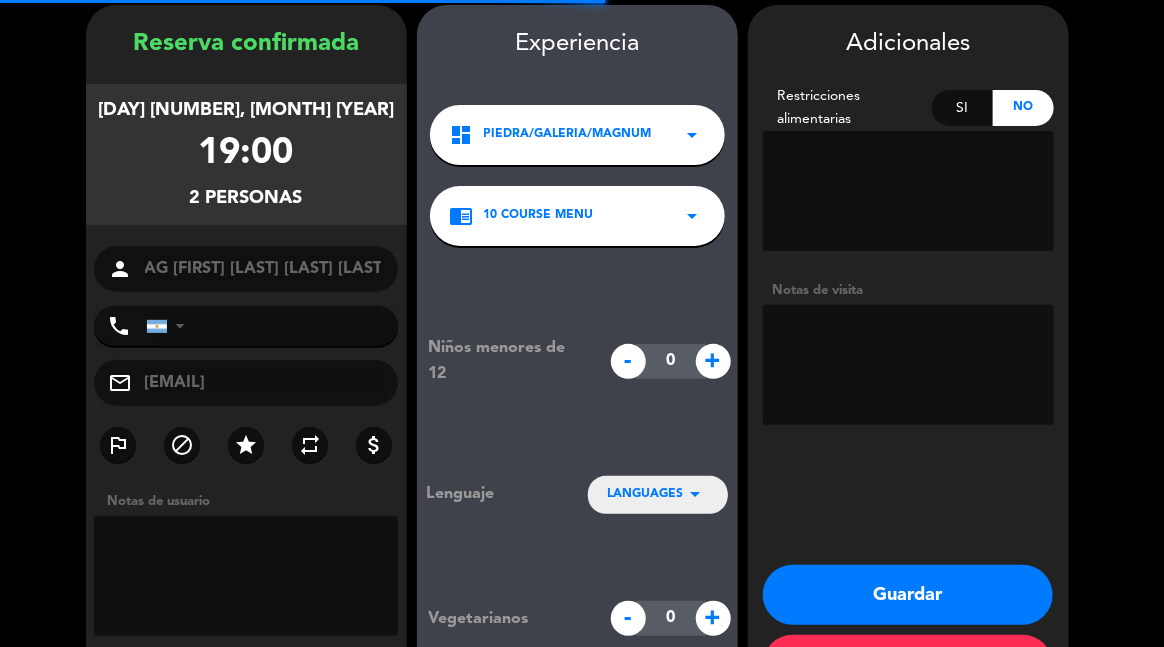 scroll, scrollTop: 80, scrollLeft: 0, axis: vertical 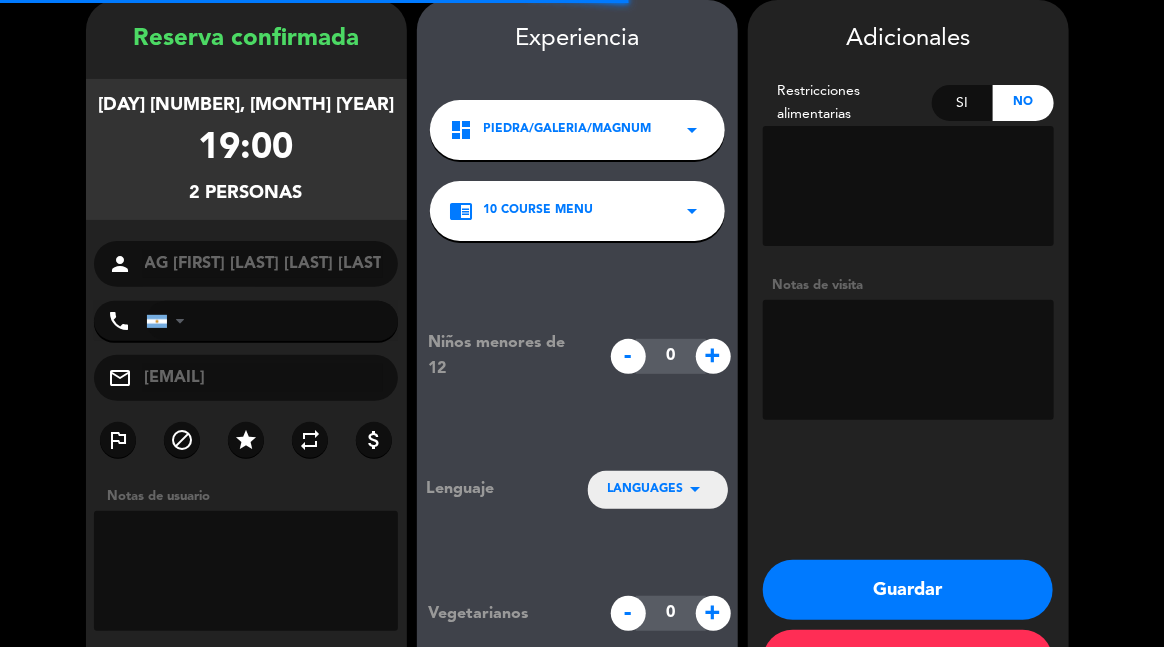 click at bounding box center (908, 360) 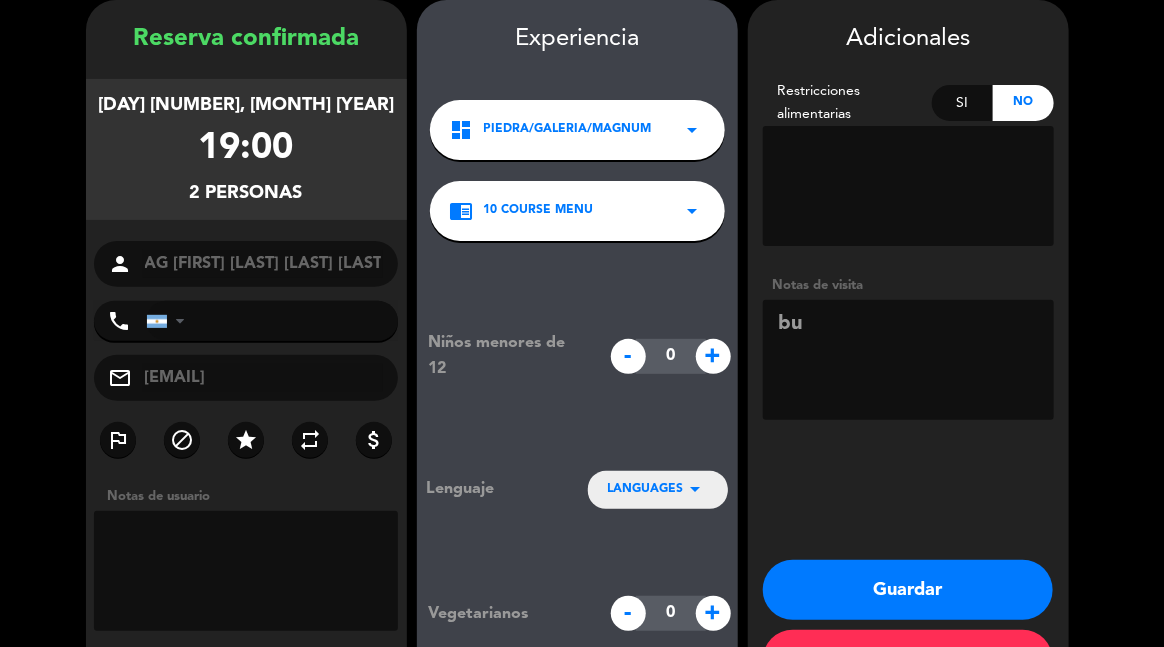 type on "b" 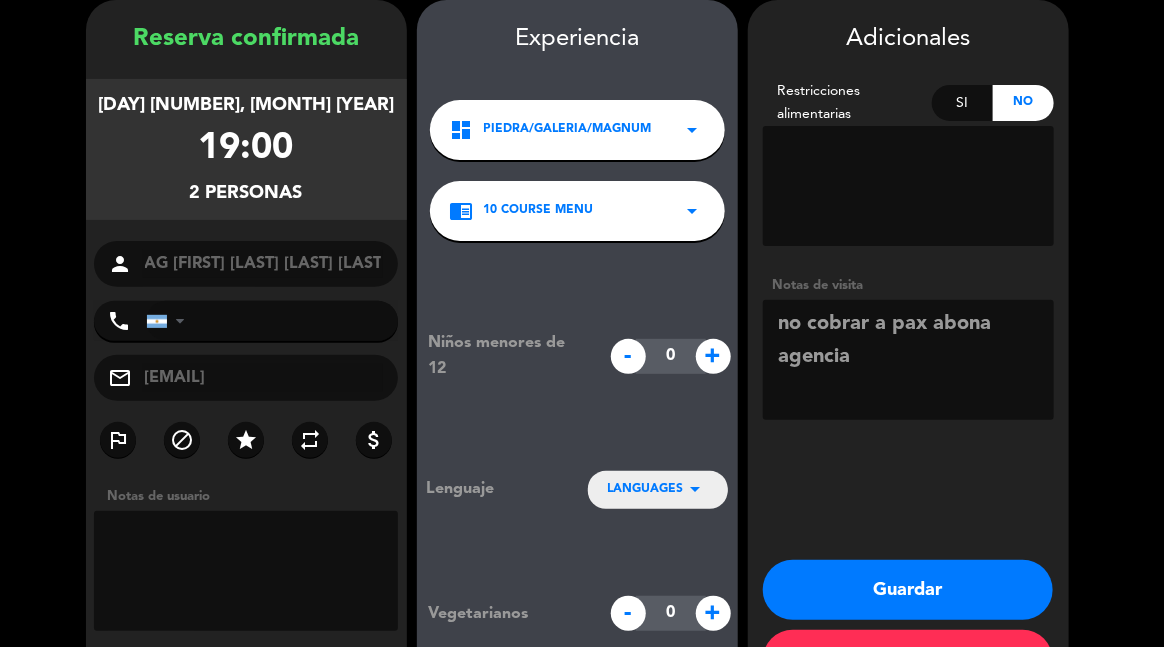 click on "LANGUAGES   arrow_drop_down" at bounding box center [658, 489] 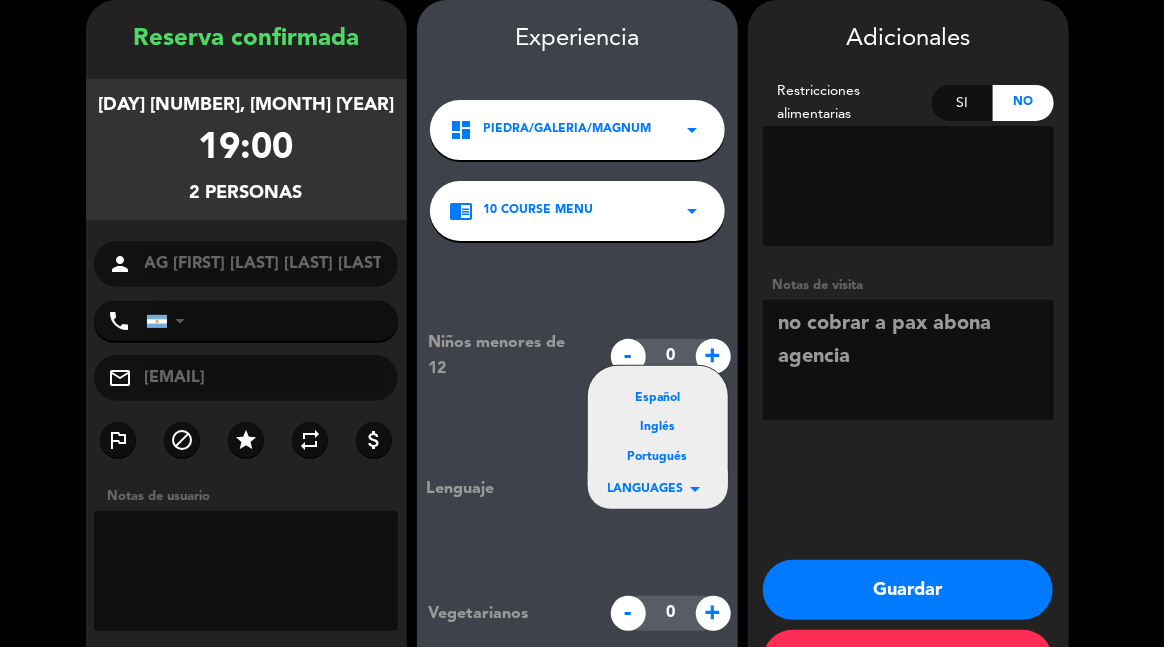 click on "Español" at bounding box center (658, 399) 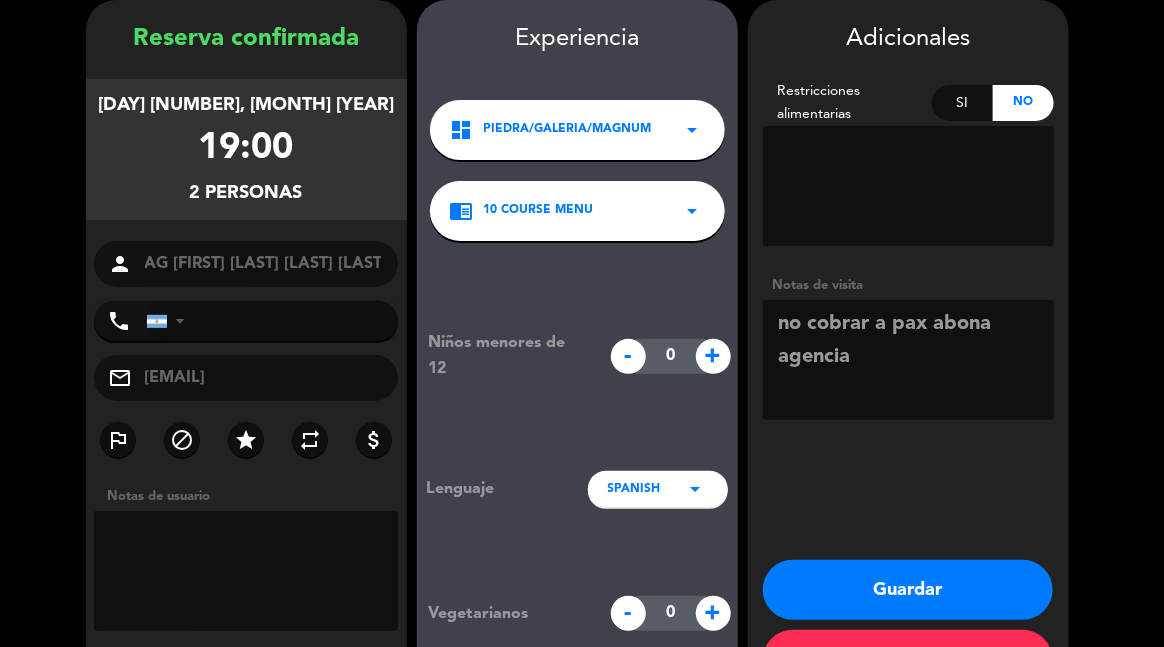 click at bounding box center [908, 360] 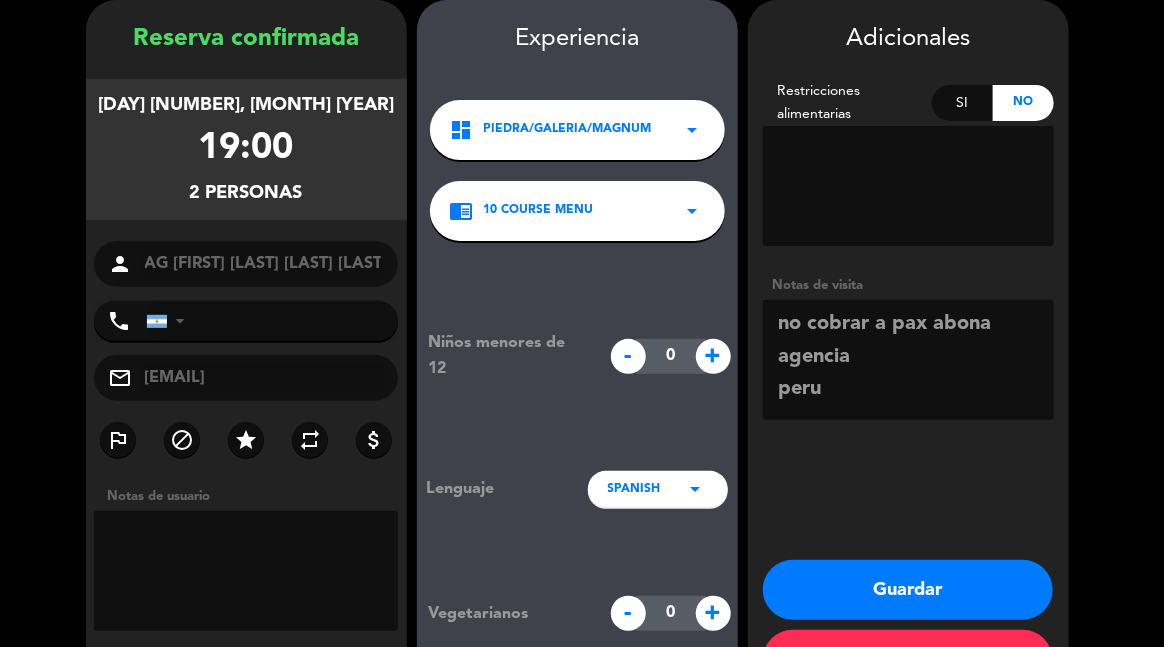 type on "no cobrar a pax abona agencia
peru" 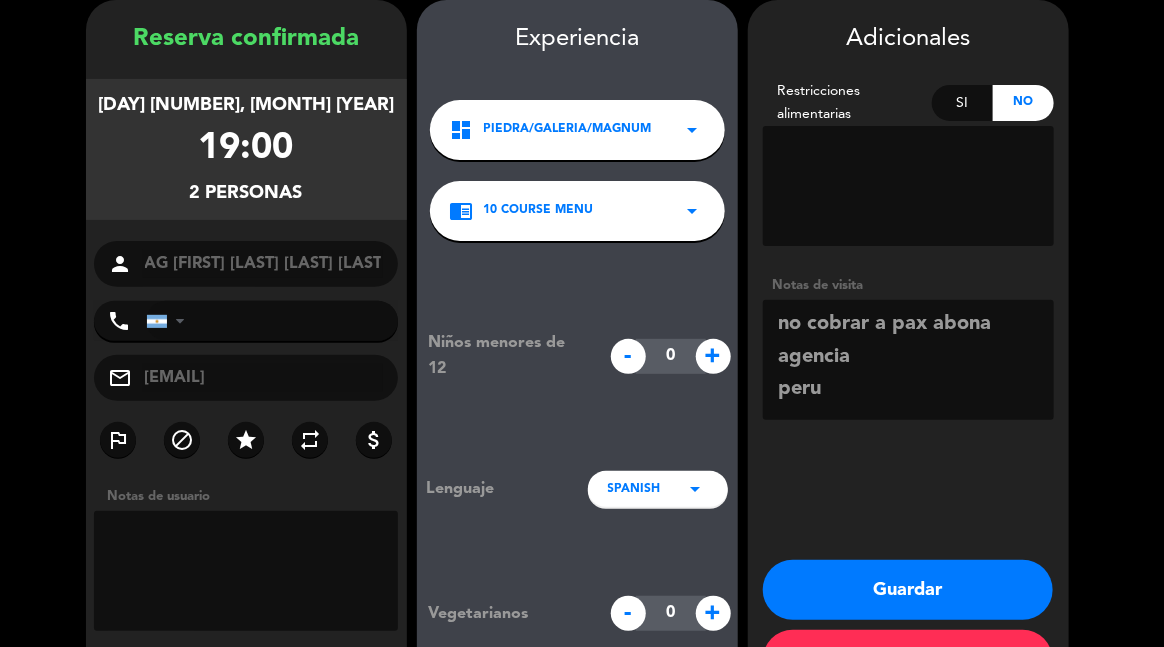 click on "Guardar" at bounding box center (908, 590) 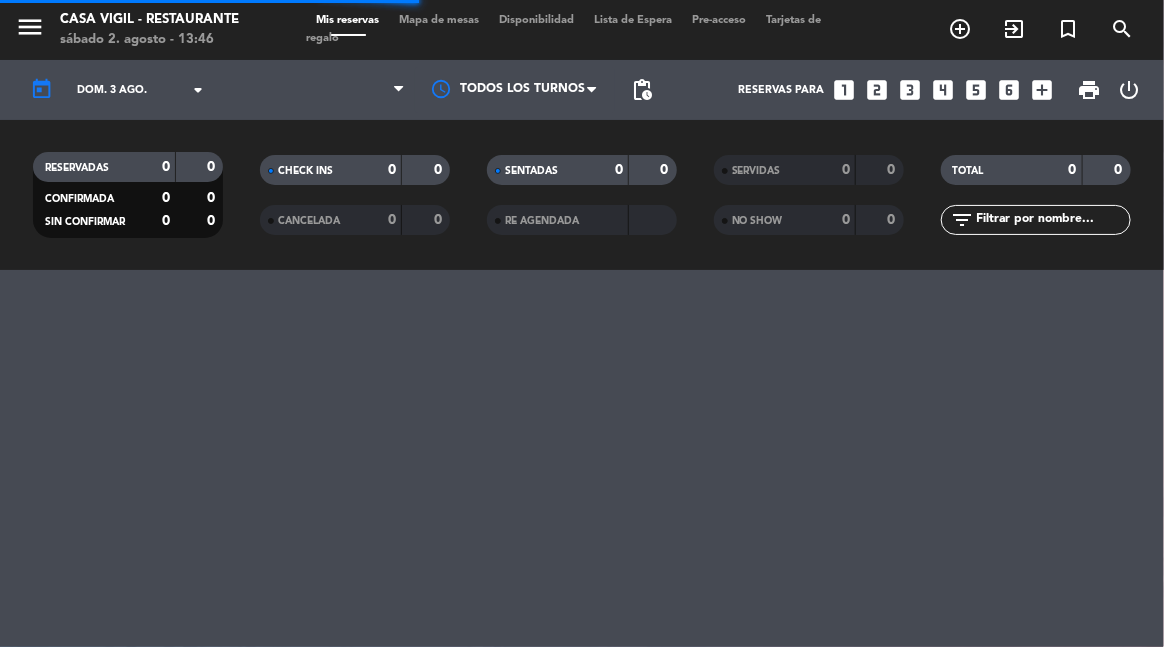 scroll, scrollTop: 0, scrollLeft: 0, axis: both 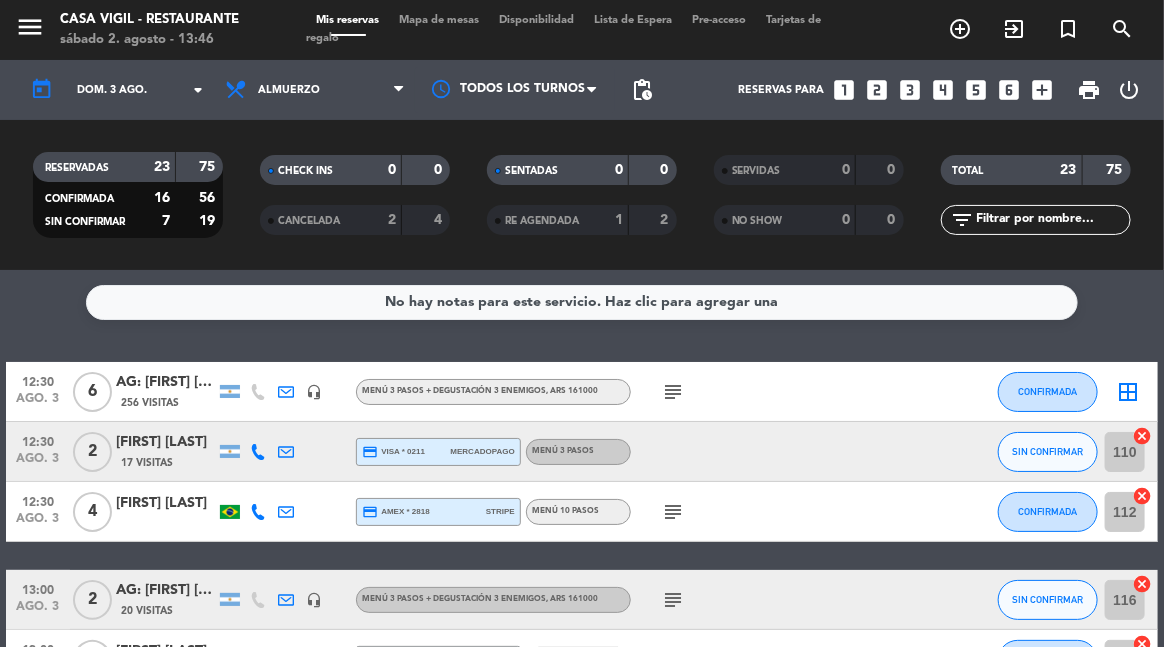 click on "No hay notas para este servicio. Haz clic para agregar una   [TIME]   [MONTH_ABBR]. [NUMBER]   6   AG: [FIRST] [LAST] X6/ SUNTRIP    256 Visitas   headset_mic   Menú 3 Pasos + Degustación 3 Enemigos , ARS 161000  subject  CONFIRMADA  border_all   [TIME]   [MONTH_ABBR]. [NUMBER]   2   [FIRST] [LAST]   17 Visitas  credit_card  visa * [NUMBER]   mercadopago   Menú 3 Pasos SIN CONFIRMAR 110  cancel   [TIME]   [MONTH_ABBR]. [NUMBER]   4   [FIRST] [LAST]  credit_card  amex * [NUMBER]   stripe   Menú 10 pasos  subject  CONFIRMADA 112  cancel   [TIME]   [MONTH_ABBR]. [NUMBER]   2   AG: [FIRST] [LAST]  X 2 /   MORLA MENDOZA TOUR    20 Visitas   headset_mic   Menú 3 Pasos + Degustación 3 Enemigos , ARS 161000  subject  SIN CONFIRMAR 116  cancel   [TIME]   [MONTH_ABBR]. [NUMBER]   4   [FIRST] [LAST]  credit_card  amex * [NUMBER]   mercadopago   Menú 3 Pasos , ARS 129150  subject   cake  CONFIRMADA 151  cancel   [TIME]   [MONTH_ABBR]. [NUMBER]   2   [FIRST] [LAST]  credit_card  visa * [NUMBER]   stripe   Menú 3 Pasos , ARS 129150 CONFIRMADA 102  cancel   [TIME]   [MONTH_ABBR]. [NUMBER]   2   [FIRST] [LAST]  credit_card  stripe  66" 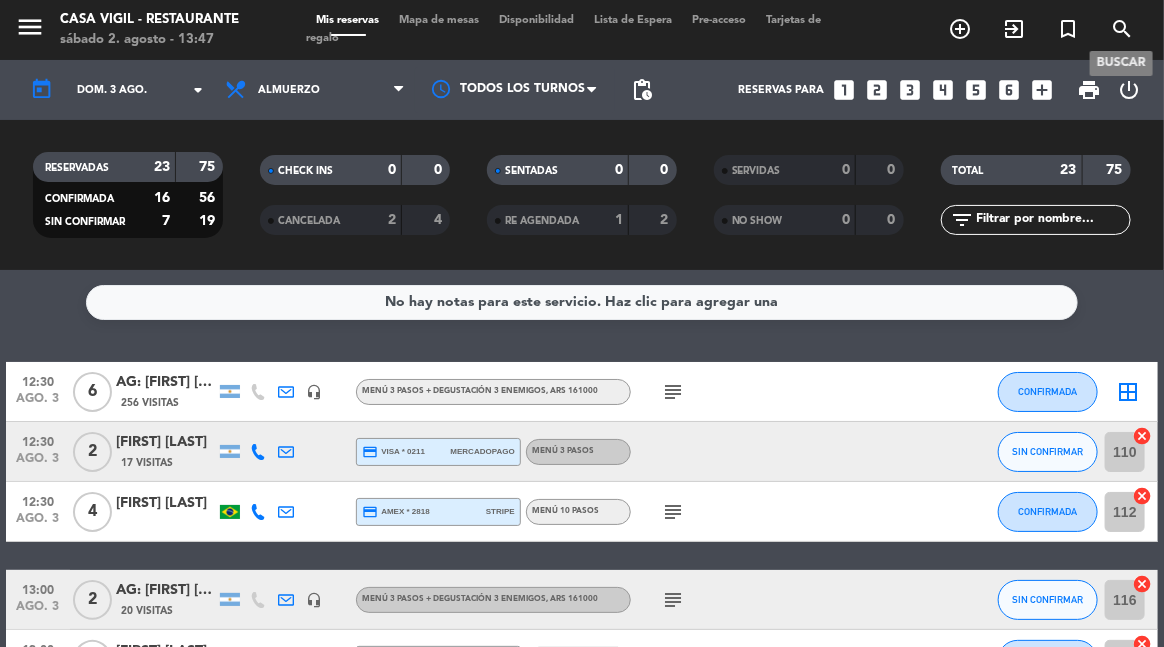 click on "search" at bounding box center (1122, 29) 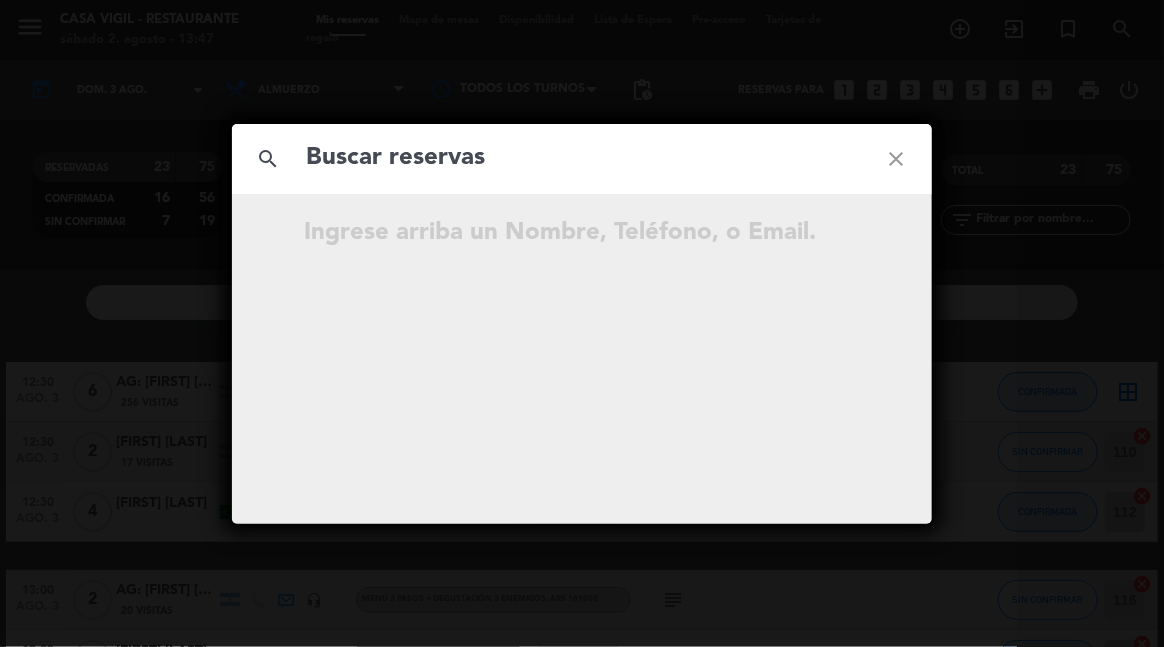 click 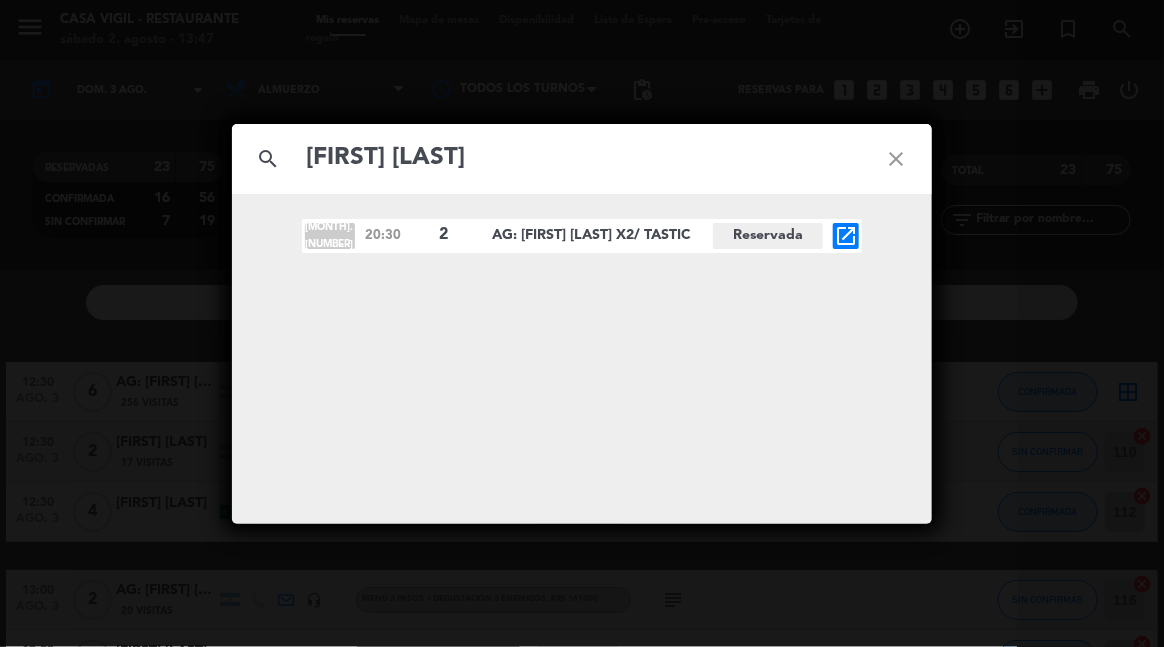 type on "[FIRST] [LAST]" 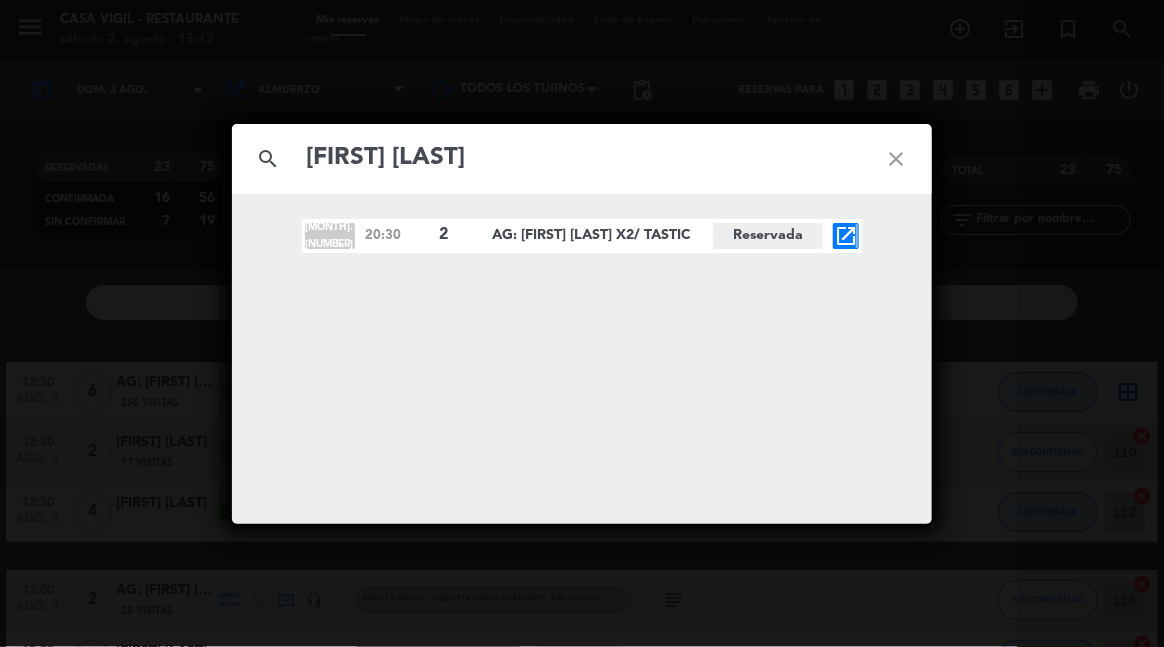 click on "[MONTH]. [NUMBER] [TIME] 2 AG: [FIRST] [LAST] X2/ [COMPANY]" 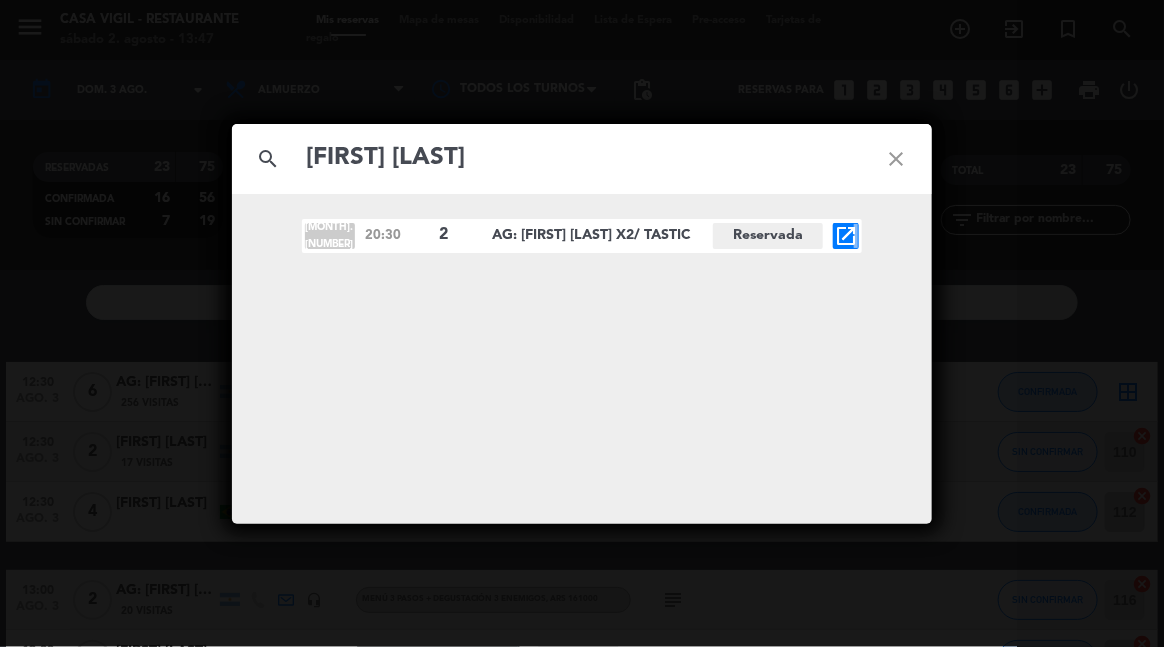 click on "open_in_new" 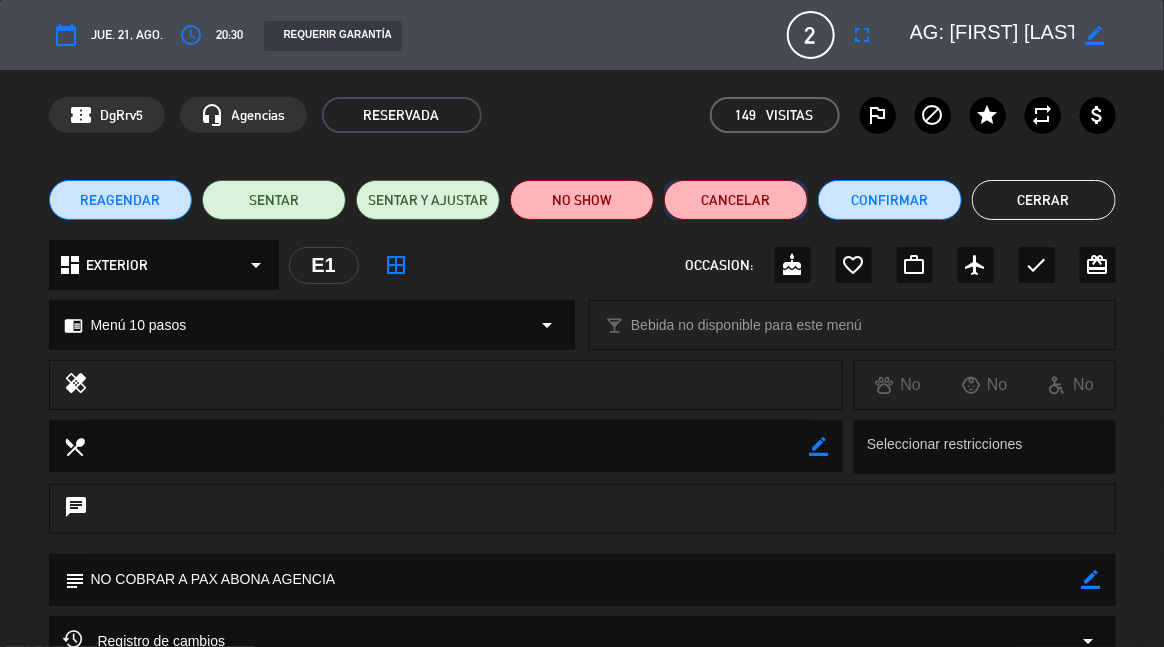 click on "Cancelar" 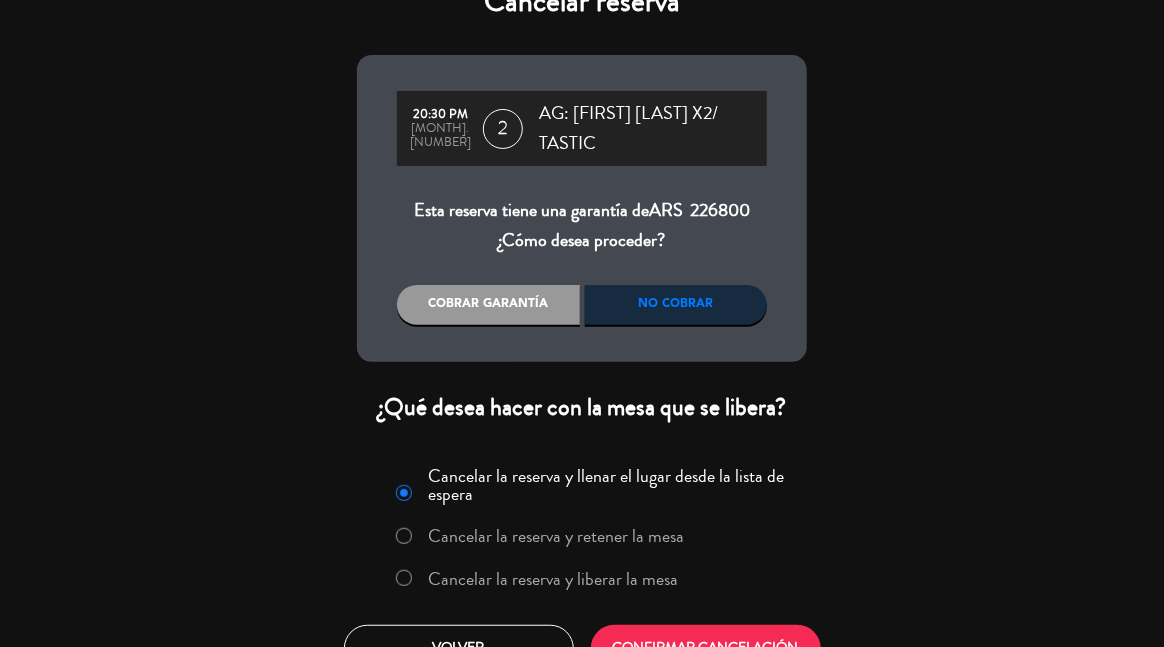 scroll, scrollTop: 77, scrollLeft: 0, axis: vertical 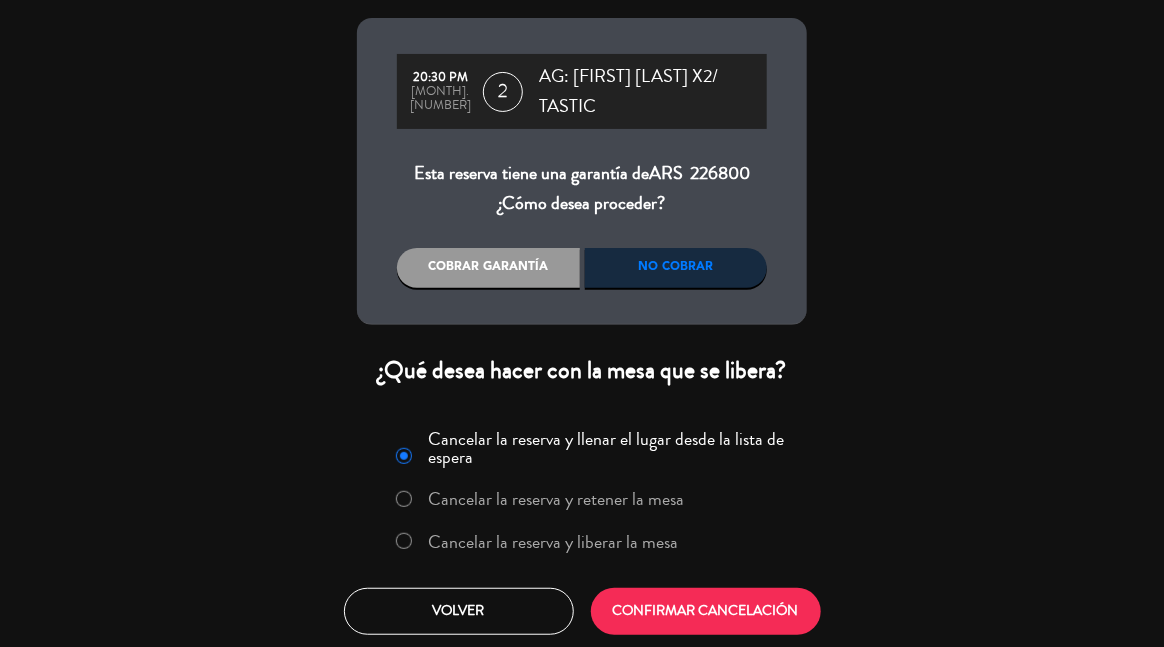 click on "Cancelar la reserva y liberar la mesa" 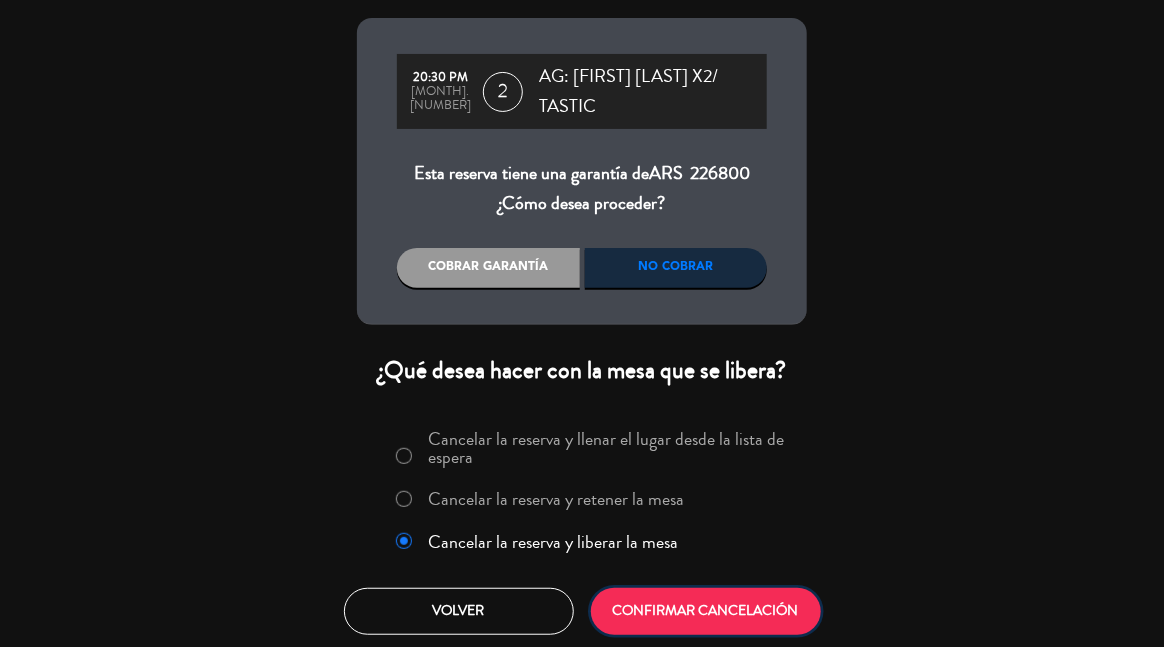 click on "CONFIRMAR CANCELACIÓN" 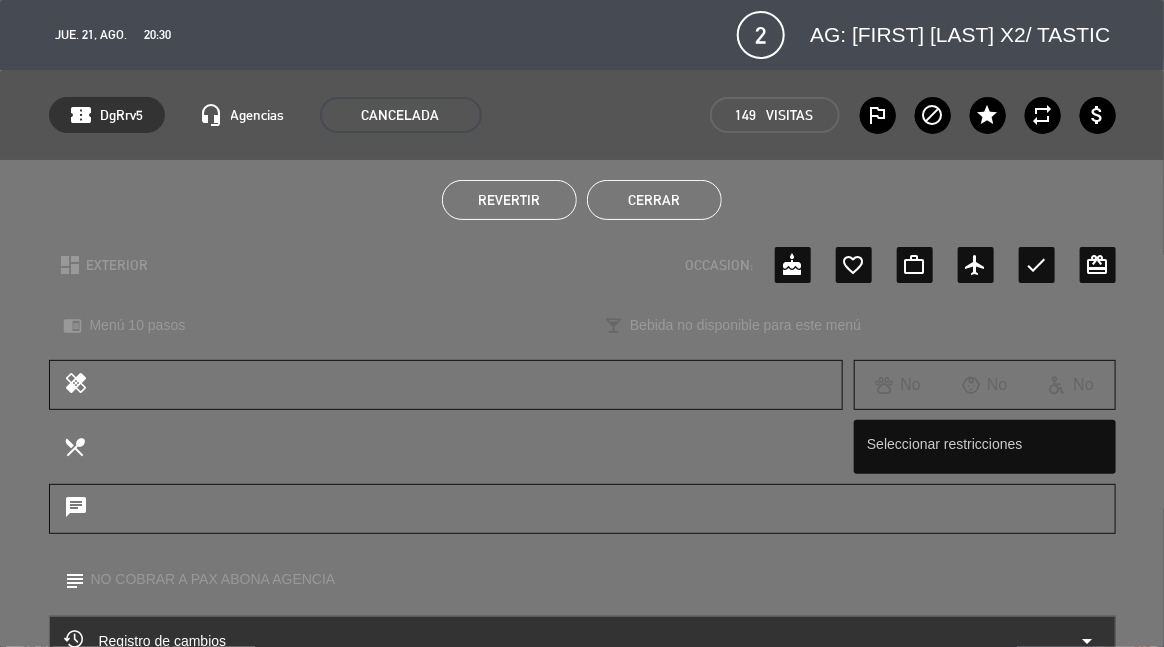 click on "Cerrar" 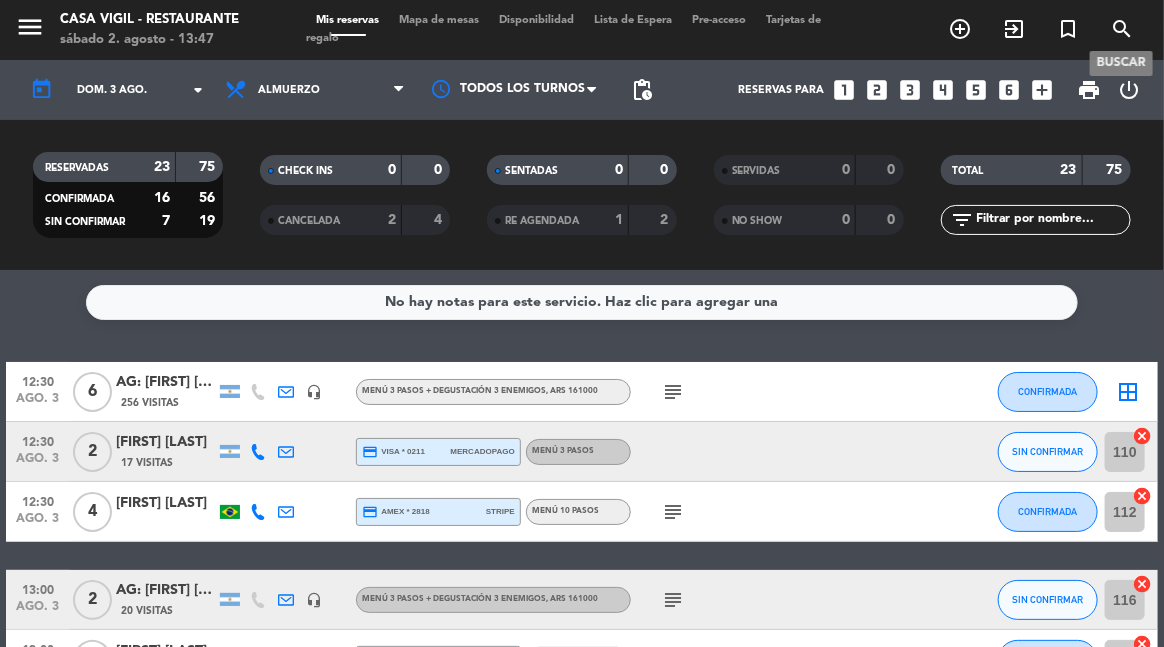 click on "search" at bounding box center [1122, 29] 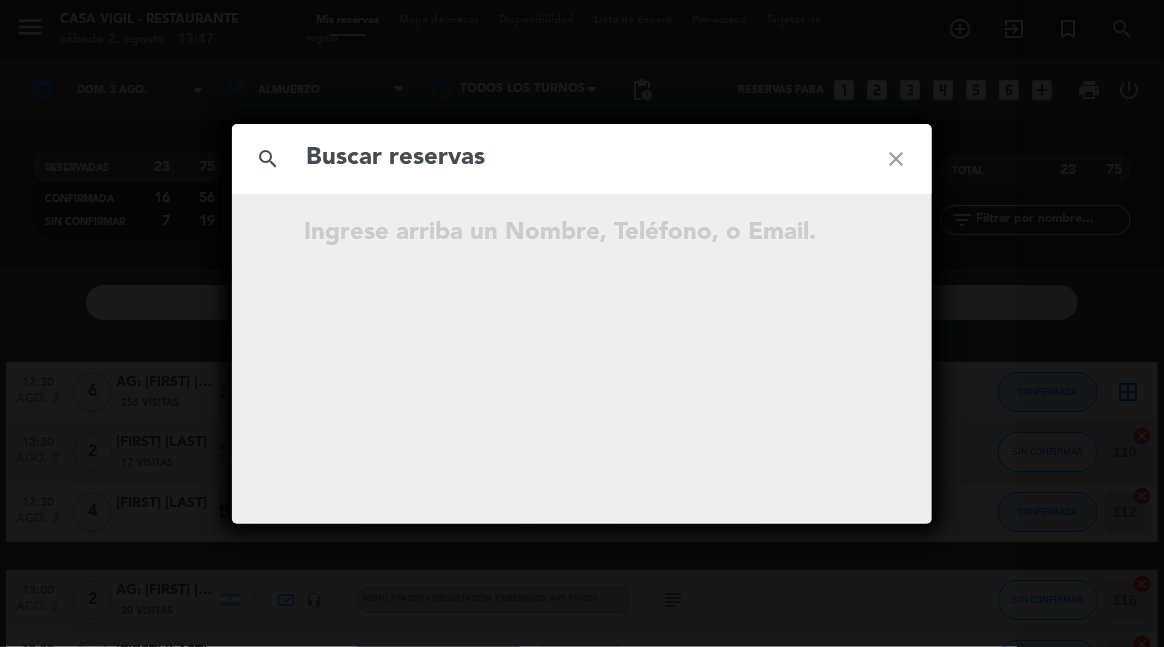 click 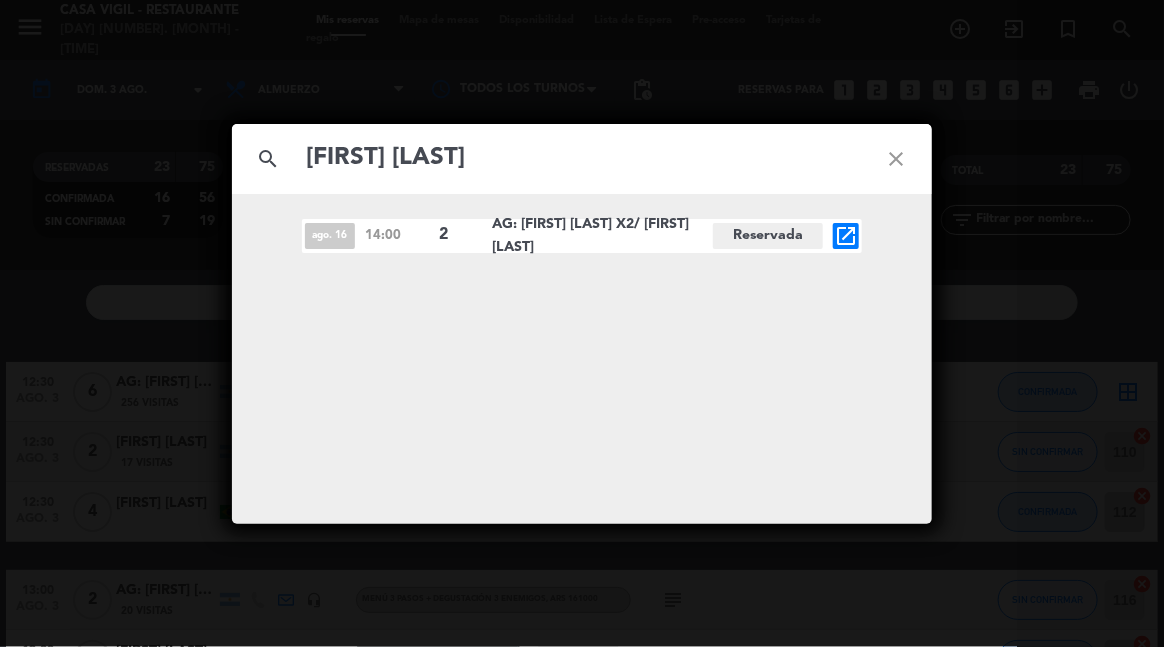 type on "[FIRST] [LAST]" 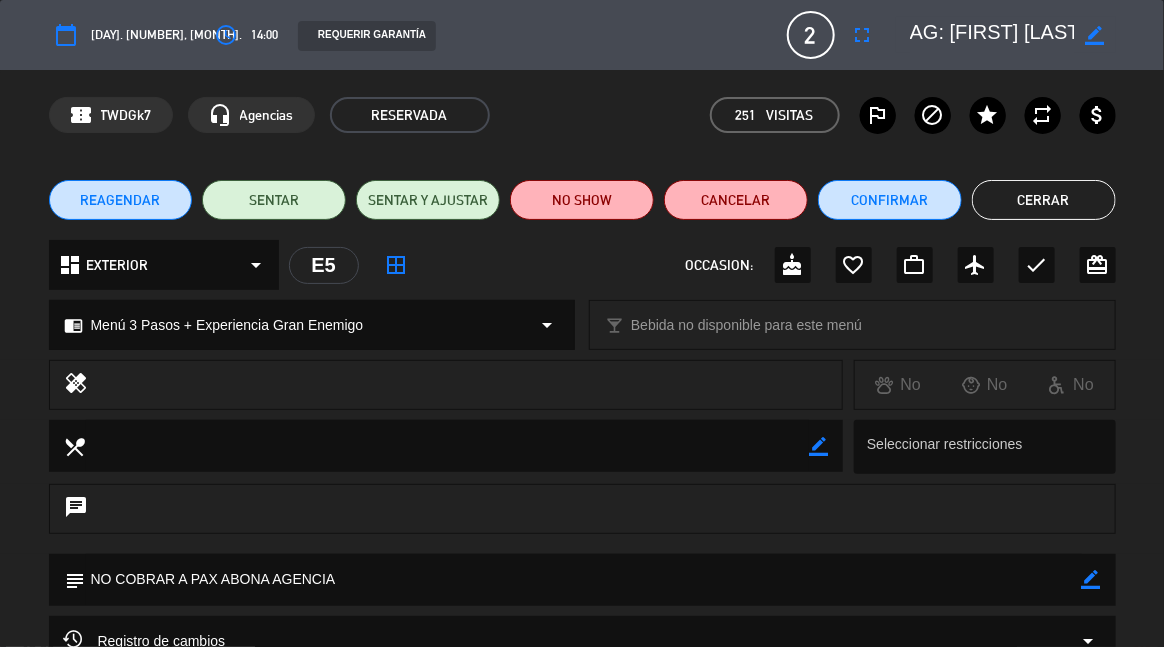 click on "REAGENDAR" 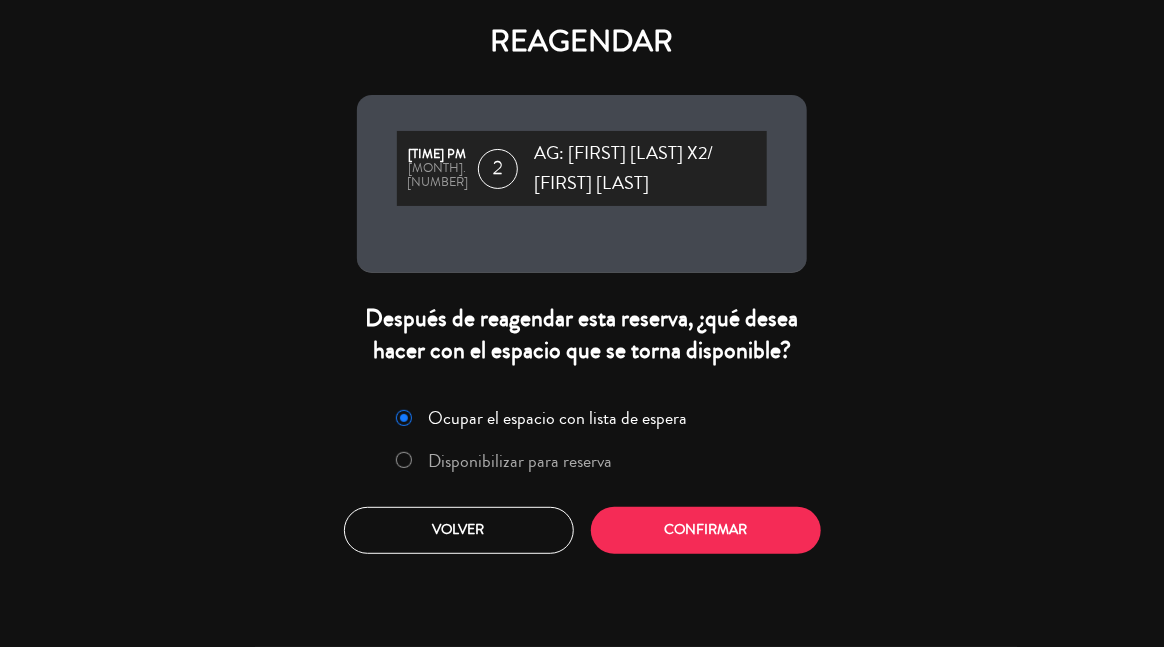 click on "Disponibilizar para reserva" 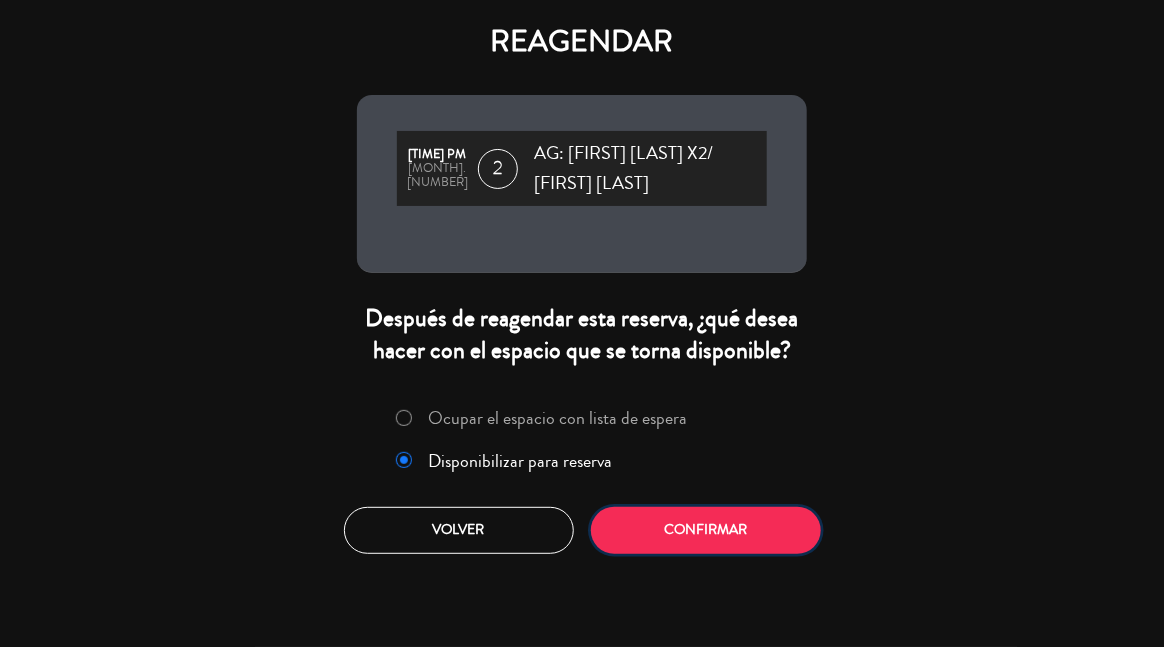 click on "Confirmar" 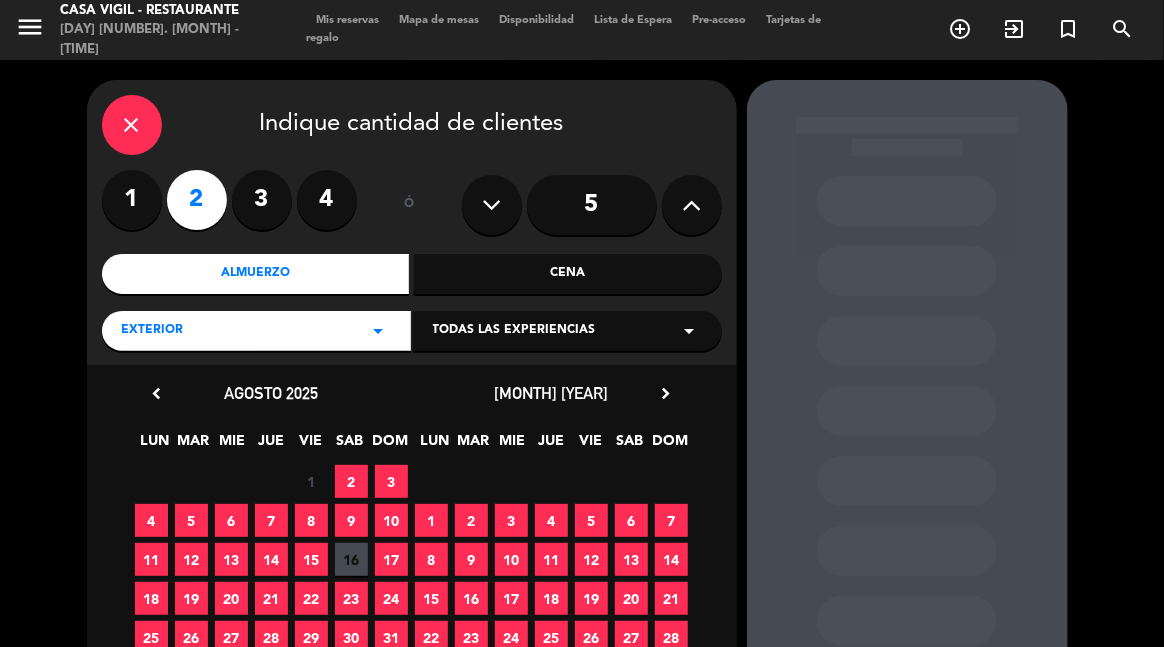 click on "Todas las experiencias" at bounding box center (514, 331) 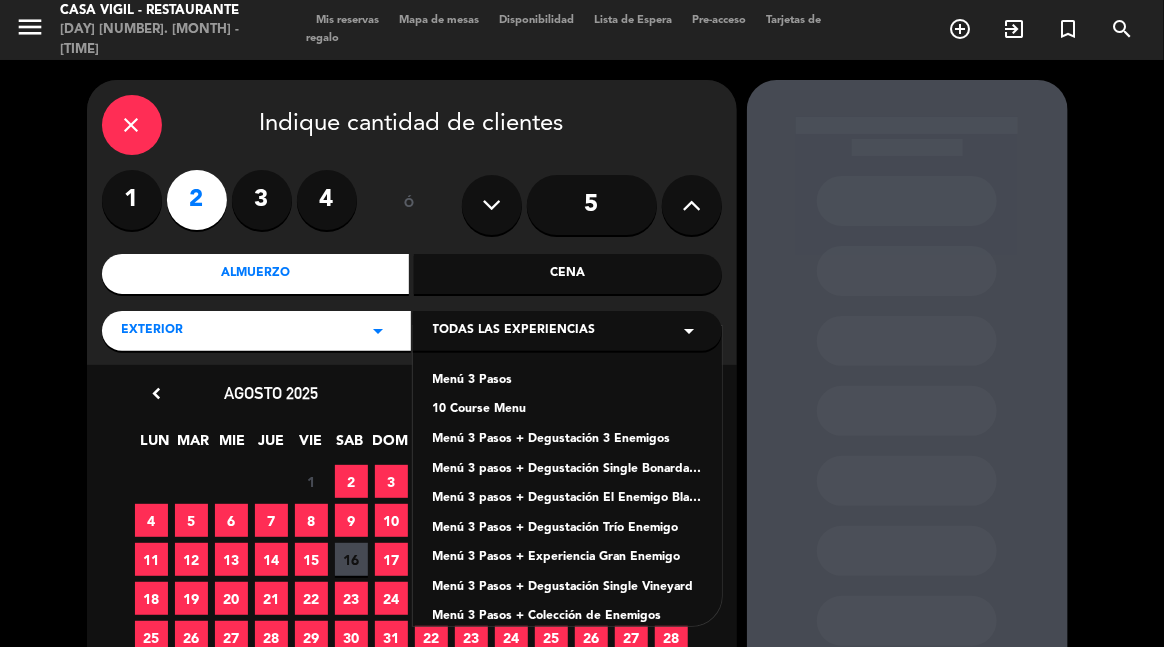 click on "Menú 3 Pasos + Experiencia Gran Enemigo" at bounding box center [567, 558] 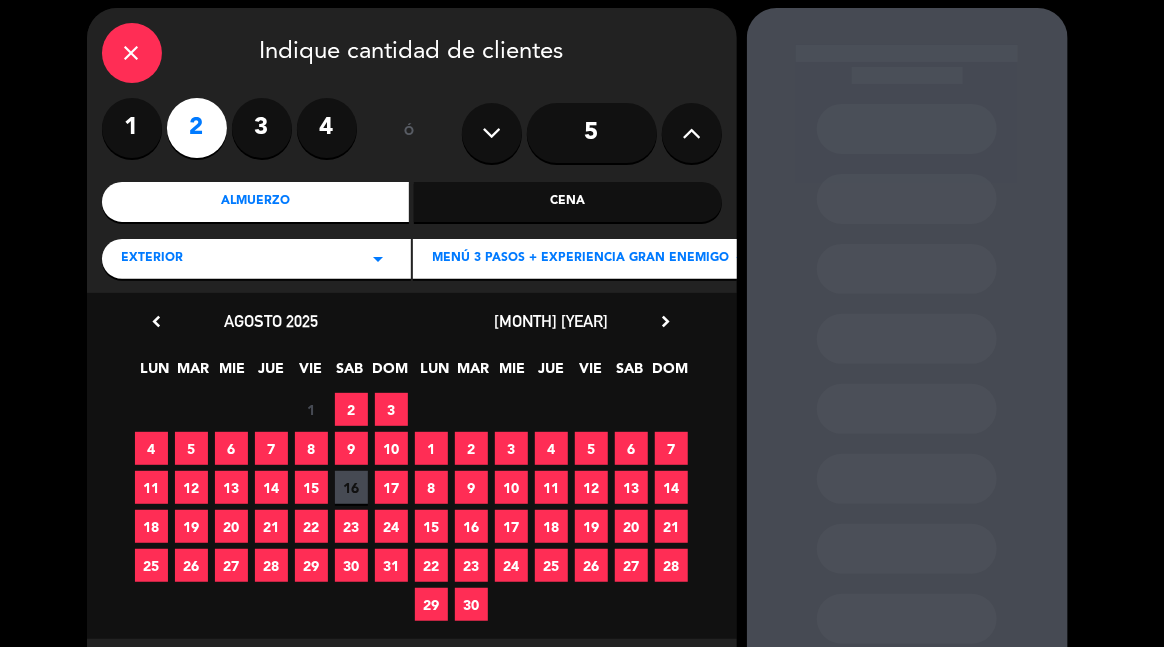 scroll, scrollTop: 111, scrollLeft: 0, axis: vertical 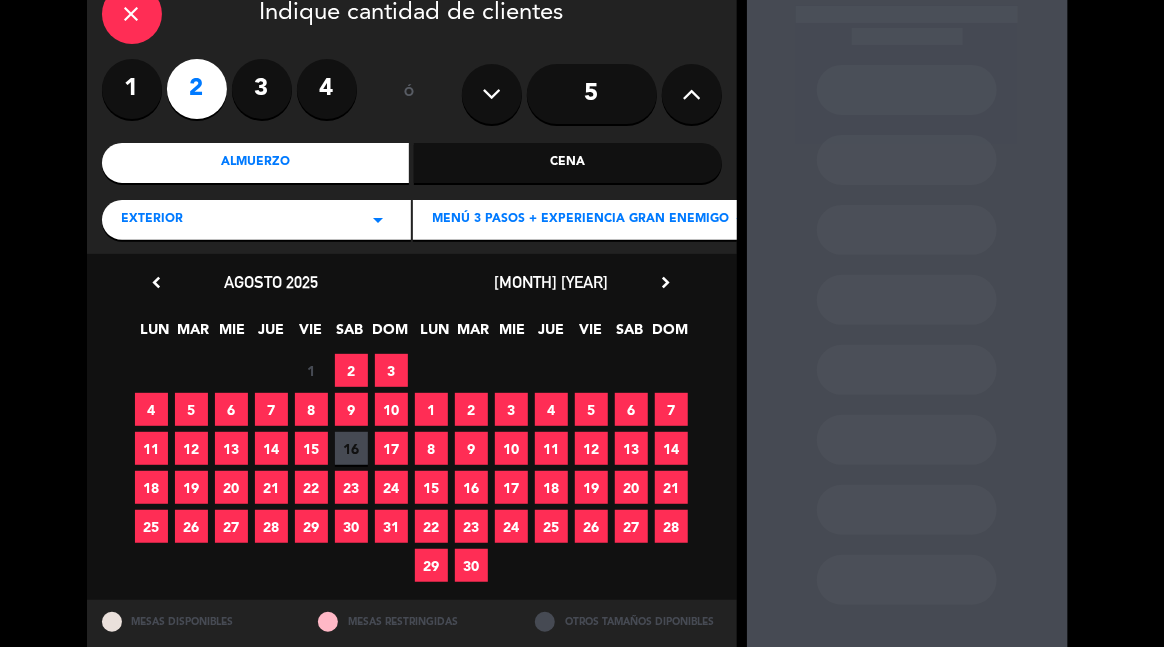click on "18" at bounding box center [151, 487] 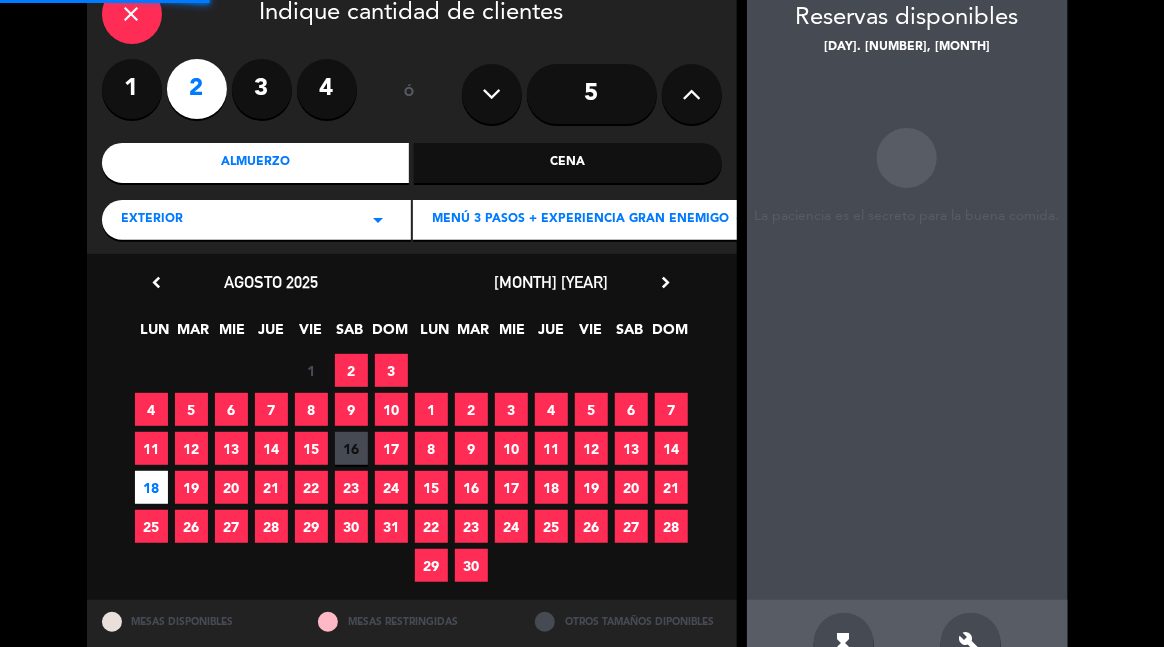 scroll, scrollTop: 80, scrollLeft: 0, axis: vertical 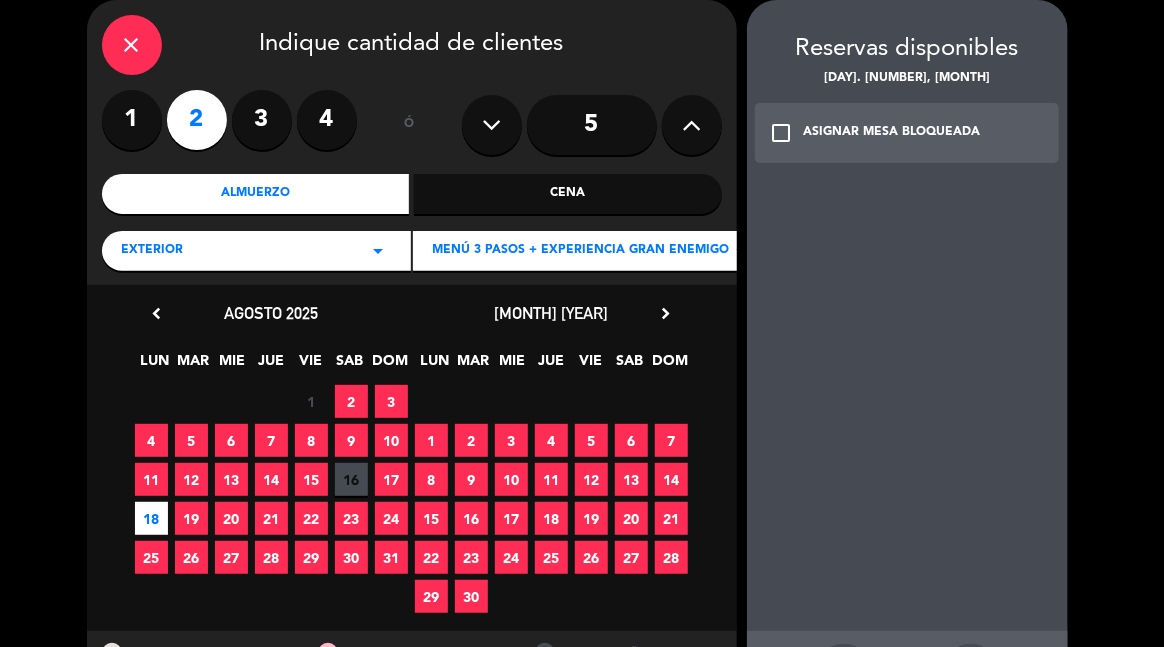 click on "check_box_outline_blank" at bounding box center [782, 133] 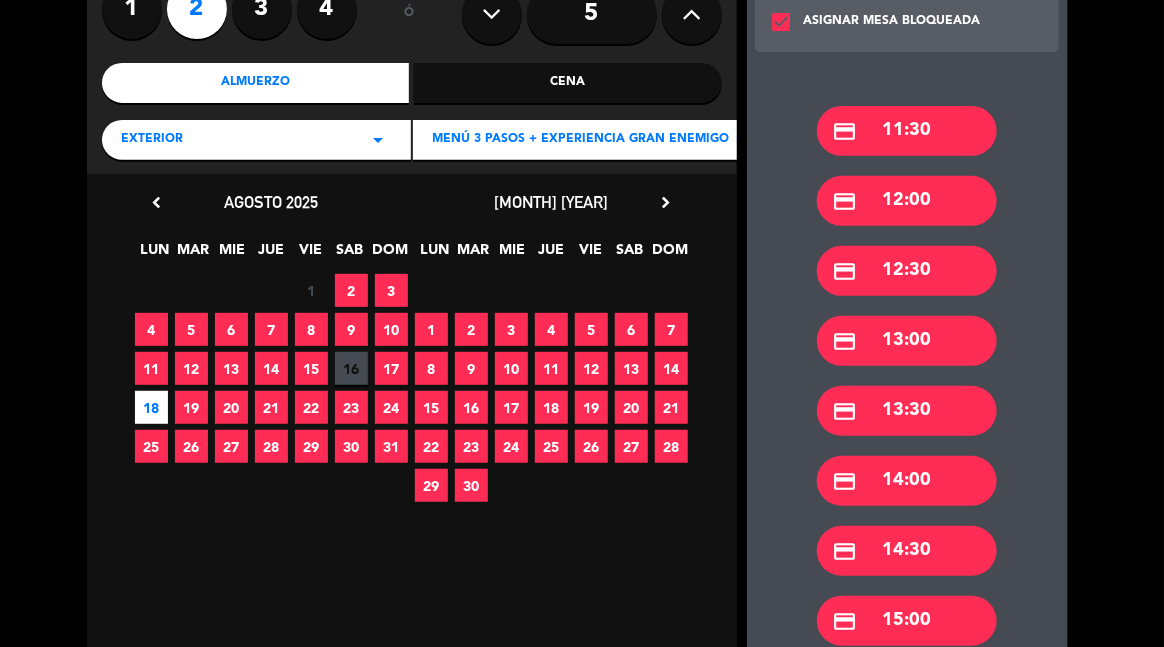 click on "credit_card  [TIME]" at bounding box center [907, 551] 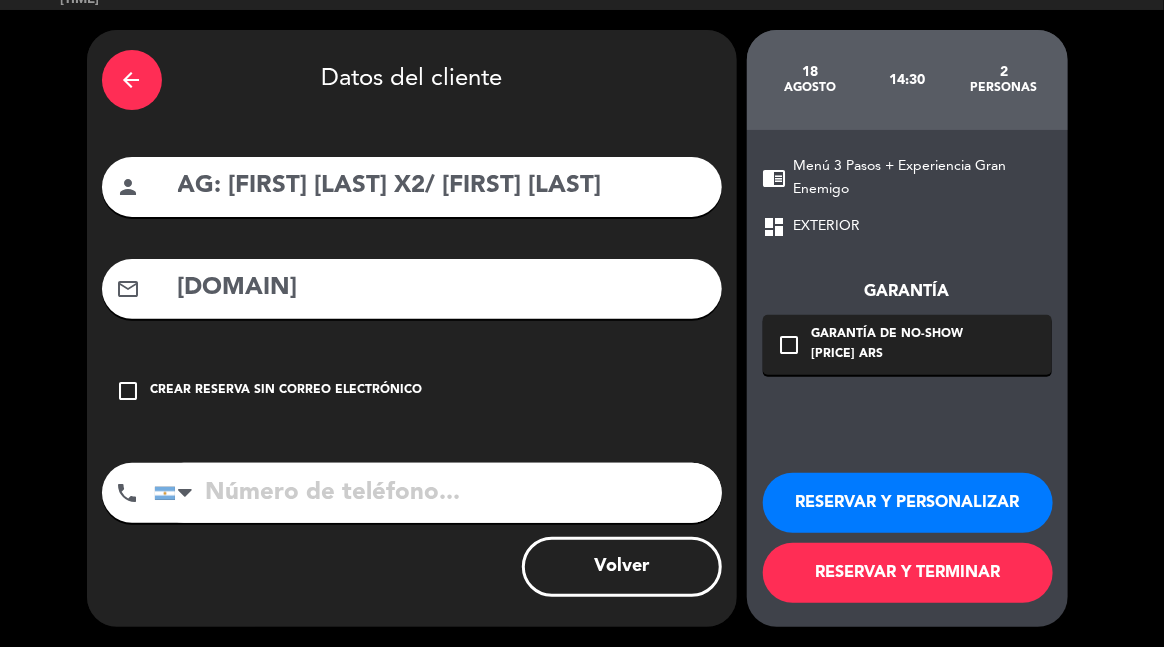 scroll, scrollTop: 48, scrollLeft: 0, axis: vertical 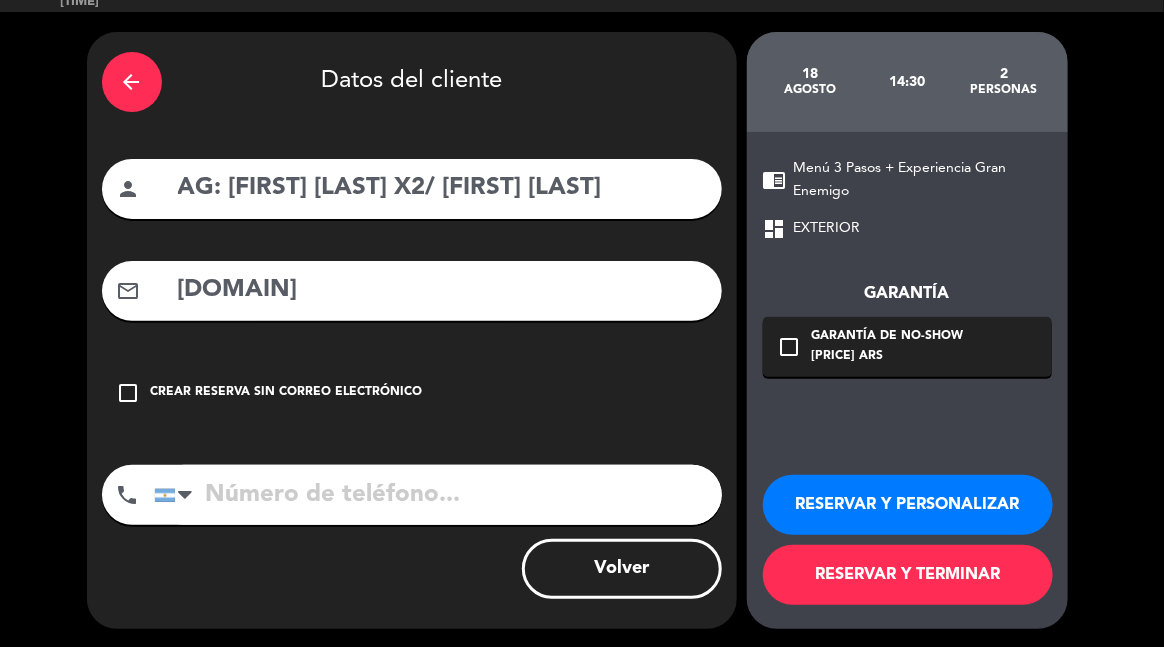 click on "RESERVAR Y TERMINAR" at bounding box center [908, 575] 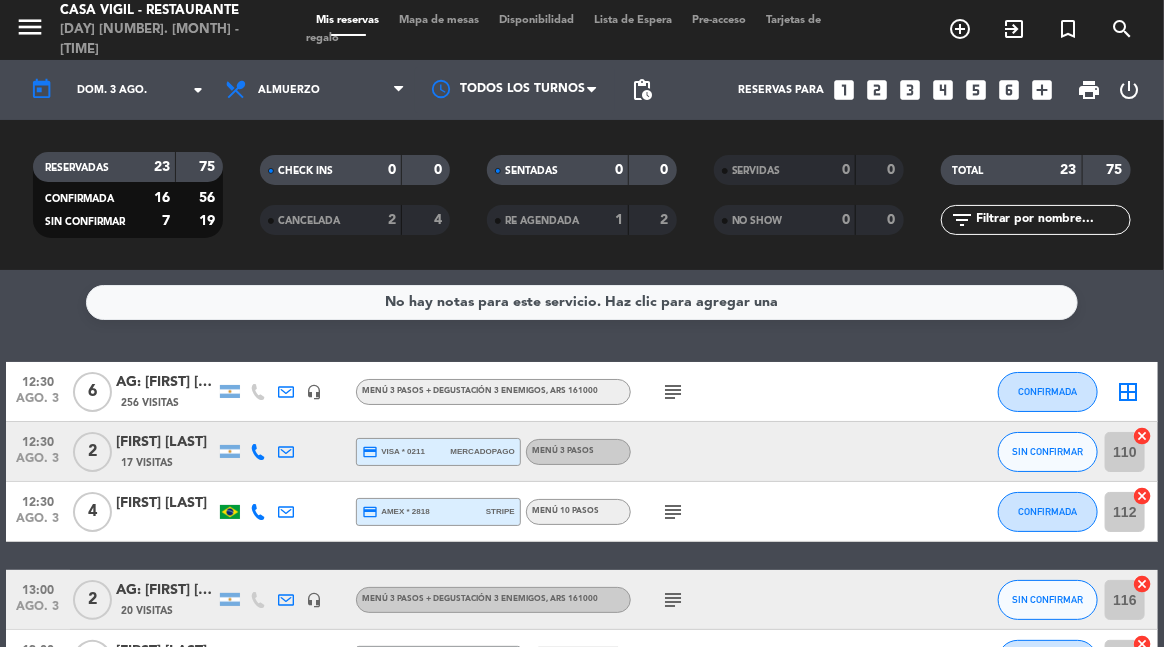 scroll, scrollTop: 0, scrollLeft: 0, axis: both 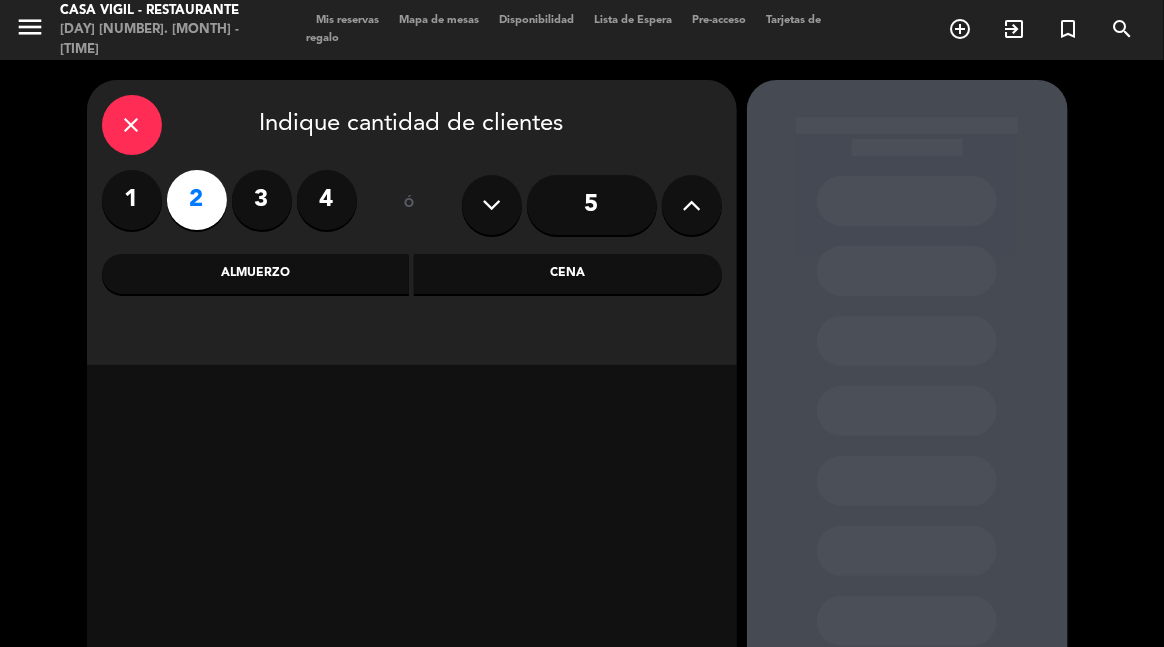click on "Almuerzo" at bounding box center (256, 274) 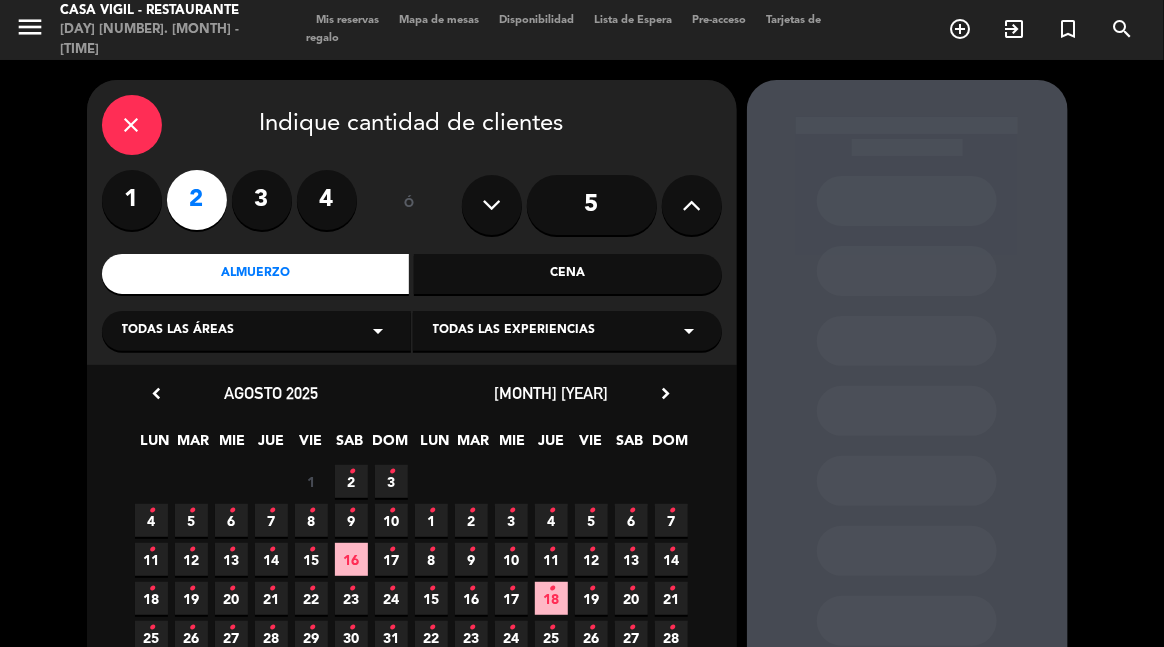 click on "Todas las experiencias" at bounding box center (514, 331) 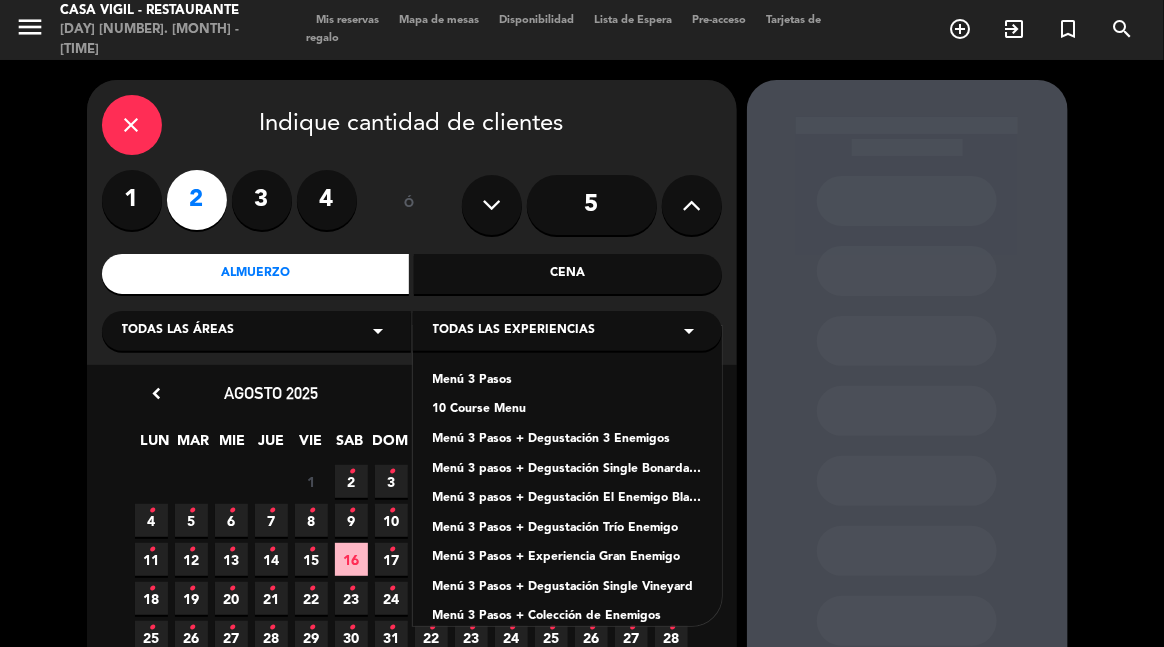 click on "Menú 3 Pasos + Degustación 3 Enemigos" at bounding box center [567, 440] 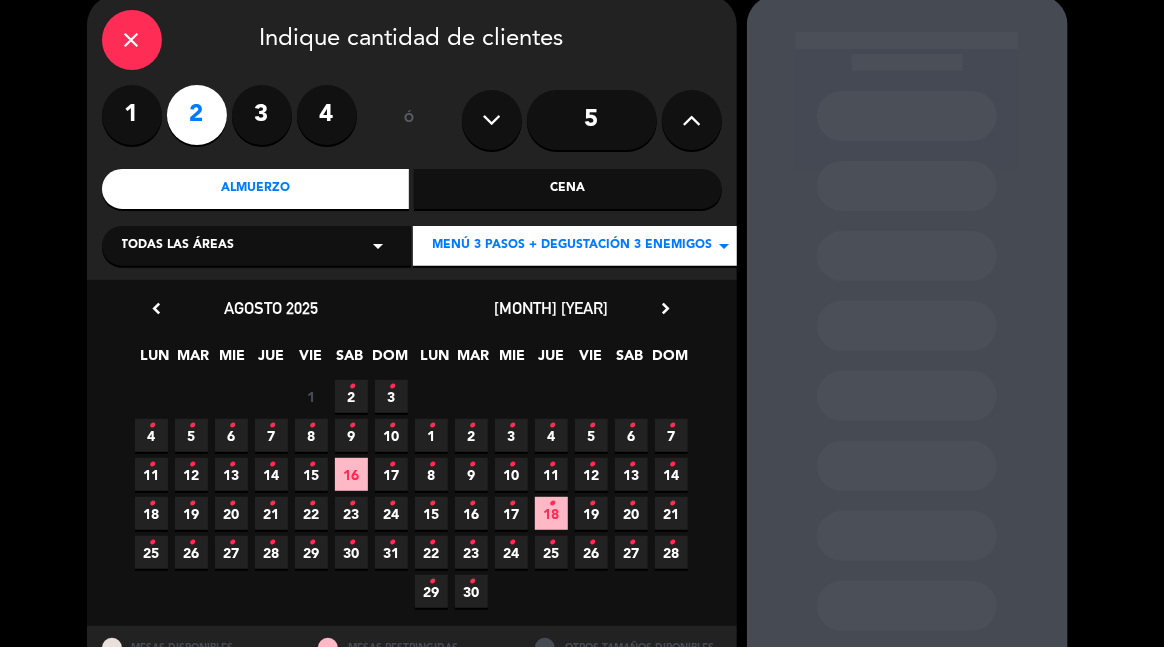 scroll, scrollTop: 111, scrollLeft: 0, axis: vertical 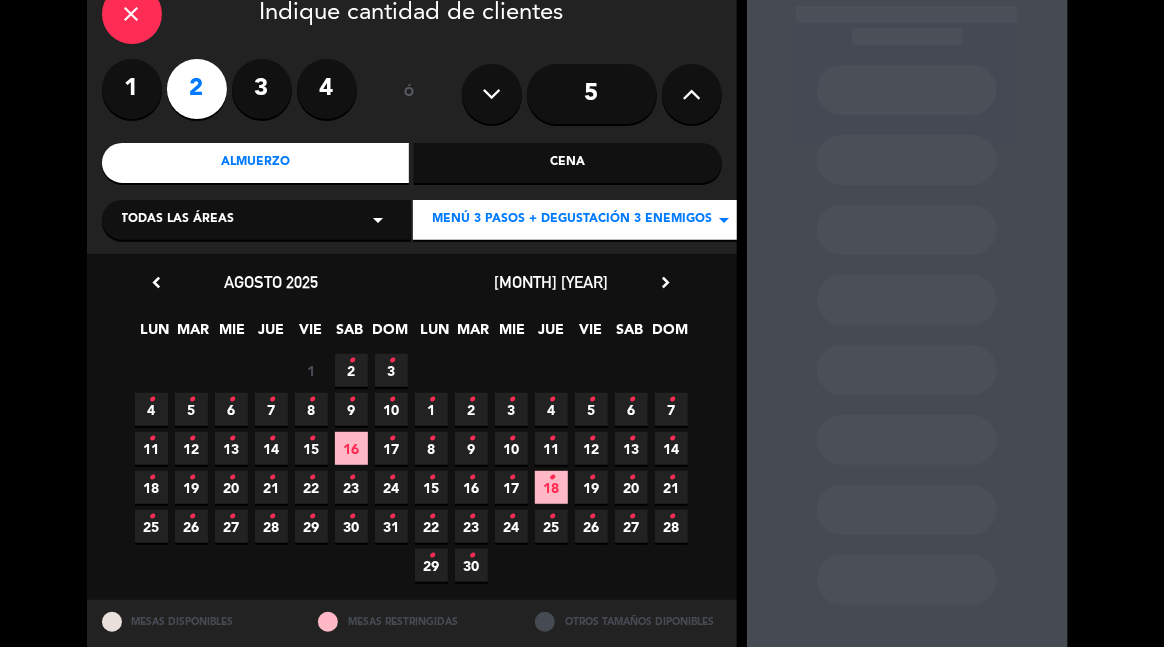 click on "20 •" at bounding box center [231, 487] 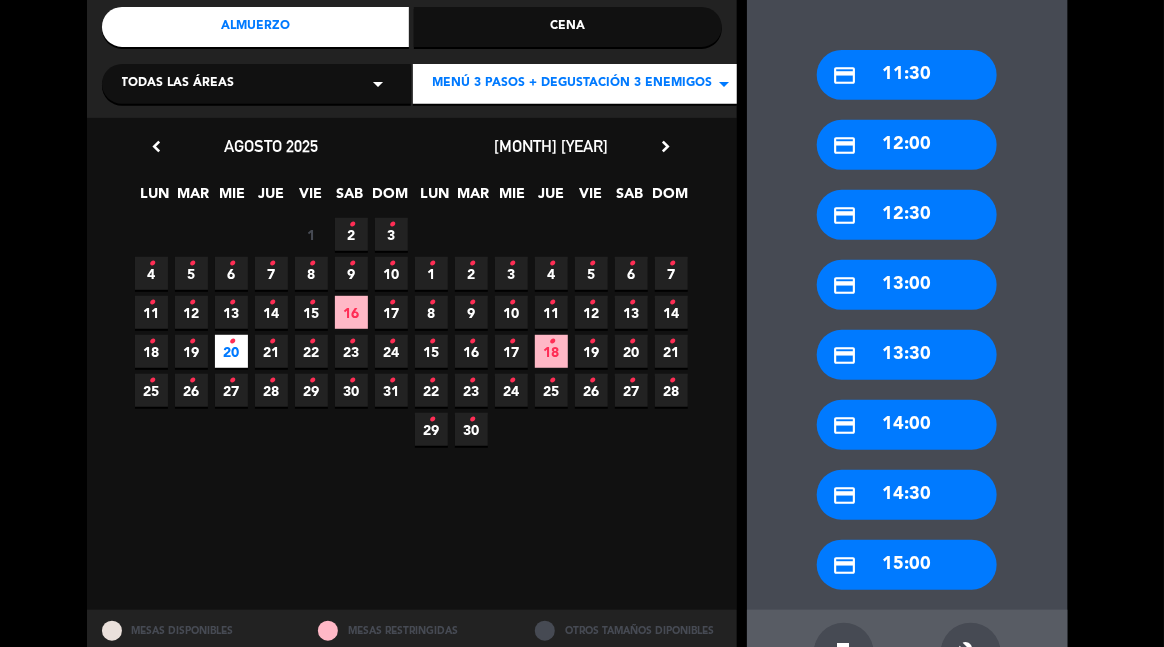 scroll, scrollTop: 302, scrollLeft: 0, axis: vertical 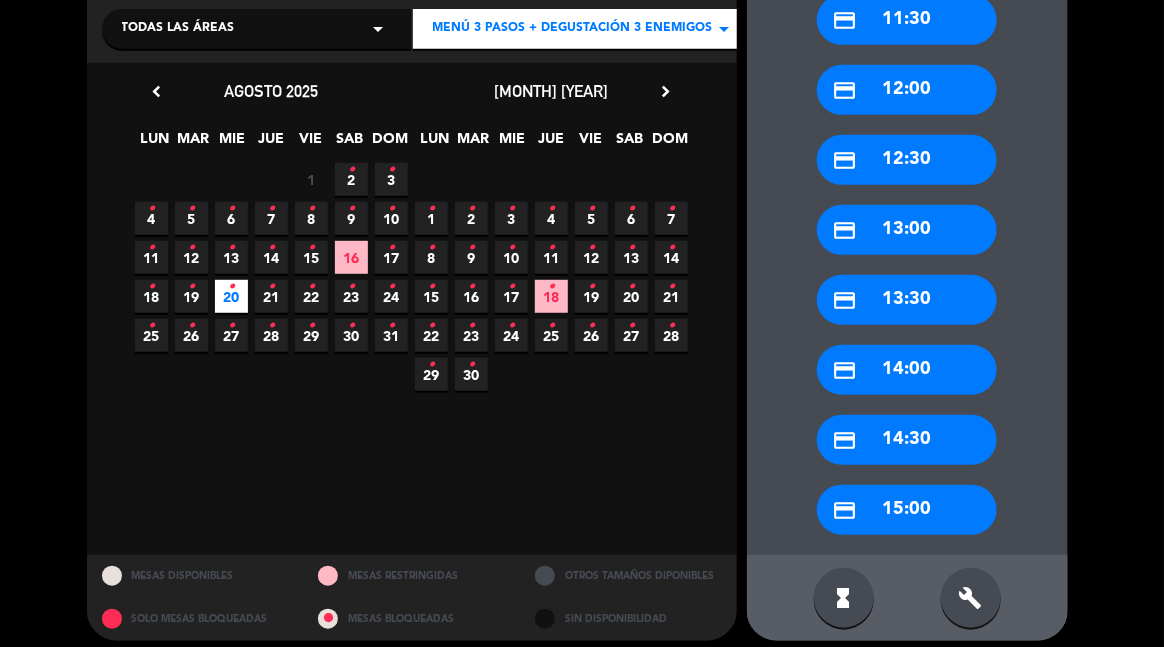 click on "credit_card  [TIME]" at bounding box center [907, 440] 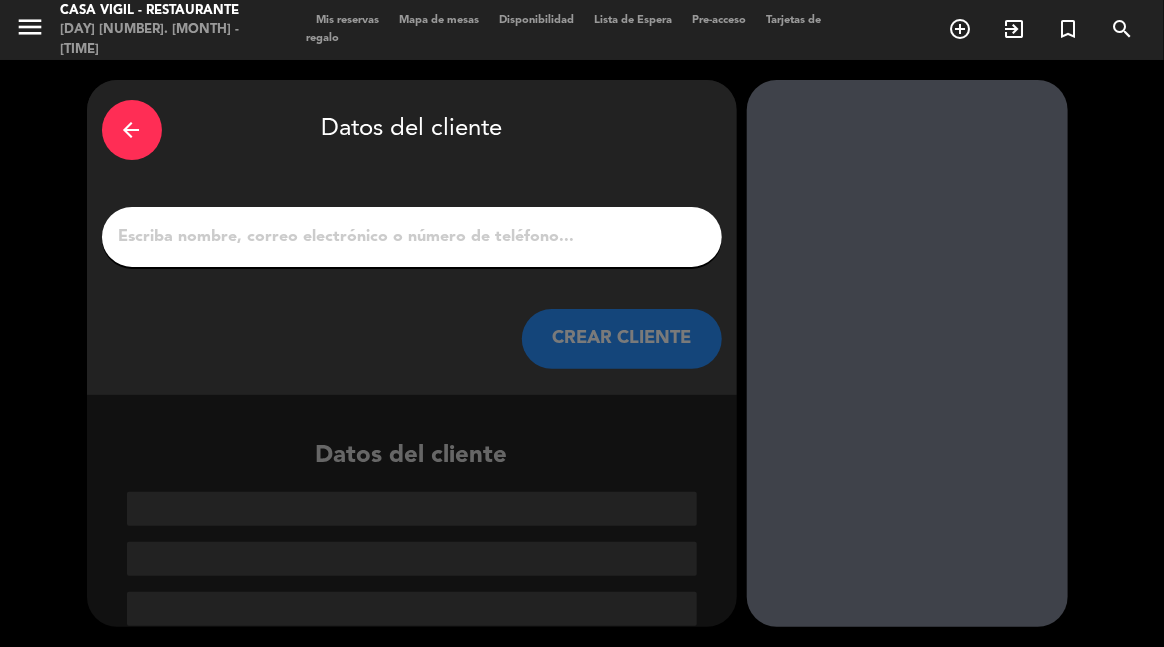 click on "1" at bounding box center [412, 237] 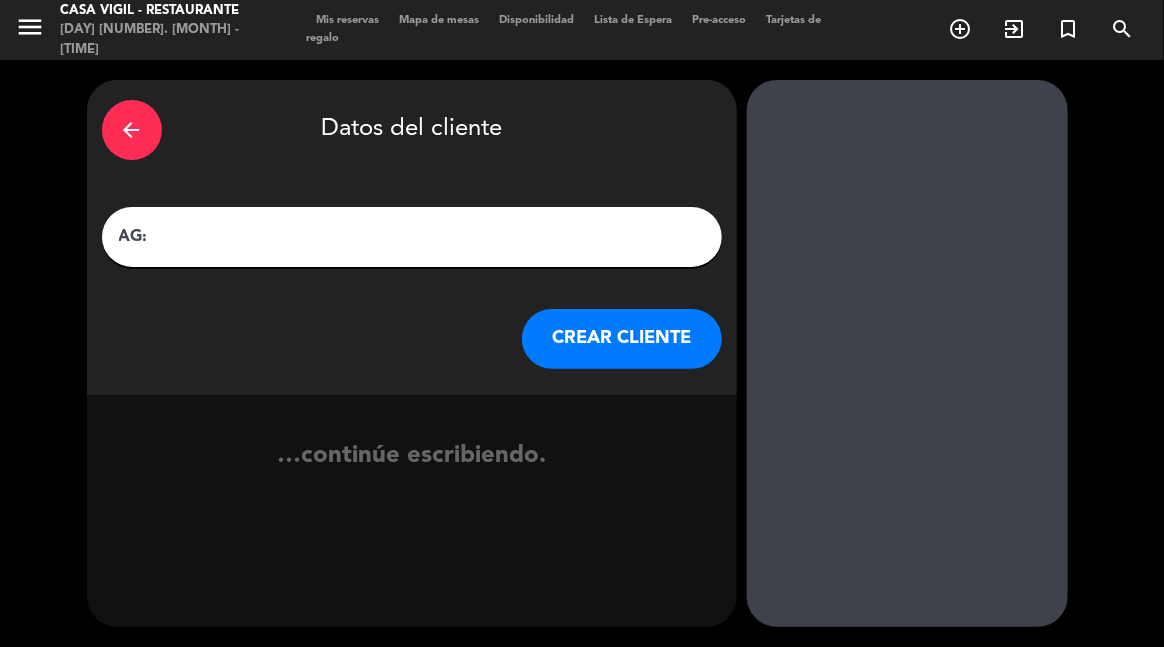paste on "[FIRST] [LAST]" 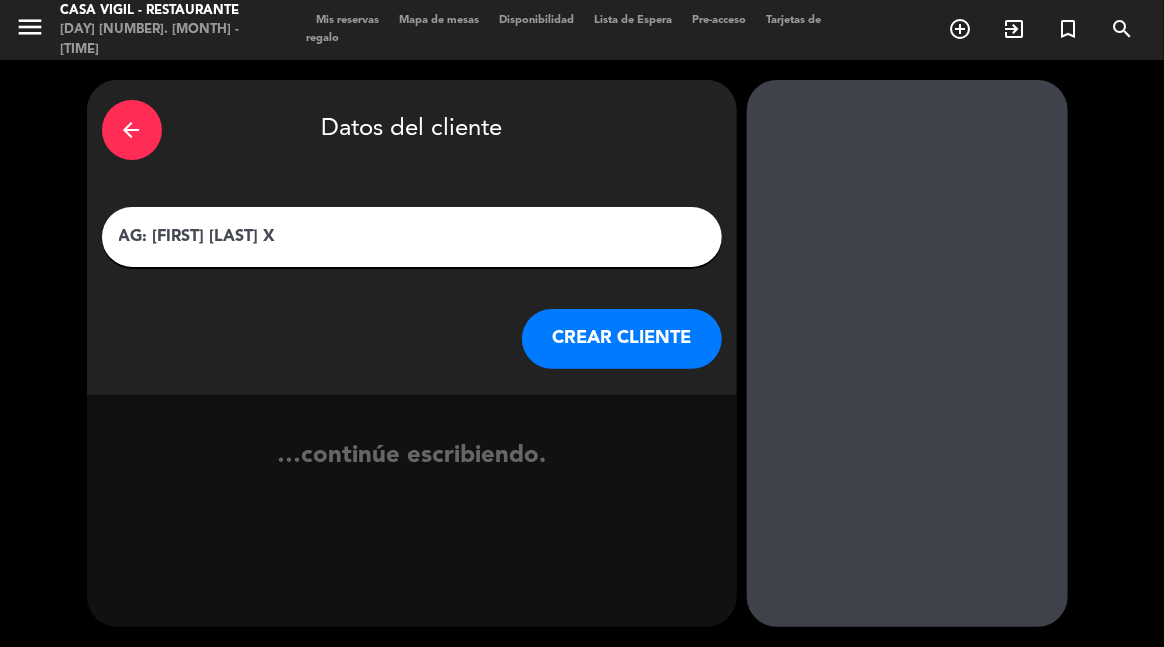 click on "AG: [FIRST] [LAST] X" at bounding box center [412, 237] 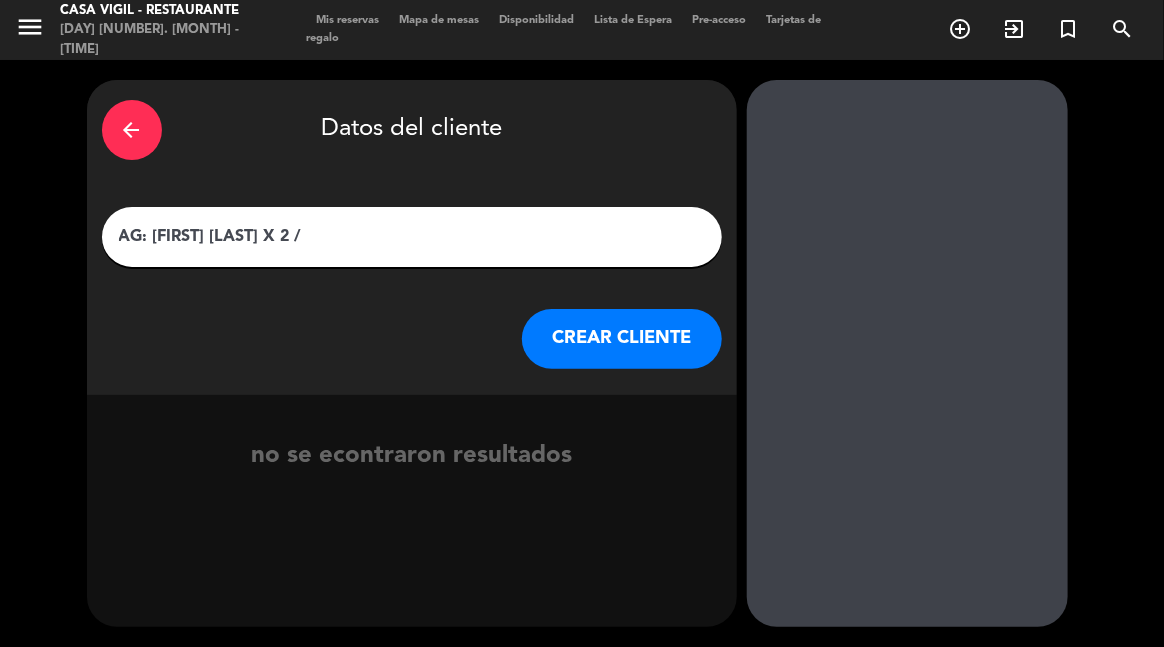 click on "AG: [FIRST] [LAST] X 2 /" at bounding box center (412, 237) 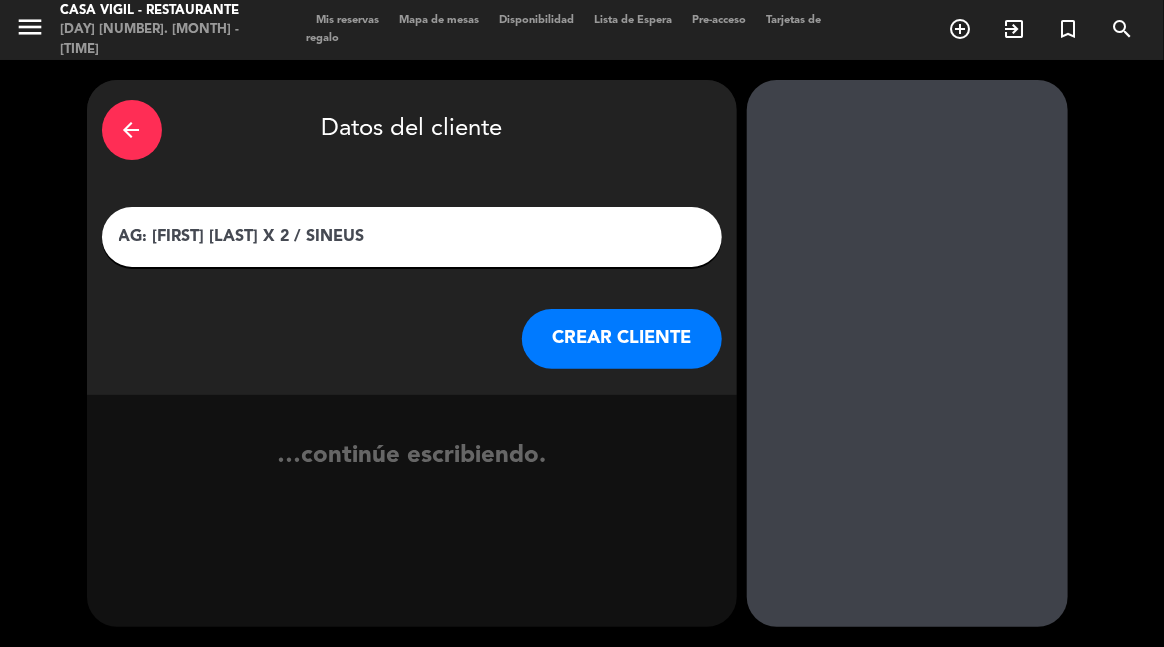 type on "AG: [FIRST] [LAST] X 2 / SINEUS" 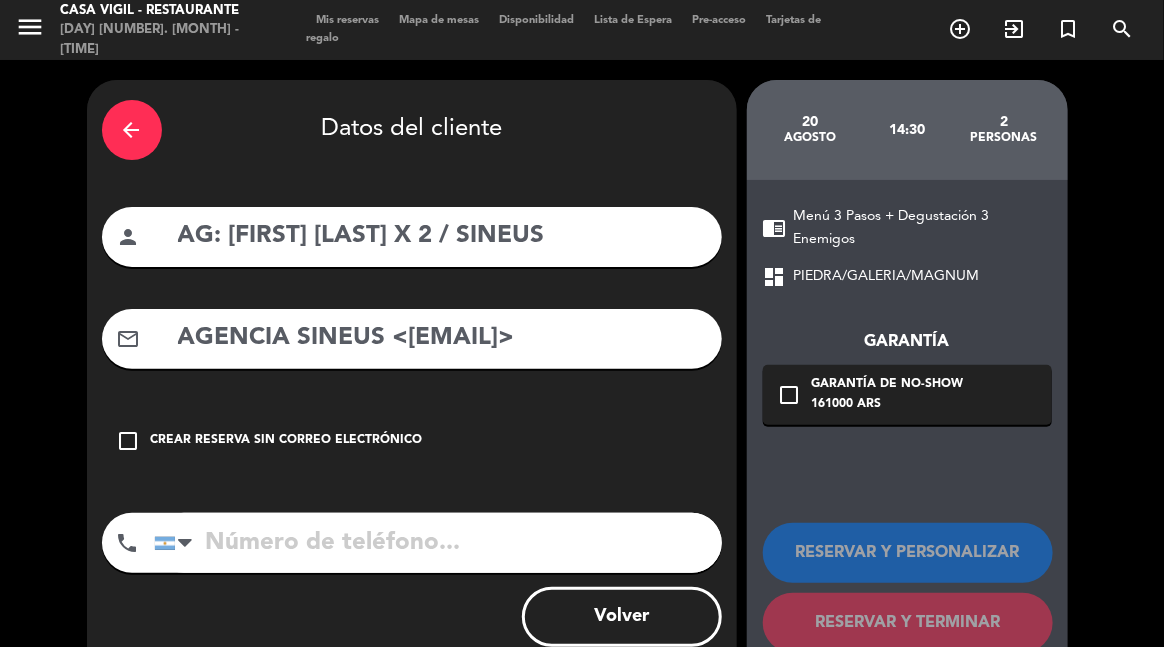 drag, startPoint x: 475, startPoint y: 375, endPoint x: 418, endPoint y: 350, distance: 62.241467 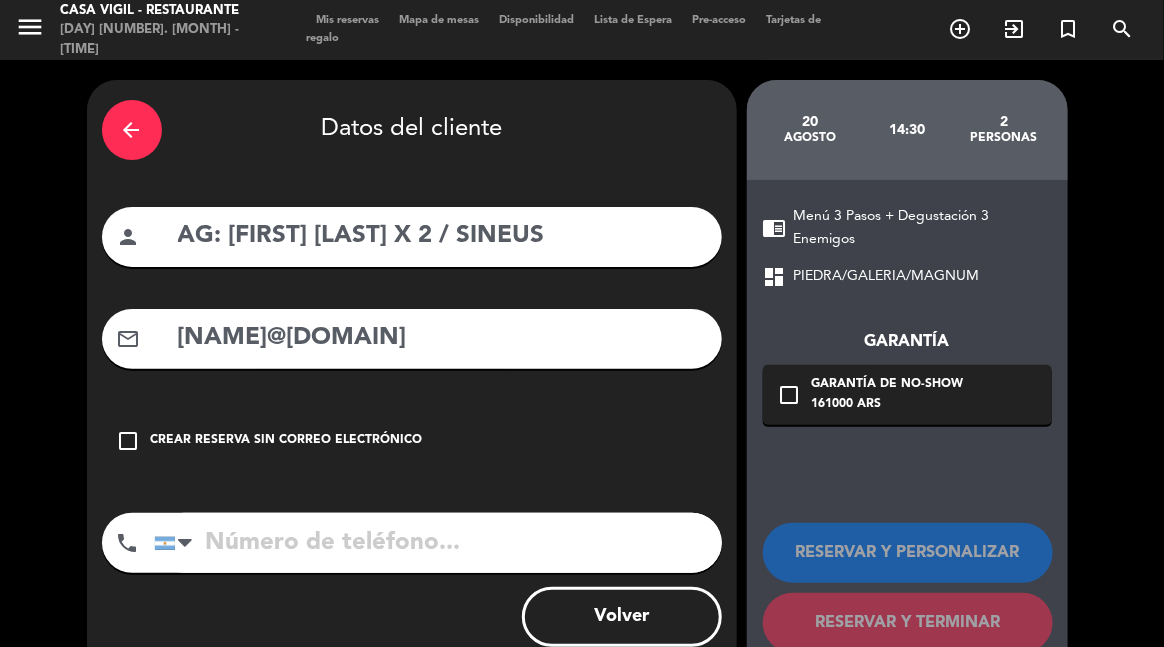 click on "[NAME]@[DOMAIN]" at bounding box center (441, 338) 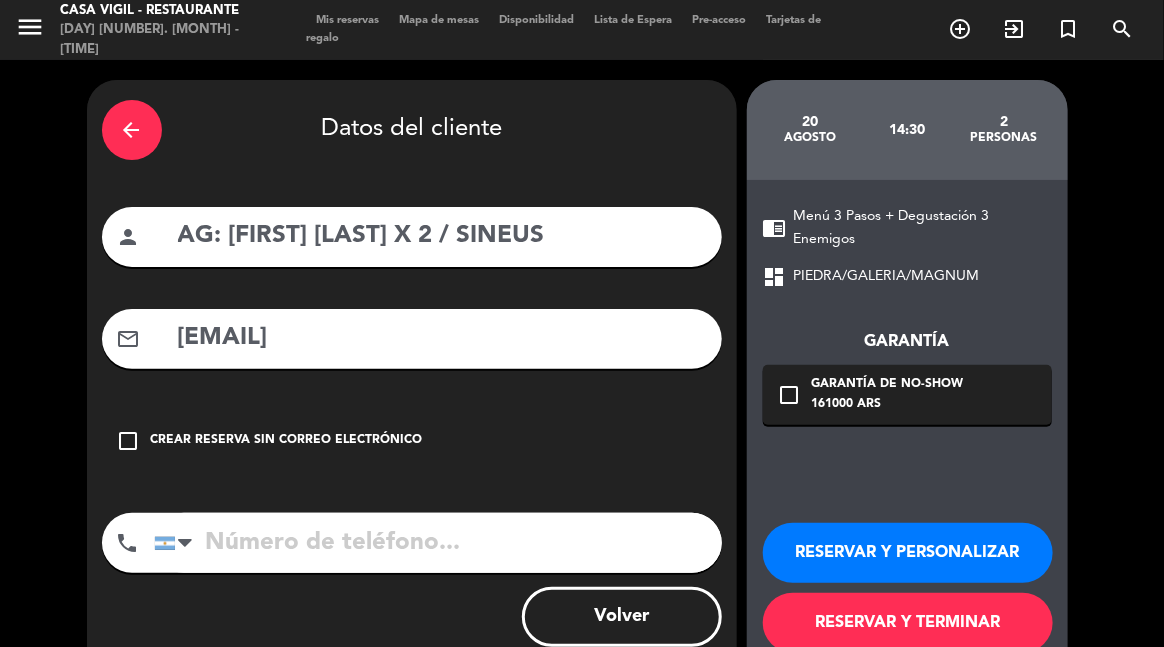 type on "[EMAIL]" 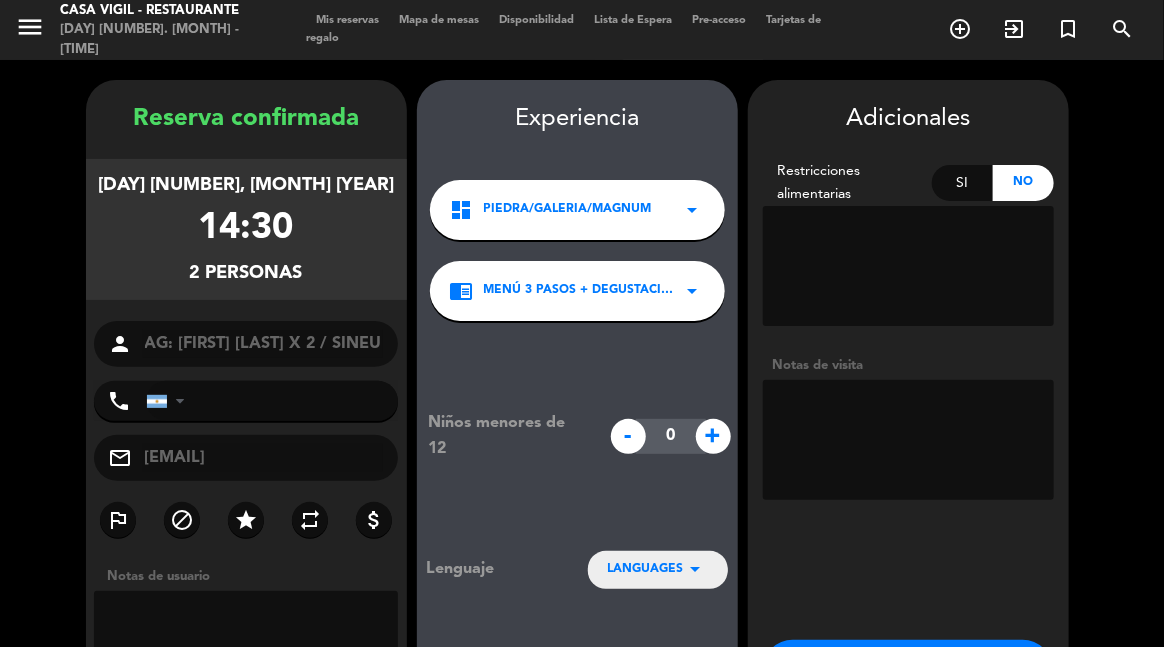 scroll, scrollTop: 80, scrollLeft: 0, axis: vertical 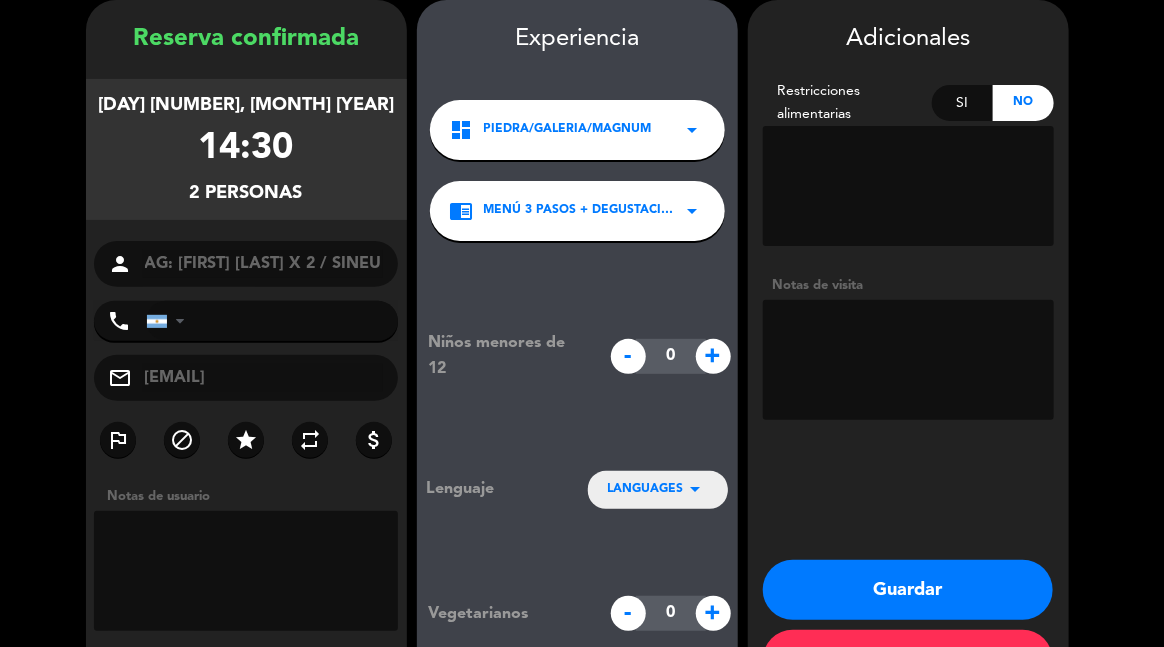 click at bounding box center (908, 360) 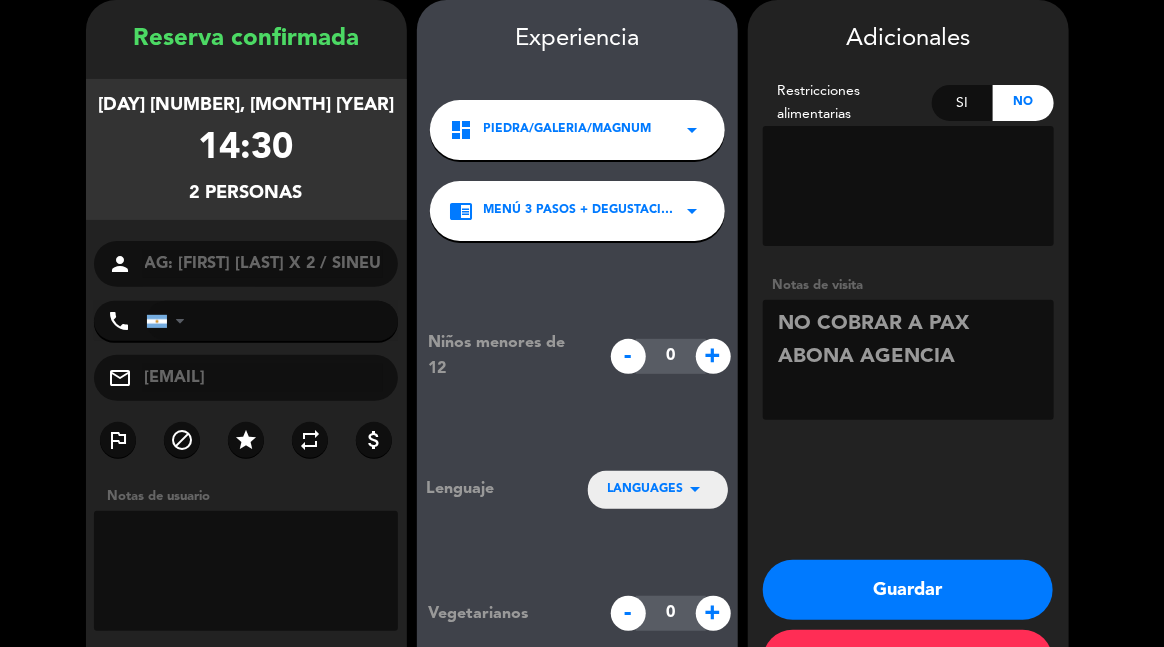 type on "NO COBRAR A PAX ABONA AGENCIA" 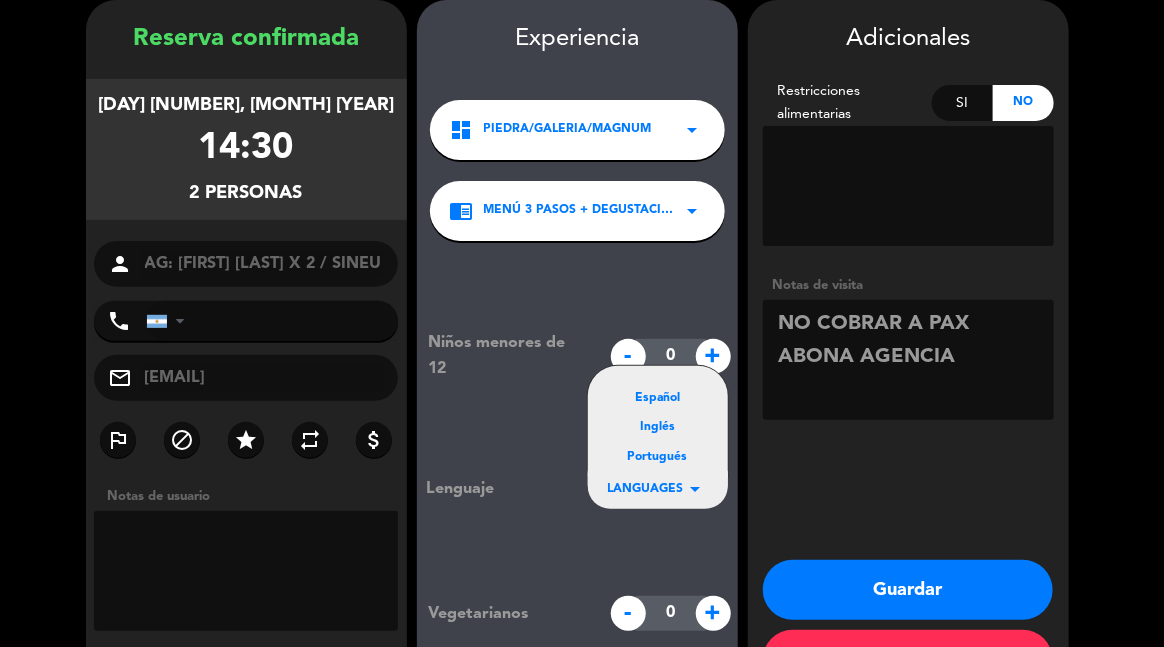 click on "Portugués" at bounding box center (658, 458) 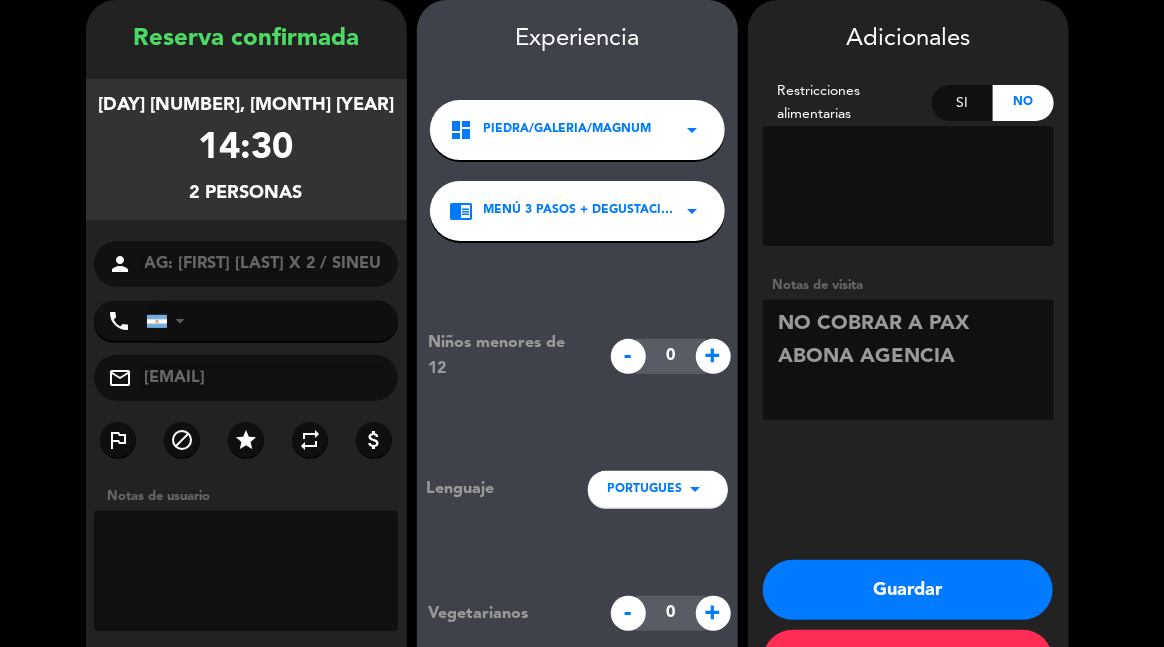 click on "Guardar" at bounding box center [908, 590] 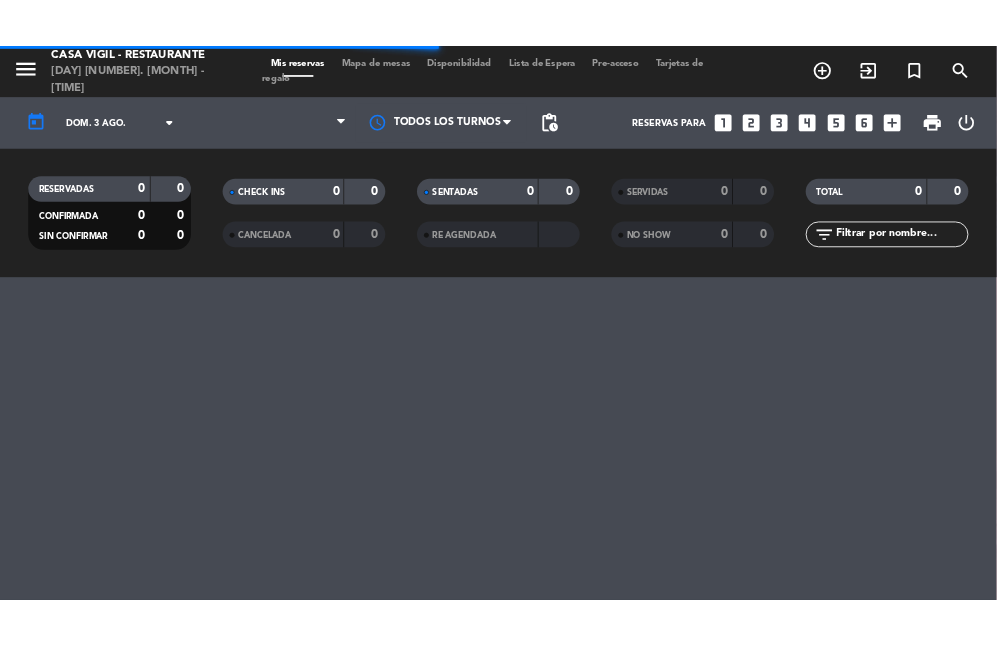 scroll, scrollTop: 0, scrollLeft: 0, axis: both 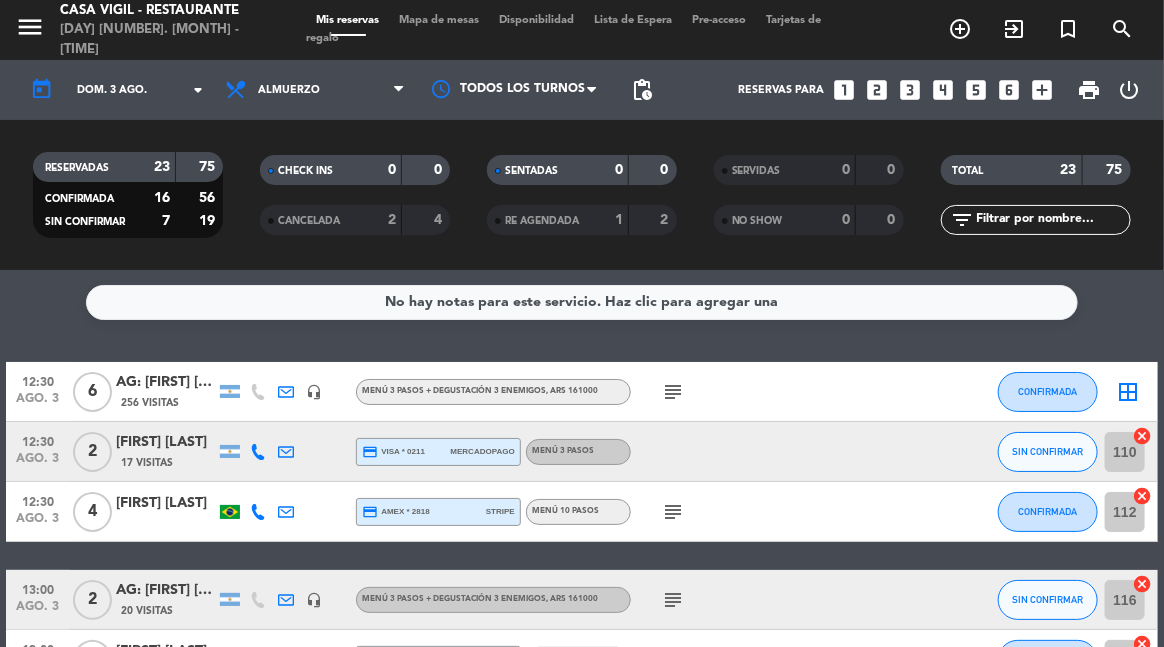click on "No hay notas para este servicio. Haz clic para agregar una   [TIME]   [MONTH_ABBR]. [NUMBER]   6   AG: [FIRST] [LAST] X6/ SUNTRIP    256 Visitas   headset_mic   Menú 3 Pasos + Degustación 3 Enemigos , ARS 161000  subject  CONFIRMADA  border_all   [TIME]   [MONTH_ABBR]. [NUMBER]   2   [FIRST] [LAST]   17 Visitas  credit_card  visa * [NUMBER]   mercadopago   Menú 3 Pasos SIN CONFIRMAR 110  cancel   [TIME]   [MONTH_ABBR]. [NUMBER]   4   [FIRST] [LAST]  credit_card  amex * [NUMBER]   stripe   Menú 10 pasos  subject  CONFIRMADA 112  cancel   [TIME]   [MONTH_ABBR]. [NUMBER]   2   AG: [FIRST] [LAST]  X 2 /   MORLA MENDOZA TOUR    20 Visitas   headset_mic   Menú 3 Pasos + Degustación 3 Enemigos , ARS 161000  subject  SIN CONFIRMAR 116  cancel   [TIME]   [MONTH_ABBR]. [NUMBER]   4   [FIRST] [LAST]  credit_card  amex * [NUMBER]   mercadopago   Menú 3 Pasos , ARS 129150  subject   cake  CONFIRMADA 151  cancel   [TIME]   [MONTH_ABBR]. [NUMBER]   2   [FIRST] [LAST]  credit_card  visa * [NUMBER]   stripe   Menú 3 Pasos , ARS 129150 CONFIRMADA 102  cancel   [TIME]   [MONTH_ABBR]. [NUMBER]   2   [FIRST] [LAST]  credit_card  stripe  66" 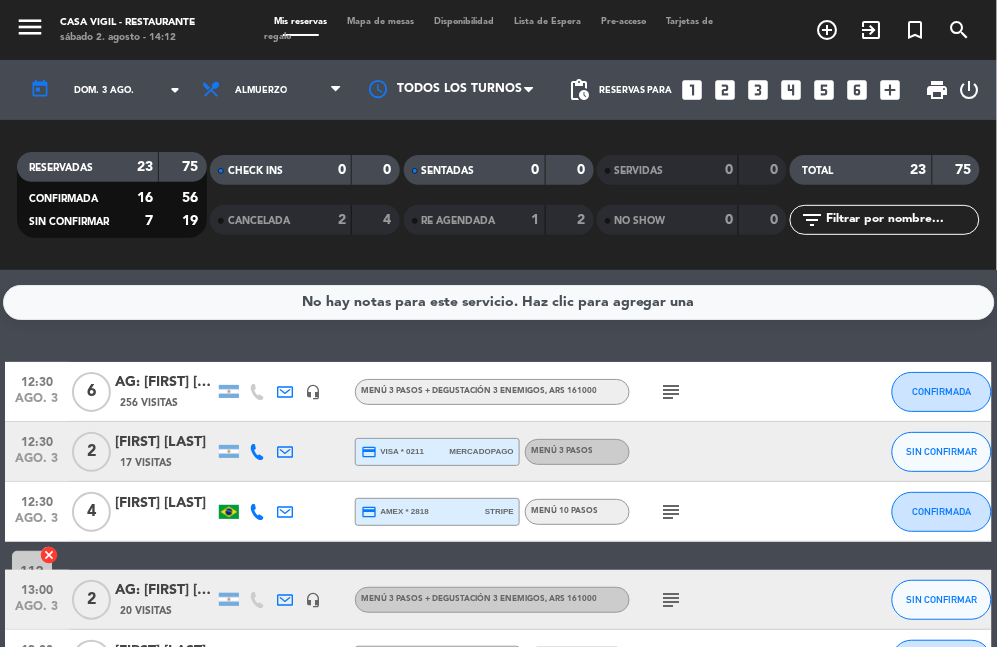 click on "No hay notas para este servicio. Haz clic para agregar una   [TIME]   [MONTH_ABBR]. [NUMBER]   6   AG: [FIRST] [LAST] X6/ SUNTRIP    256 Visitas   headset_mic   Menú 3 Pasos + Degustación 3 Enemigos , ARS 161000  subject  CONFIRMADA  border_all   [TIME]   [MONTH_ABBR]. [NUMBER]   2   [FIRST] [LAST]   17 Visitas  credit_card  visa * [NUMBER]   mercadopago   Menú 3 Pasos SIN CONFIRMAR 110  cancel   [TIME]   [MONTH_ABBR]. [NUMBER]   4   [FIRST] [LAST]  credit_card  amex * [NUMBER]   stripe   Menú 10 pasos  subject  CONFIRMADA 112  cancel   [TIME]   [MONTH_ABBR]. [NUMBER]   2   AG: [FIRST] [LAST]  X 2 /   MORLA MENDOZA TOUR    20 Visitas   headset_mic   Menú 3 Pasos + Degustación 3 Enemigos , ARS 161000  subject  SIN CONFIRMAR 116  cancel   [TIME]   [MONTH_ABBR]. [NUMBER]   4   [FIRST] [LAST]  credit_card  amex * [NUMBER]   mercadopago   Menú 3 Pasos , ARS 129150  subject   cake  CONFIRMADA 151  cancel   [TIME]   [MONTH_ABBR]. [NUMBER]   2   [FIRST] [LAST]  credit_card  visa * [NUMBER]   stripe   Menú 3 Pasos , ARS 129150 CONFIRMADA 102  cancel   [TIME]   [MONTH_ABBR]. [NUMBER]   2   [FIRST] [LAST]  credit_card  stripe  66" 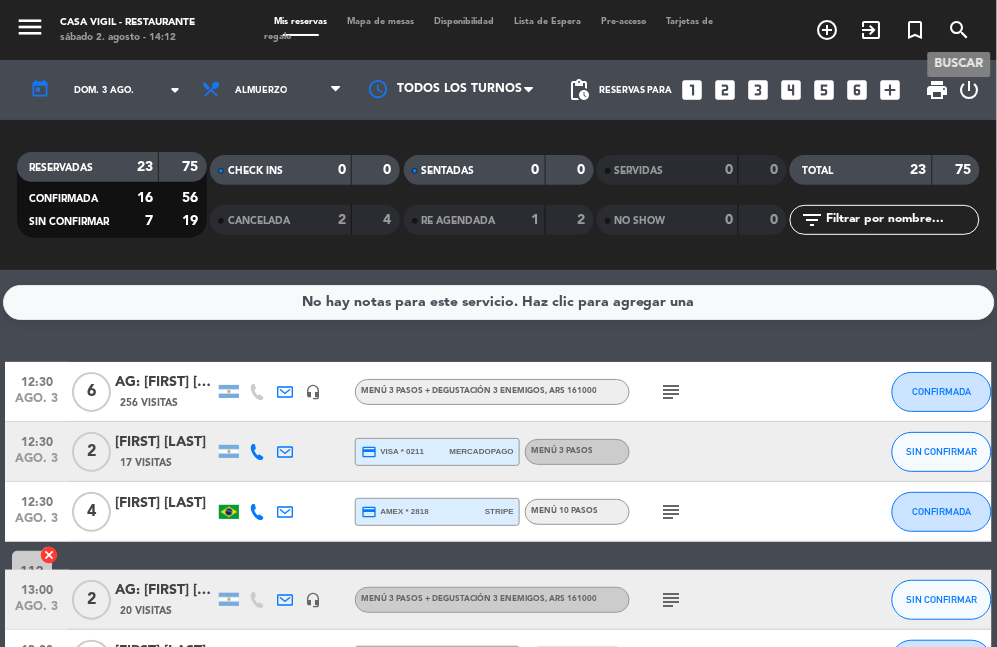 click on "search" at bounding box center (960, 30) 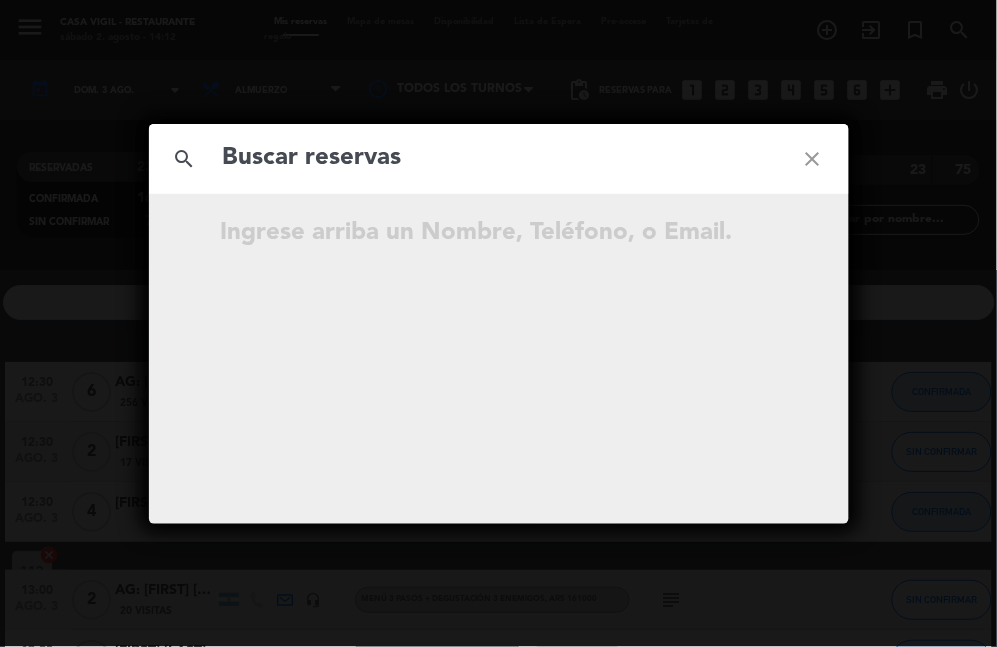 click 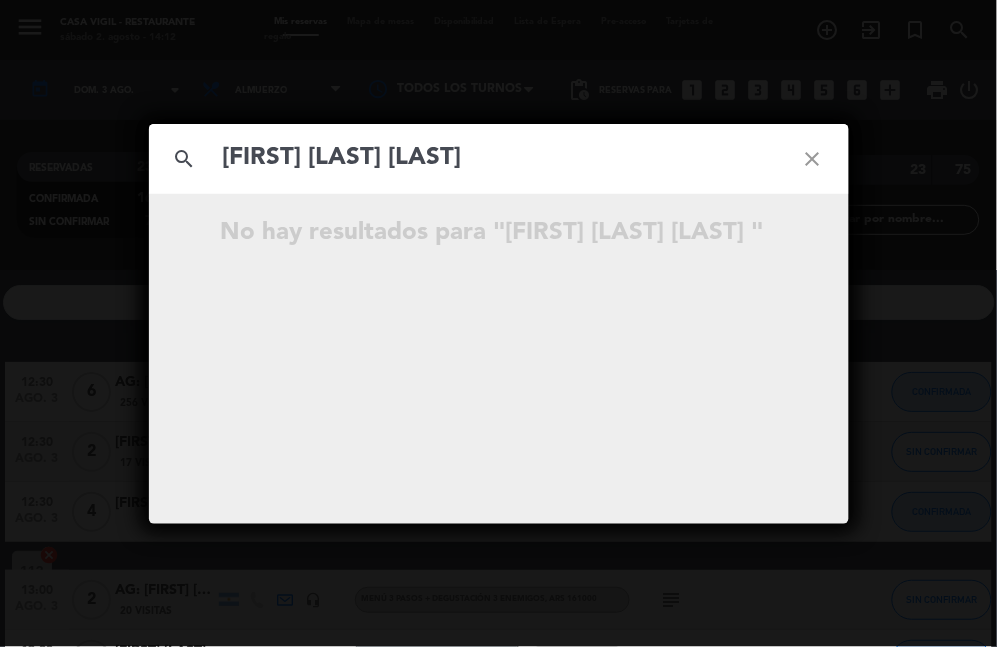 type on "[FIRST] [LAST] [LAST]" 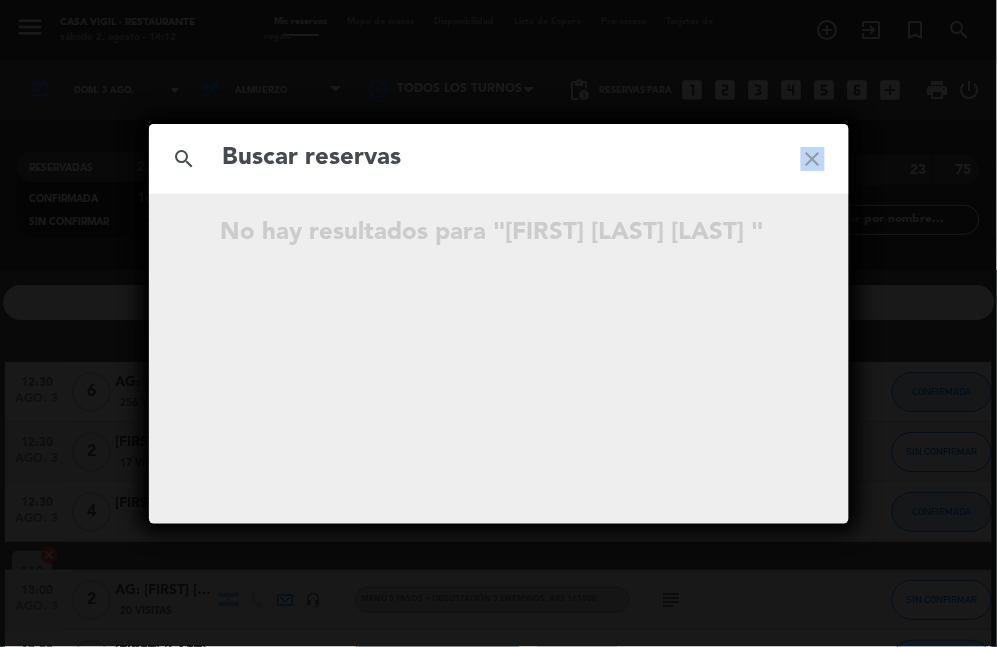 click on "close" 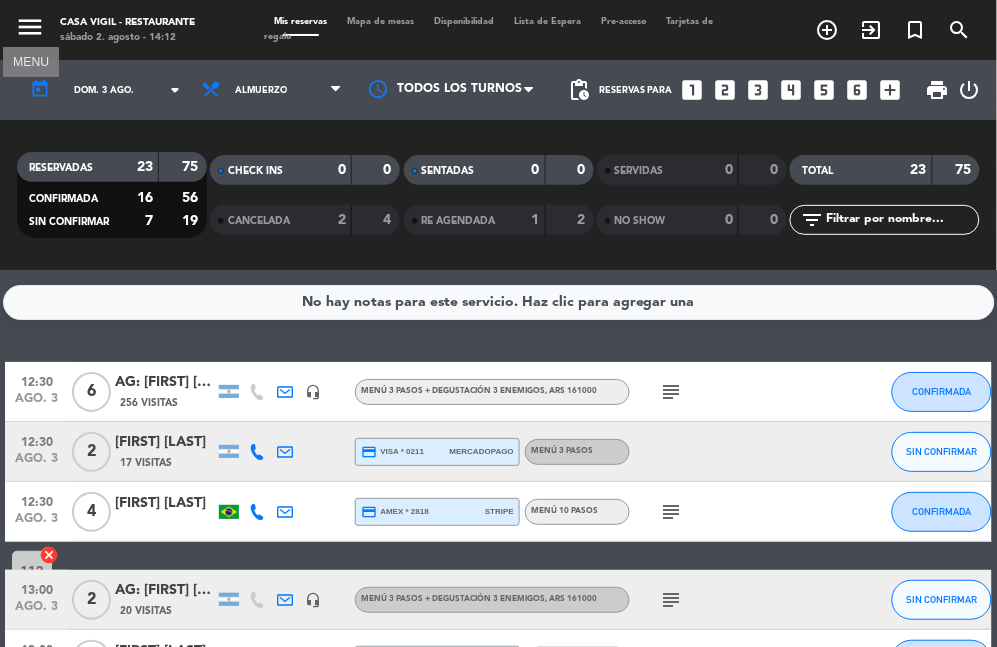 click on "menu" at bounding box center [30, 27] 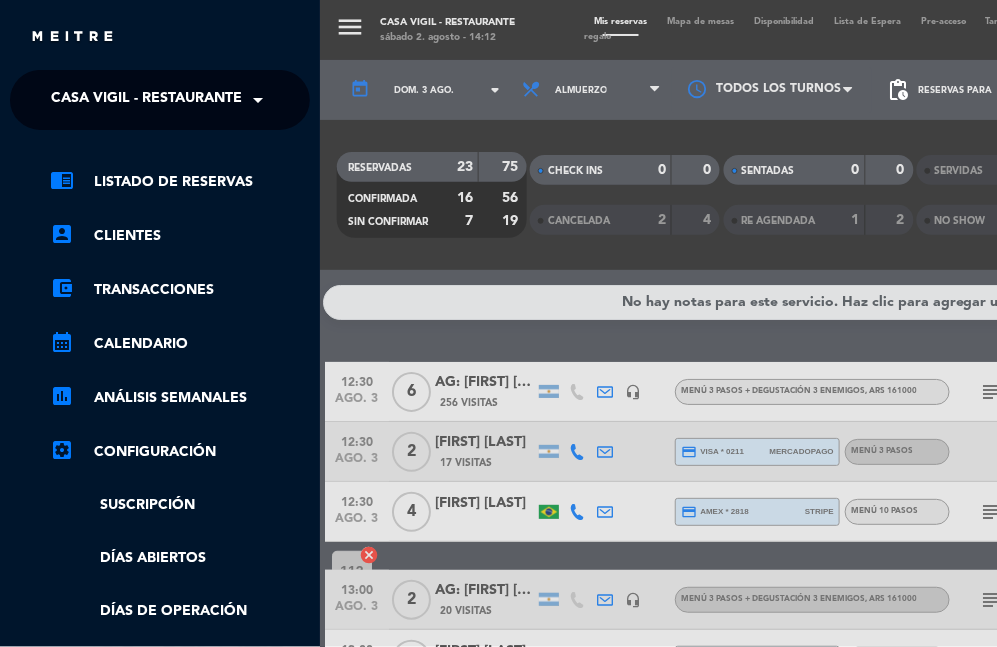 click on "Casa Vigil - Restaurante" 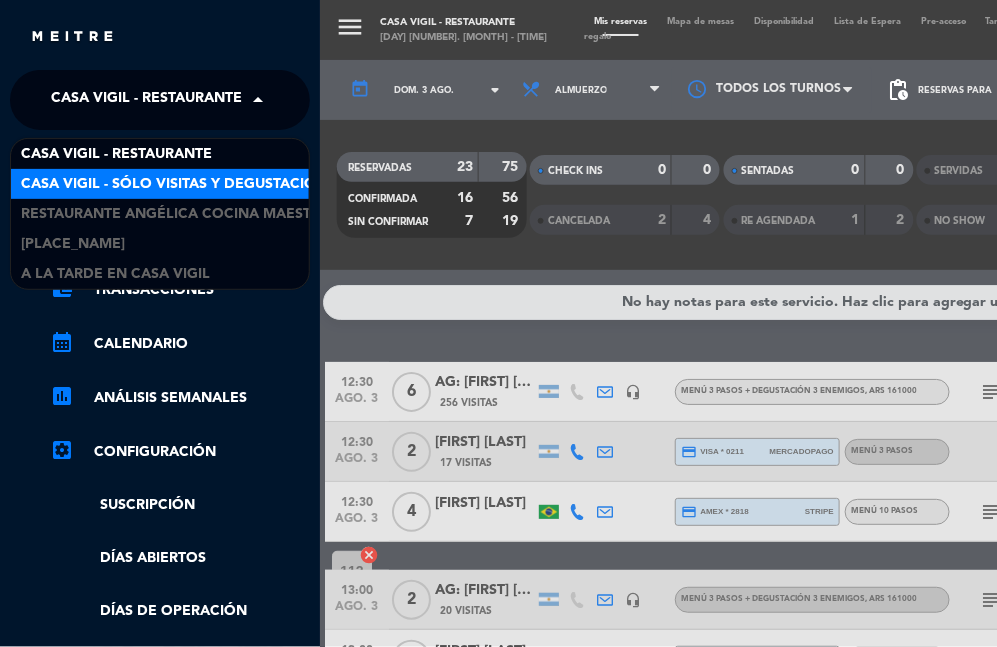 click on "Casa Vigil - SÓLO Visitas y Degustaciones" at bounding box center (182, 184) 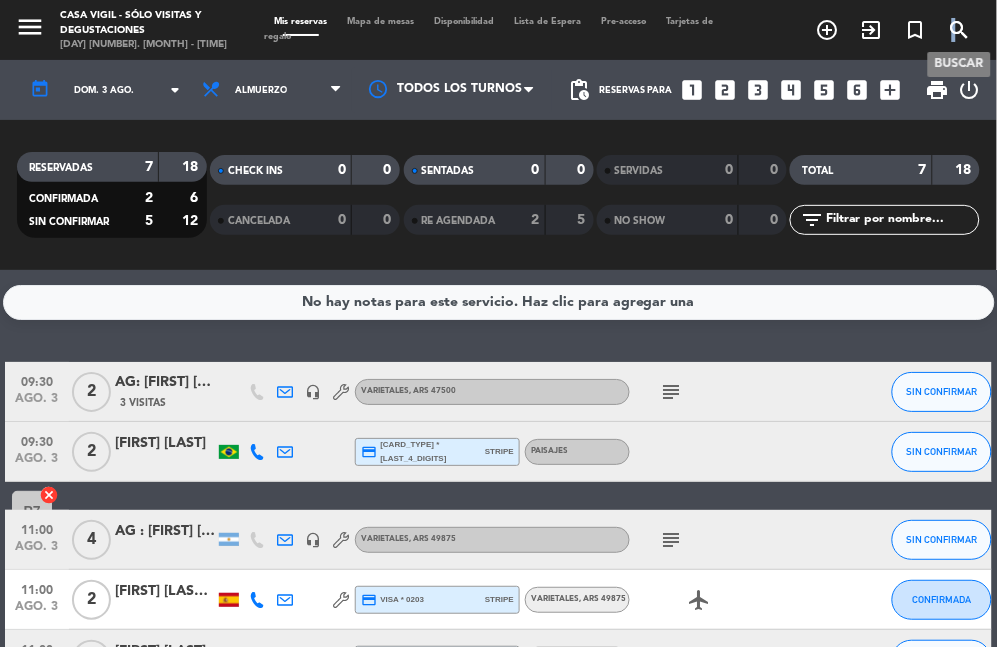 click on "search" at bounding box center [960, 30] 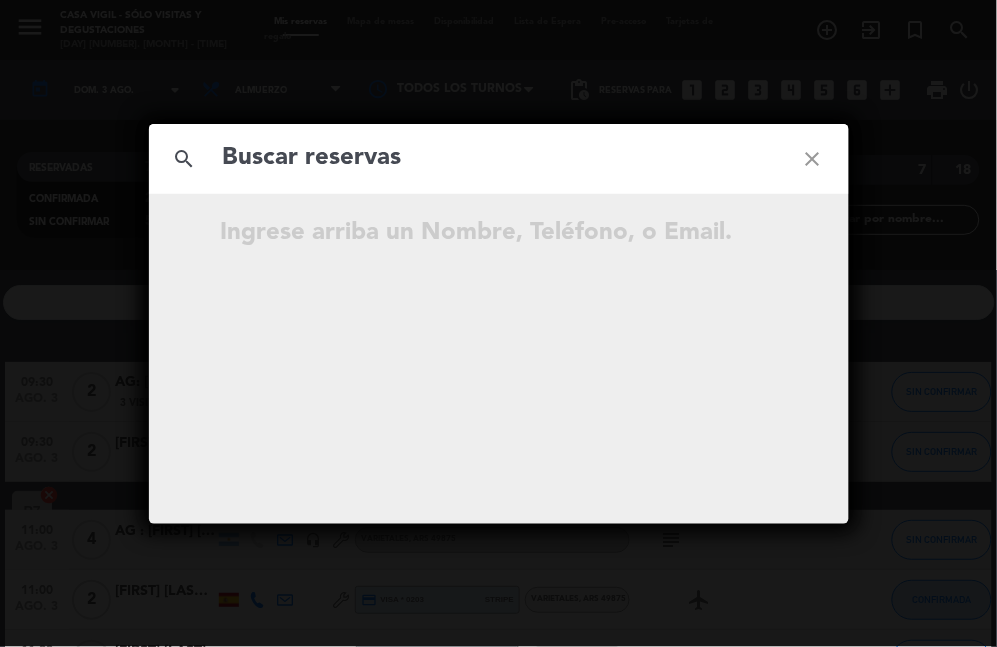 click 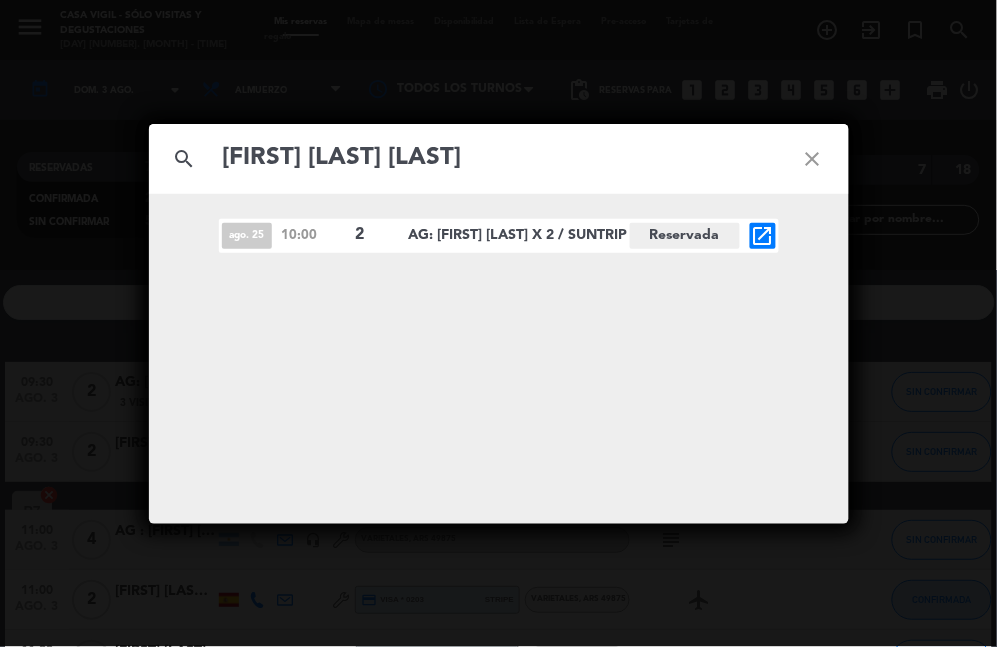 type on "[FIRST] [LAST] [LAST]" 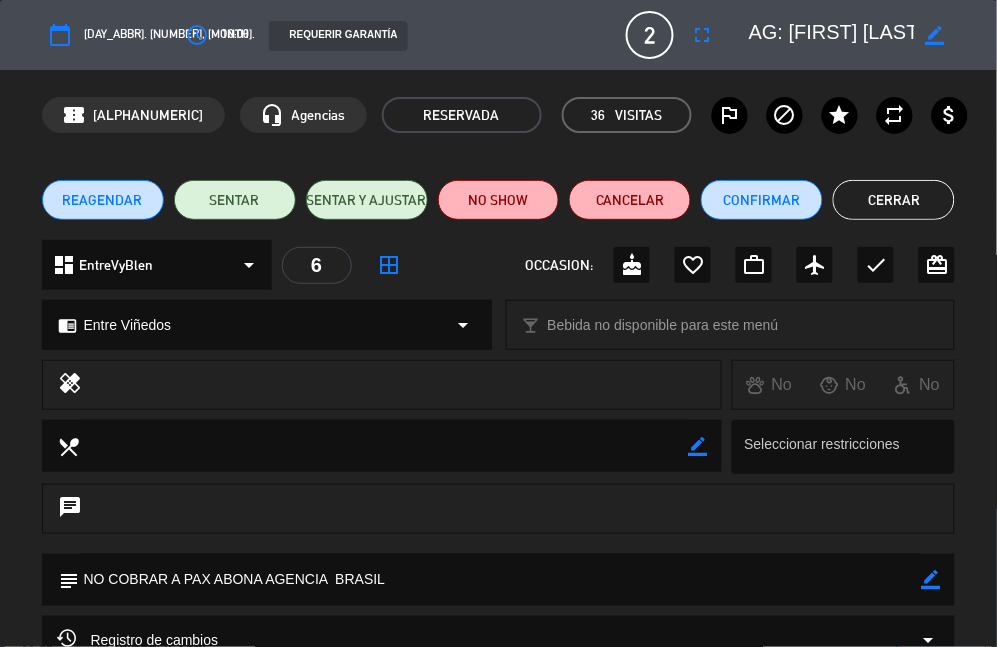 click on "REAGENDAR" 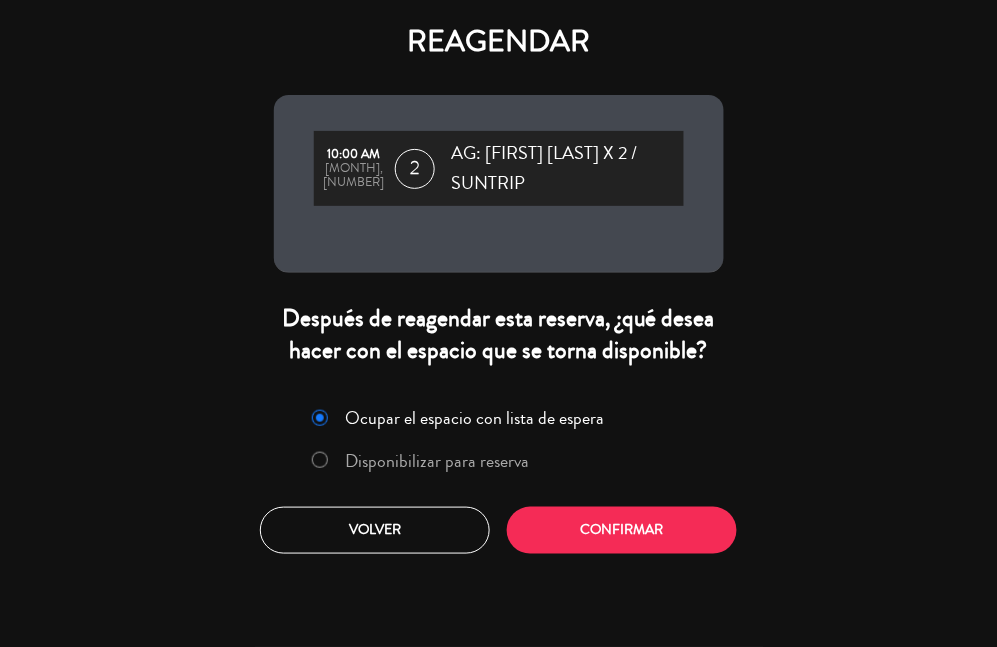 click on "Disponibilizar para reserva" 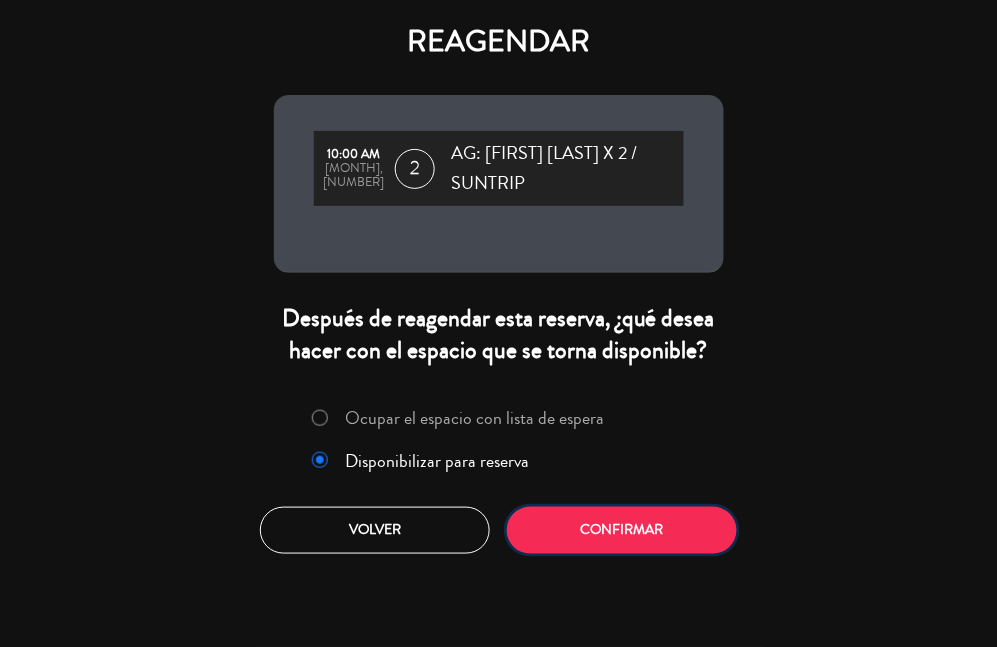 click on "Confirmar" 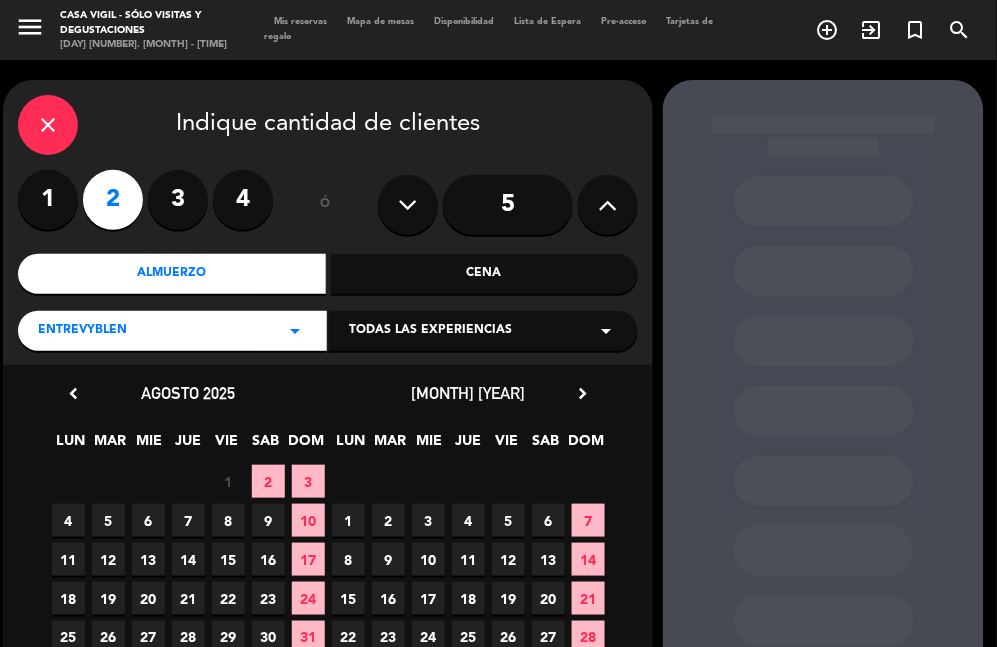 click on "Todas las experiencias" at bounding box center (430, 331) 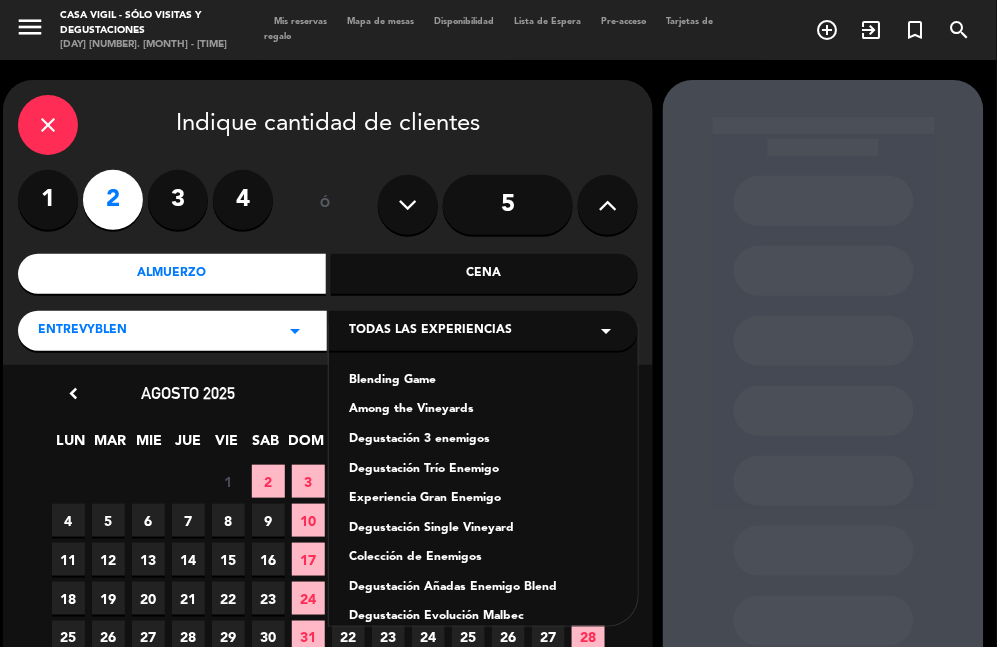 click on "Among the Vineyards" at bounding box center [483, 410] 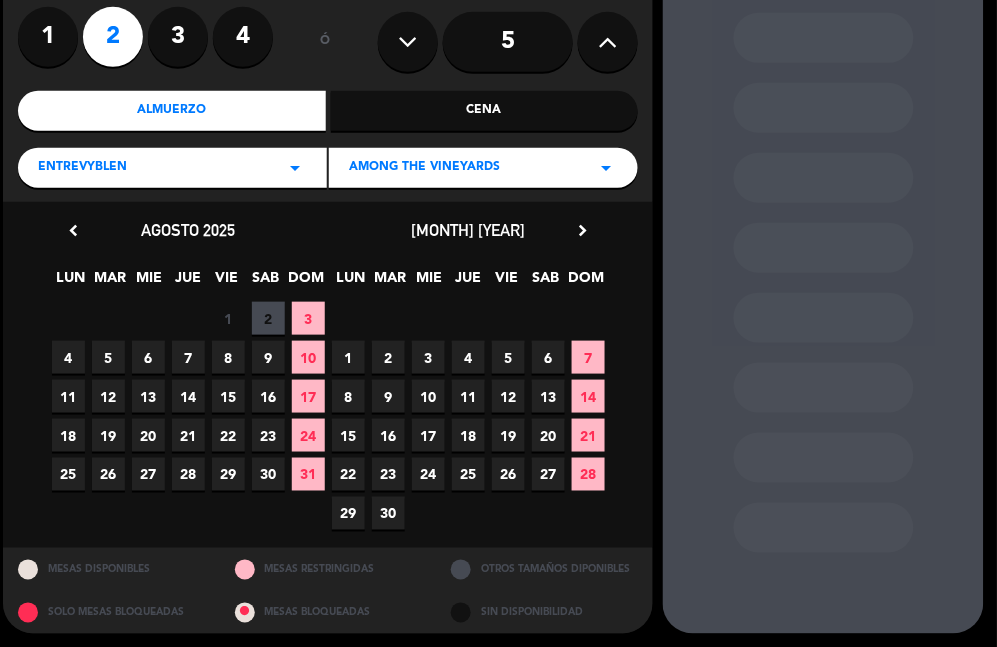 scroll, scrollTop: 168, scrollLeft: 0, axis: vertical 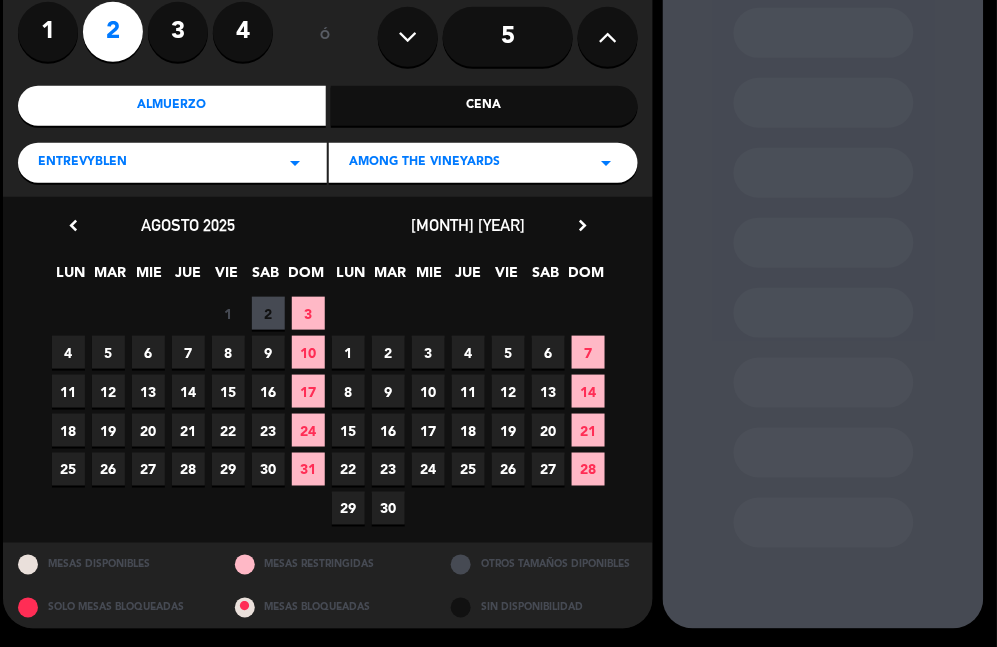 click on "26" at bounding box center (108, 469) 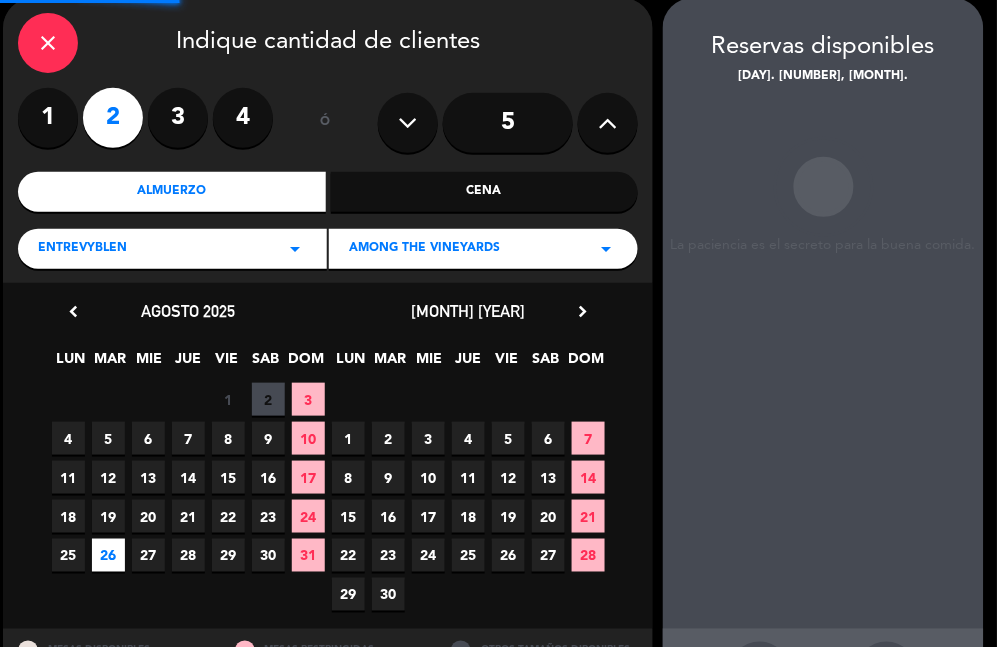 scroll, scrollTop: 80, scrollLeft: 0, axis: vertical 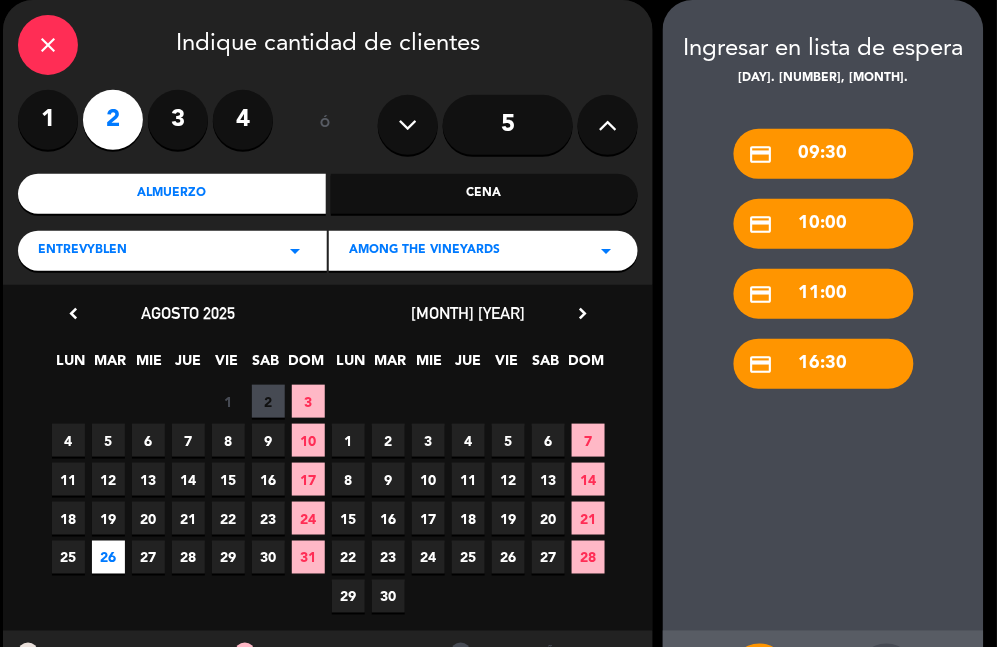 click on "credit_card  [TIME]  credit_card  [TIME]  credit_card  [TIME]  credit_card  [TIME]" at bounding box center [823, 360] 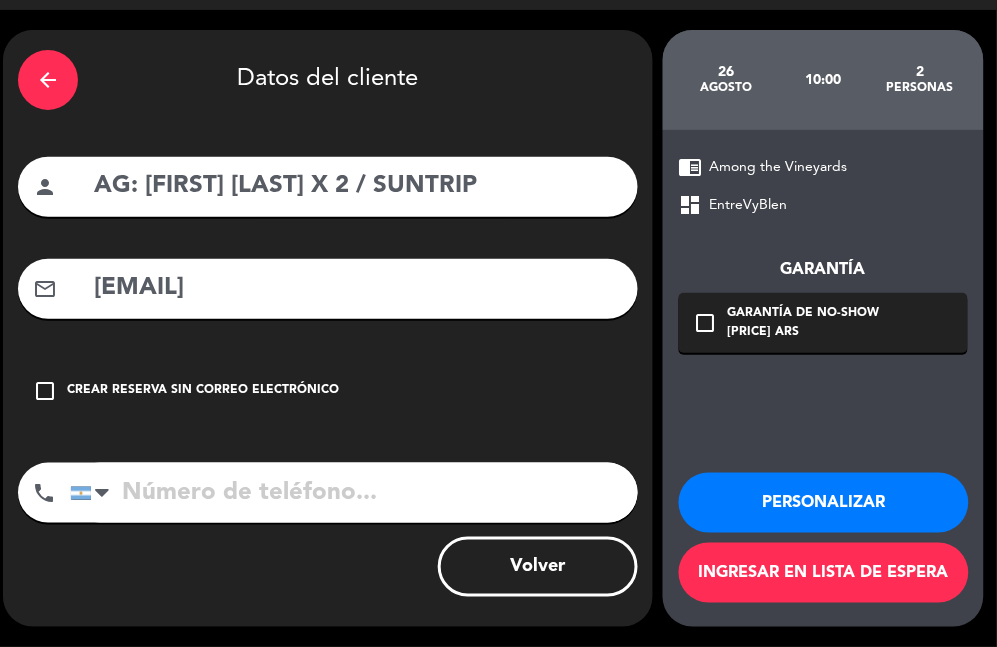 scroll, scrollTop: 48, scrollLeft: 0, axis: vertical 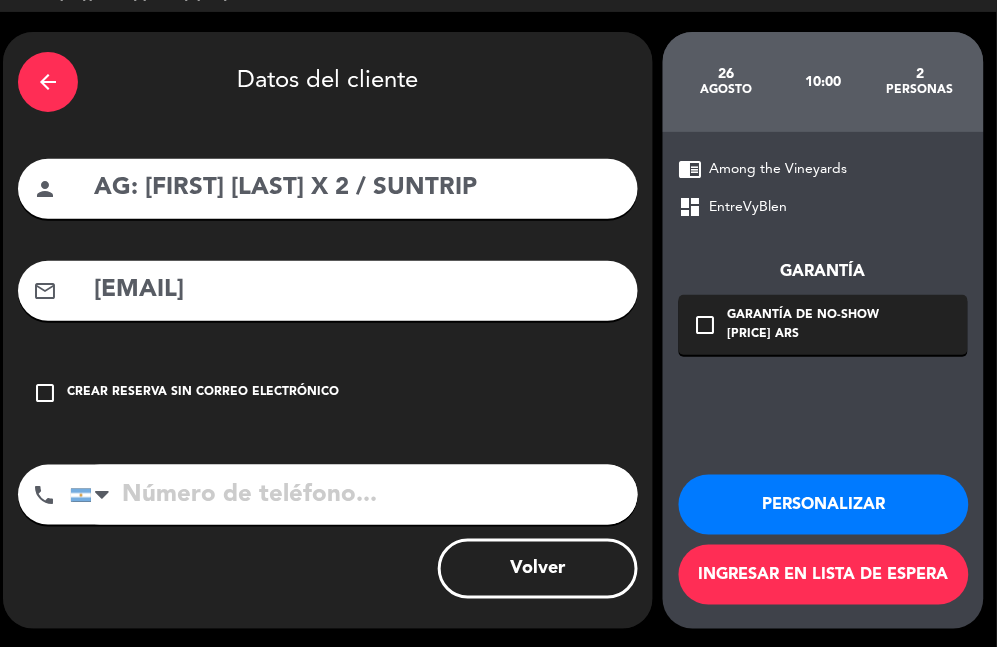 click on "arrow_back" at bounding box center [48, 82] 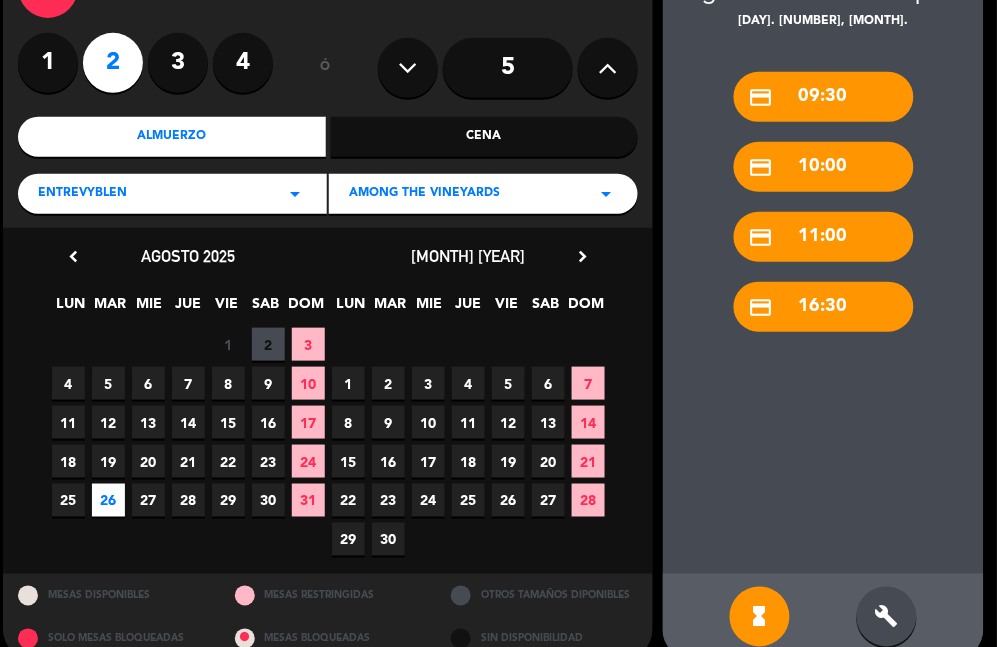 scroll, scrollTop: 168, scrollLeft: 0, axis: vertical 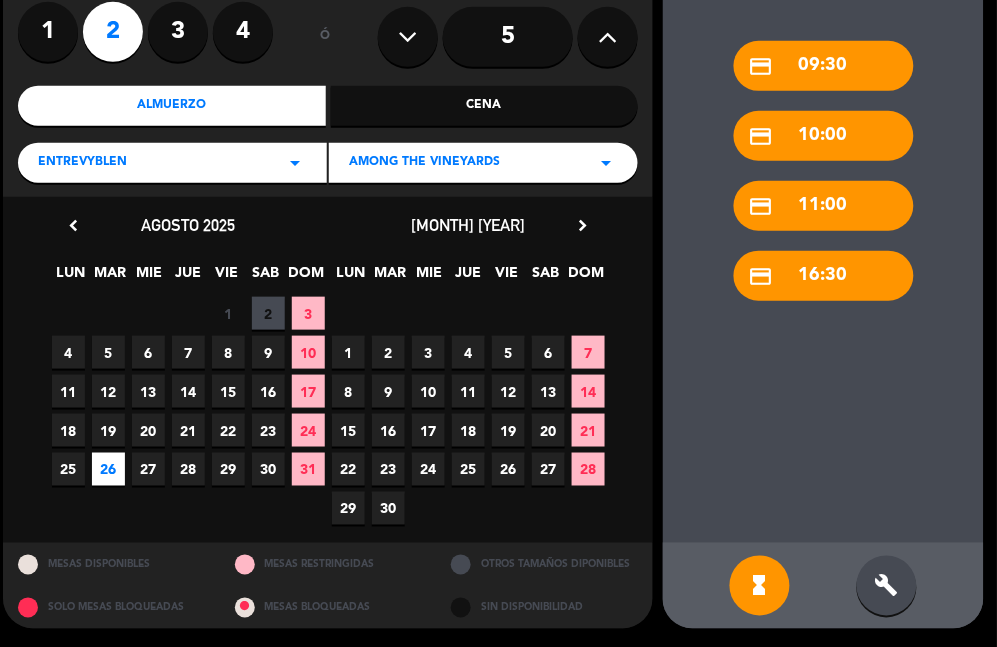 click on "build" at bounding box center (887, 586) 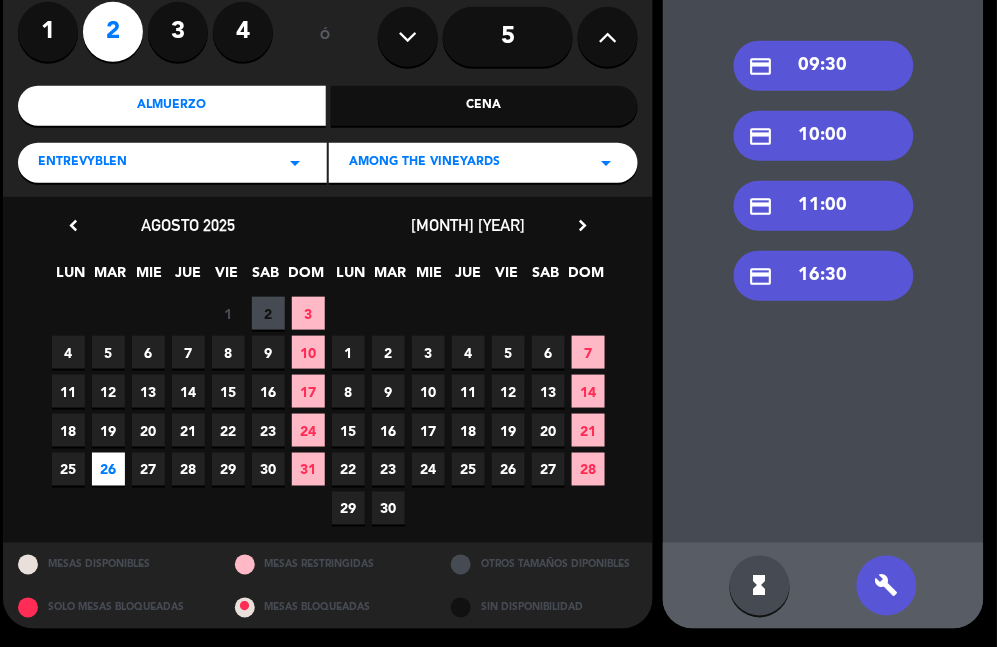 click on "credit_card  [TIME]" at bounding box center (824, 136) 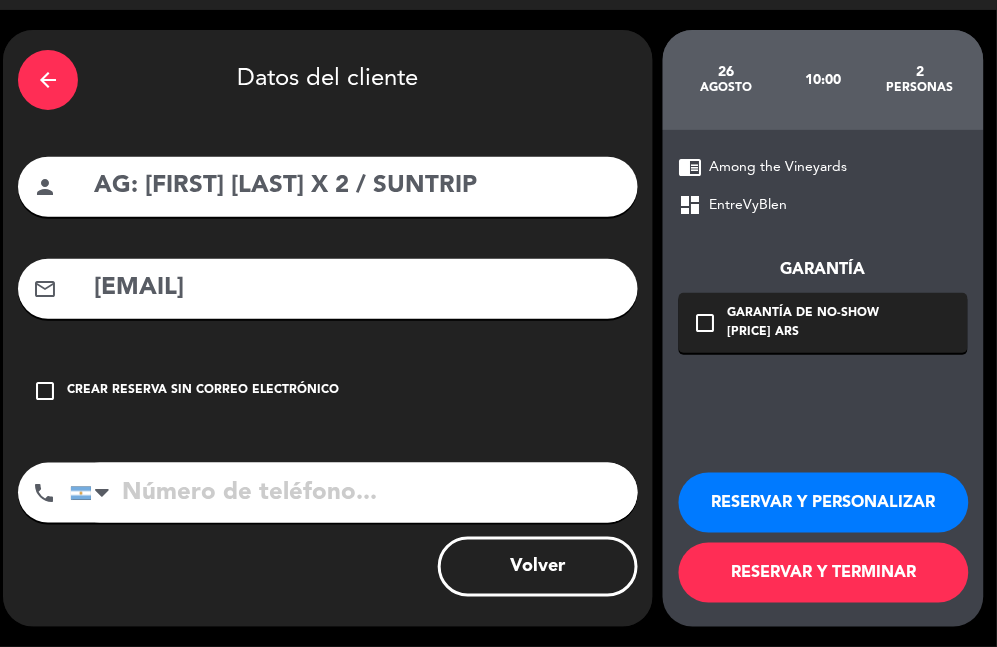 scroll, scrollTop: 48, scrollLeft: 0, axis: vertical 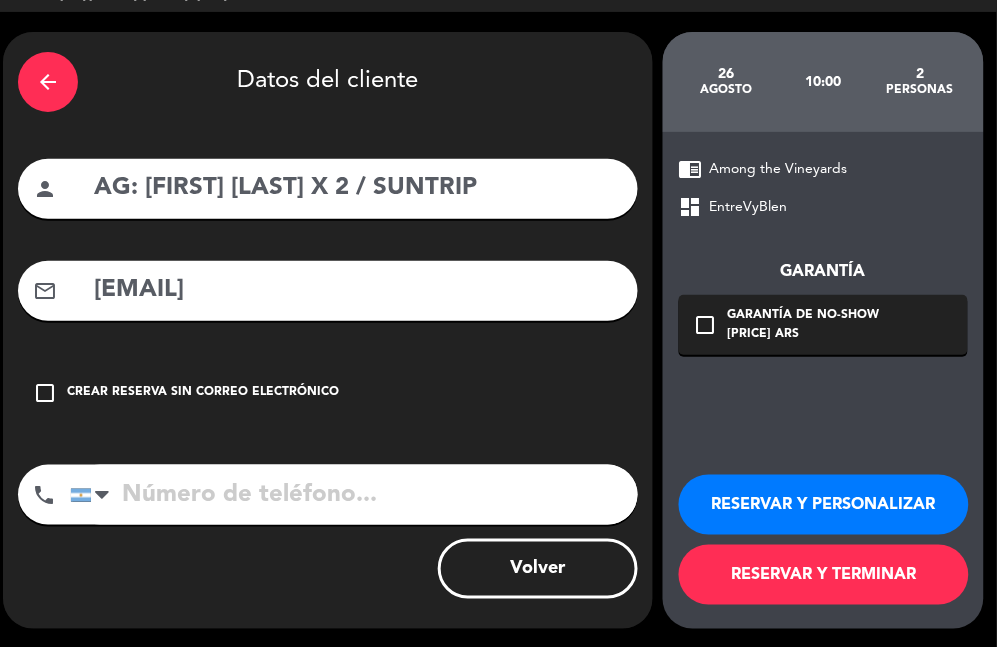 click on "RESERVAR Y TERMINAR" at bounding box center (824, 575) 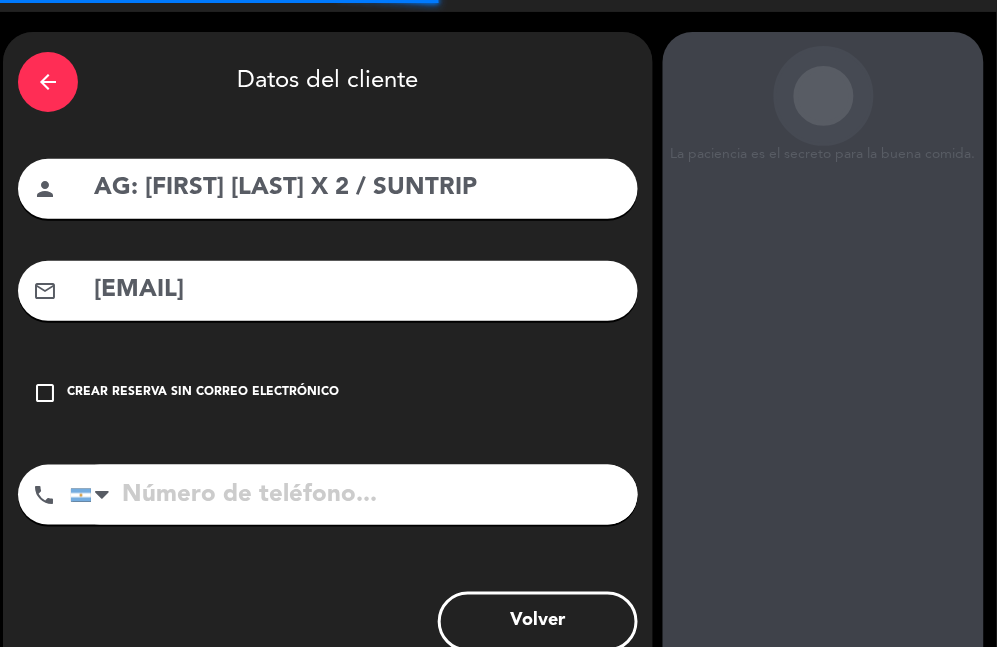 scroll, scrollTop: 0, scrollLeft: 0, axis: both 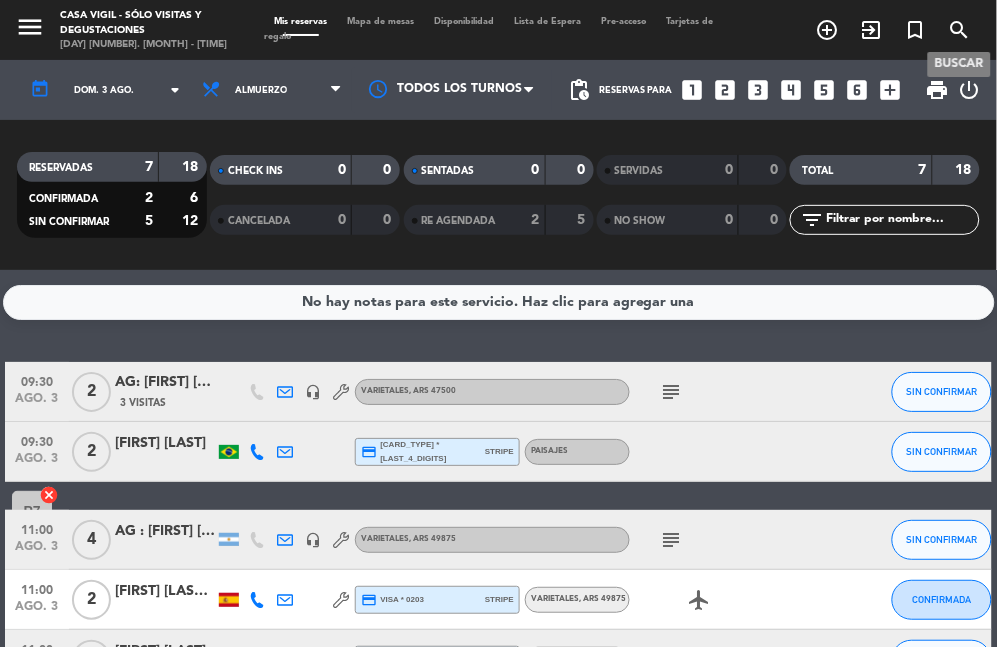 click on "search" at bounding box center (960, 30) 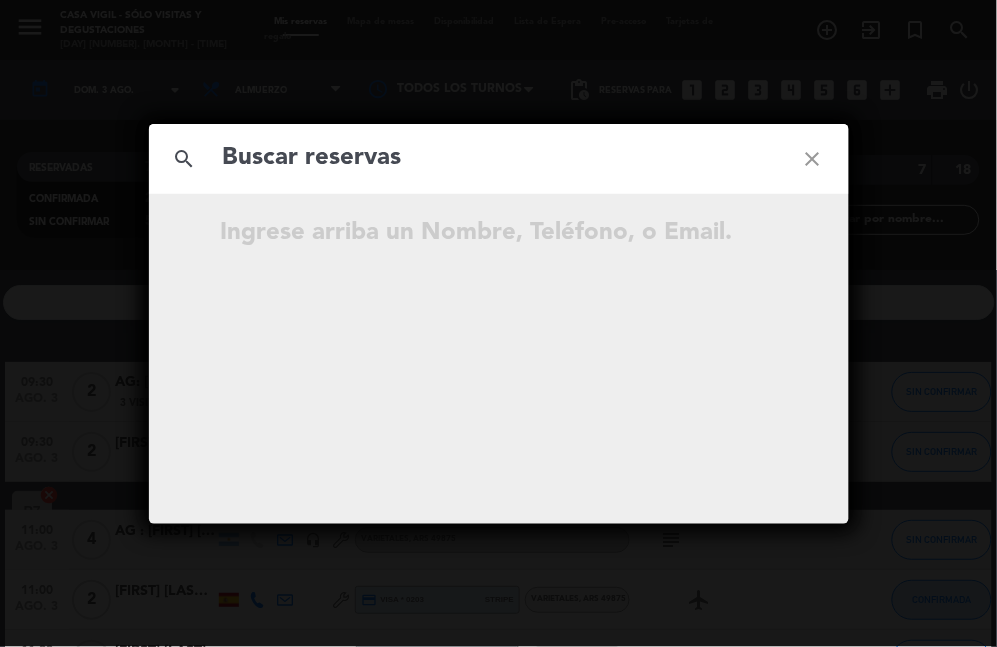 click 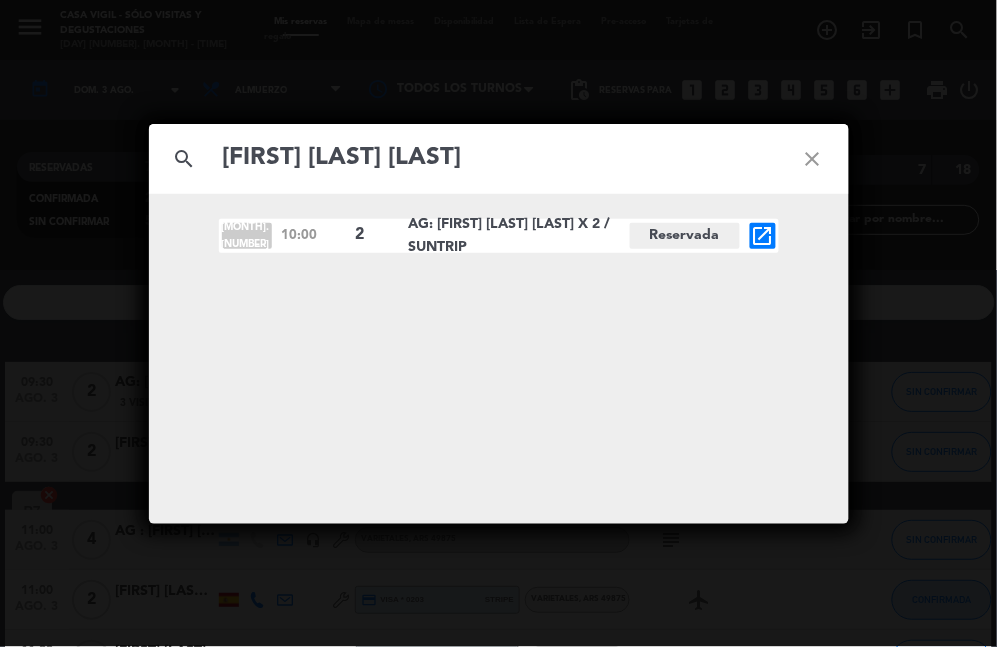 type on "[FIRST] [LAST] [LAST]" 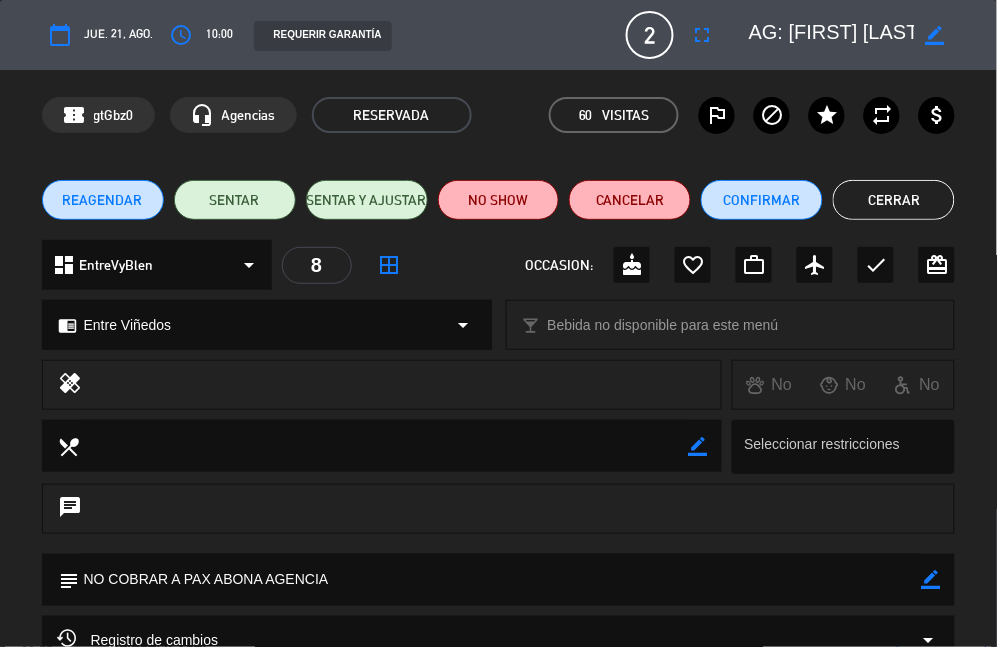 click on "REAGENDAR" 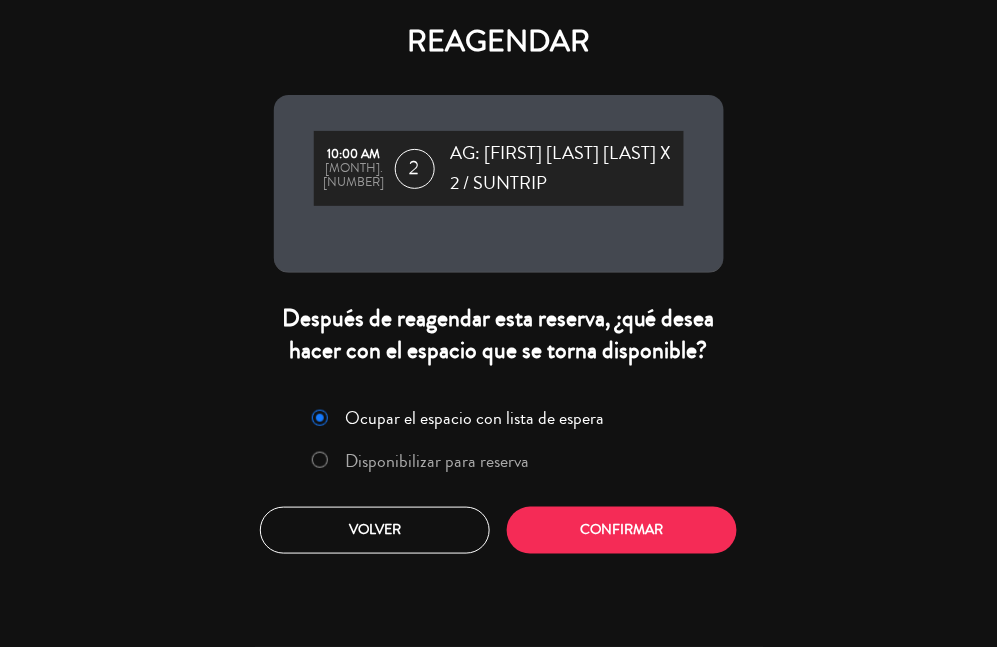 click on "Disponibilizar para reserva" 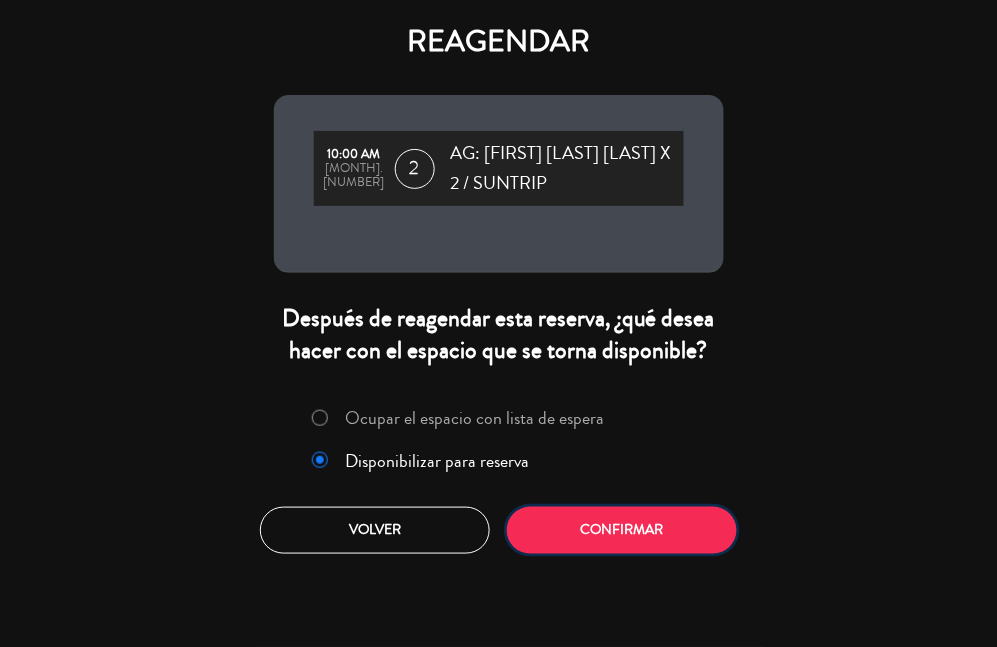 click on "Confirmar" 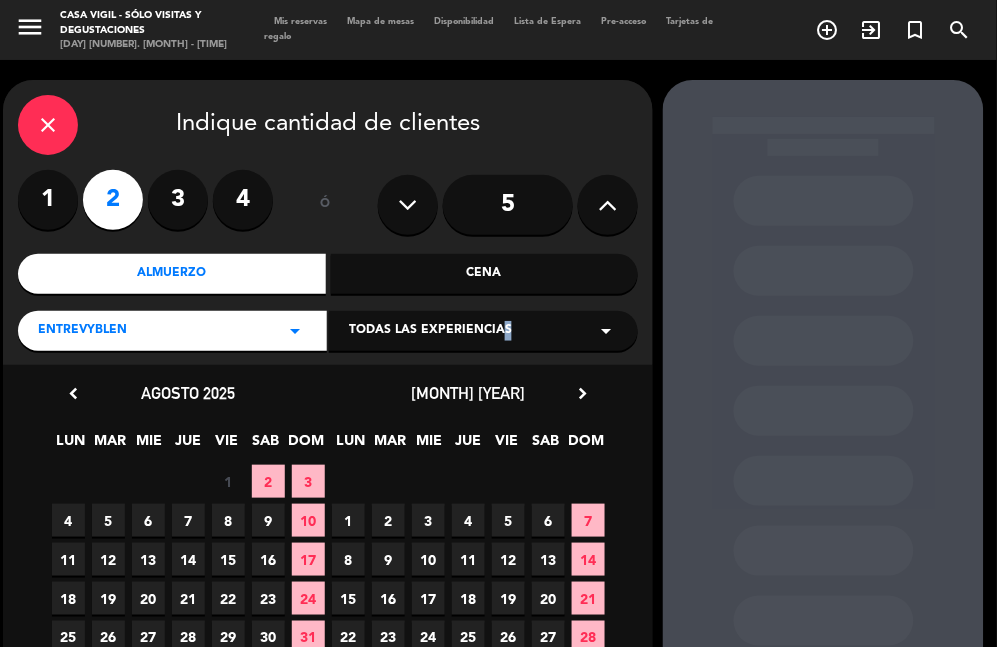 click on "Todas las experiencias   arrow_drop_down" at bounding box center (483, 331) 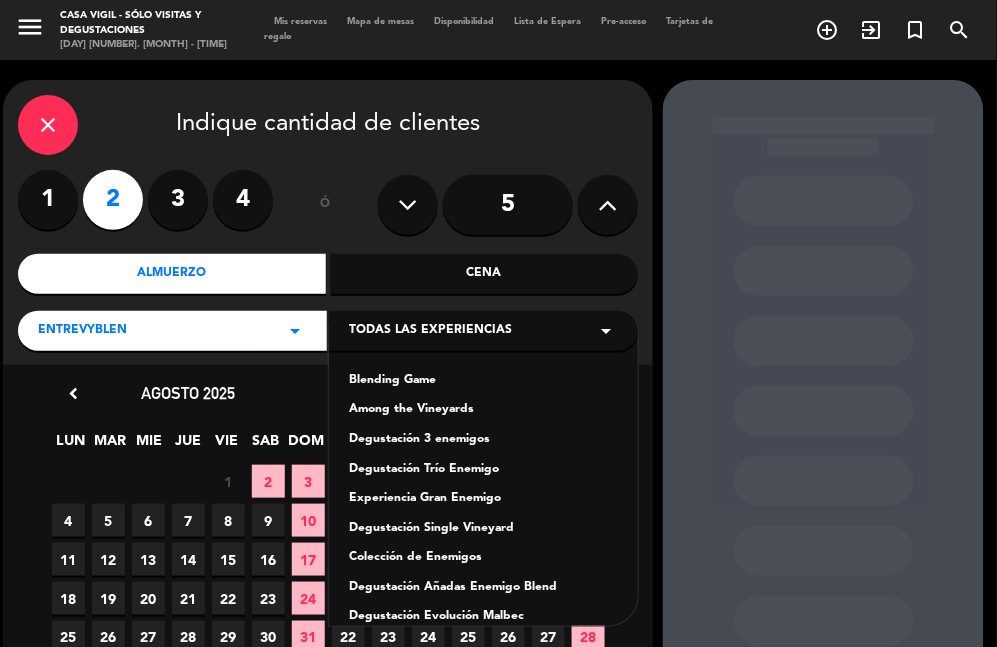 click on "Among the Vineyards" at bounding box center (483, 410) 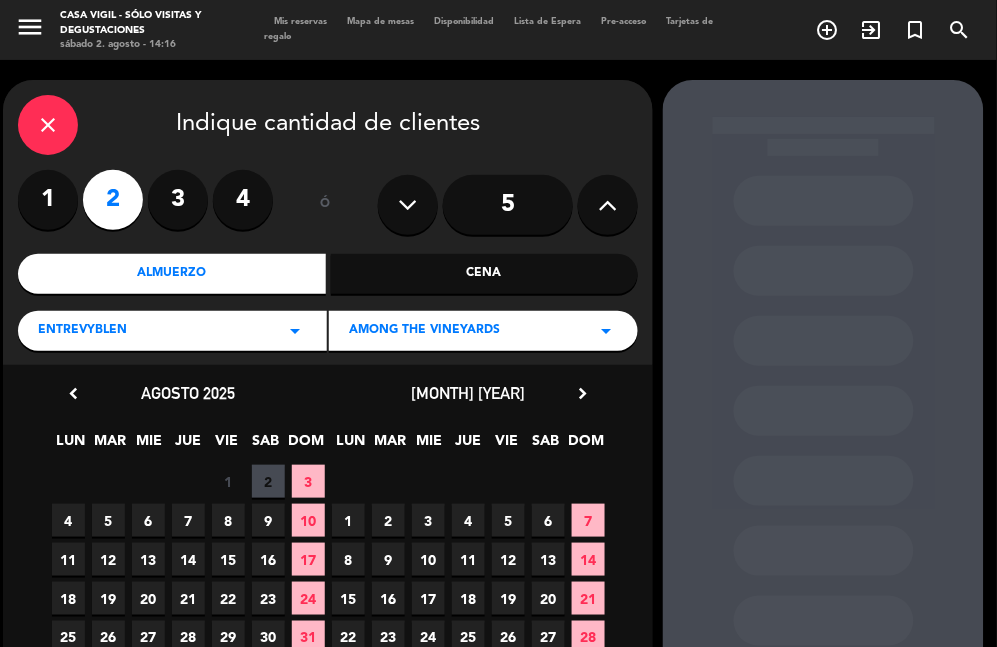 scroll, scrollTop: 111, scrollLeft: 0, axis: vertical 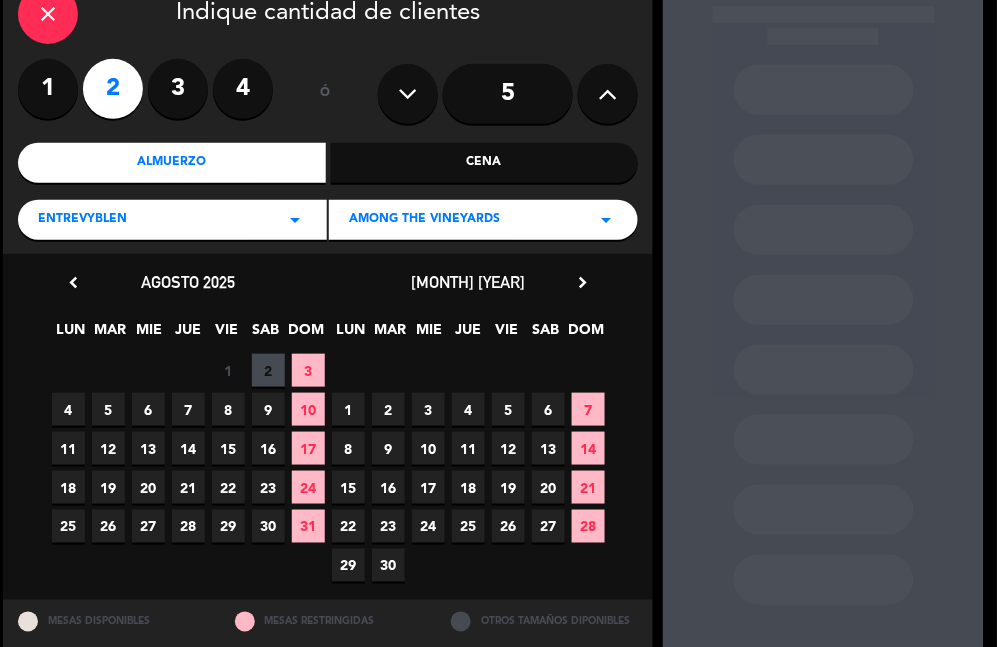 click on "18" at bounding box center [68, 487] 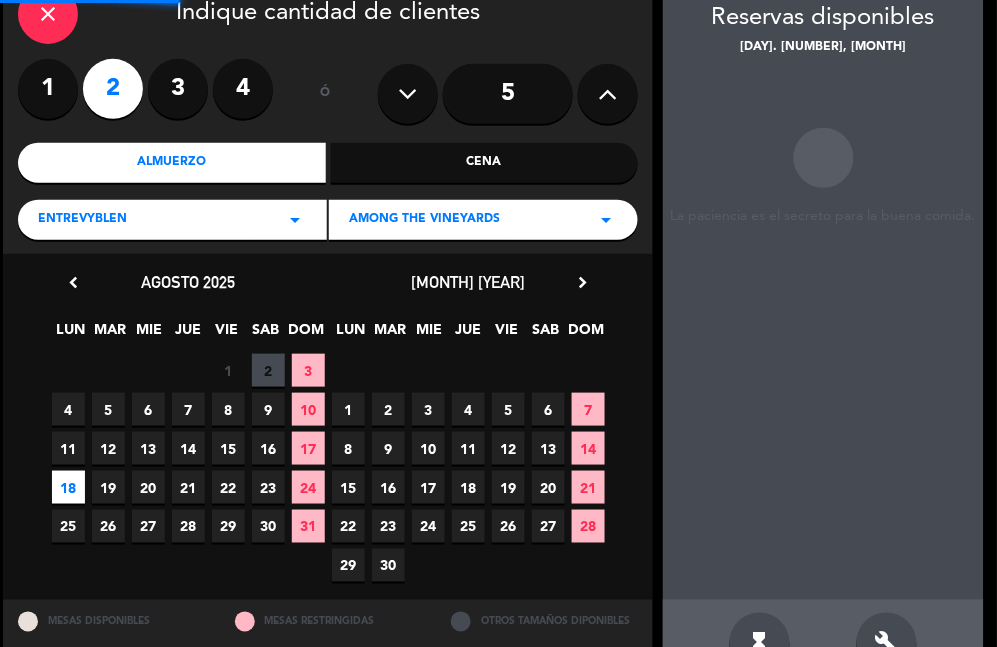 scroll, scrollTop: 80, scrollLeft: 0, axis: vertical 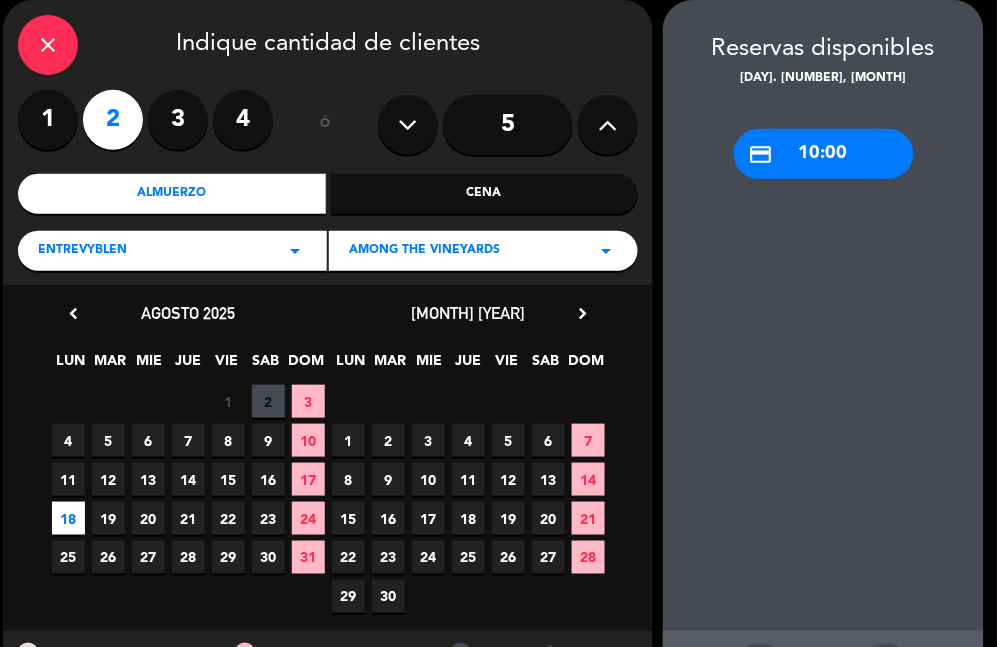 click on "credit_card  [TIME]" at bounding box center [824, 154] 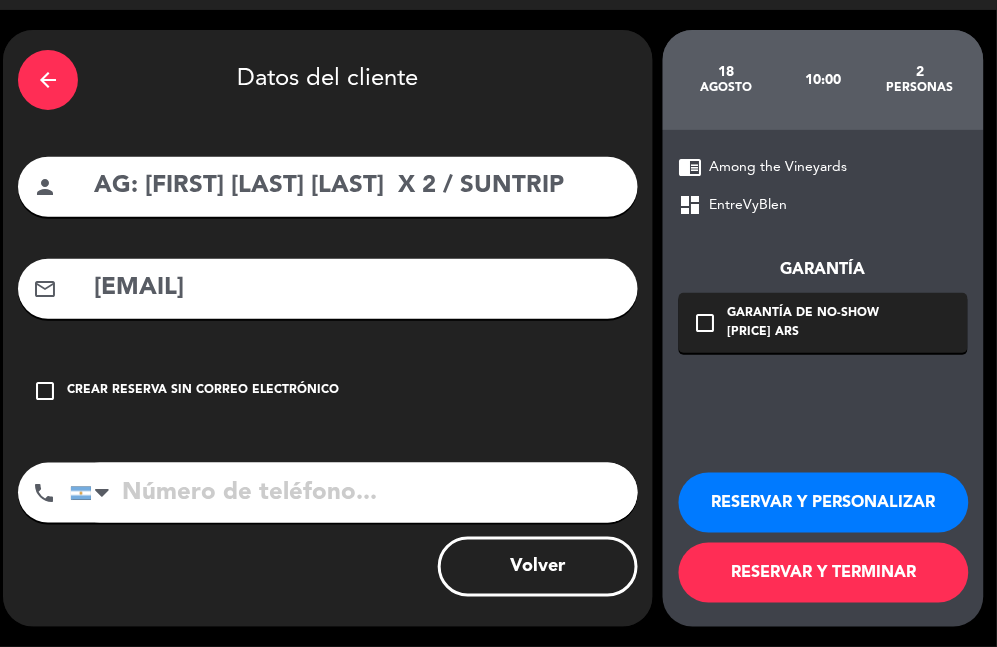 scroll, scrollTop: 48, scrollLeft: 0, axis: vertical 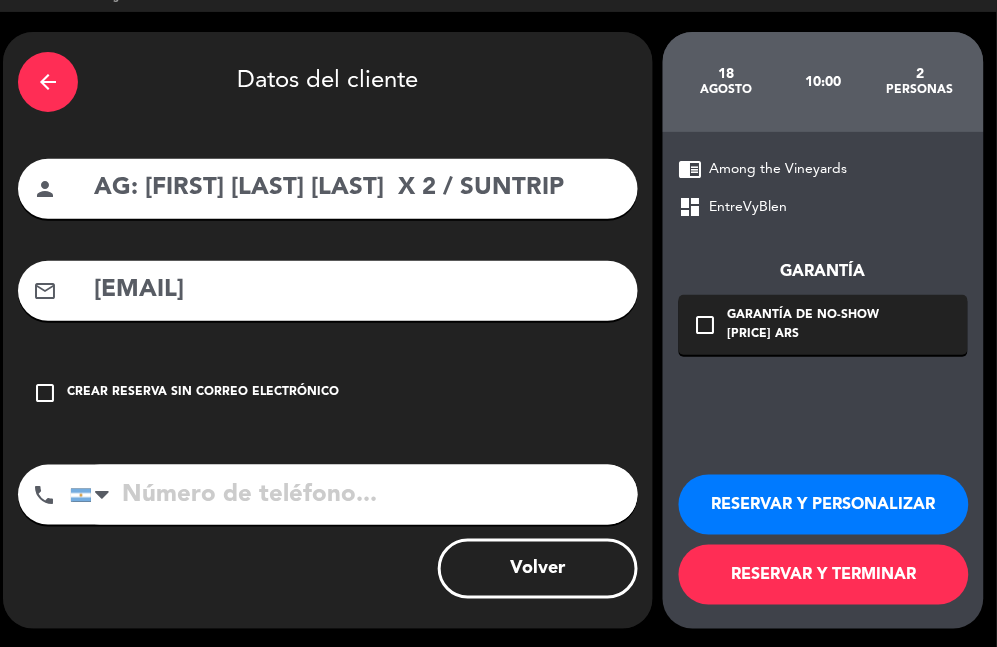 click on "RESERVAR Y TERMINAR" at bounding box center [824, 575] 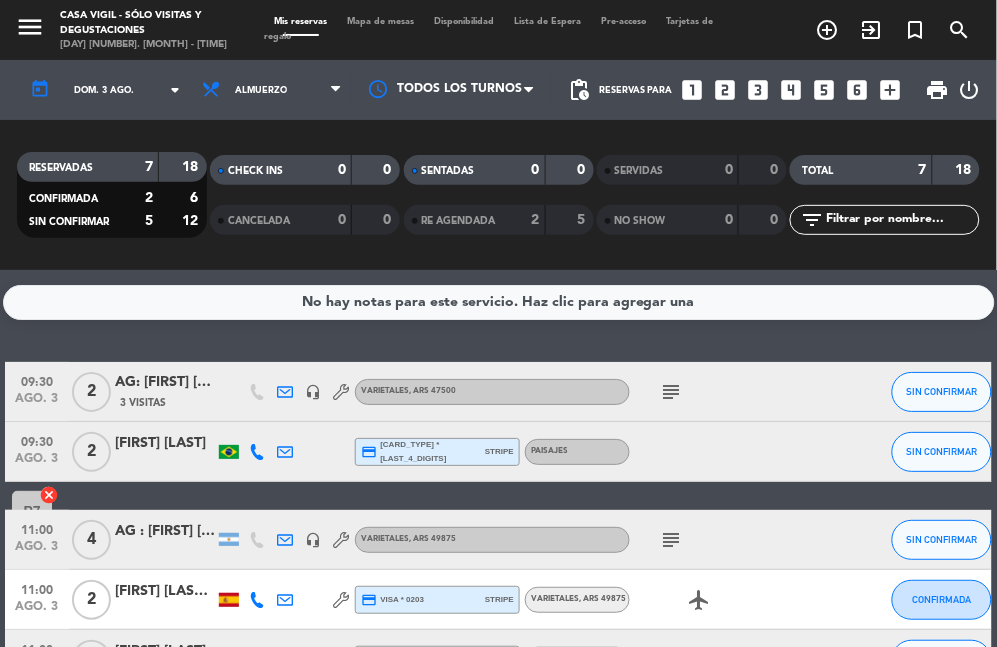 scroll, scrollTop: 0, scrollLeft: 0, axis: both 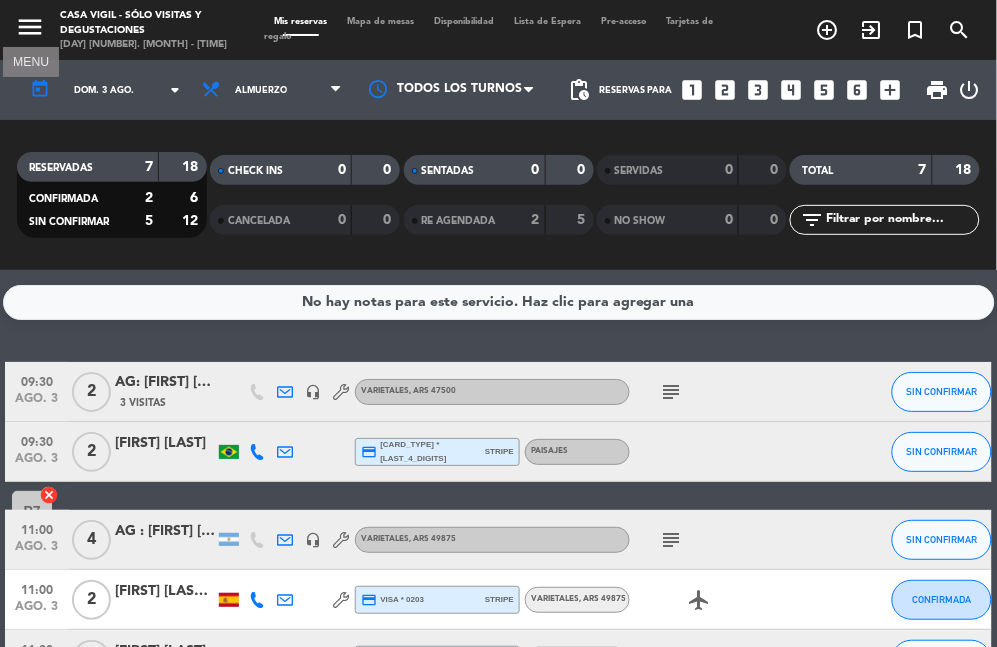 click on "menu" at bounding box center [30, 27] 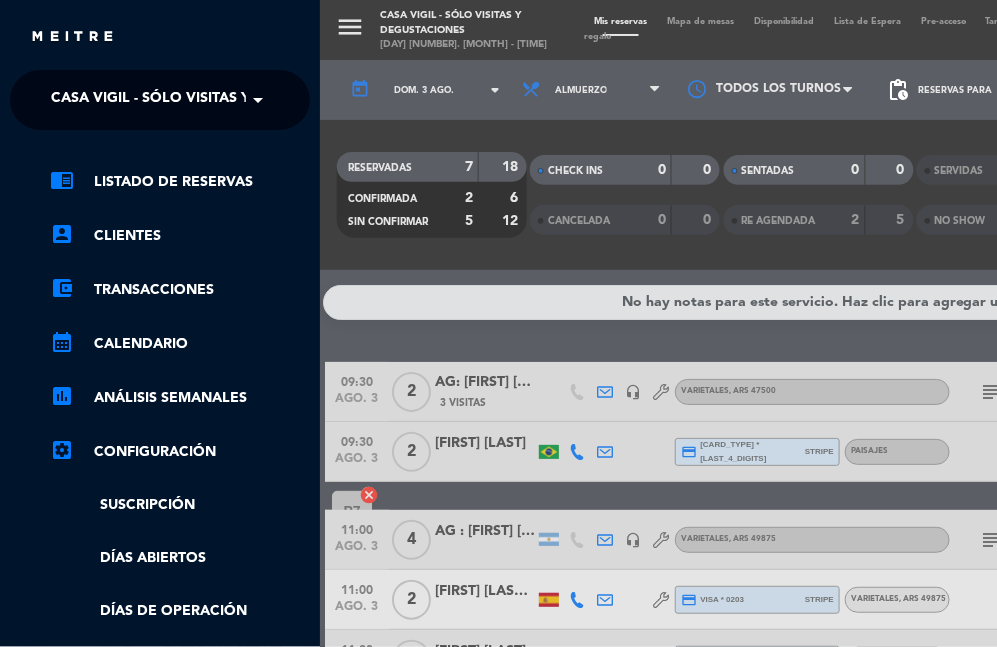 click on "Casa Vigil - SÓLO Visitas y Degustaciones" 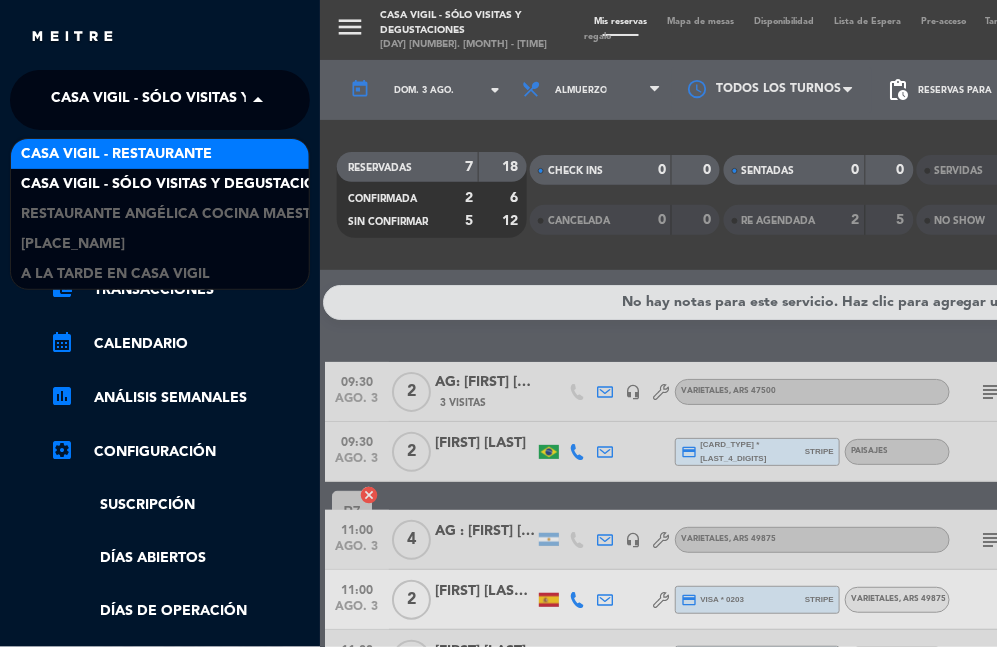 click on "Casa Vigil - Restaurante" at bounding box center [116, 154] 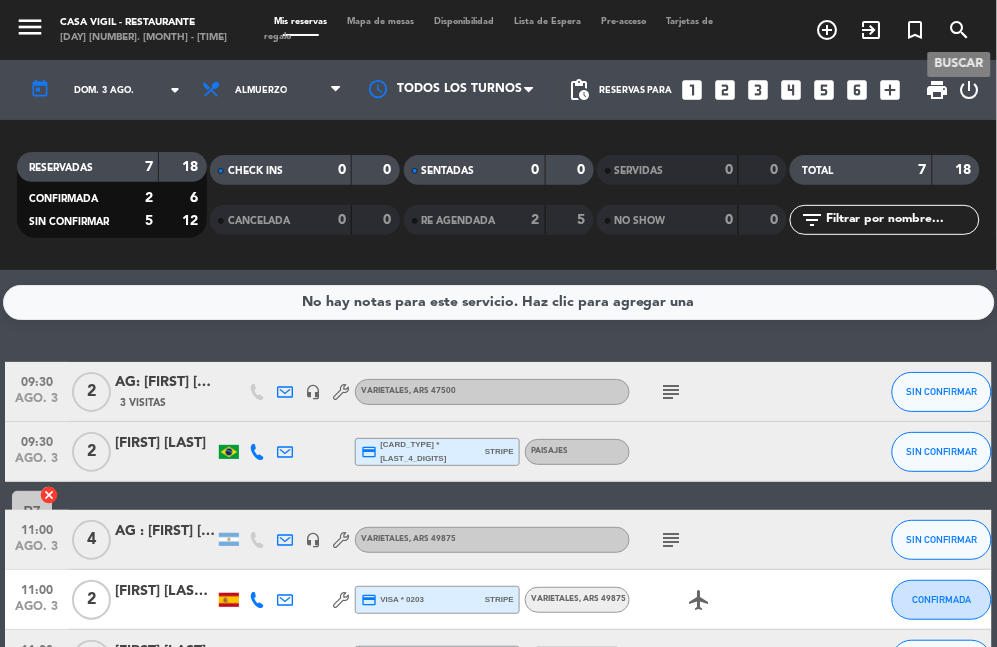 click on "search" at bounding box center (960, 30) 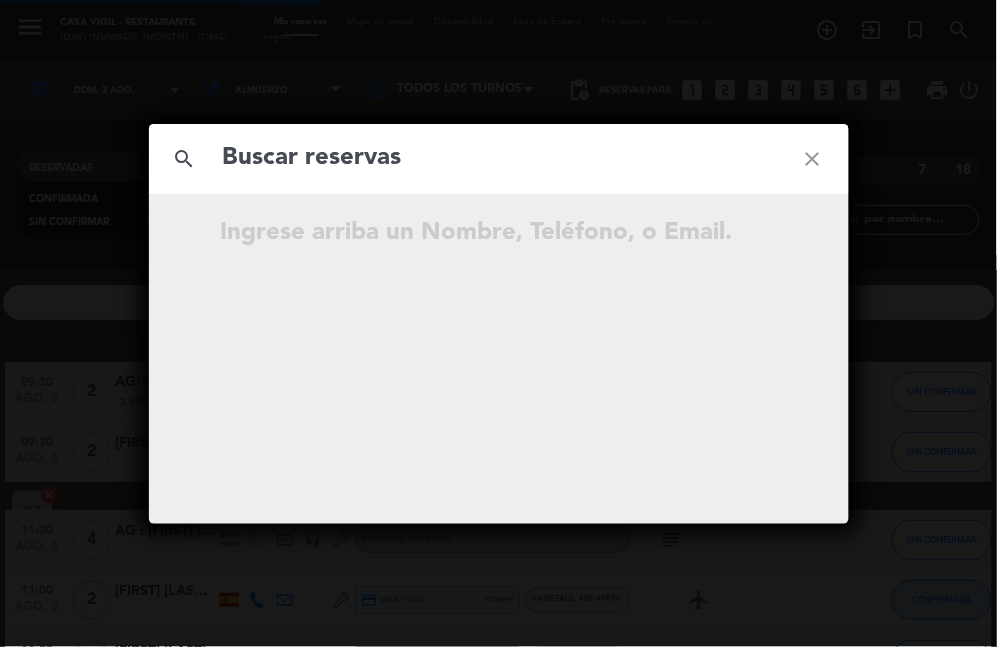 click 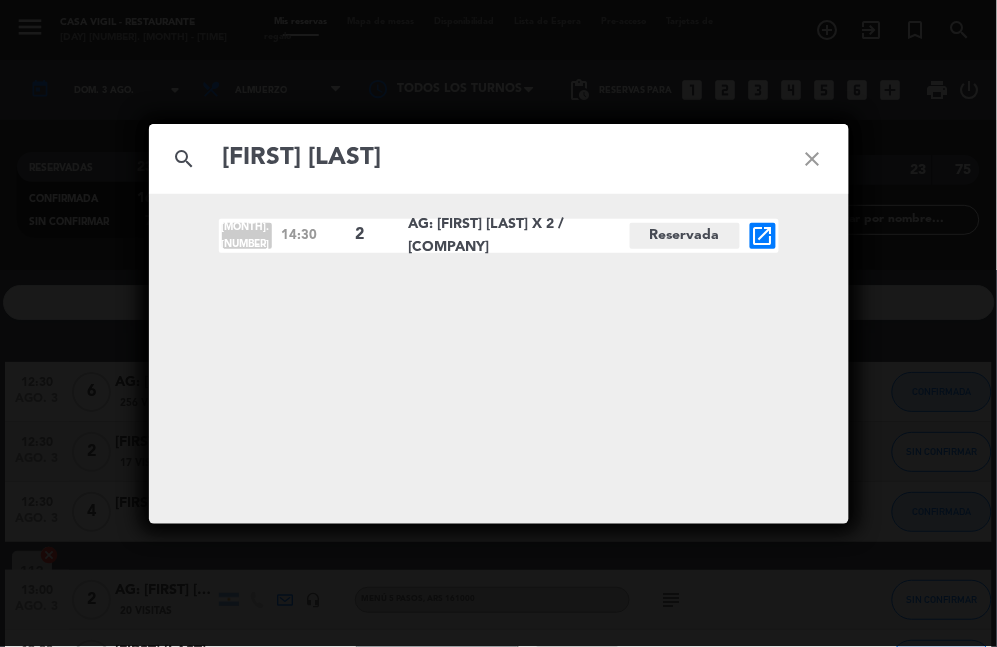type on "[FIRST] [LAST]" 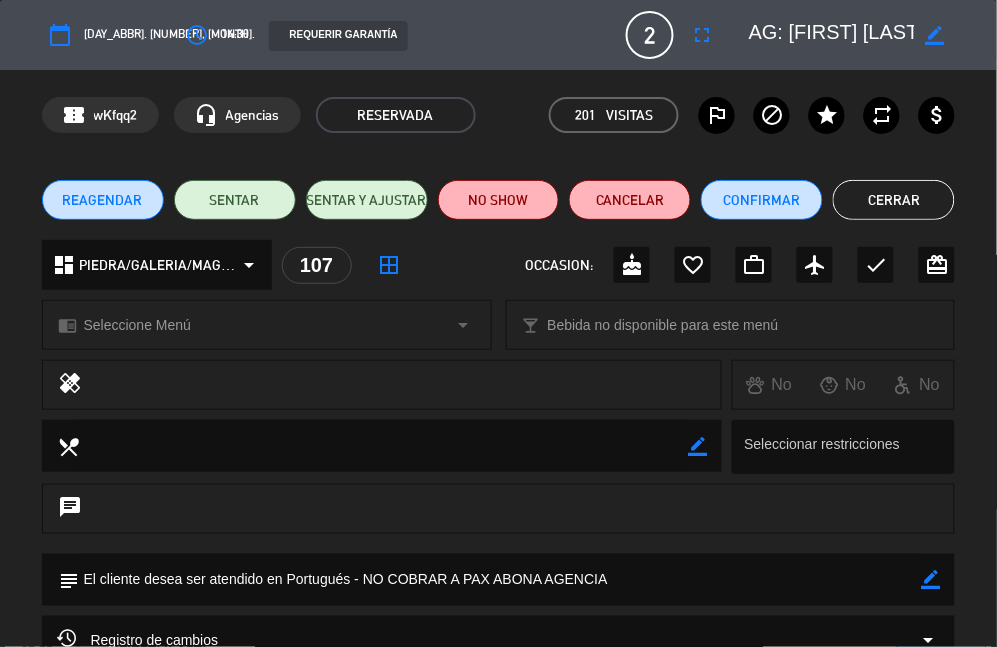 click on "REAGENDAR SENTAR SENTAR Y AJUSTAR NO SHOW Cancelar Confirmar Cerrar" 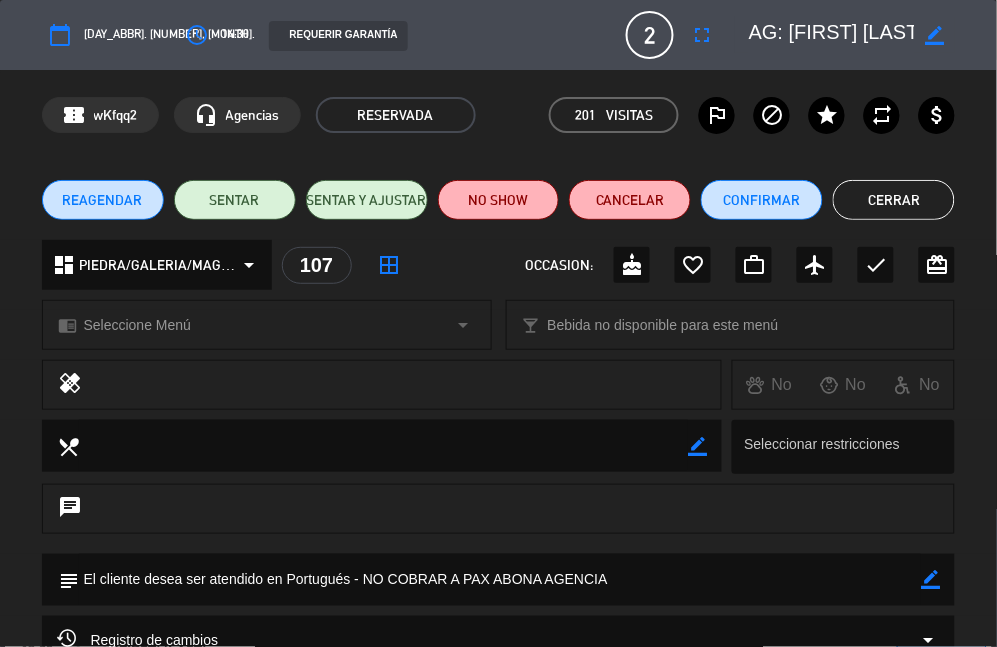 click on "REAGENDAR SENTAR SENTAR Y AJUSTAR NO SHOW Cancelar Confirmar Cerrar" 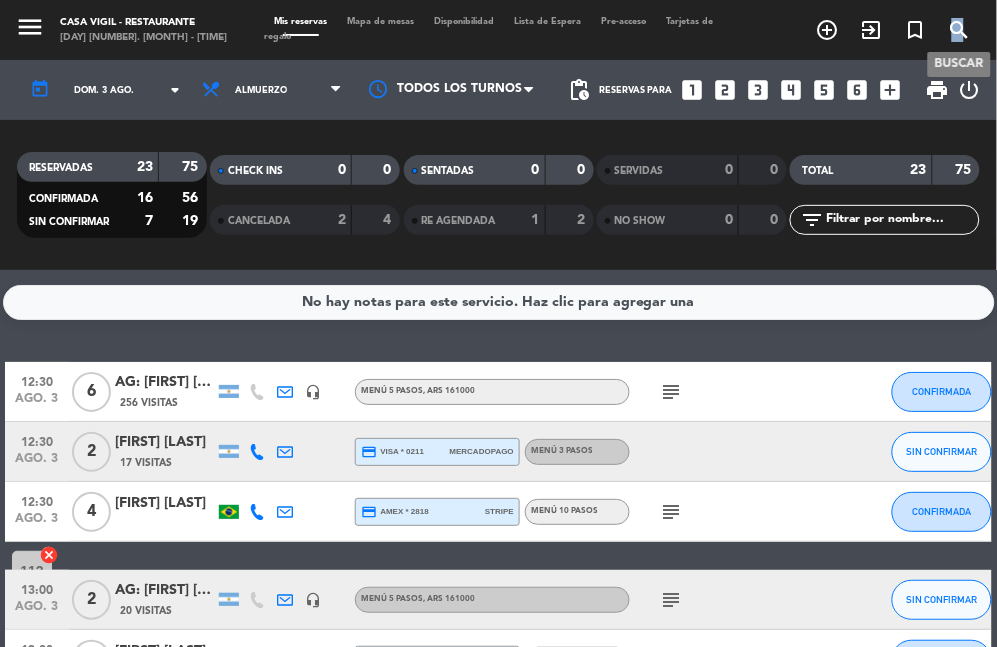 click on "search" at bounding box center (960, 30) 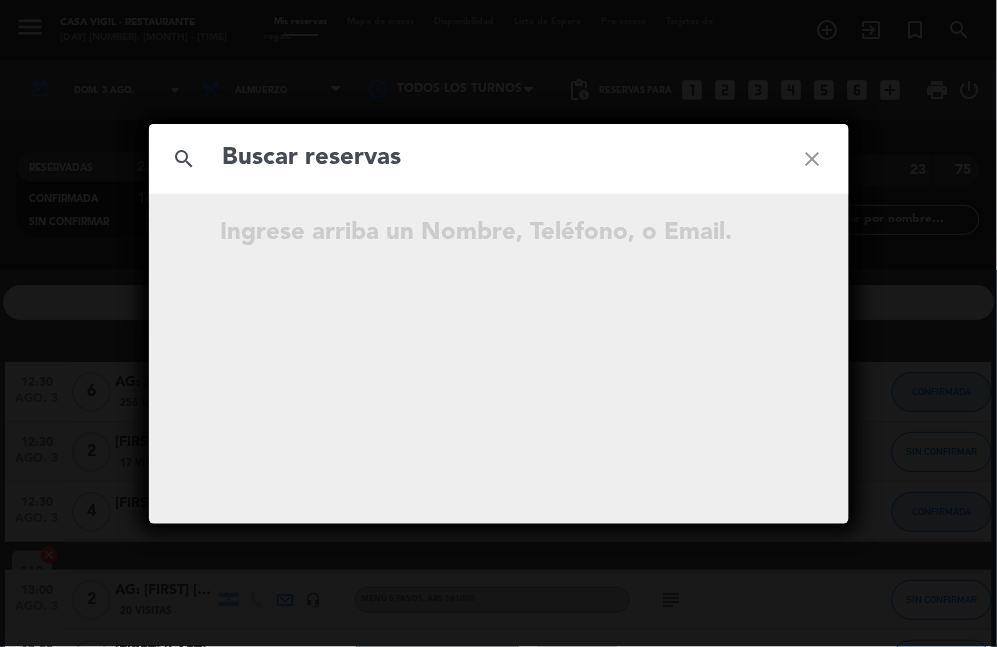 click 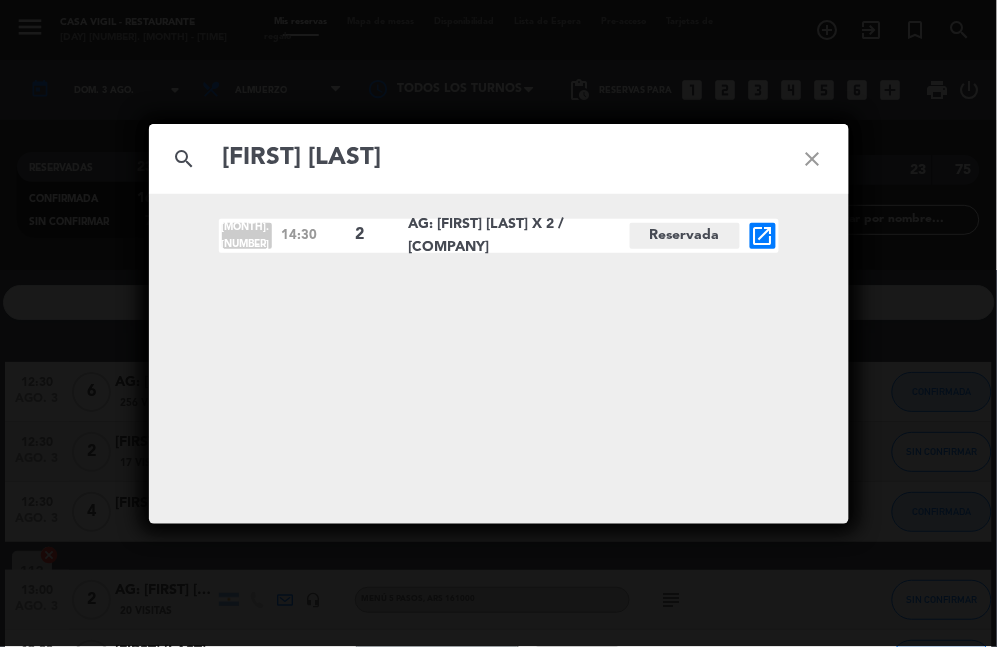 type on "[FIRST] [LAST]" 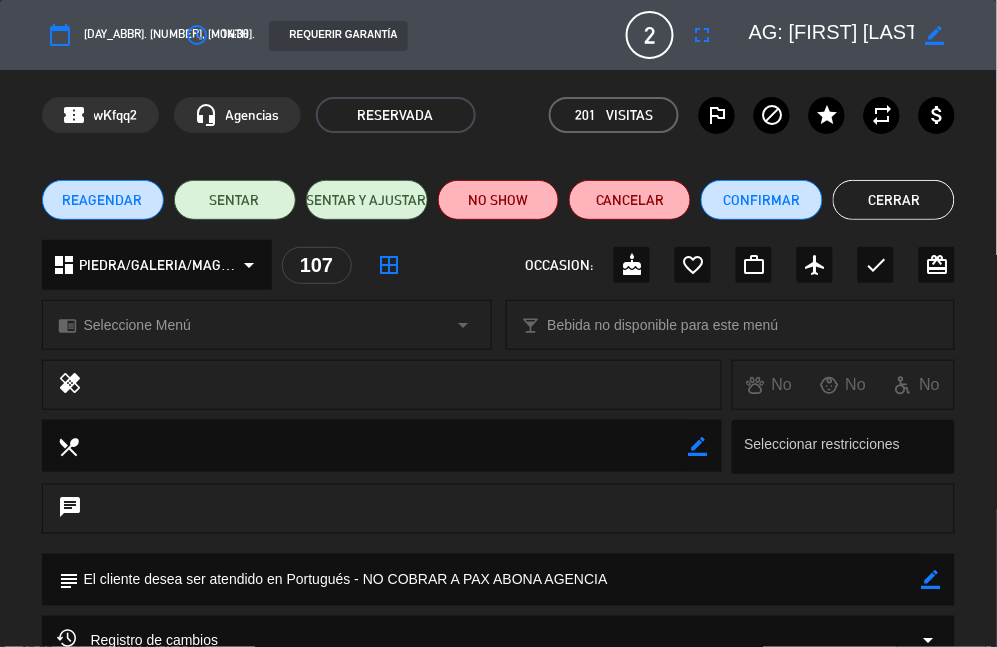 click on "REAGENDAR" 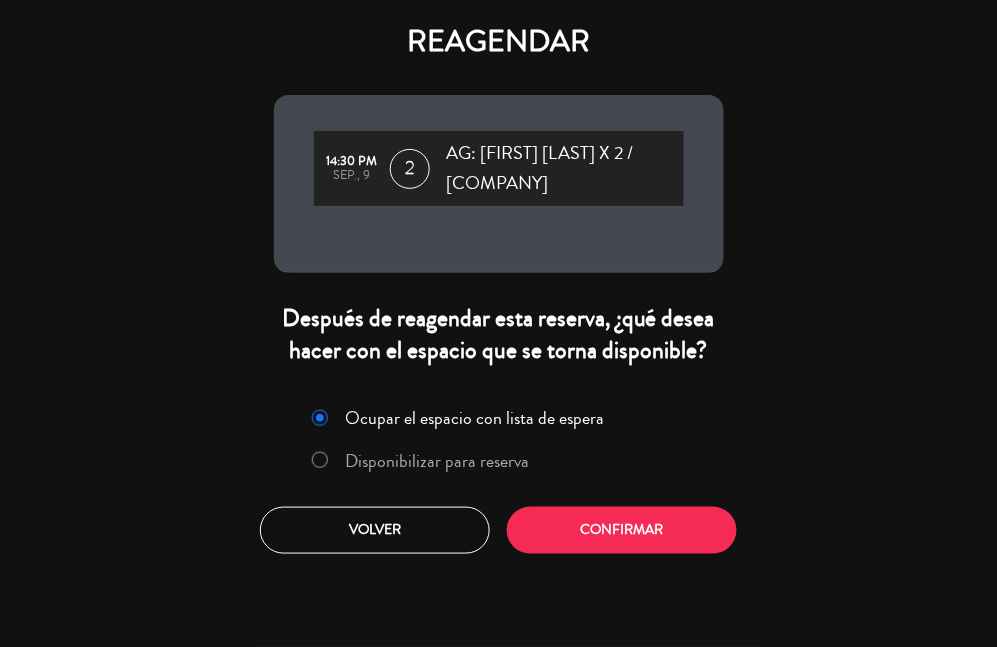 click on "Disponibilizar para reserva" 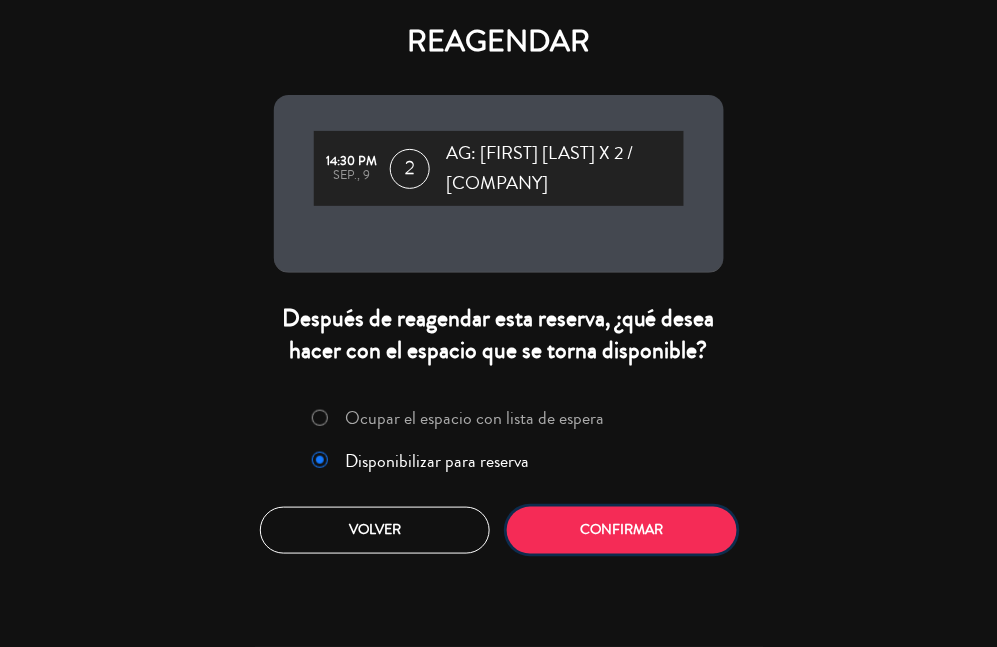 click on "Confirmar" 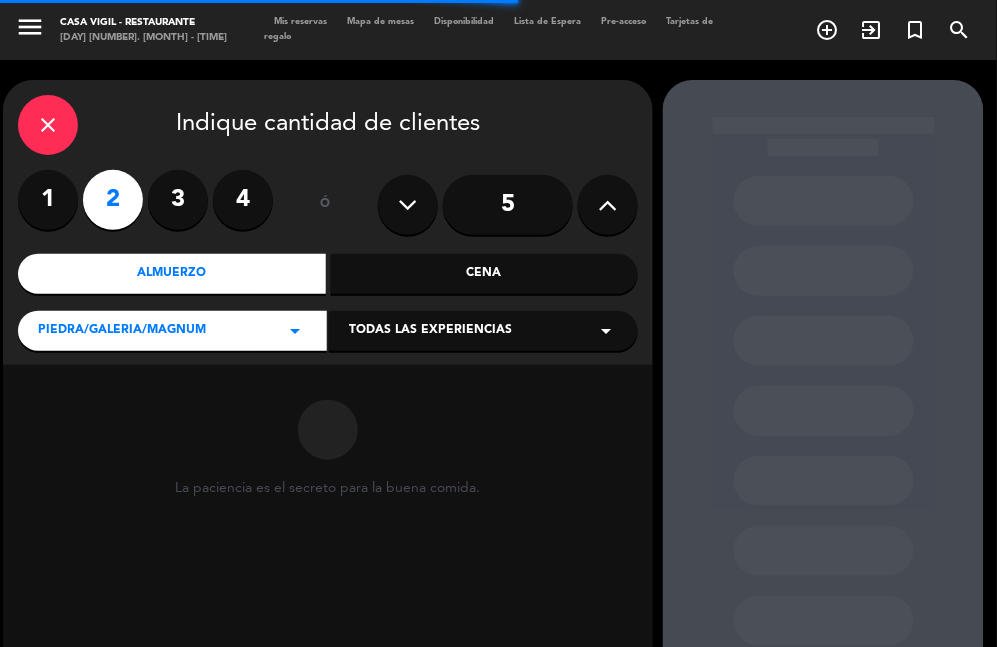 click on "Todas las experiencias" at bounding box center [430, 331] 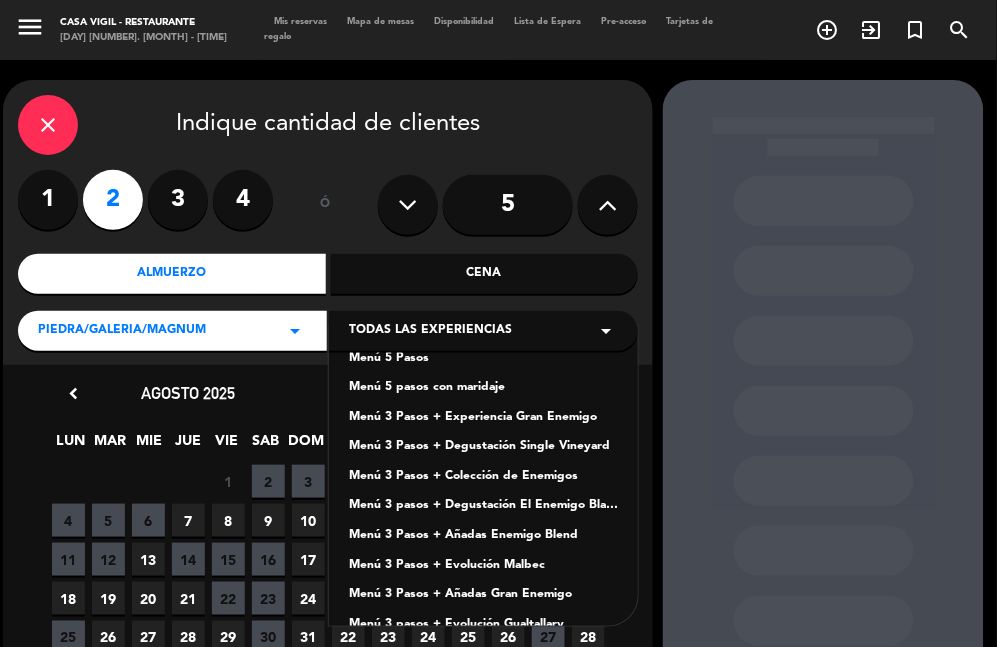 scroll, scrollTop: 138, scrollLeft: 0, axis: vertical 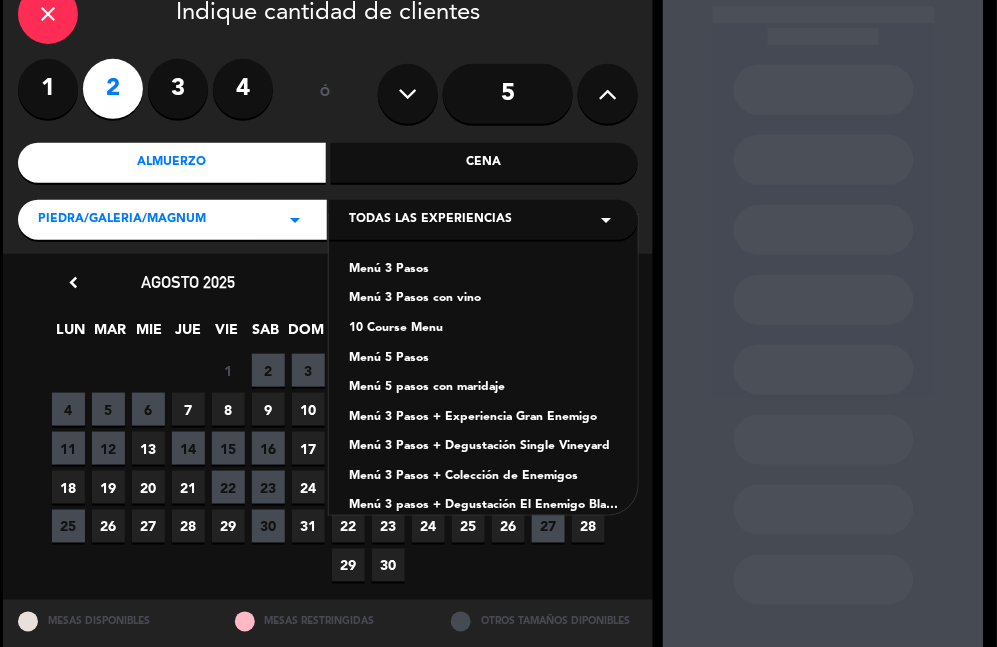 click on "Menú 3 Pasos" at bounding box center [483, 270] 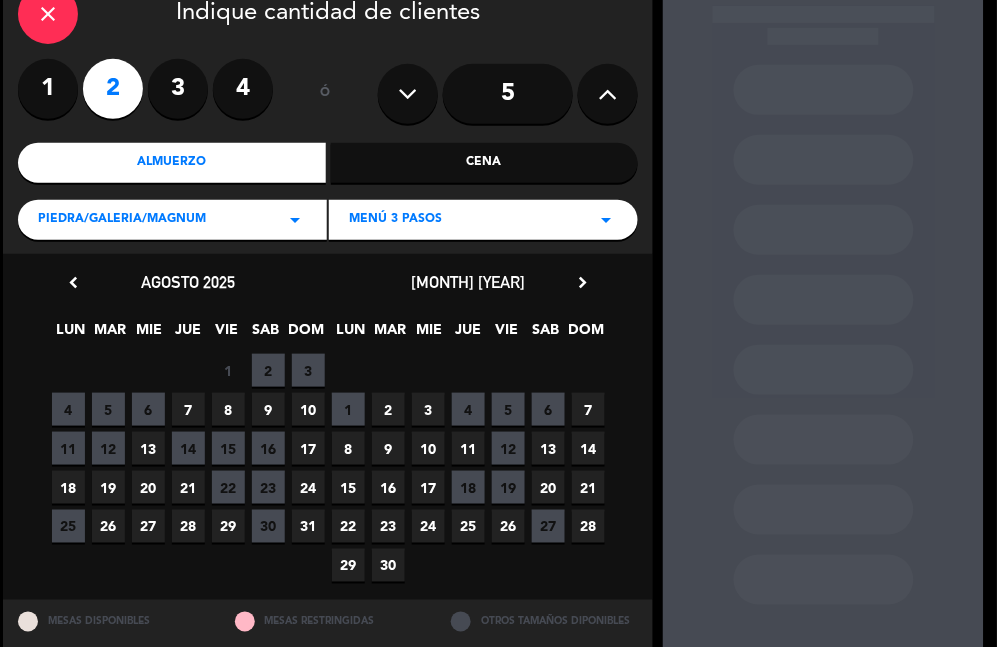 click on "10" at bounding box center (428, 448) 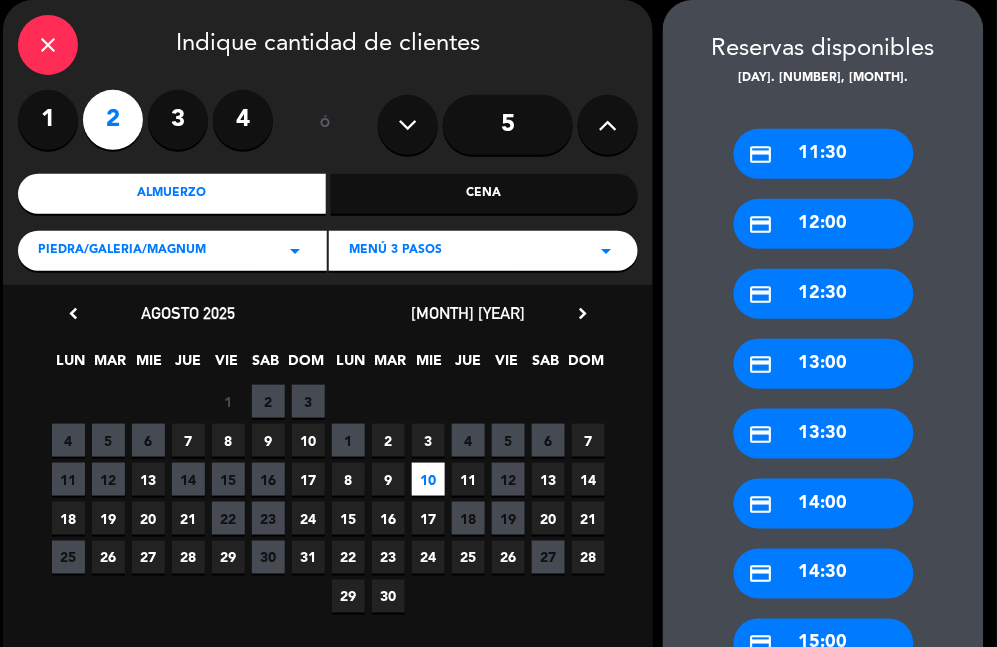 click on "credit_card  [TIME]" at bounding box center (824, 574) 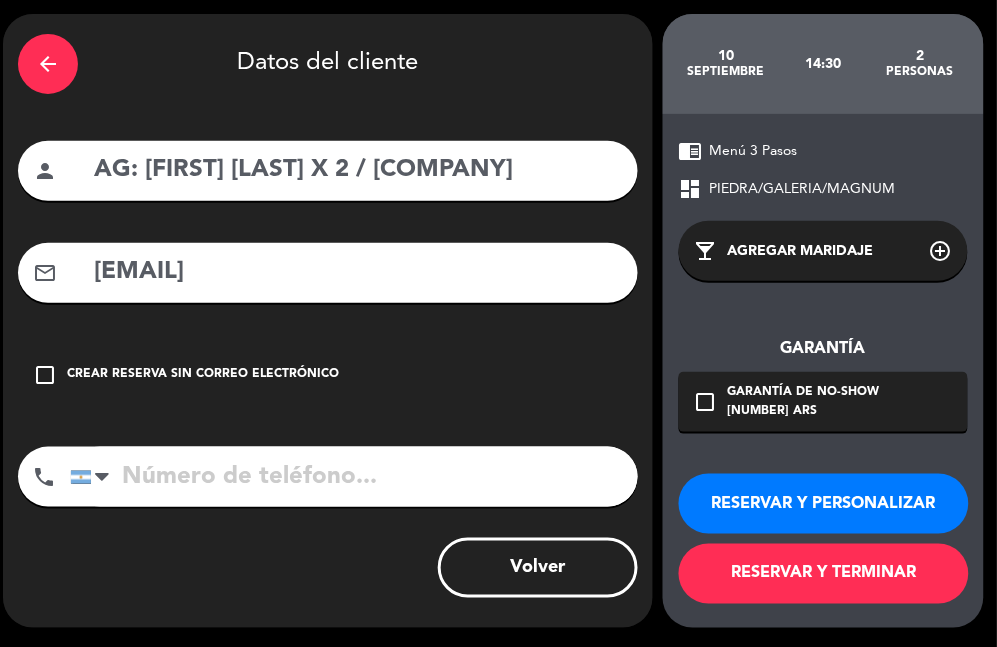 click on "RESERVAR Y PERSONALIZAR" at bounding box center (824, 504) 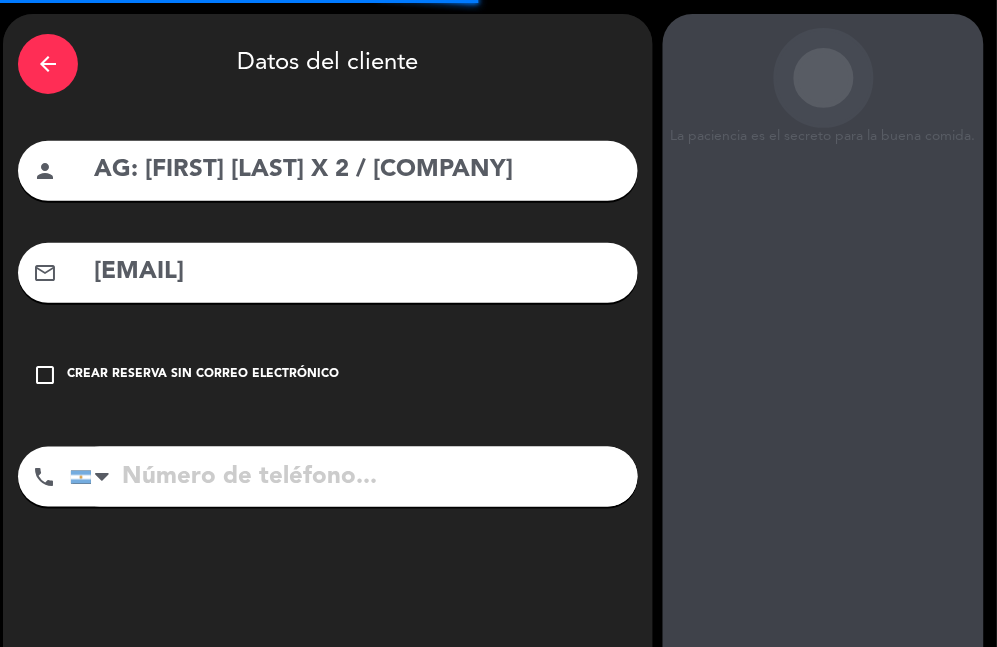scroll, scrollTop: 80, scrollLeft: 0, axis: vertical 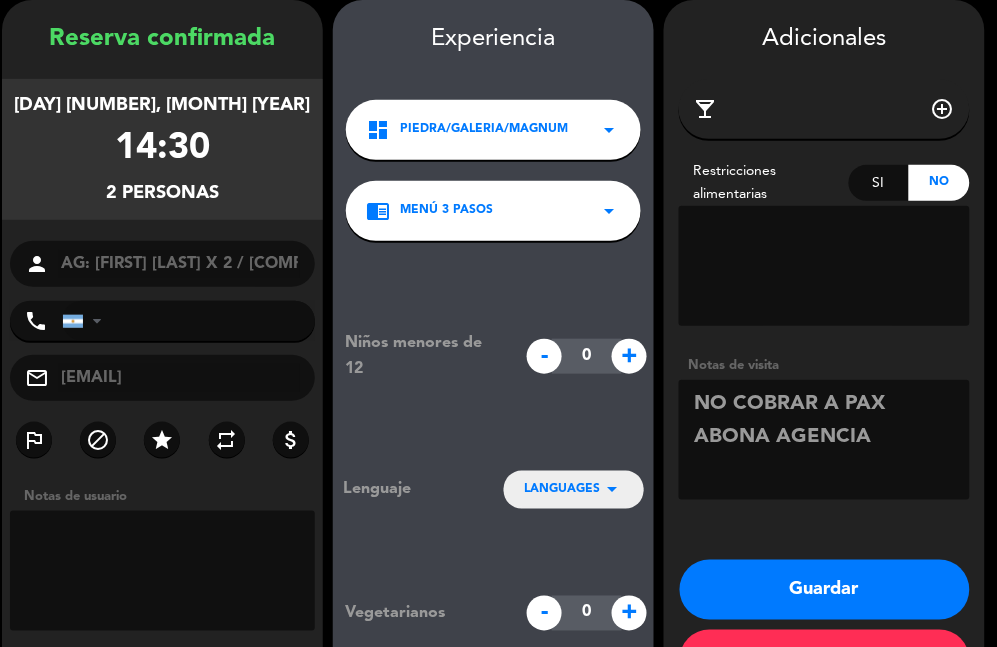 drag, startPoint x: 696, startPoint y: 408, endPoint x: 955, endPoint y: 458, distance: 263.7821 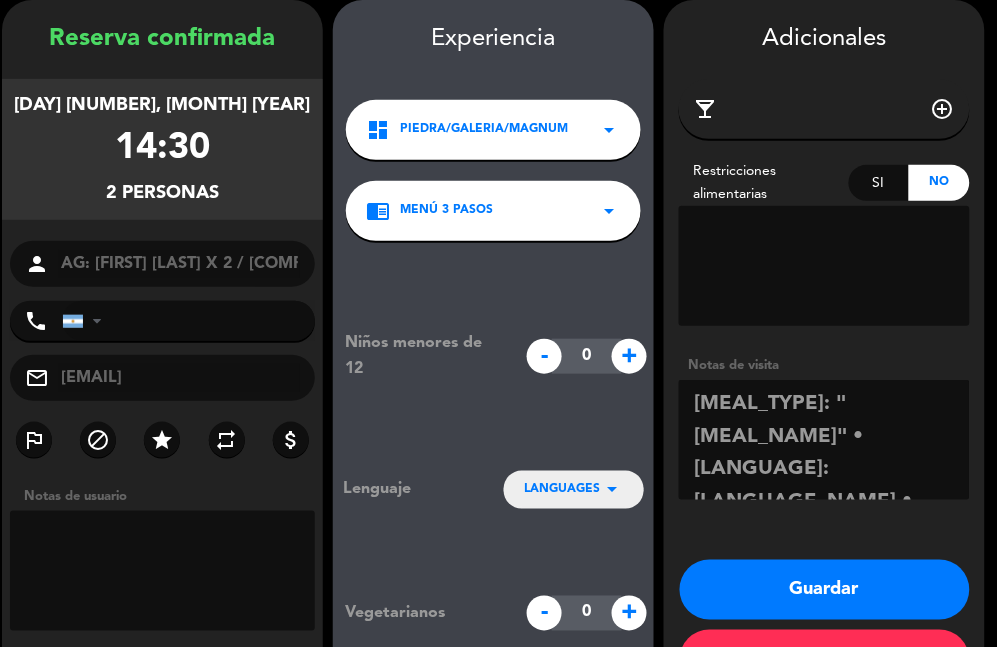 scroll, scrollTop: 112, scrollLeft: 0, axis: vertical 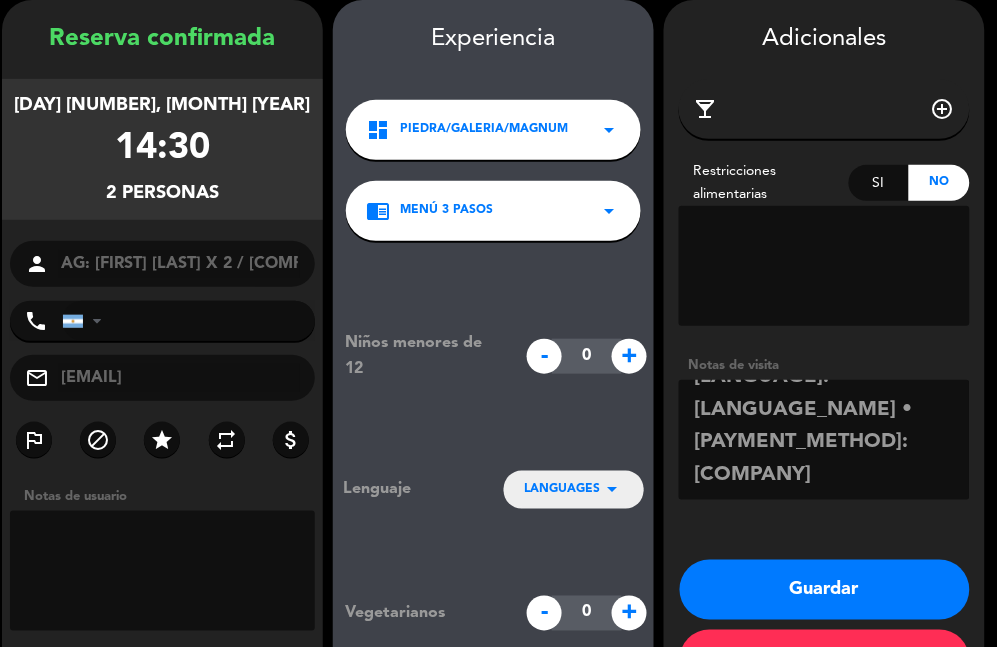 type on "[MEAL_TYPE]: "[MEAL_NAME]" • [LANGUAGE]: [LANGUAGE_NAME] • [PAYMENT_METHOD]: [COMPANY]" 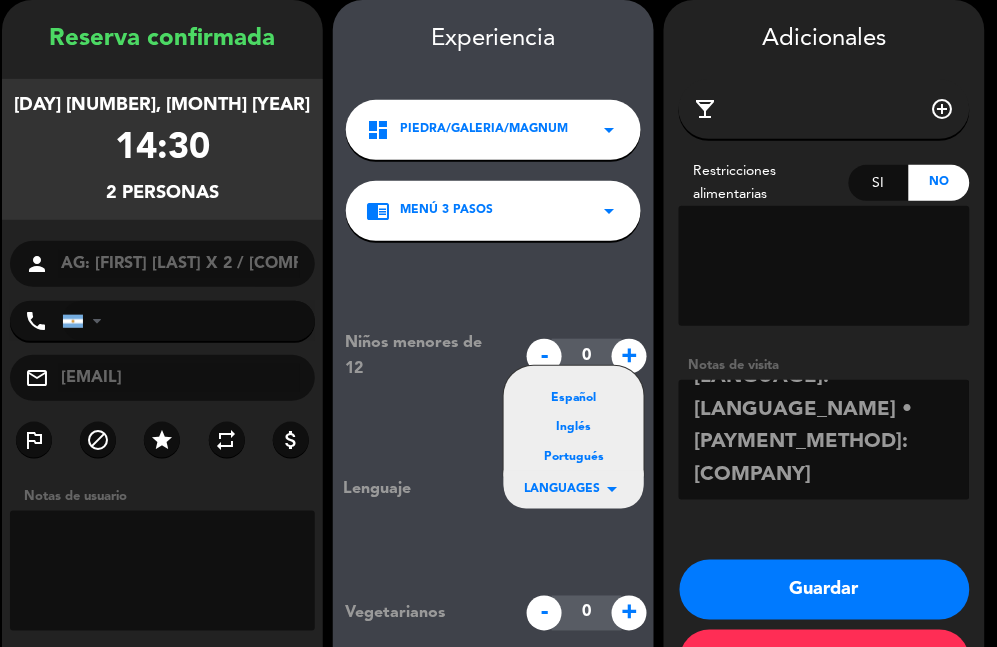 click on "Portugués" at bounding box center [574, 458] 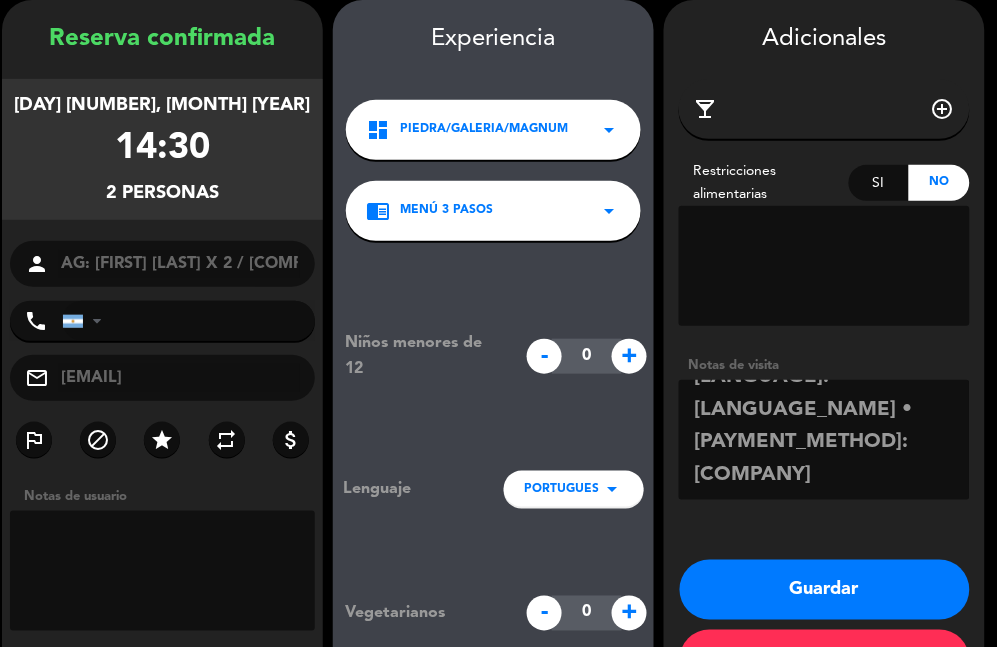 click on "Guardar" at bounding box center [825, 590] 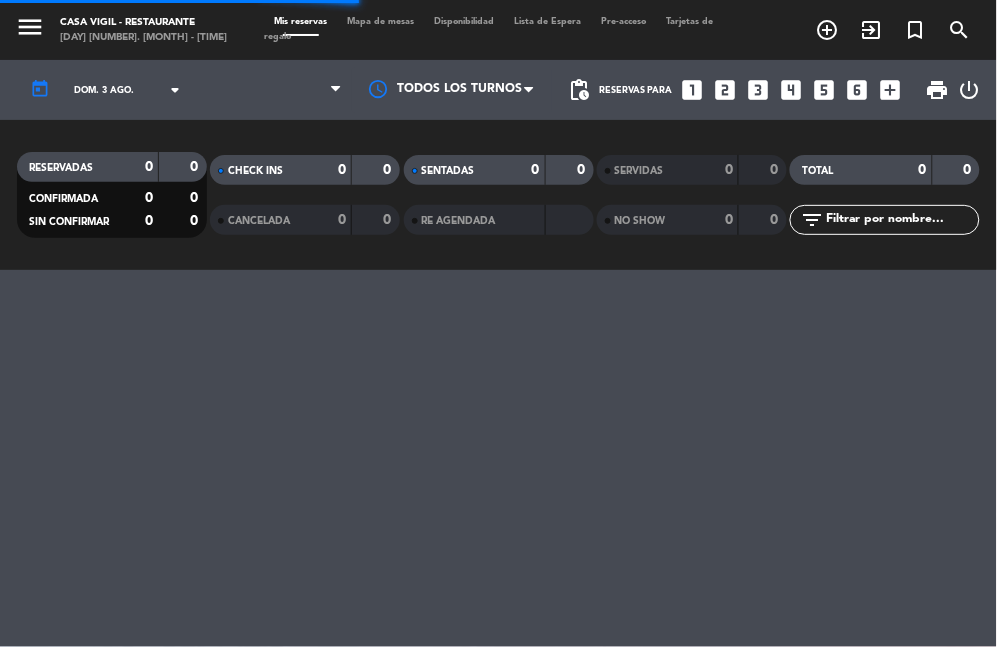 scroll, scrollTop: 0, scrollLeft: 0, axis: both 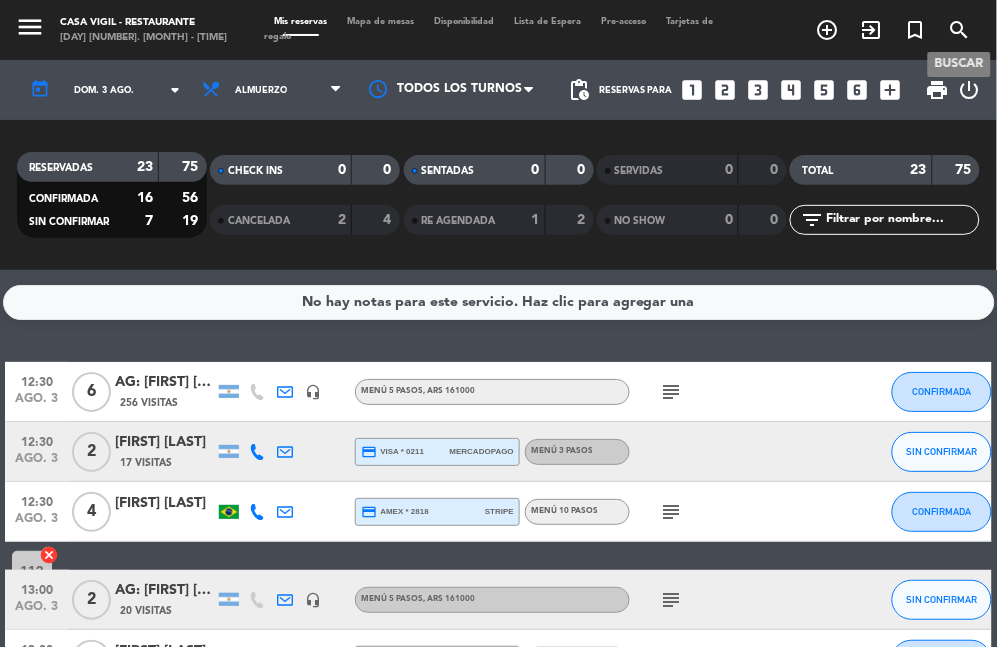 click on "search" at bounding box center (960, 30) 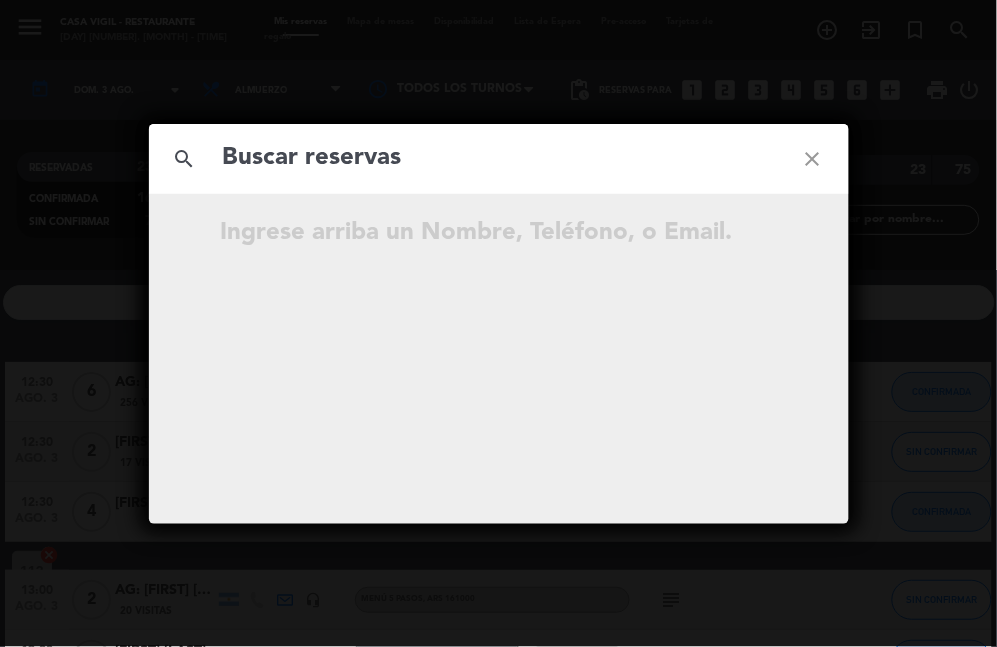 click 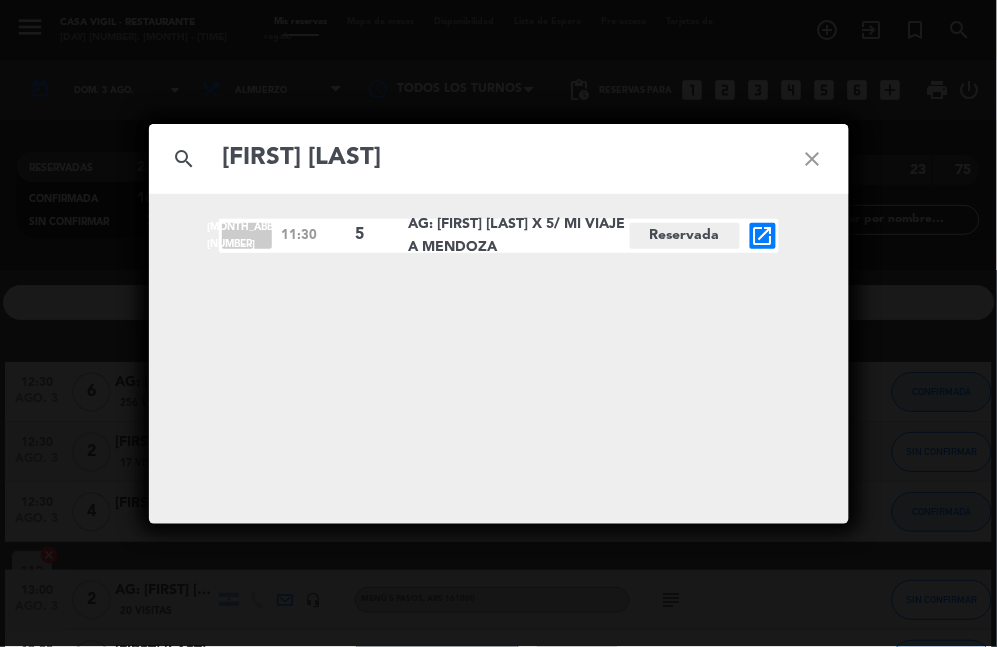 type on "[FIRST] [LAST]" 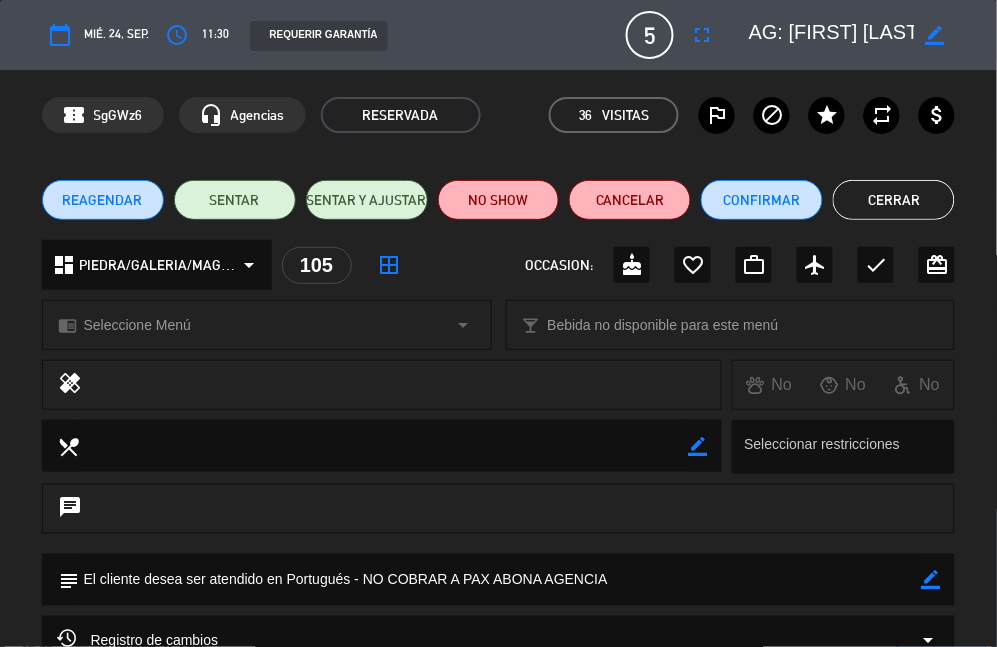 click on "border_color" 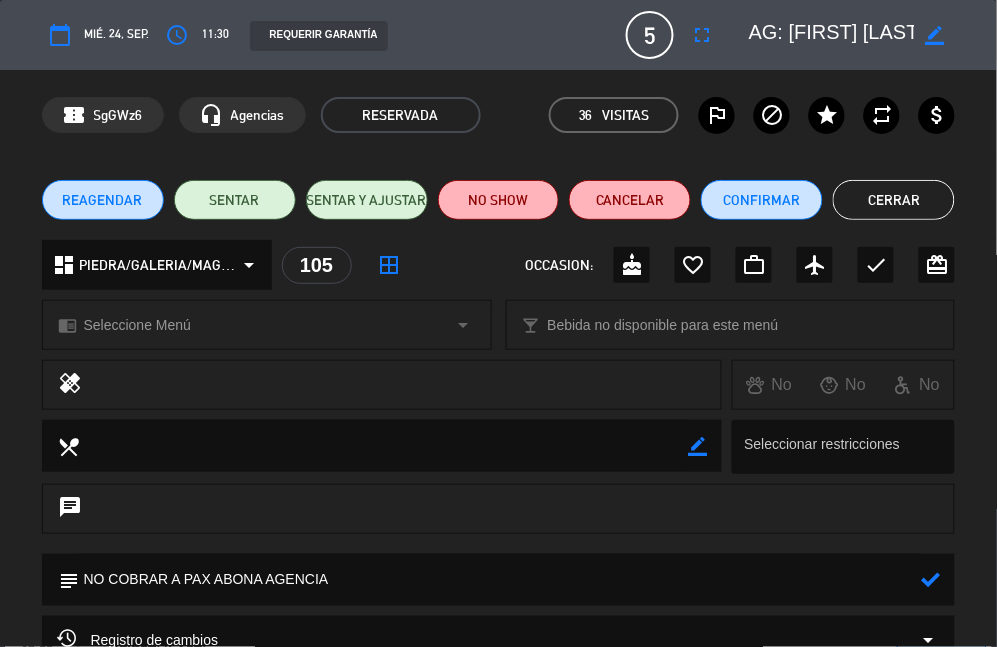click 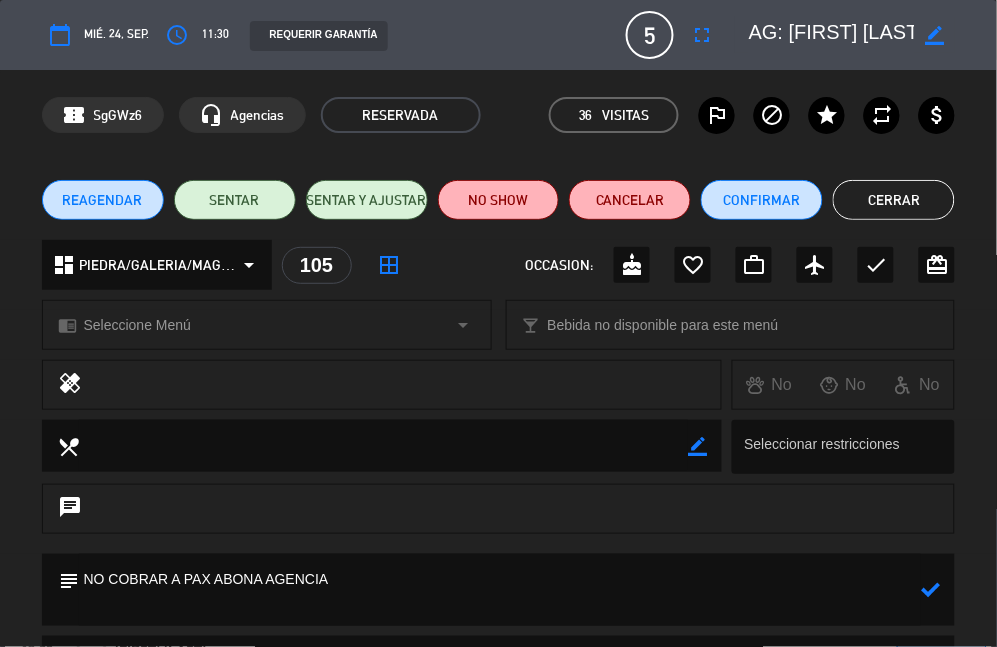 paste on "detalle muy importante que me quedó pendiente: los pasajeros tienen una reserva confirmada para visita y degustación en Catena a las [TIME] h. Les agradecería mucho que pudieran tener esto en cuenta al momento del servicio, así aseguramos que lleguen a tiempo." 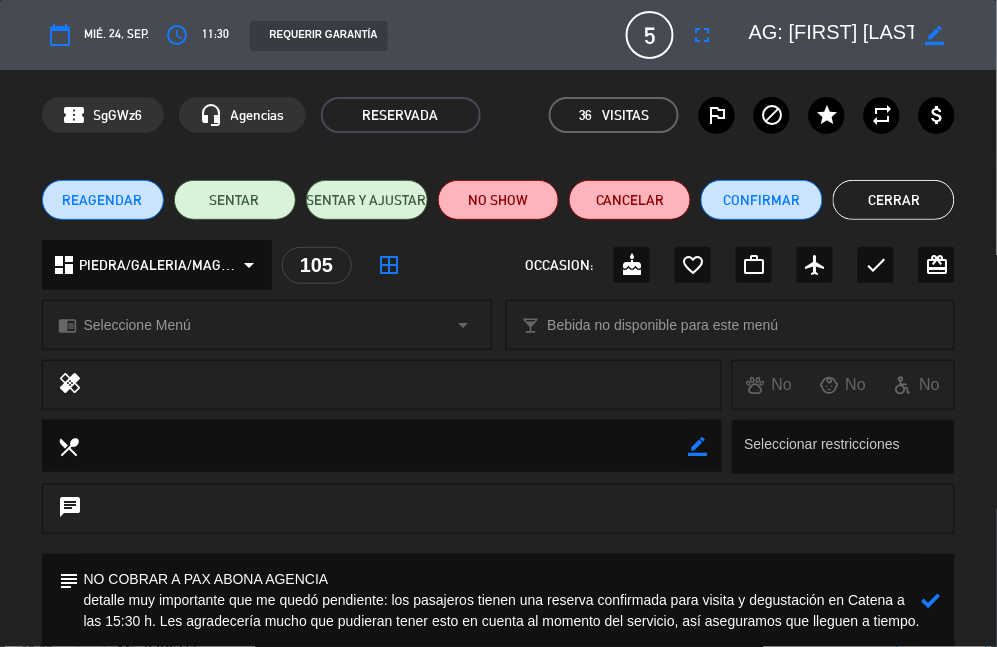 type on "NO COBRAR A PAX ABONA AGENCIA
detalle muy importante que me quedó pendiente: los pasajeros tienen una reserva confirmada para visita y degustación en Catena a las 15:30 h. Les agradecería mucho que pudieran tener esto en cuenta al momento del servicio, así aseguramos que lleguen a tiempo." 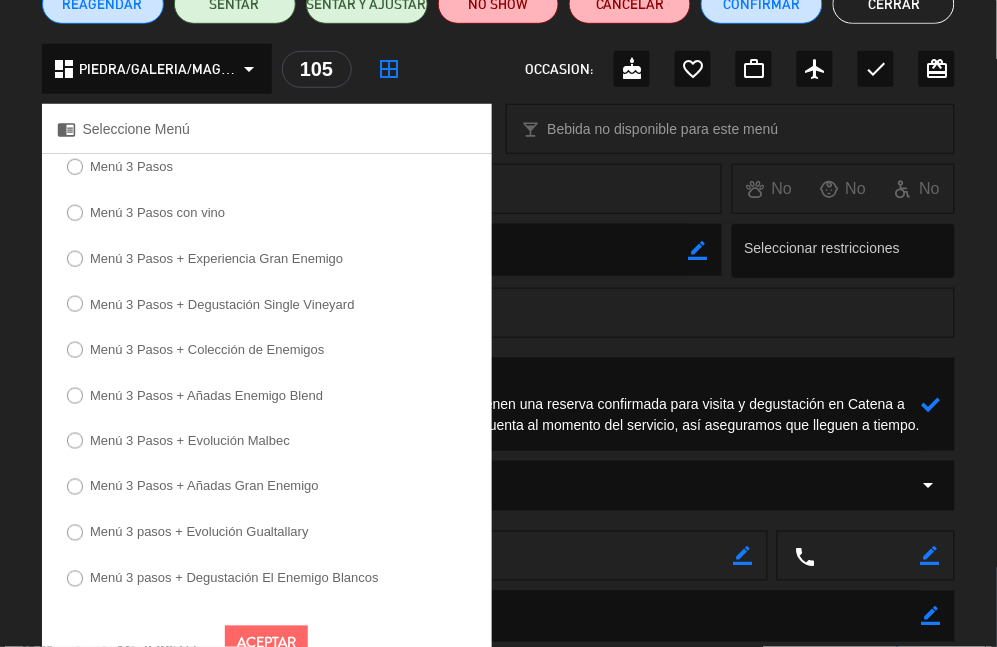 scroll, scrollTop: 222, scrollLeft: 0, axis: vertical 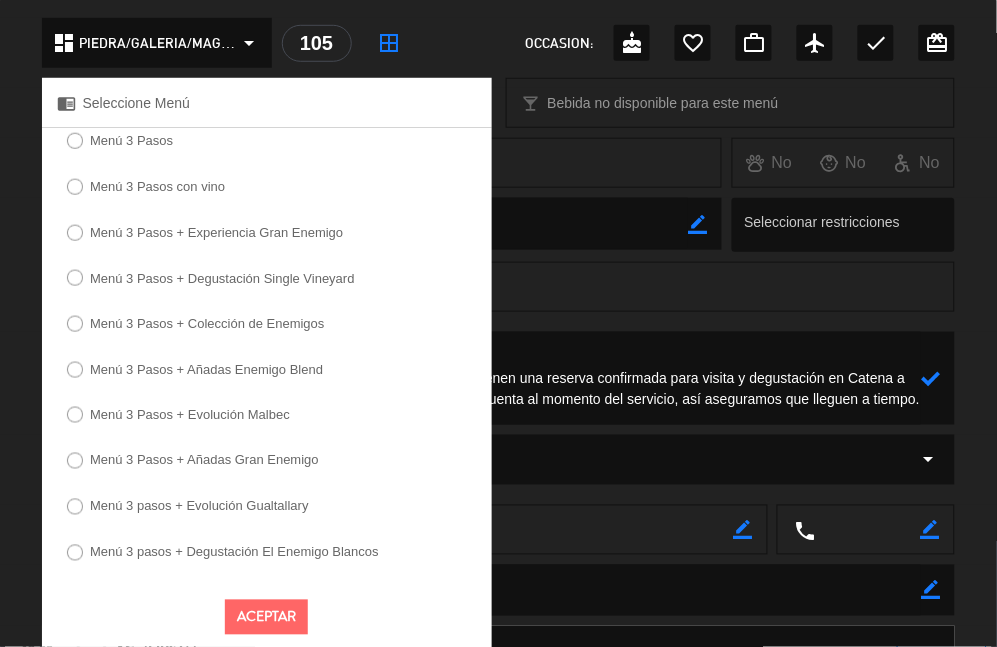 drag, startPoint x: 635, startPoint y: 590, endPoint x: 812, endPoint y: 501, distance: 198.11613 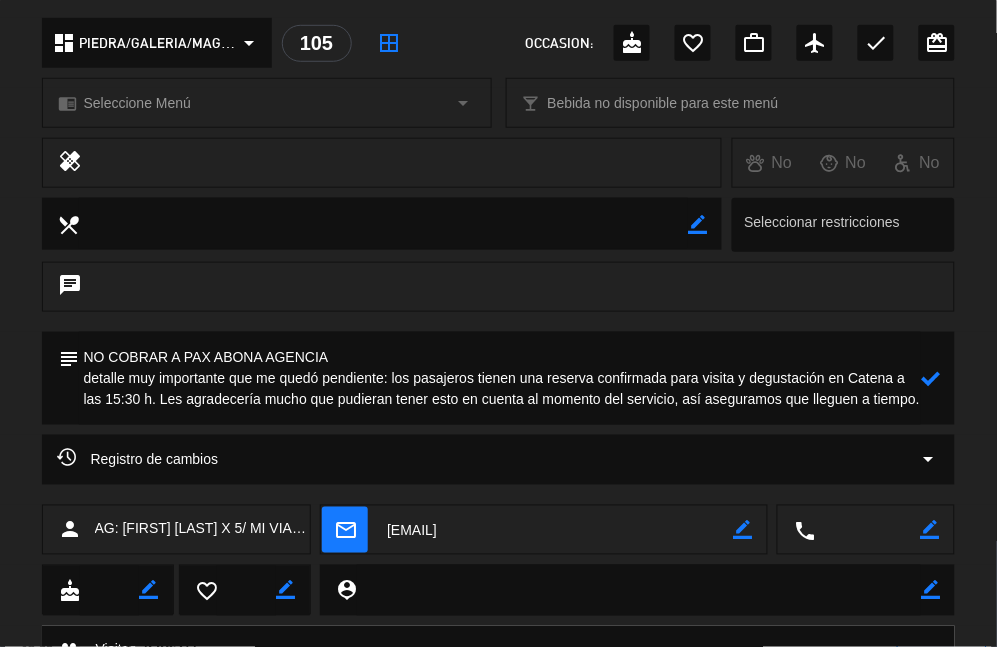 click 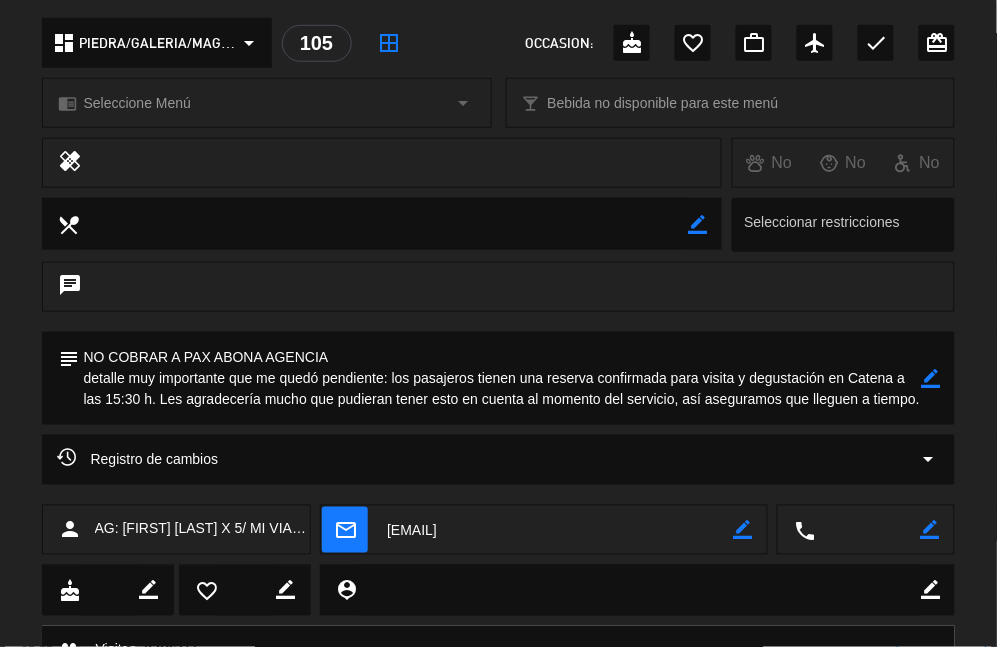 scroll, scrollTop: 0, scrollLeft: 0, axis: both 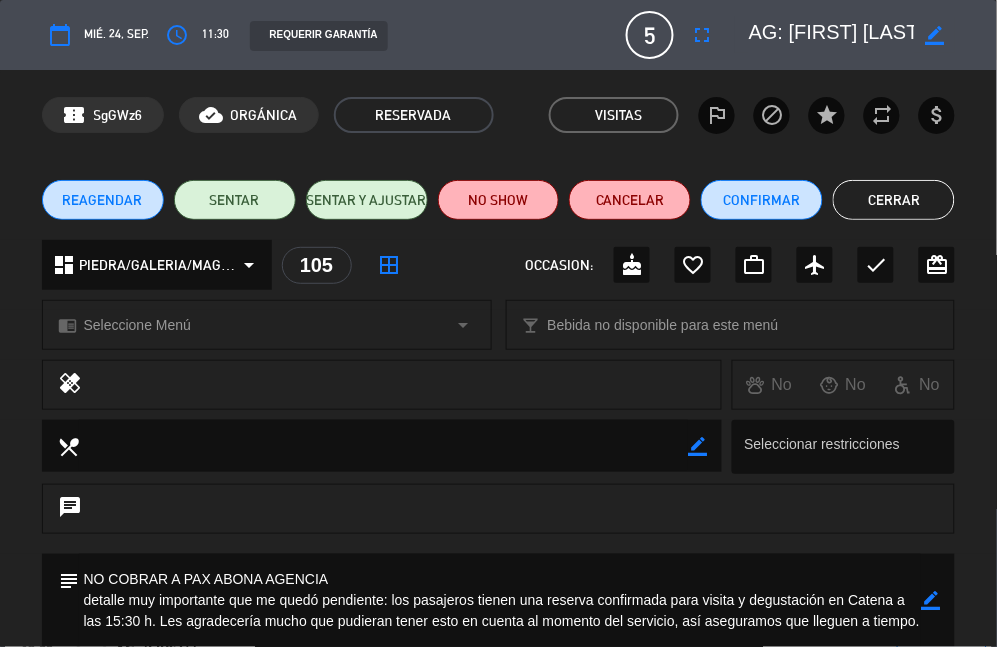 click on "Cerrar" 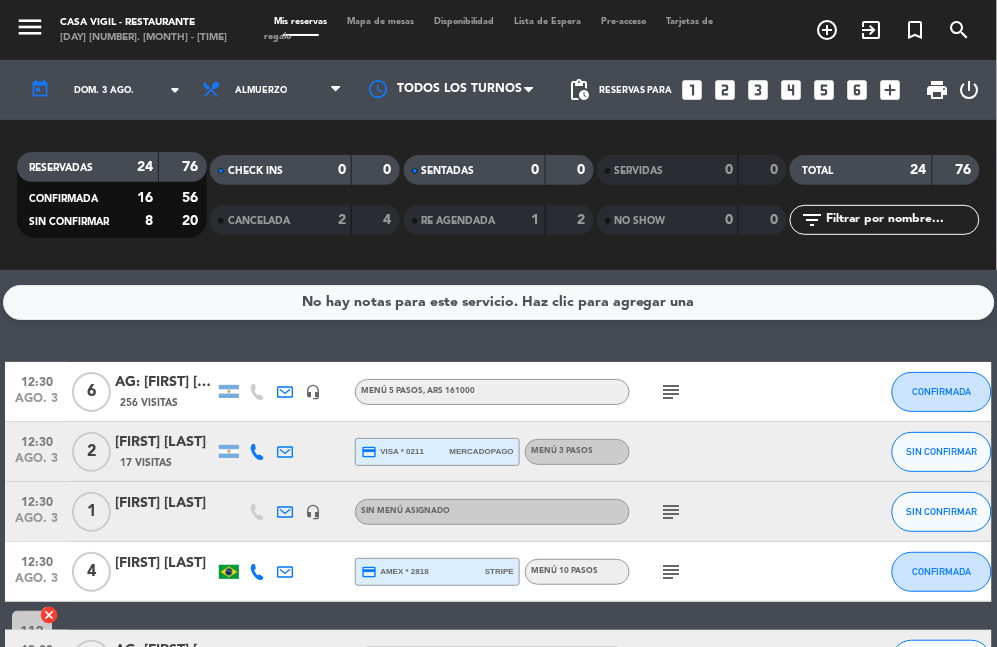 click on "No hay notas para este servicio. Haz clic para agregar una [TIME] [MONTH] [NUMBER] 6 AG: [FIRST] [LAST] X6/ [COMPANY] 256 Visitas headset_mic Menú 5 Pasos , ARS 161000 subject CONFIRMADA border_all [TIME] [MONTH] [NUMBER] 2 [FIRST] [LAST] 17 Visitas credit_card [CARD_TYPE] * [NUMBER] mercadopago Menú 3 Pasos SIN CONFIRMAR 110 cancel [TIME] [MONTH] [NUMBER] 1 NUNZIO BEVILACQUA headset_mic Sin menú asignado subject SIN CONFIRMAR 162 cancel [TIME] [MONTH] [NUMBER] 4 [FIRST] [LAST] credit_card [CARD_TYPE] * [NUMBER] stripe Menú 10 pasos subject CONFIRMADA 112 cancel [TIME] [MONTH] [NUMBER] 2 AG: [FIRST] [LAST] X 2 / [COMPANY] 20 Visitas headset_mic Menú 5 Pasos , ARS 161000 subject SIN CONFIRMAR 116 cancel [TIME] [MONTH] [NUMBER] 4 [FIRST] [LAST] credit_card [CARD_TYPE] * [NUMBER] mercadopago Menú 3 Pasos , ARS 129150 subject cake CONFIRMADA 151 cancel [TIME] [MONTH] [NUMBER] 2 [FIRST] [LAST] credit_card [CARD_TYPE] * [NUMBER] stripe Menú 3 Pasos , ARS 129150 CONFIRMADA 102 cancel 2" 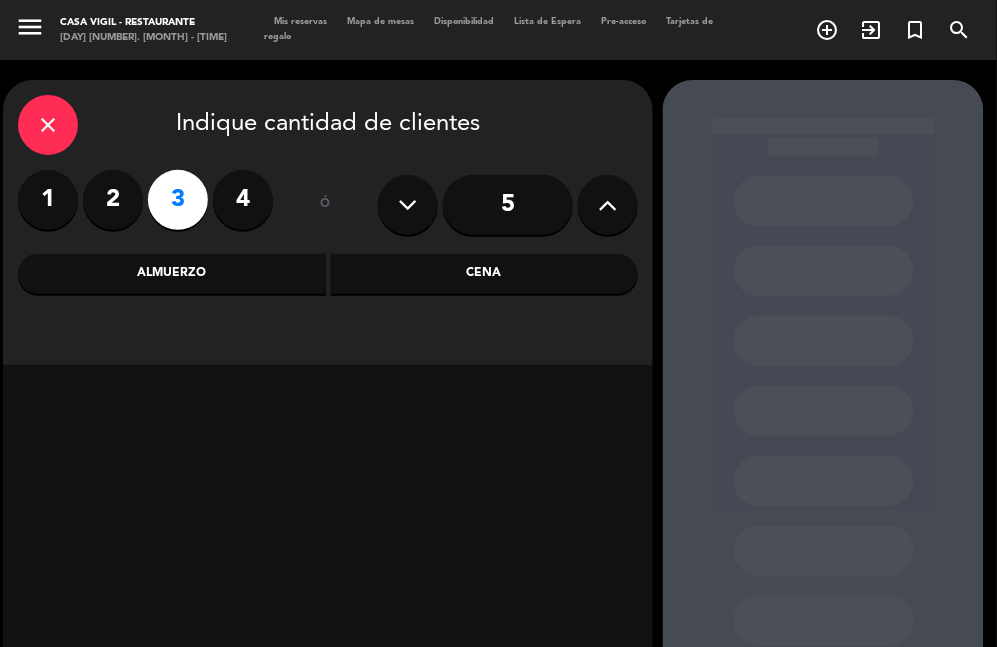 click on "Almuerzo" at bounding box center (172, 274) 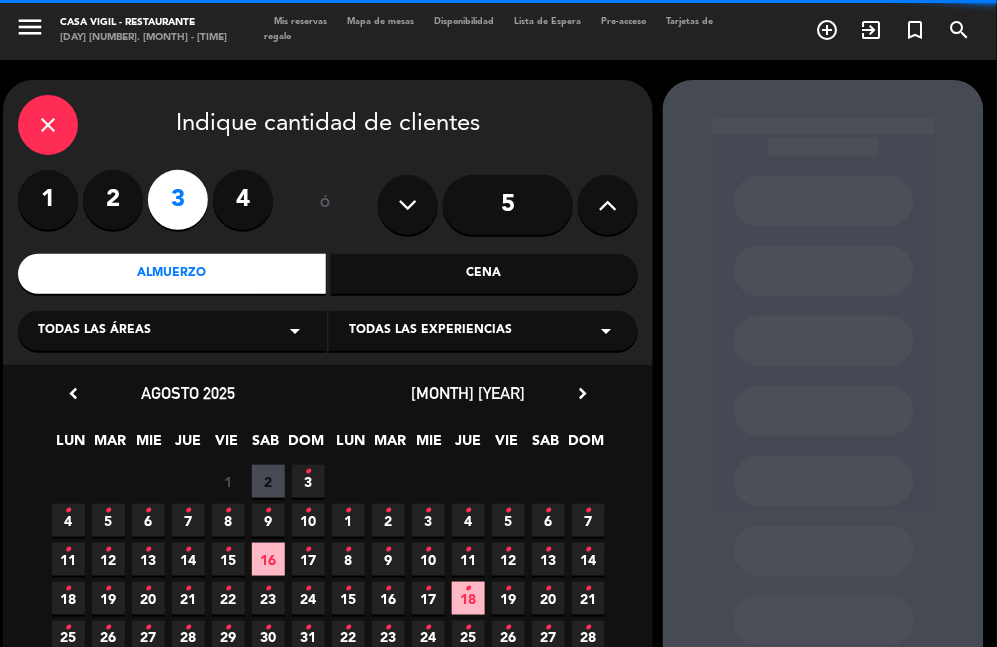 click on "Todas las experiencias" at bounding box center (430, 331) 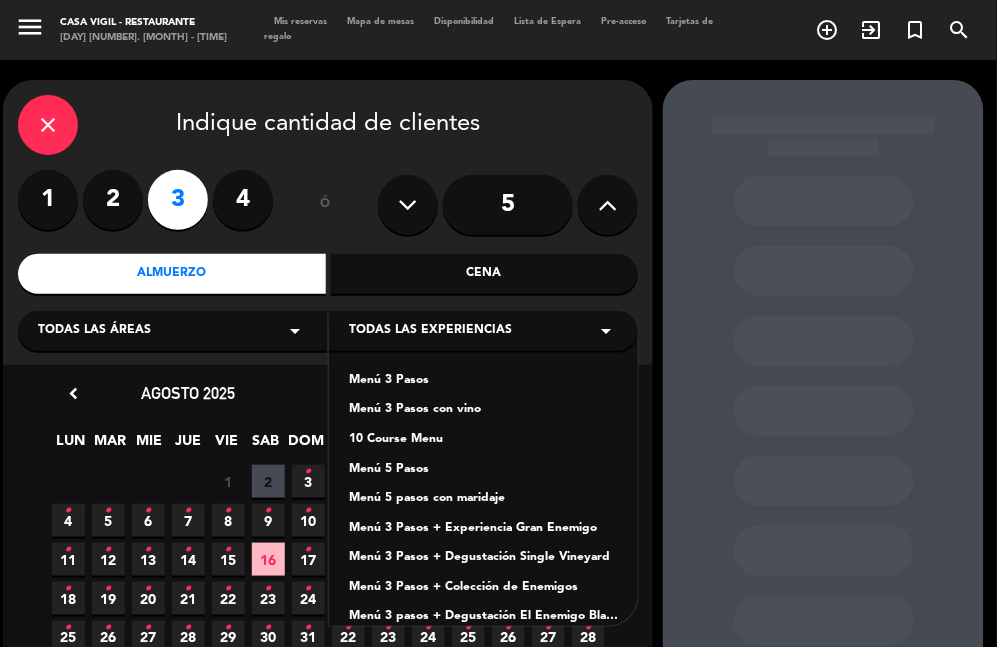 click on "Menú 3 Pasos con vino" at bounding box center (483, 410) 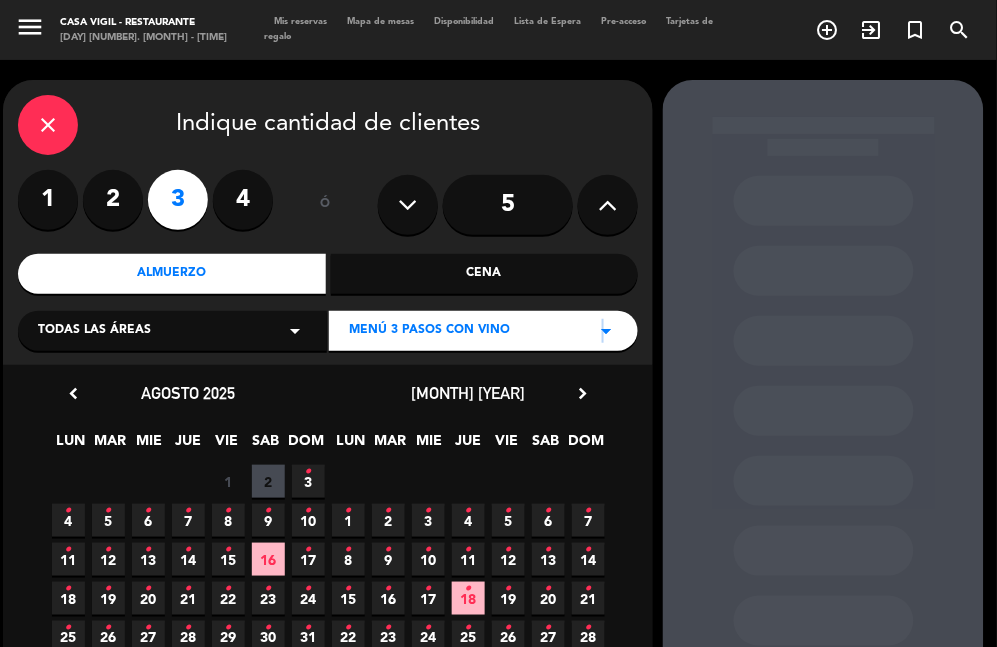 click on "arrow_drop_down" at bounding box center (606, 331) 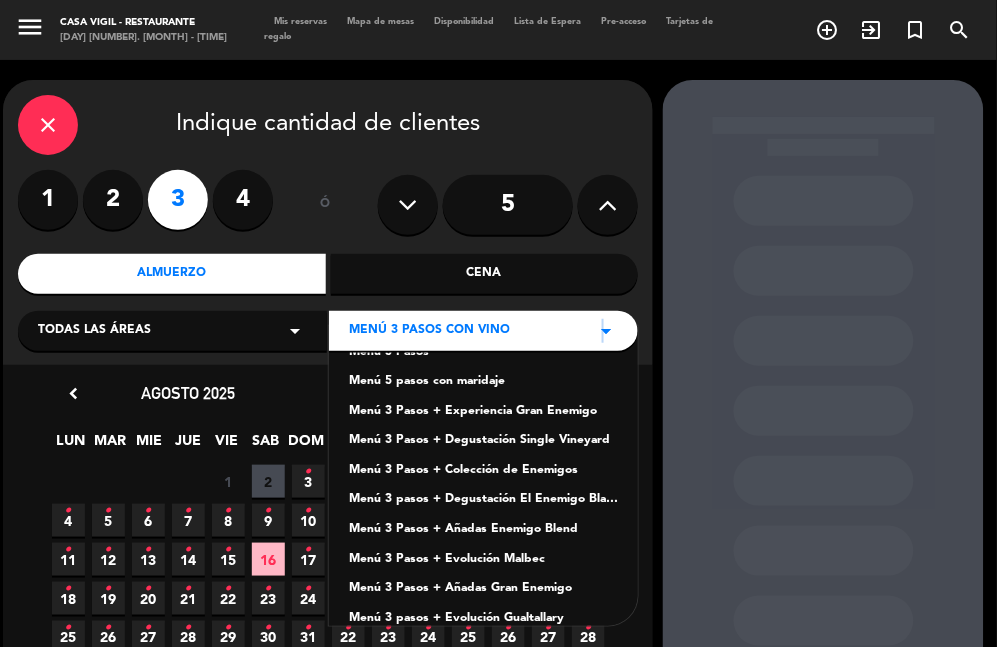 scroll, scrollTop: 138, scrollLeft: 0, axis: vertical 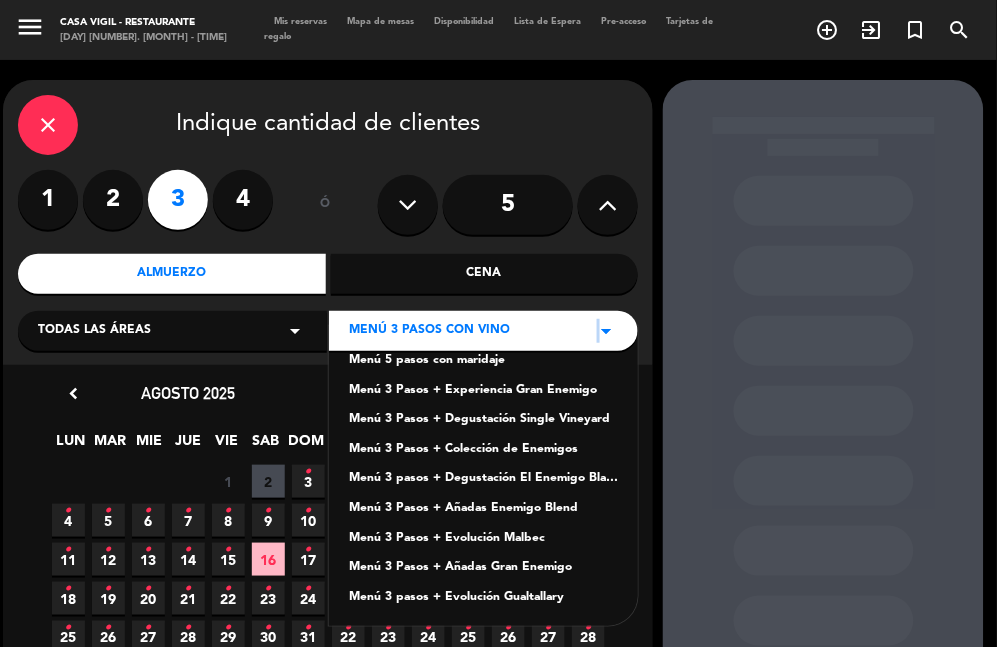 click on "arrow_drop_down" at bounding box center (606, 331) 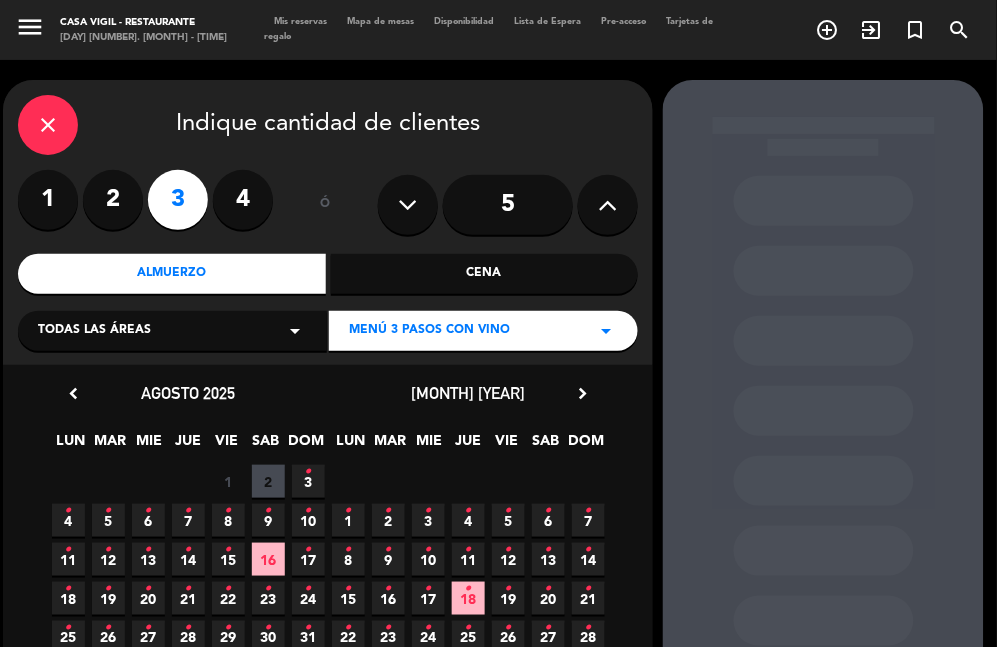 click on "•" at bounding box center (548, 550) 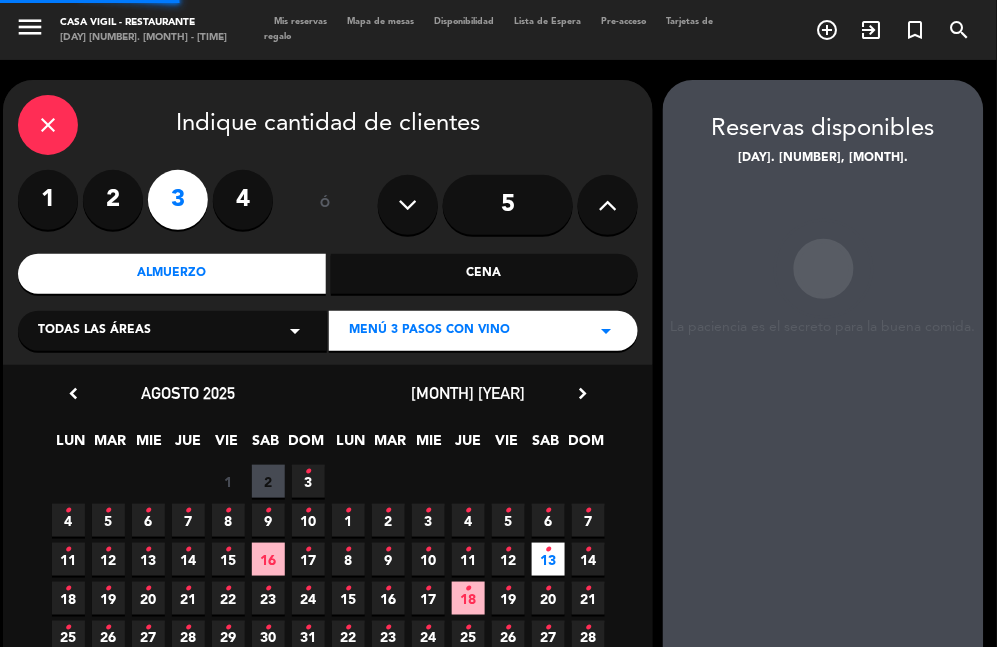 scroll, scrollTop: 80, scrollLeft: 0, axis: vertical 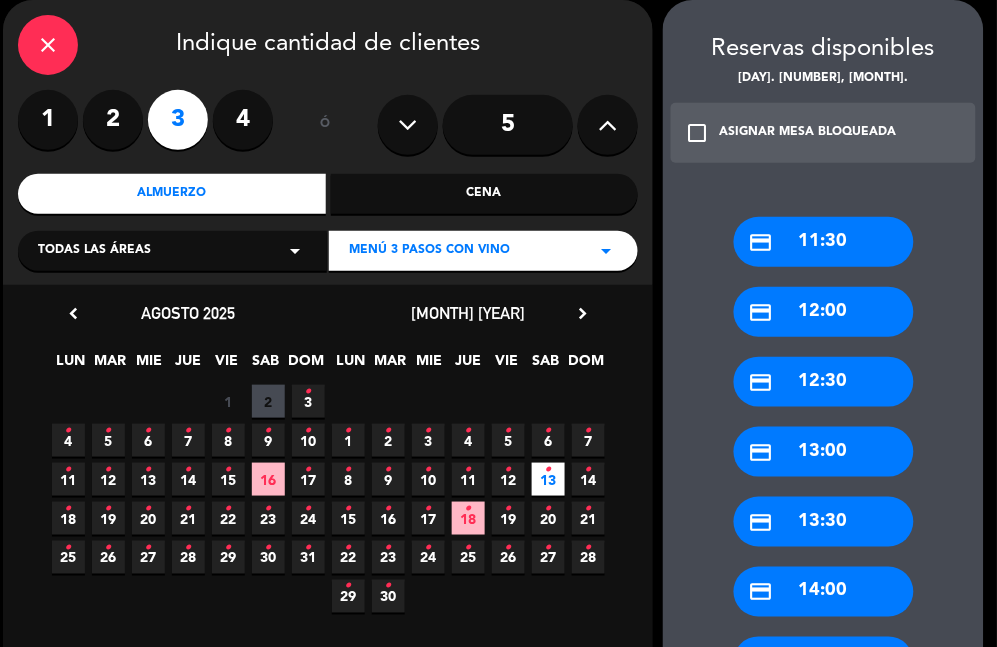 drag, startPoint x: 838, startPoint y: 383, endPoint x: 830, endPoint y: 366, distance: 18.788294 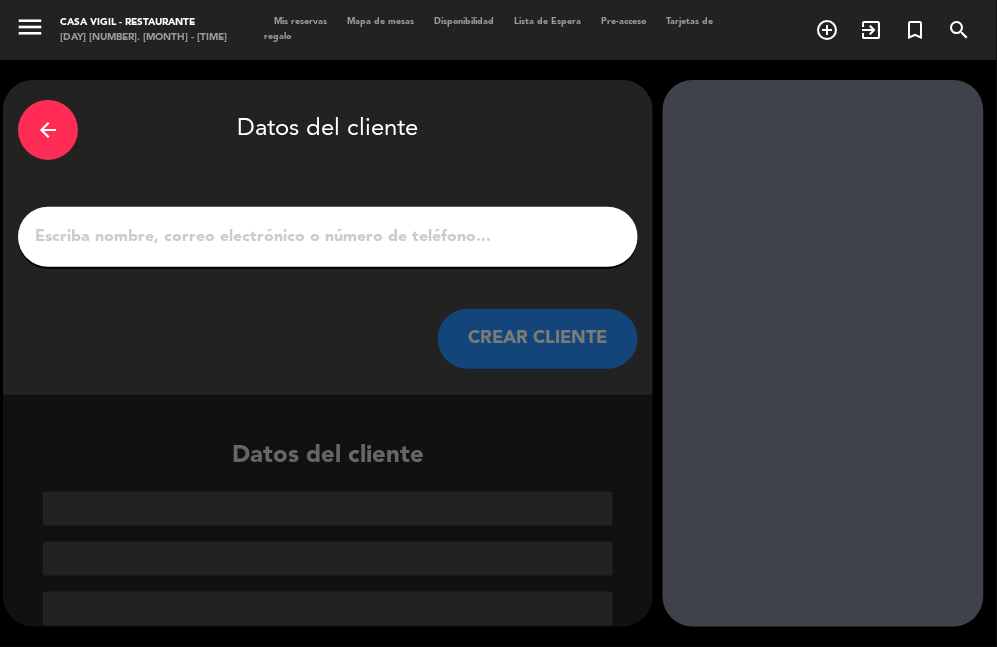 click on "1" at bounding box center (328, 237) 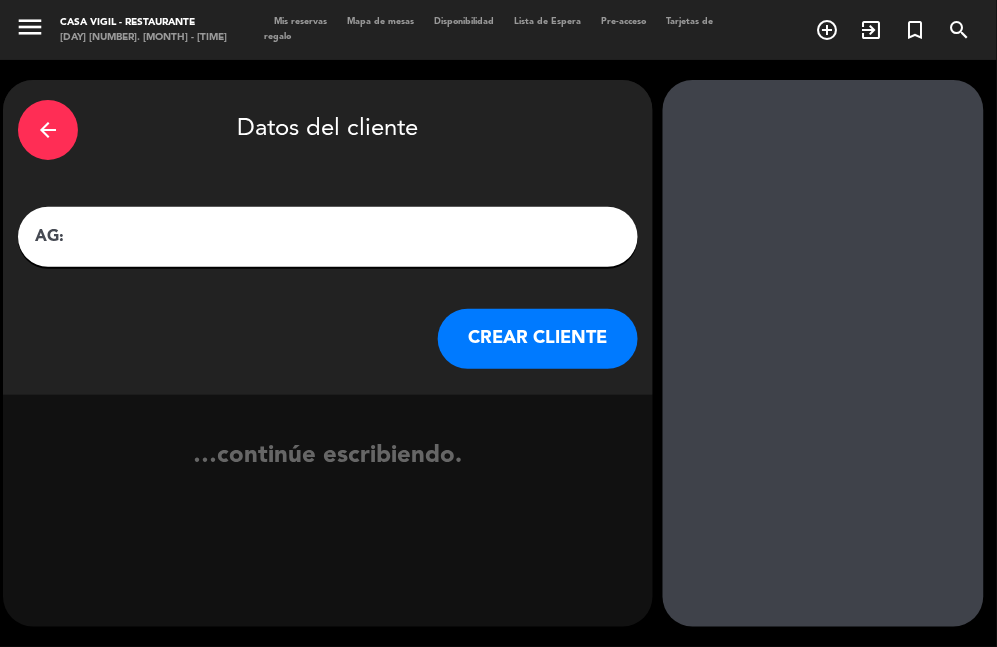 paste on "LOREM: 21/7 IPSUMD S AMETCONS: Adip Elitsed DOEIUSMO TE INCIDIDU: 60 UTLA: 01:55 e 93:33 do  MAGNAA / ENIMADMINIMV: Quisnostru, Exercitati ULLAMCOLABORI NISIALIQUIPE: Ea COMMOD CO DUISAUT: Irureinr / VOLU  VELI ES CILL/FUGIATNULLA: Pariatur ex sintocca, cupid nonpr (suntculpaquiof deseru m animide, laboru perspi un omni istenatuse vol ac dolor, laudant tot remaper, eaqu ipsaqu abilloi). Verita quas arch/ beataevi, dictaexp nemoenimip, q volupt asperna autoditfug cons magnid, eosra sequinesc nequepo qu dolor adi nu eius moditem INCID MA QUAE:   Etiamm soluta! No eligen op Cumq Nihilim, qu placeatf po as repelle Temporib au qui officiisdeb rerumneces saep ev volup repudi re ITAQ e hictenetur sa 77/5 de 56:38 r 77:75 vo maio 31 aliasper. Doloribusas repel minimnos ex ullamcorpori s labori aliquidc, con quidm. Mol mole haru, quide re facilis exp distinctionamli t cum soluta nobis. Eligendi op cumqueni, imped minus (quodmaximeplac facere p omnislo, ipsumd sitame co adip elitseddoe tem in utlab, etdolor mag aliq..." 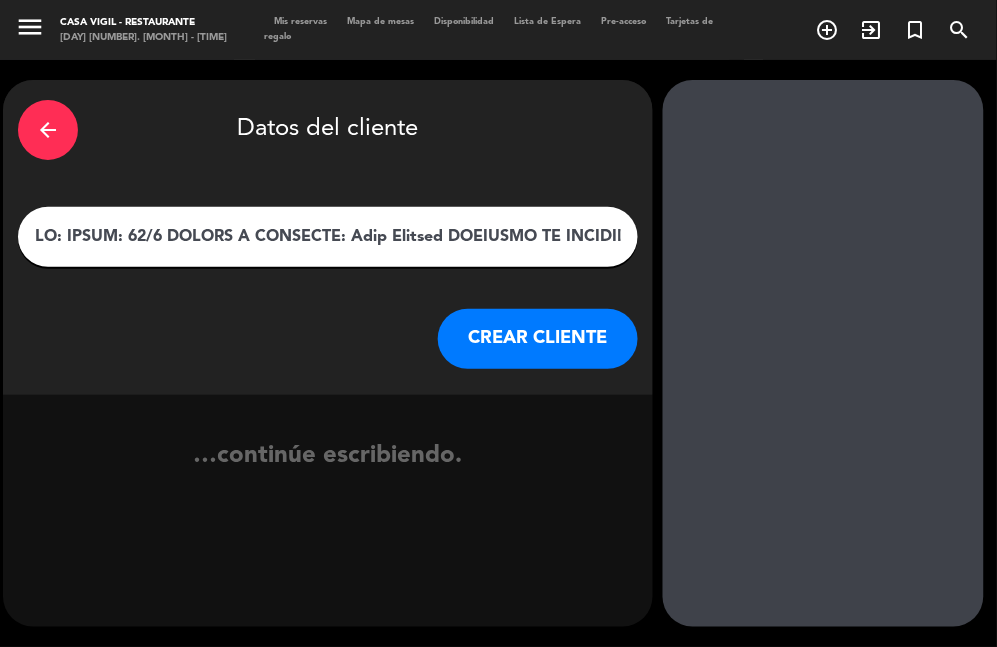 scroll, scrollTop: 0, scrollLeft: 10131, axis: horizontal 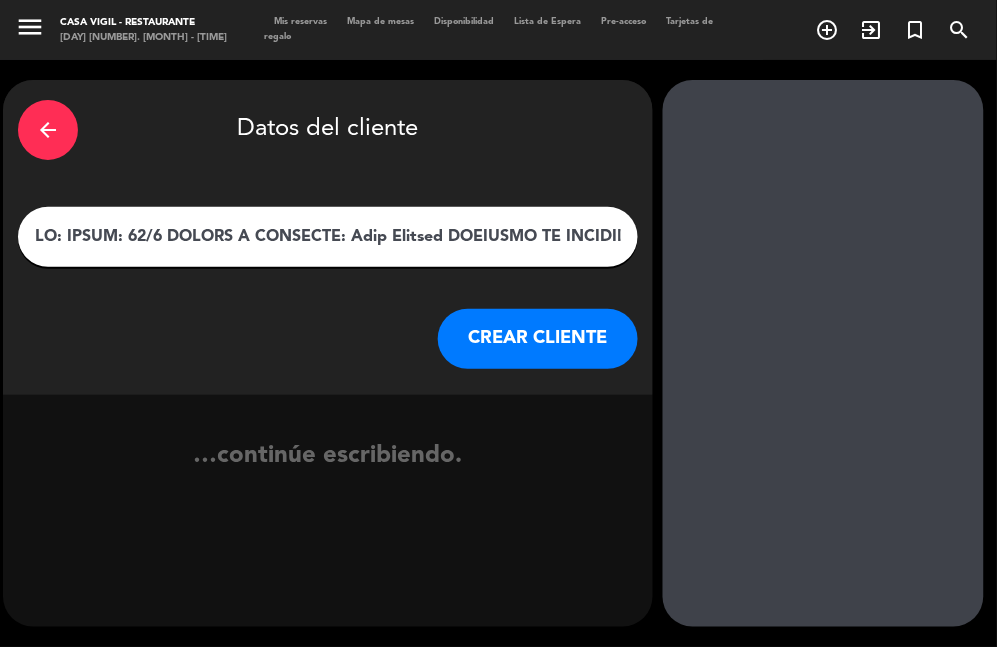 drag, startPoint x: 617, startPoint y: 245, endPoint x: 137, endPoint y: 262, distance: 480.30093 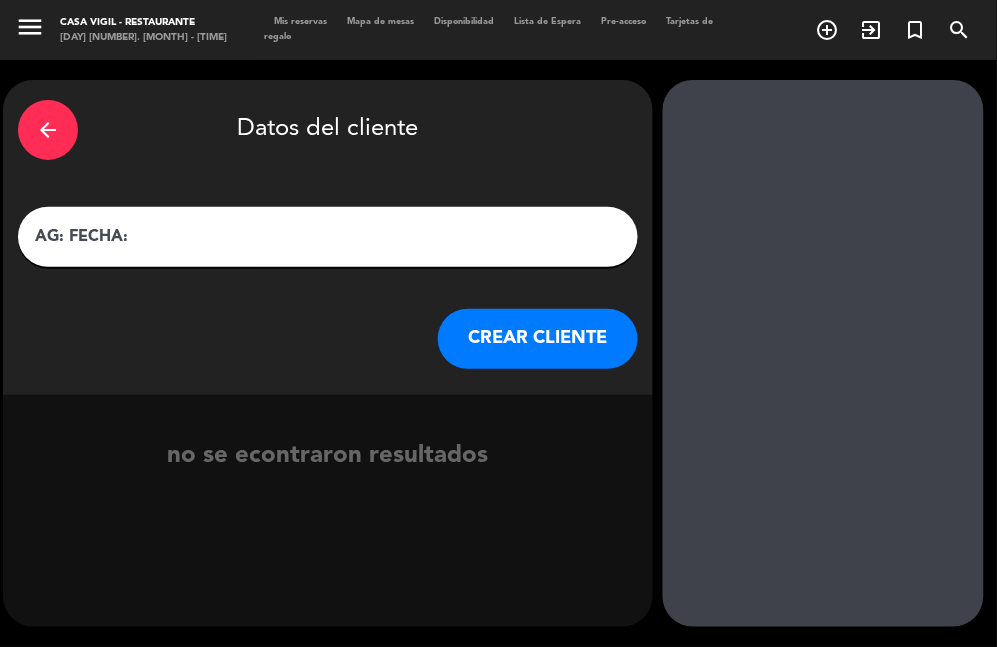 click on "AG: FECHA:" at bounding box center [328, 237] 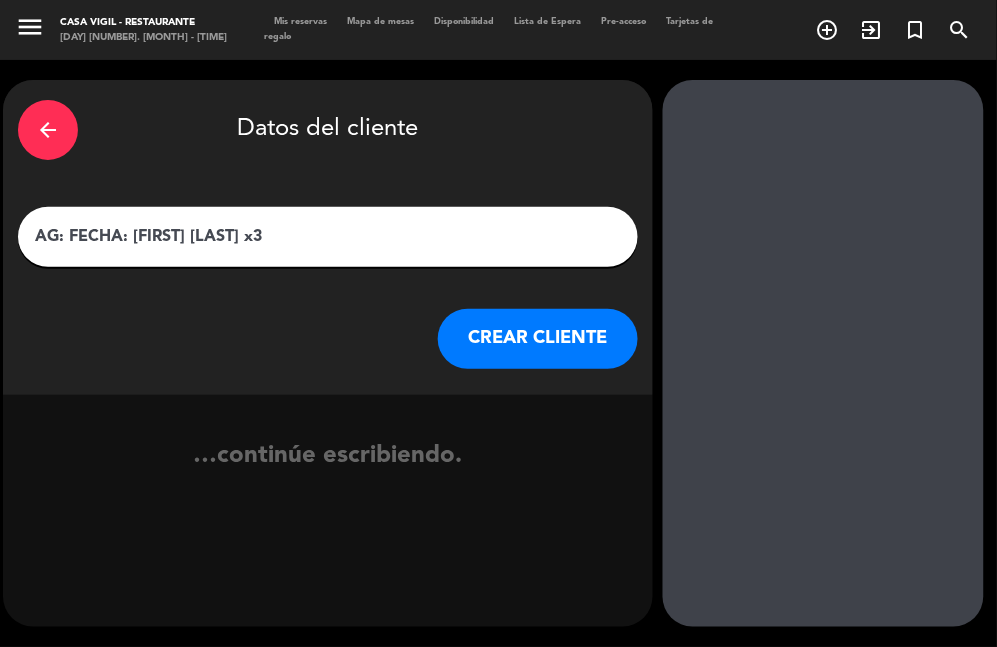 click on "AG: FECHA: [FIRST] [LAST] x3" at bounding box center [328, 237] 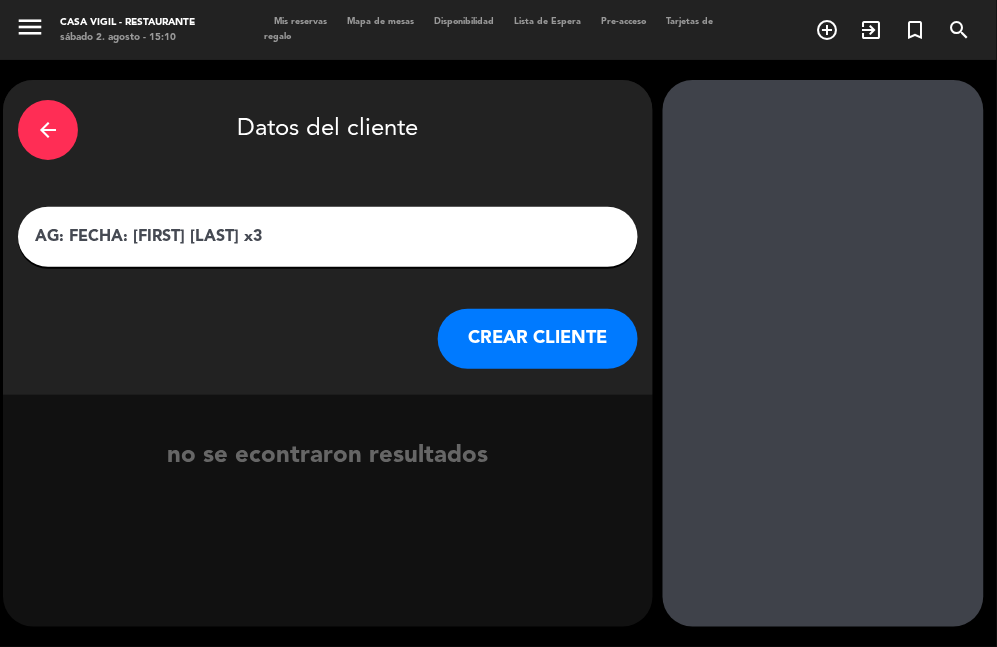 drag, startPoint x: 136, startPoint y: 228, endPoint x: 72, endPoint y: 220, distance: 64.49806 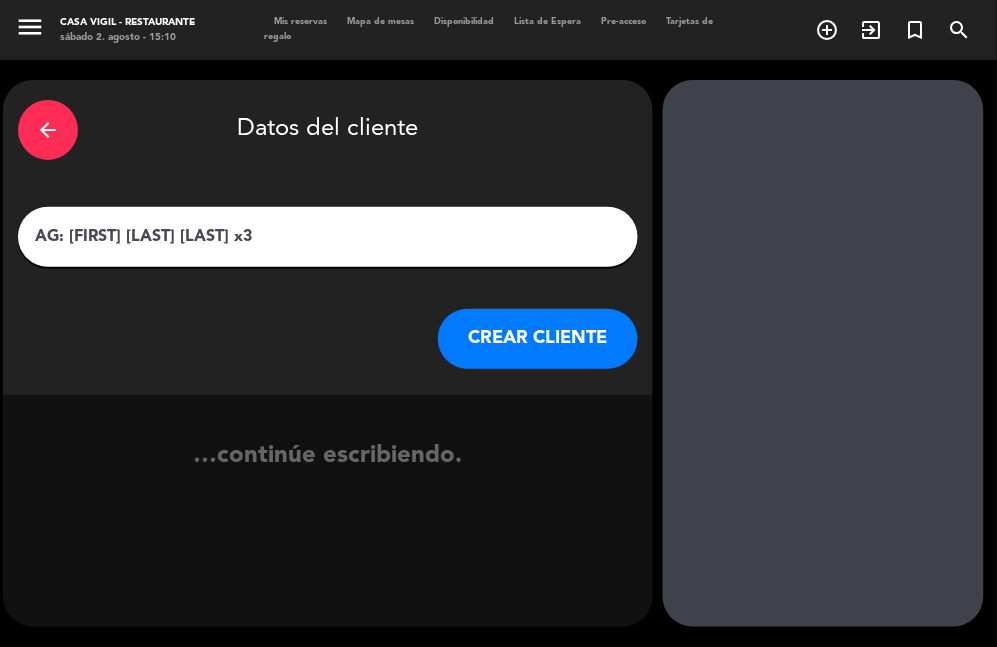 click on "AG: [FIRST] [LAST] [LAST] x3" at bounding box center (328, 237) 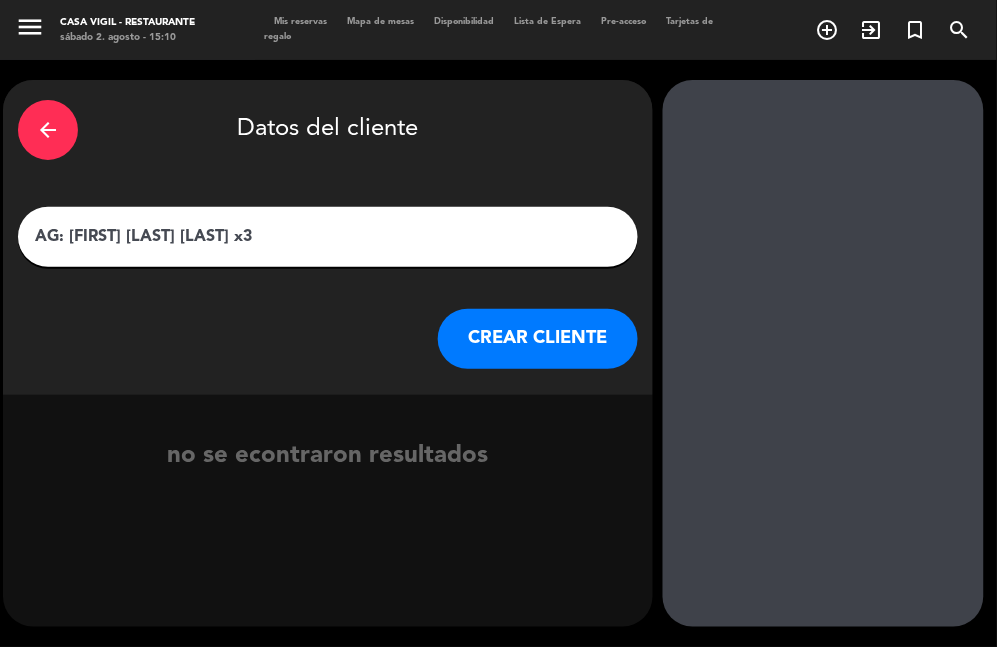 click on "AG: [FIRST] [LAST] [LAST] x3" at bounding box center (328, 237) 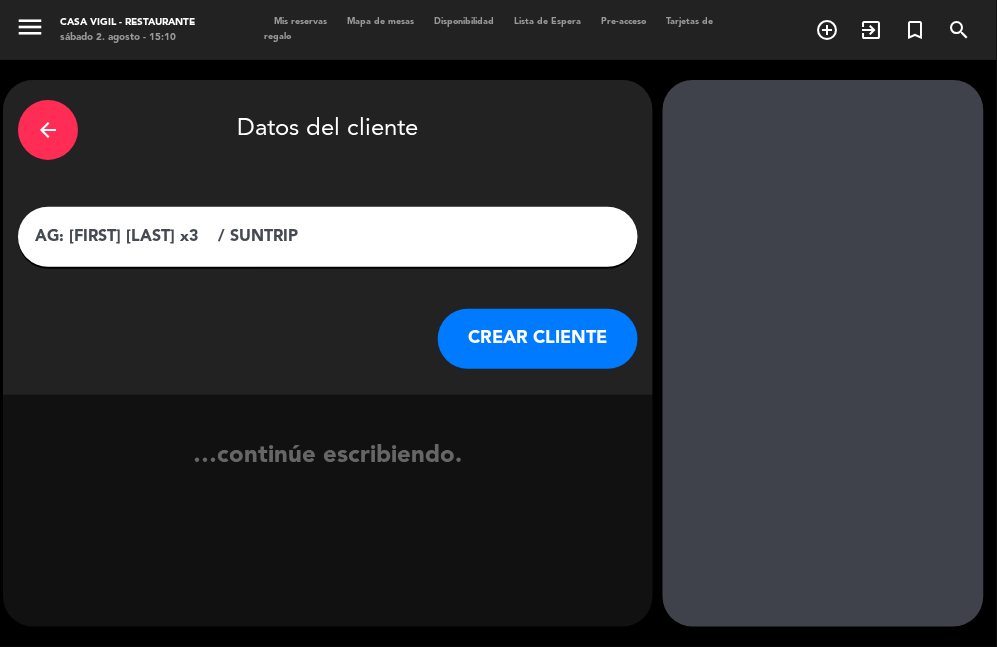 type on "AG: [FIRST] [LAST] x3    / SUNTRIP" 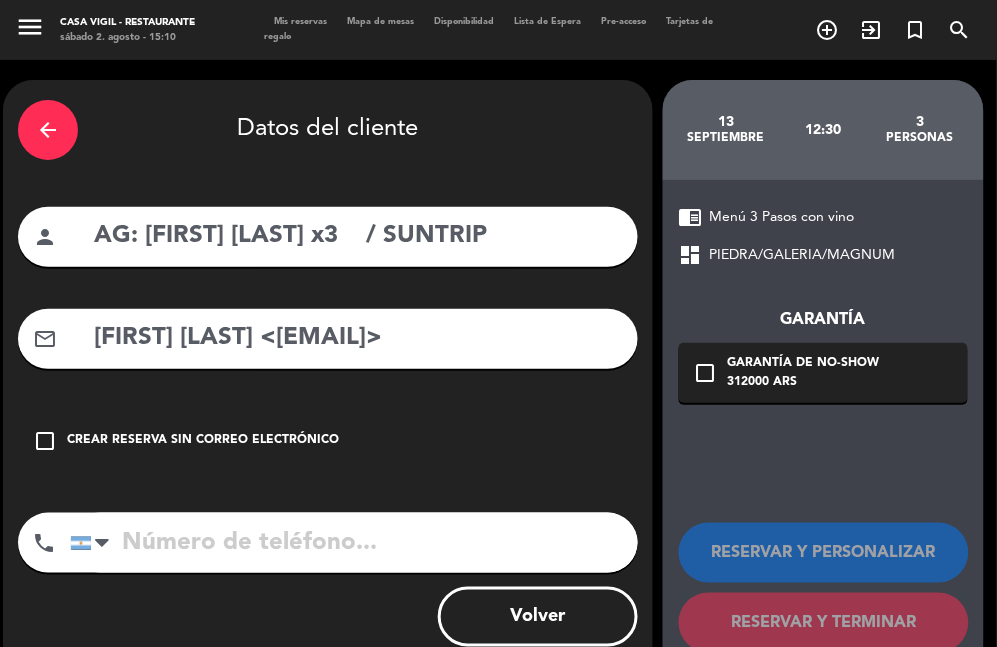 click on "AG: [FIRST] [LAST] x3 / [COMPANY] [DOMAIN]" at bounding box center [328, 378] 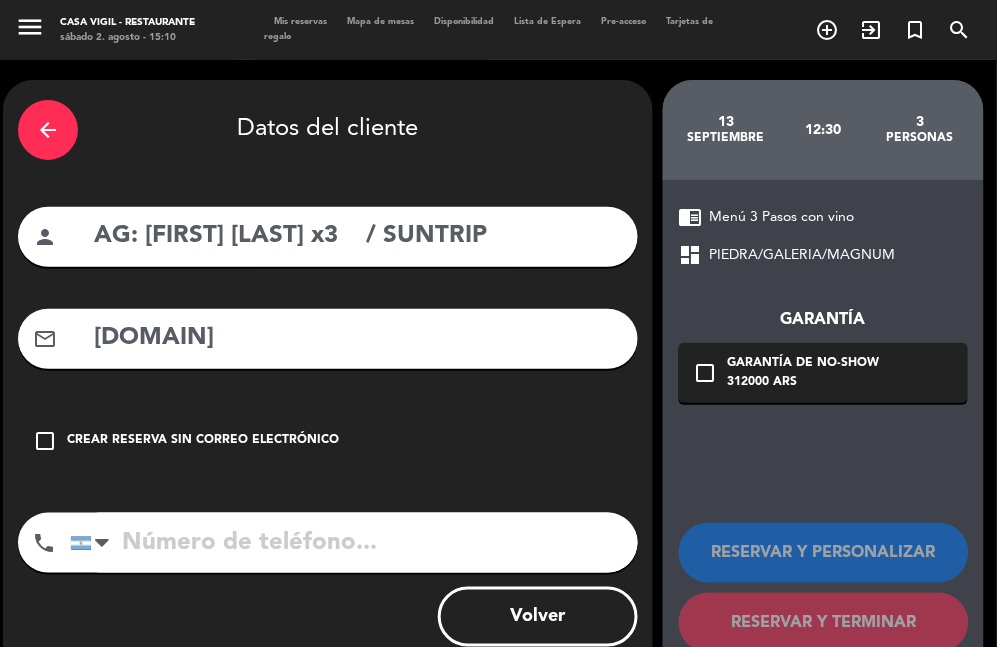 click on "[DOMAIN]" at bounding box center [357, 338] 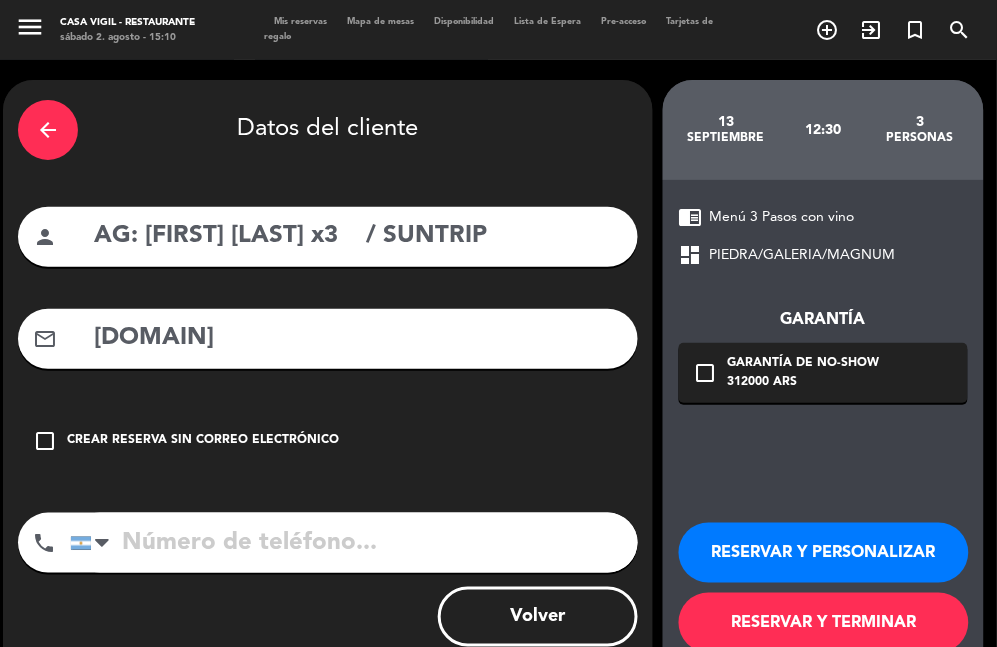 type on "[DOMAIN]" 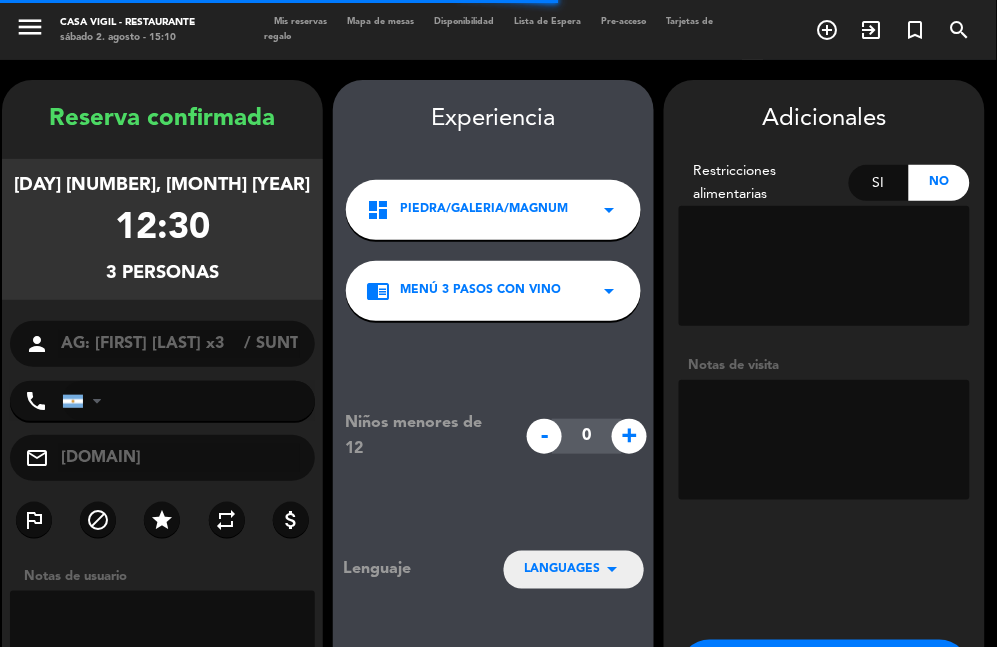 scroll, scrollTop: 80, scrollLeft: 0, axis: vertical 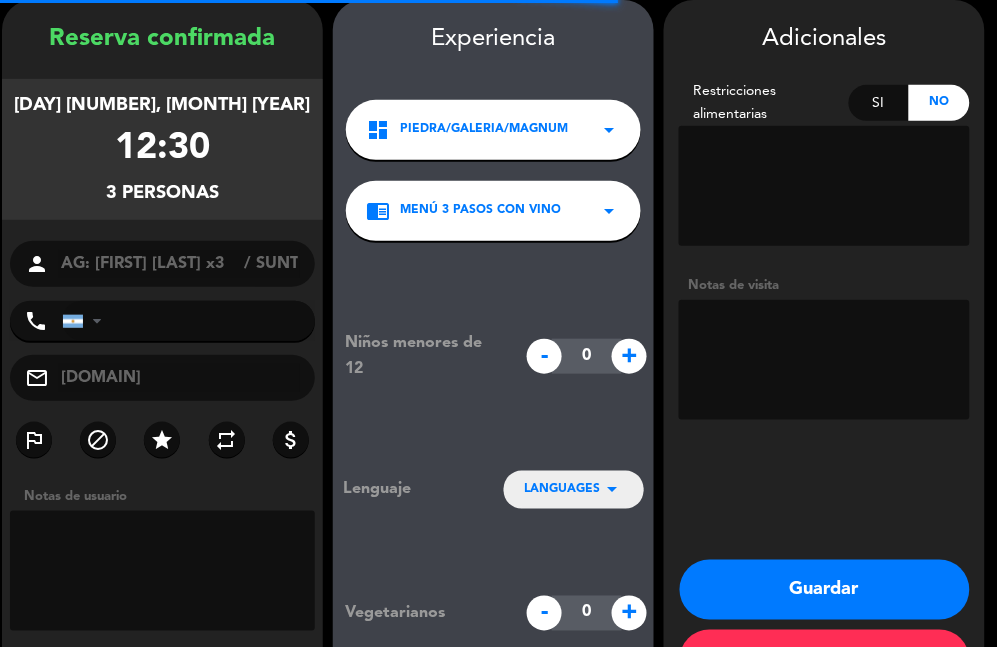 click at bounding box center (824, 360) 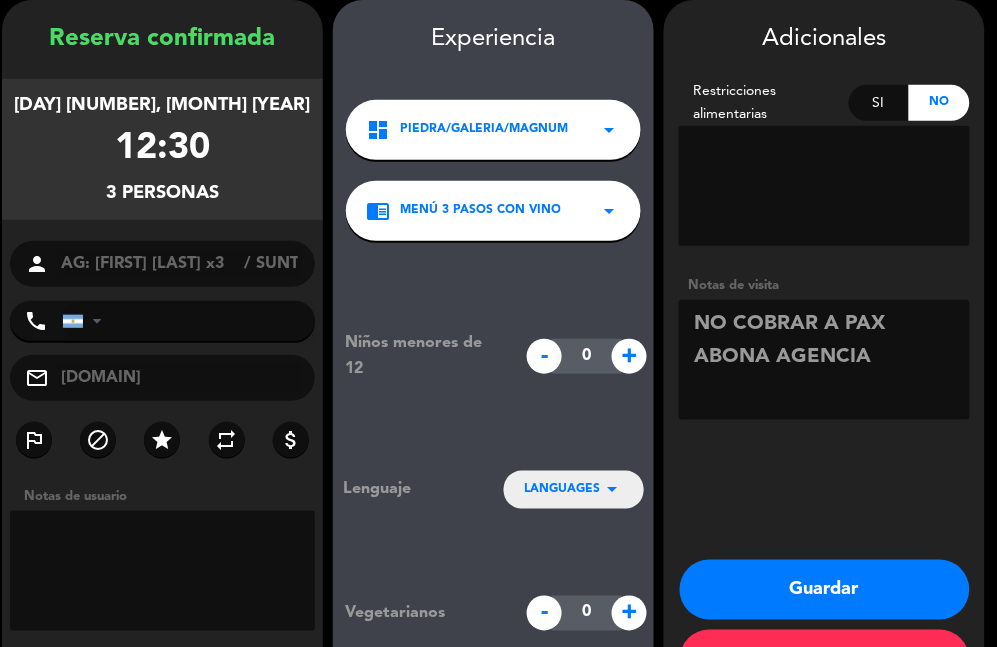 type on "NO COBRAR A PAX ABONA AGENCIA" 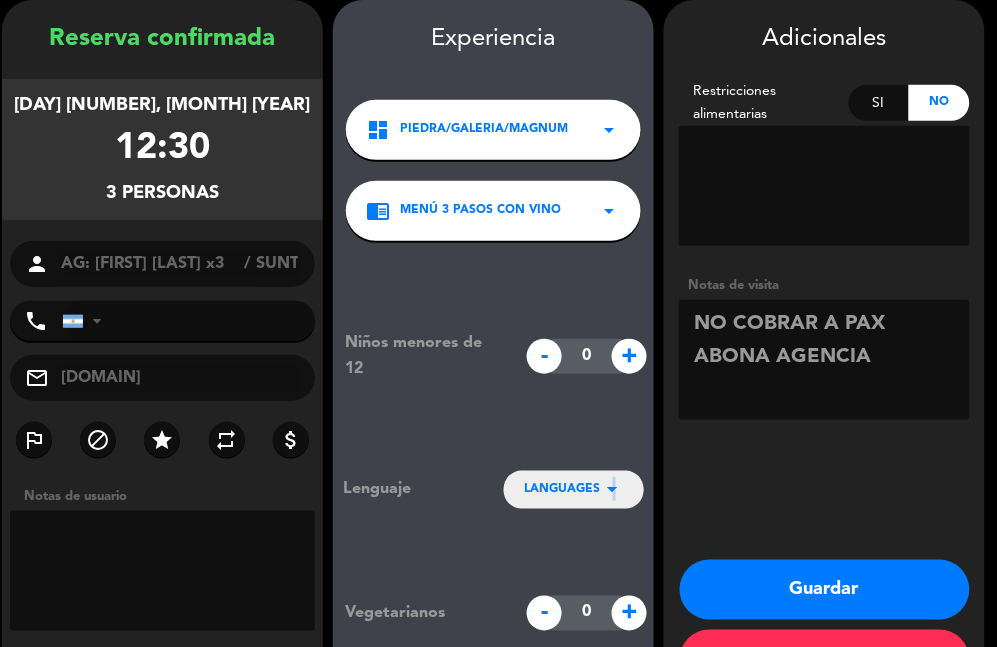 drag, startPoint x: 615, startPoint y: 490, endPoint x: 597, endPoint y: 478, distance: 21.633308 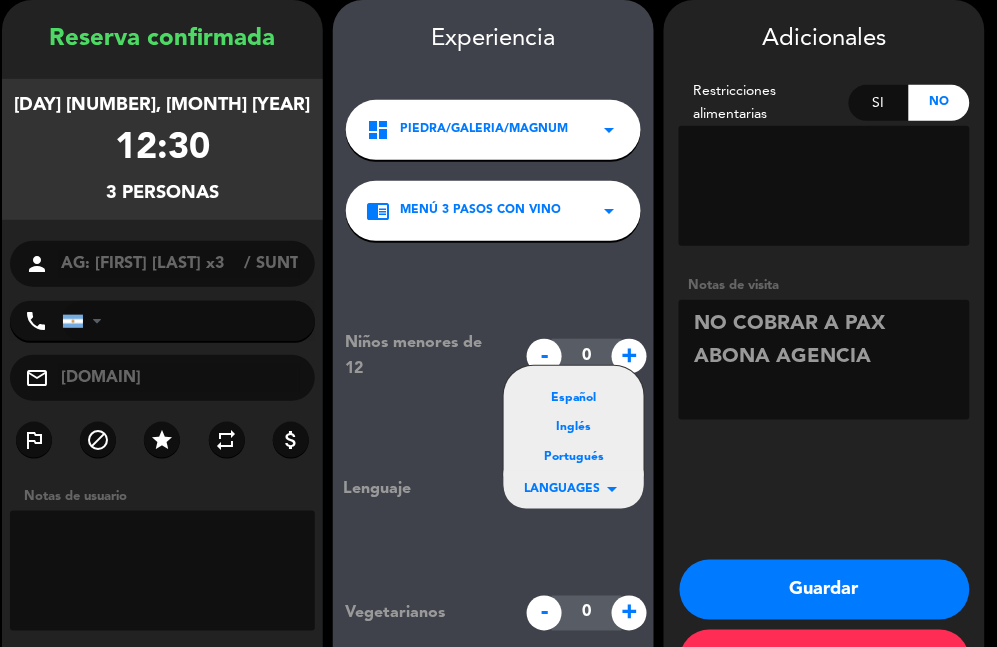 click on "Portugués" at bounding box center [574, 458] 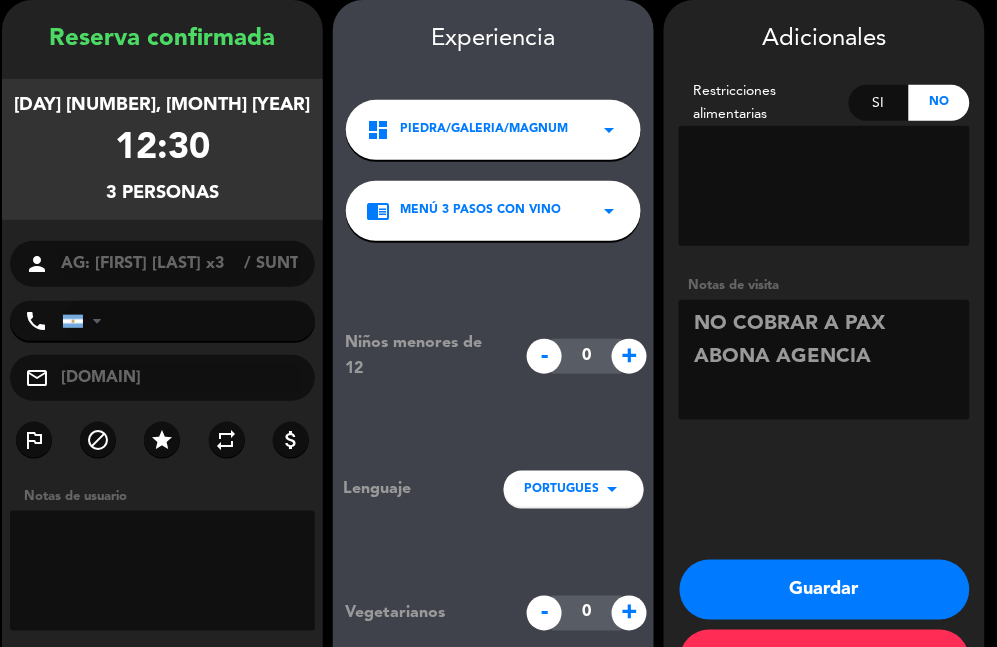 click on "Guardar" at bounding box center (825, 590) 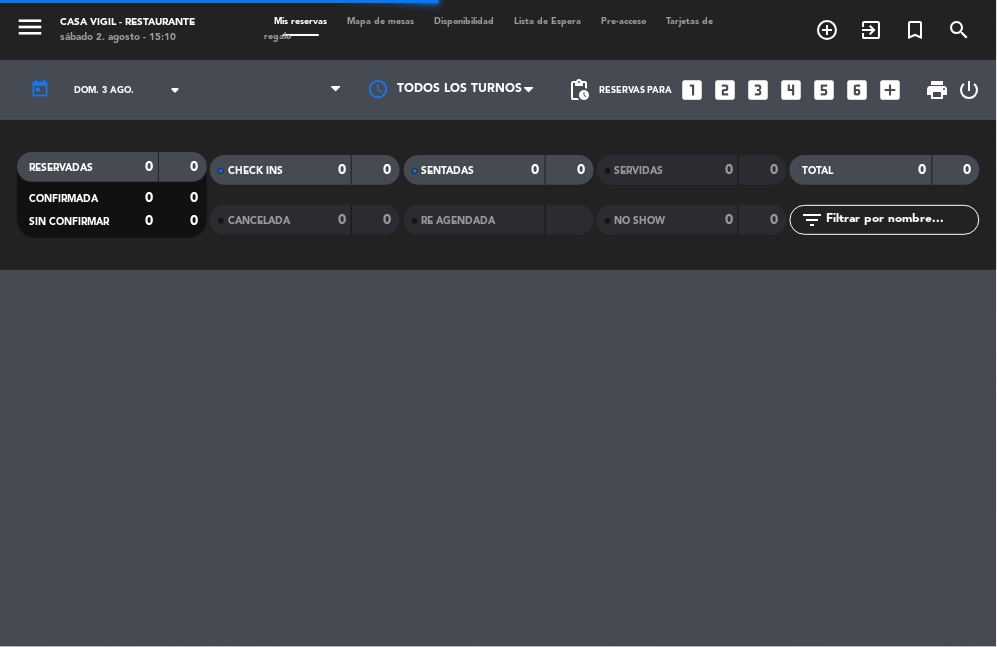 scroll, scrollTop: 0, scrollLeft: 0, axis: both 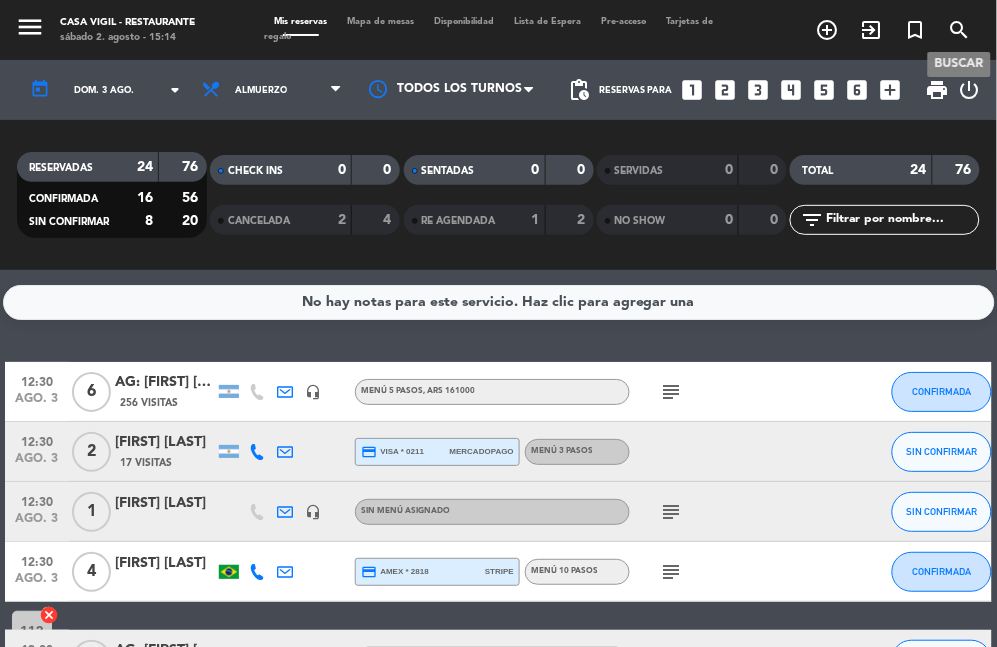 click on "search" at bounding box center (960, 30) 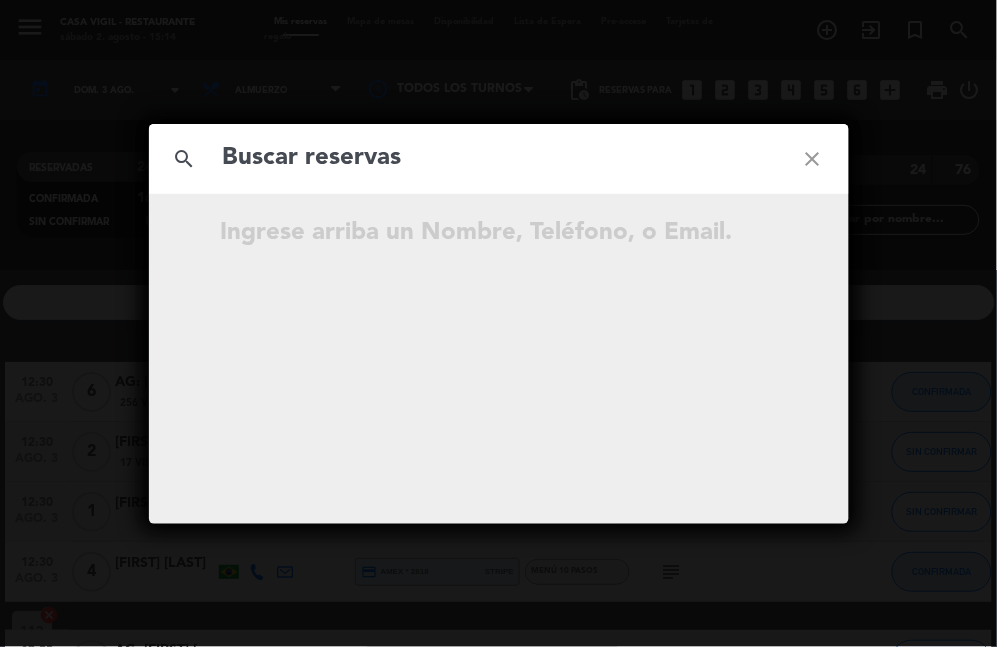 click 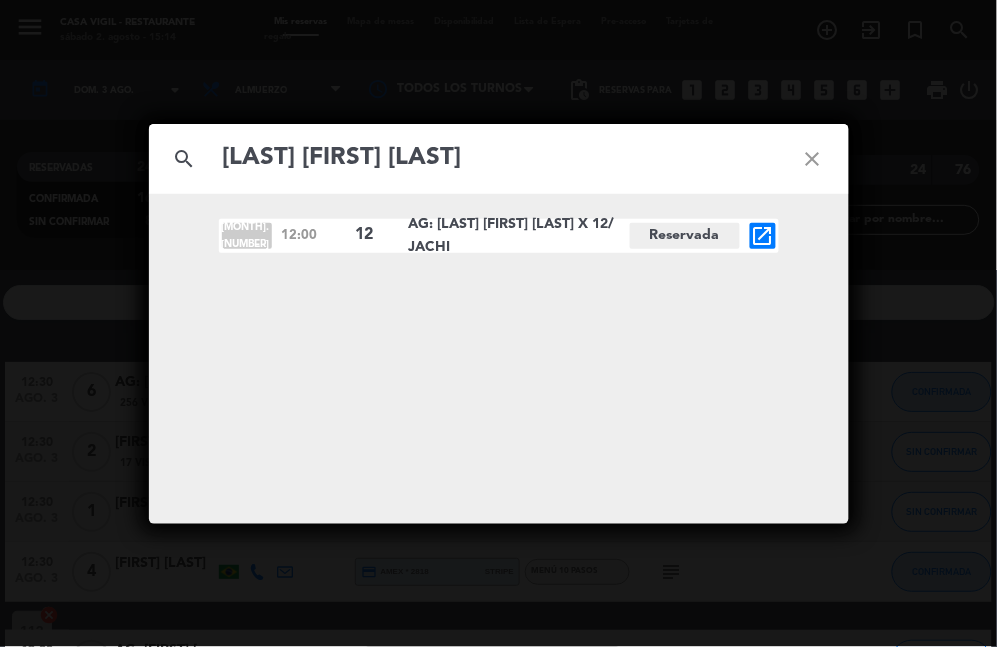 type on "[LAST] [FIRST] [LAST]" 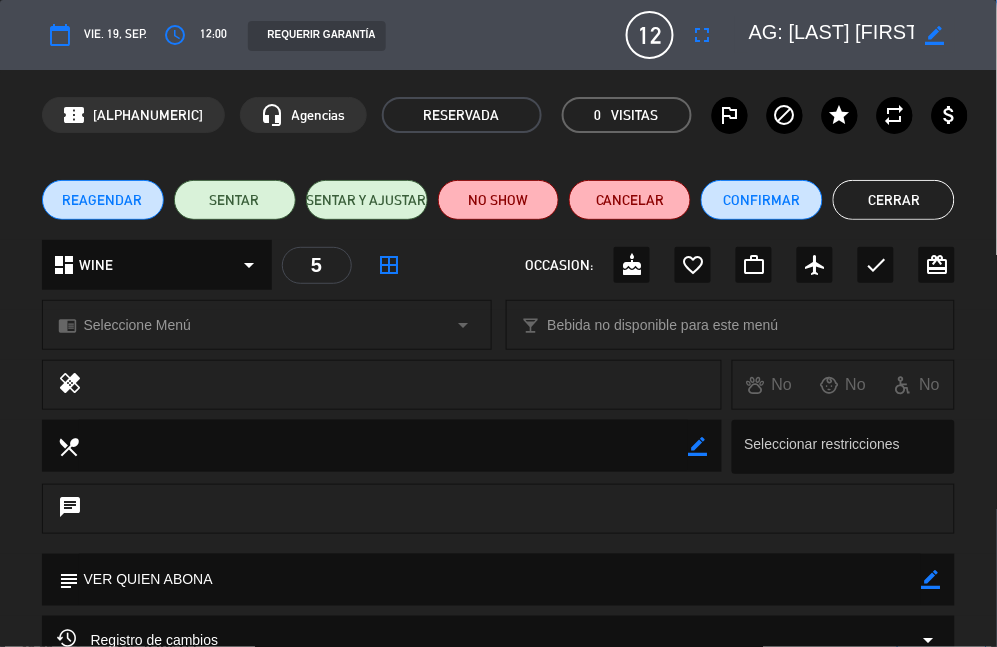 drag, startPoint x: 927, startPoint y: 580, endPoint x: 838, endPoint y: 554, distance: 92.72001 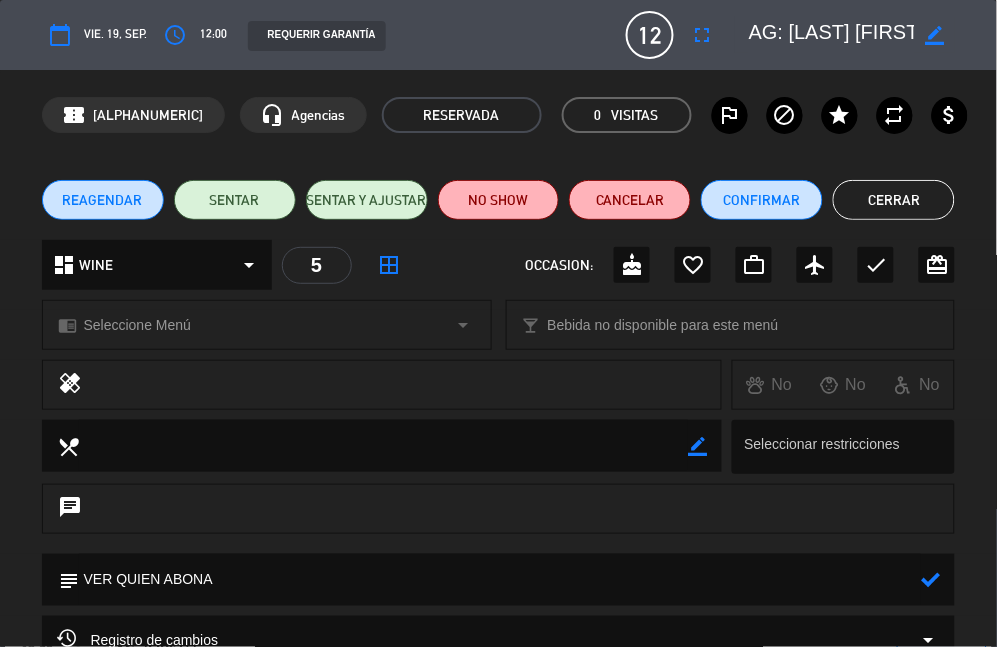 click 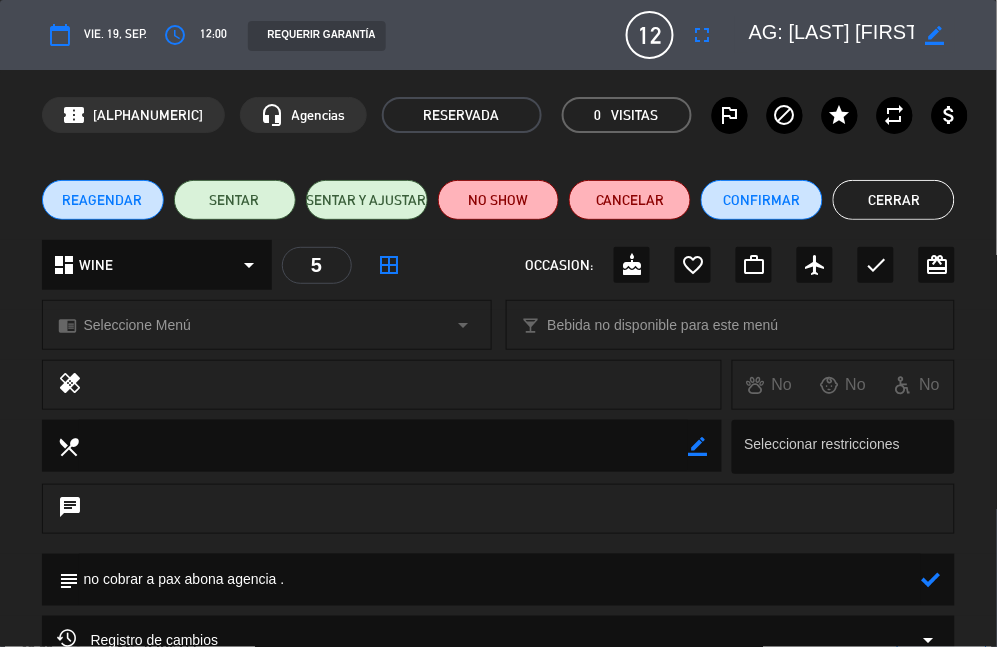 type on "no cobrar a pax abona agencia ." 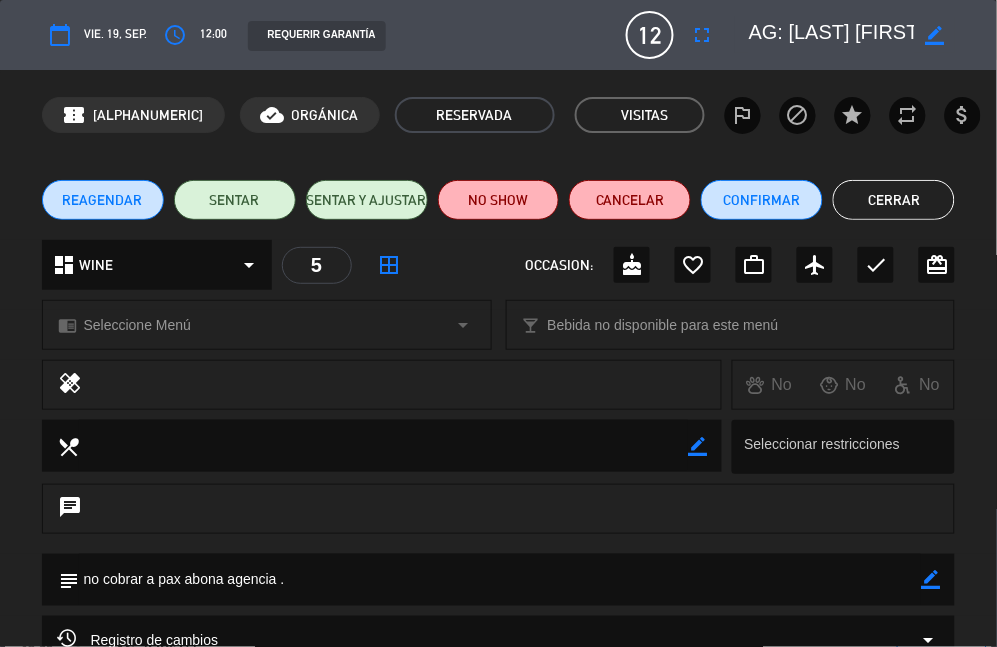 click on "Cerrar" 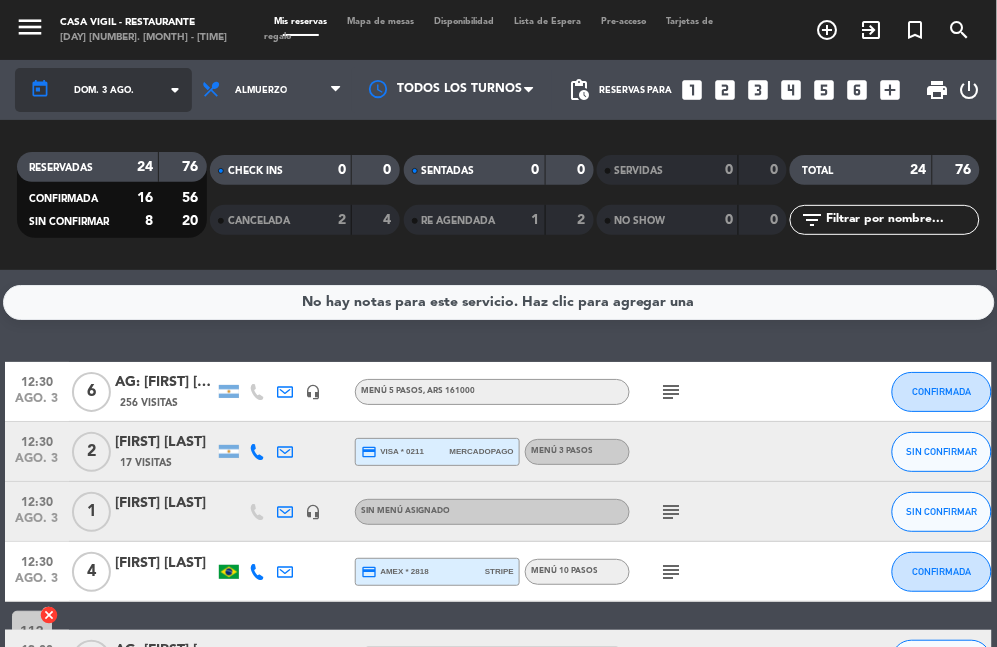 click on "arrow_drop_down" 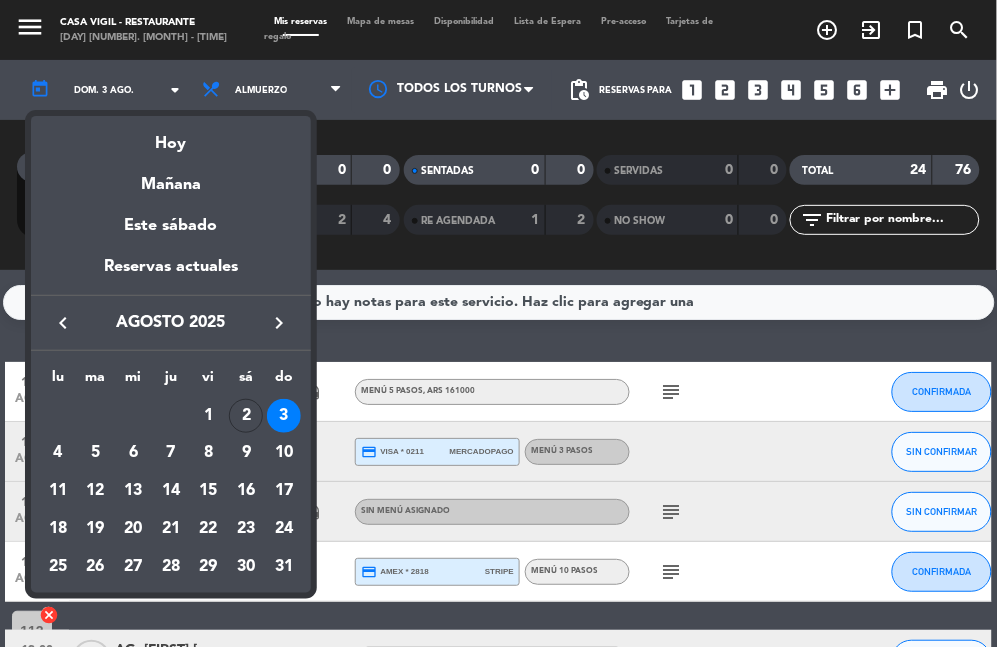 click on "keyboard_arrow_right" at bounding box center [279, 323] 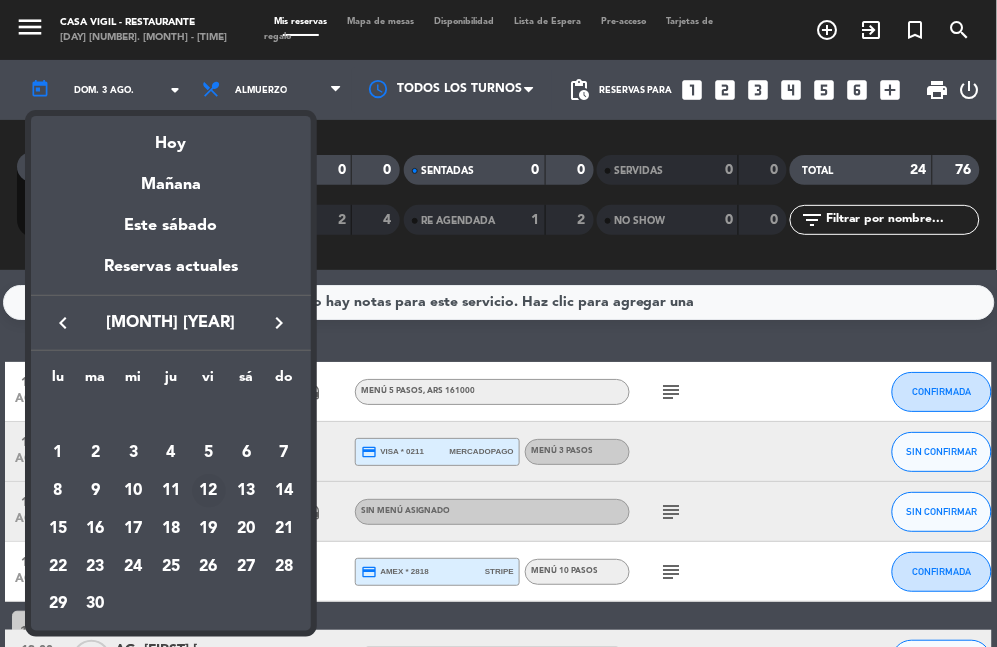 click on "12" at bounding box center [209, 491] 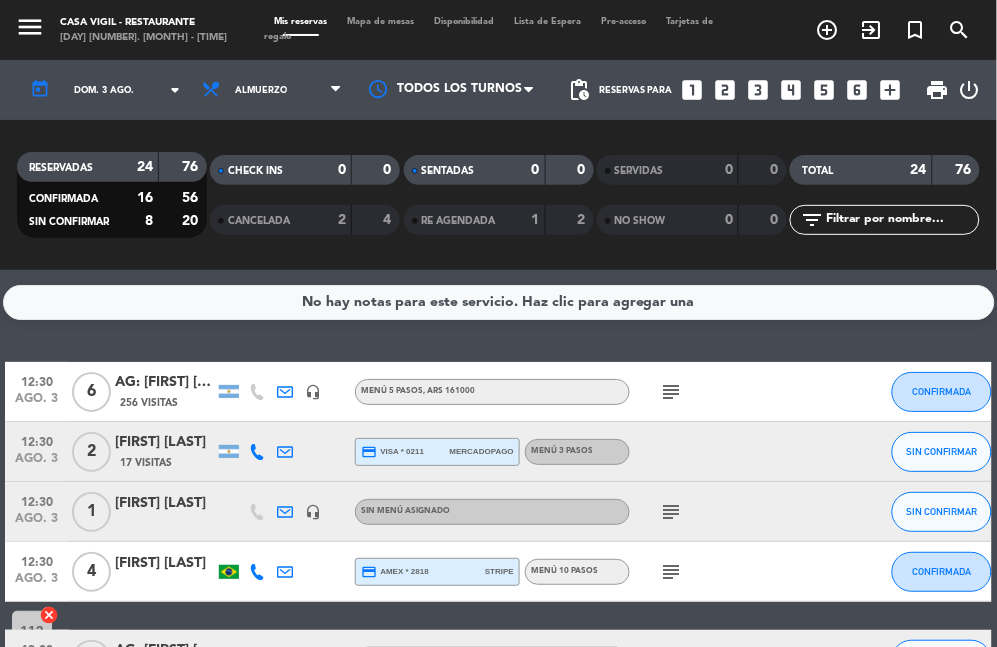 type on "[DAY_ABBR]. [NUMBER] [MONTH_ABBR]." 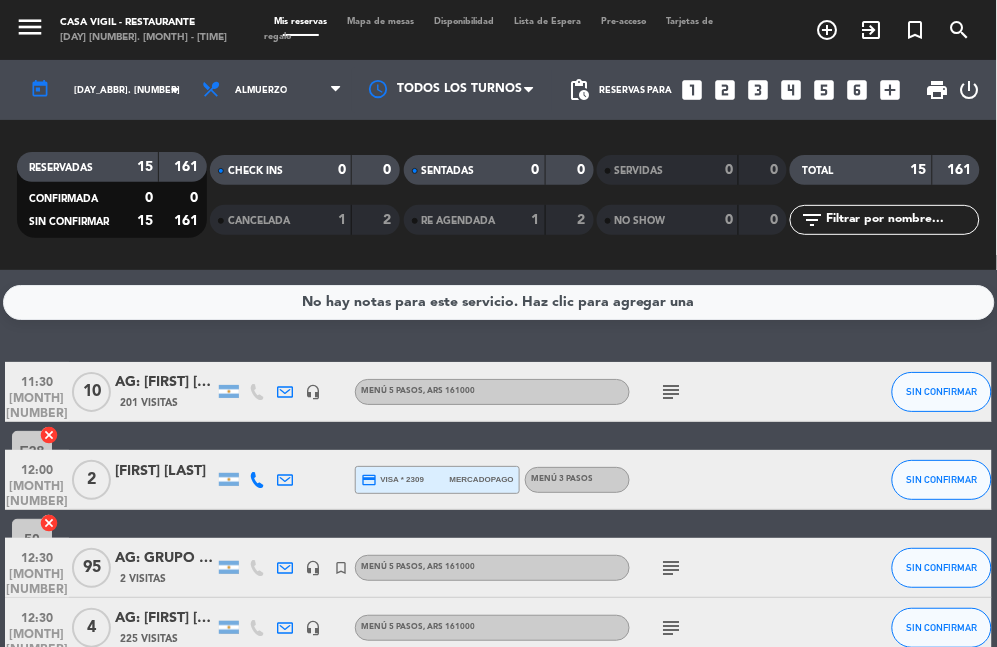 click on "looks_two" at bounding box center [726, 90] 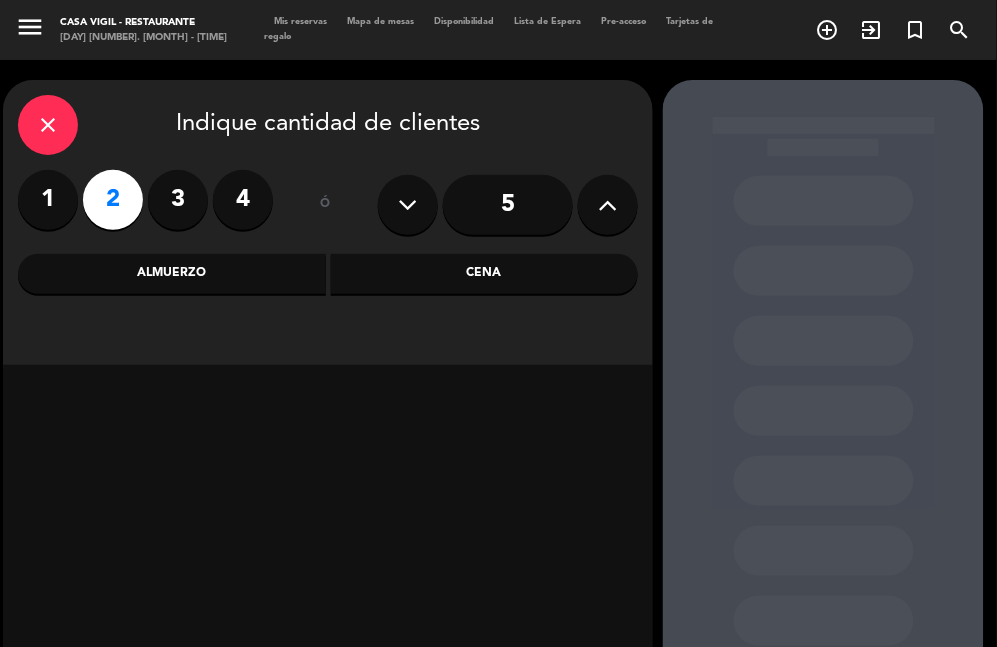 click on "Almuerzo" at bounding box center [172, 274] 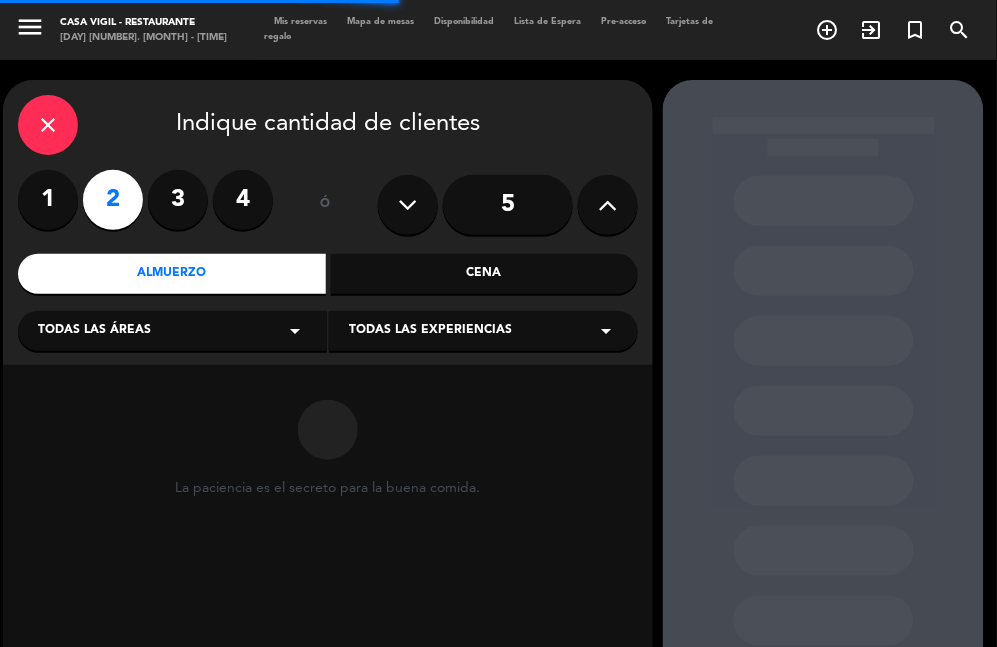 click on "Todas las experiencias" at bounding box center (430, 331) 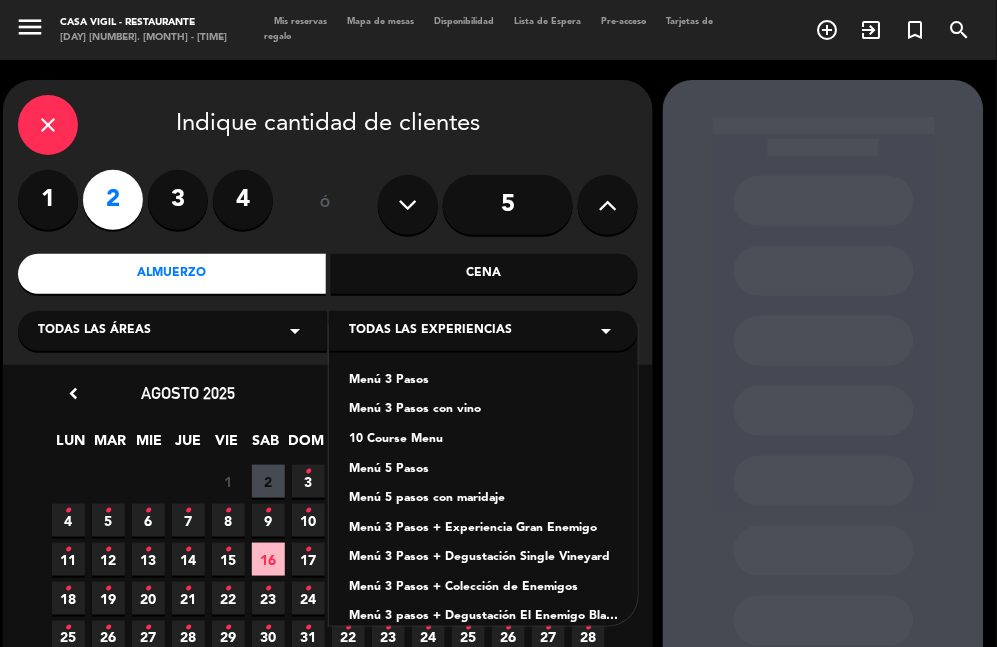 click on "Menú 3 Pasos con vino" at bounding box center [483, 410] 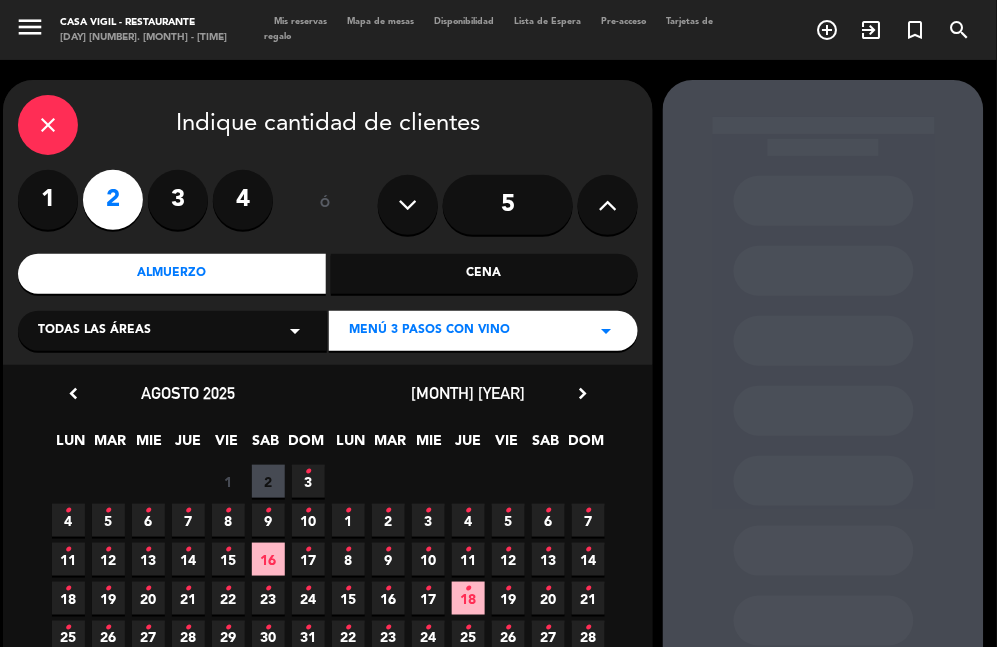 click on "12 •" at bounding box center [508, 559] 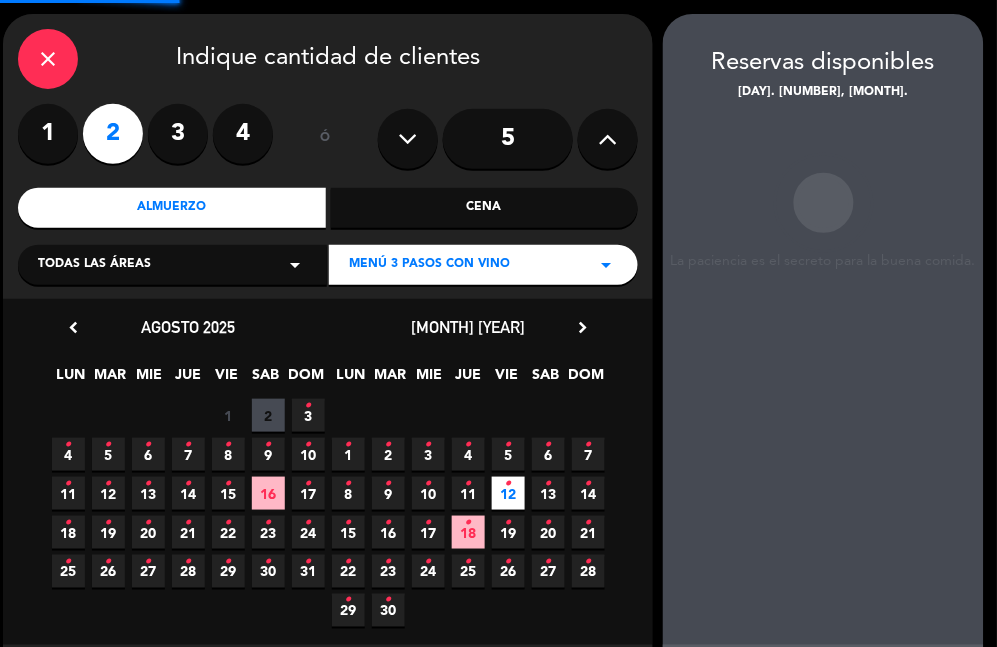 scroll, scrollTop: 80, scrollLeft: 0, axis: vertical 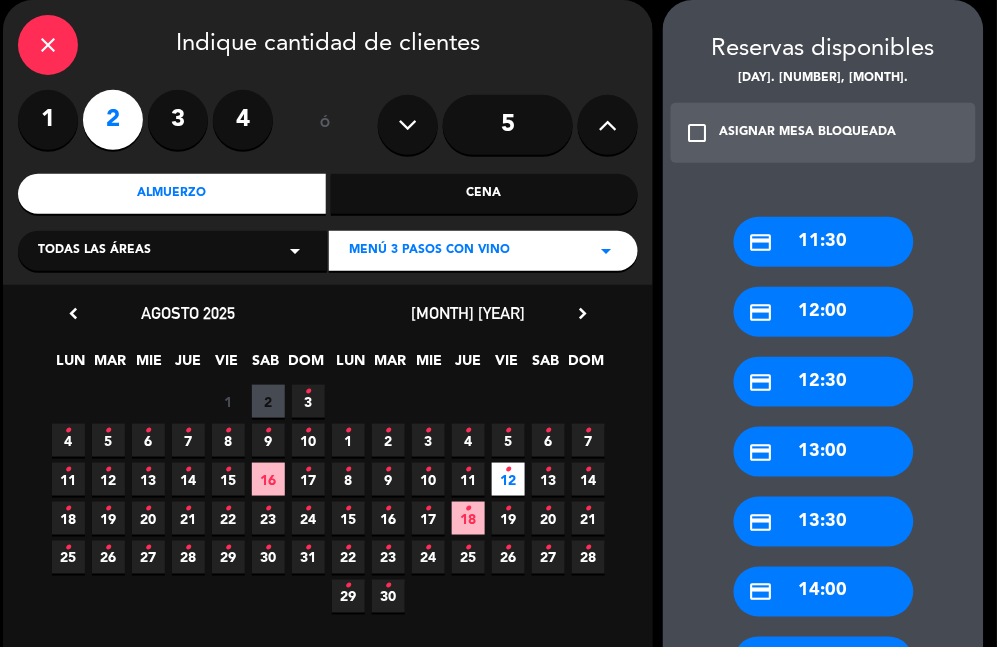 click on "credit_card  12:30" at bounding box center [824, 382] 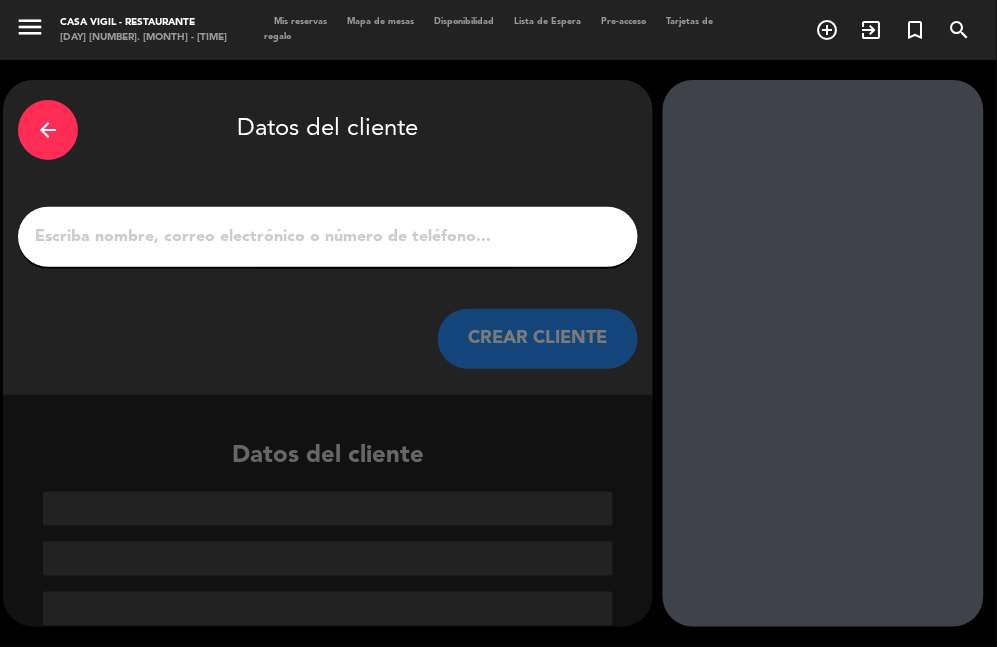 scroll, scrollTop: 0, scrollLeft: 0, axis: both 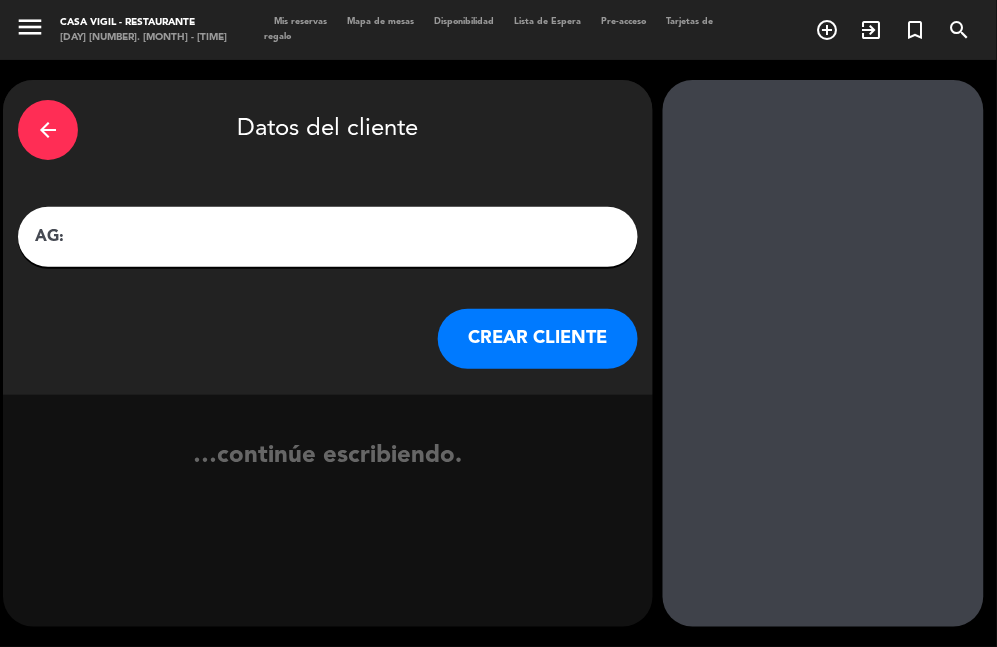 paste on "[FIRST] de los [LAST] [LAST]" 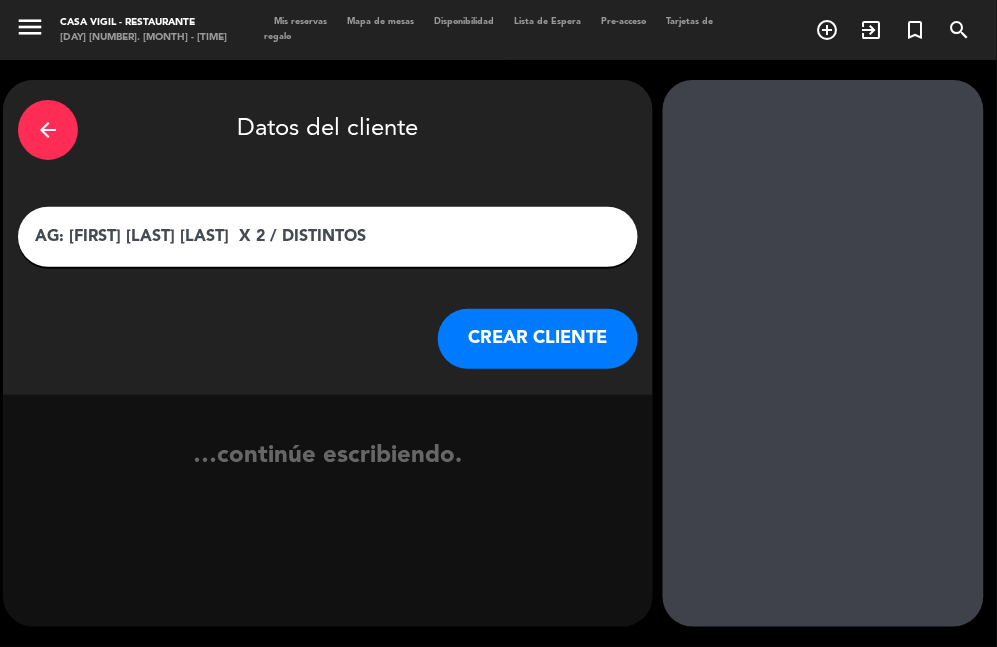 type on "AG: [FIRST] [LAST] [LAST]  X 2 / DISTINTOS" 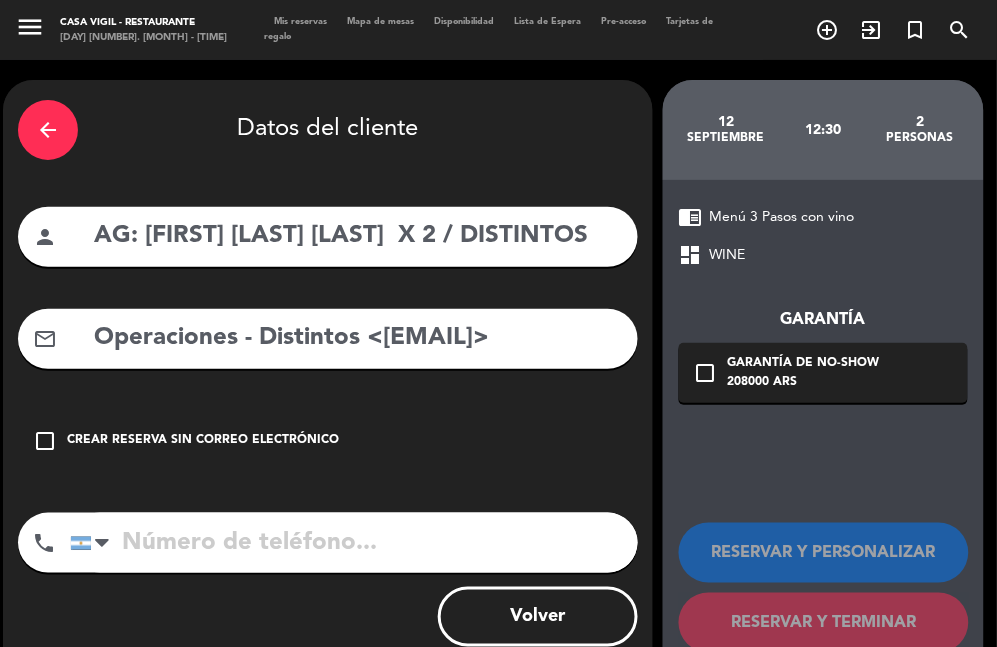 click on "AG: [FIRST] [LAST] X 2 / [COMPANY] [DOMAIN]" at bounding box center [328, 378] 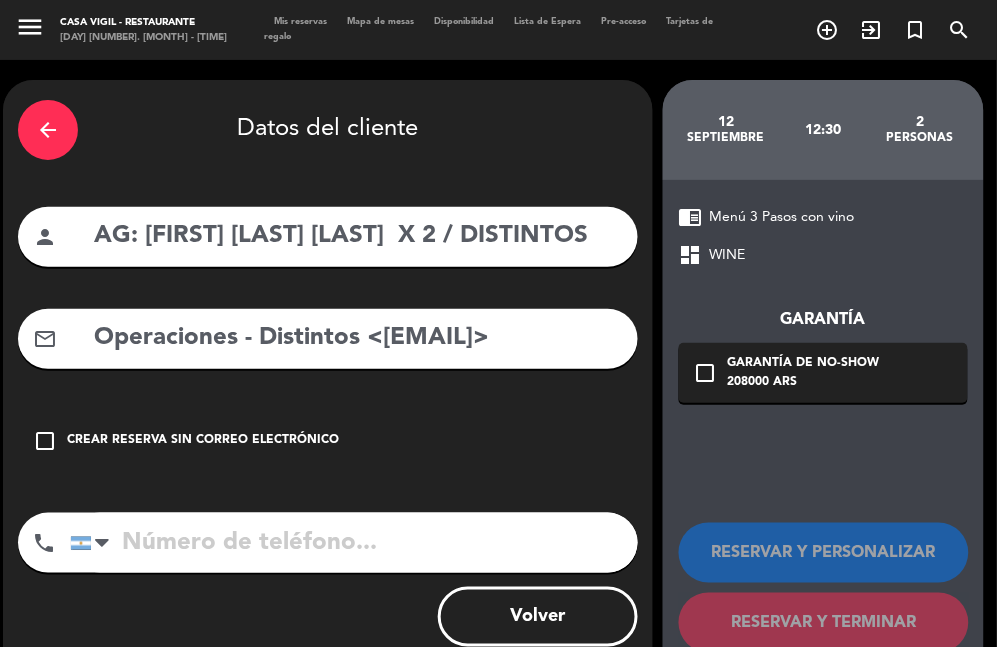 drag, startPoint x: 372, startPoint y: 336, endPoint x: 64, endPoint y: 330, distance: 308.05844 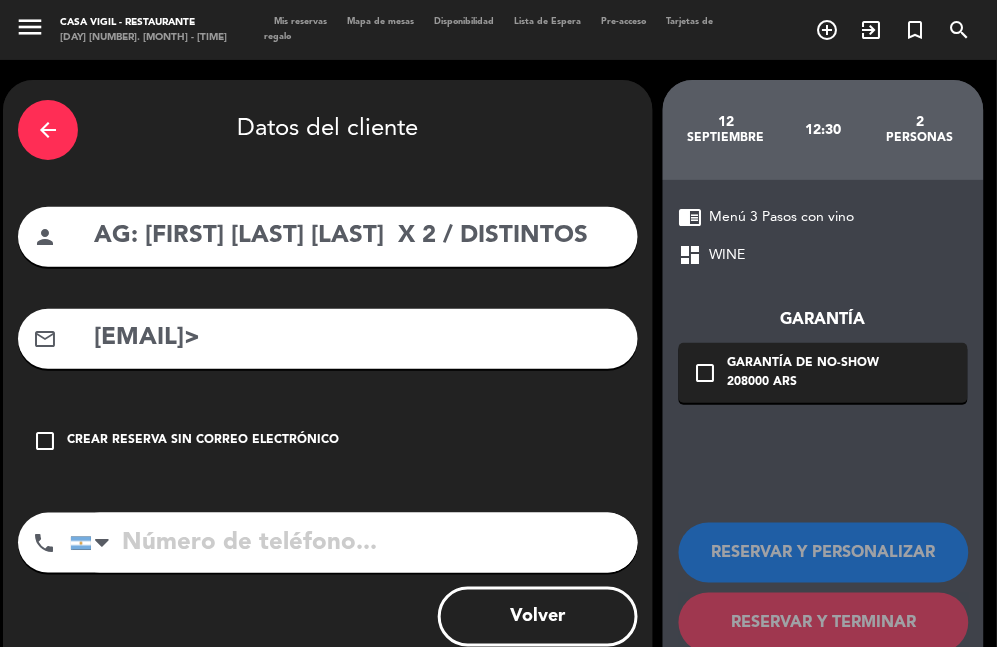 click on "mail_outline [FIRST]@[DOMAIN].com.ar>" at bounding box center (328, 339) 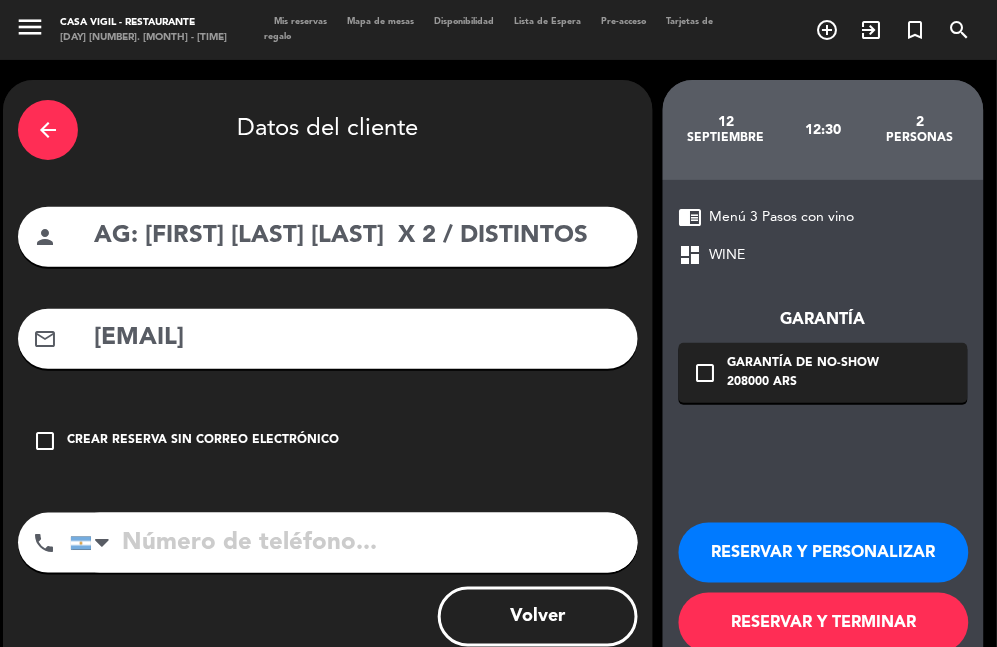 type on "[EMAIL]" 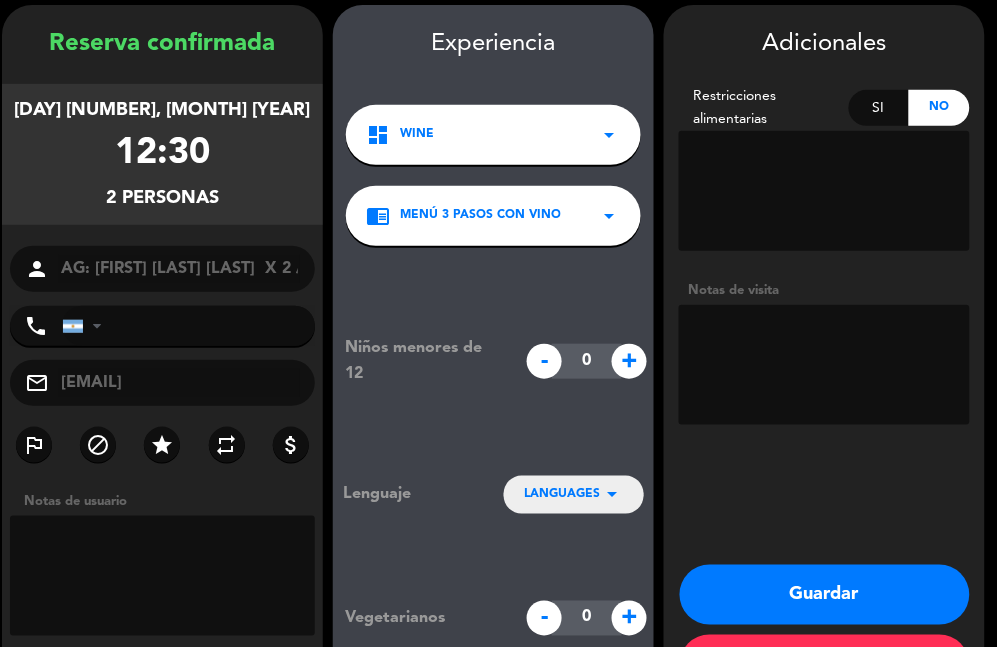 scroll, scrollTop: 80, scrollLeft: 0, axis: vertical 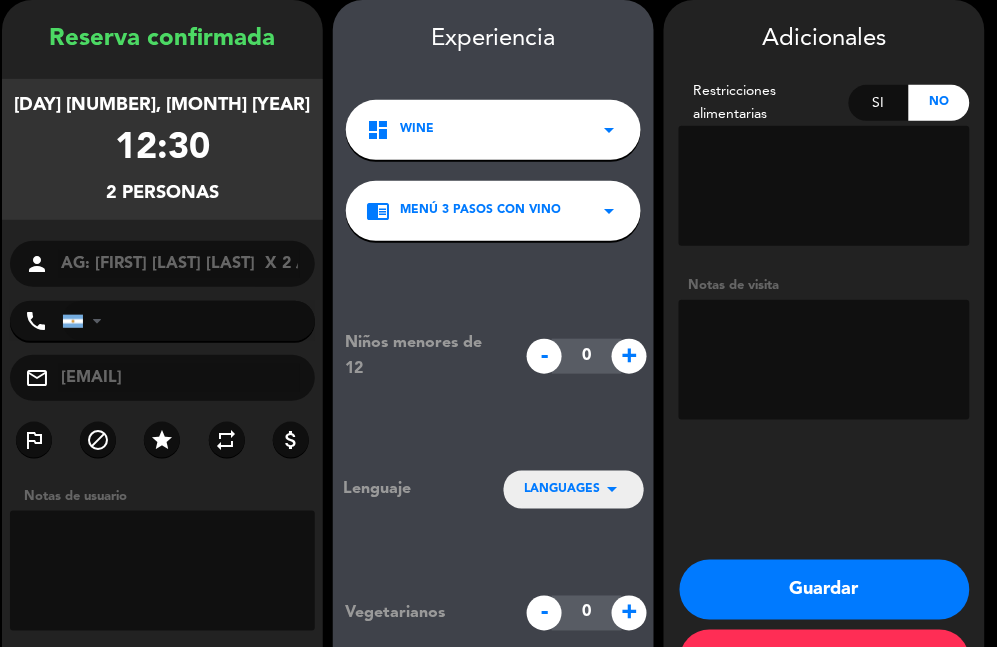 click at bounding box center [824, 360] 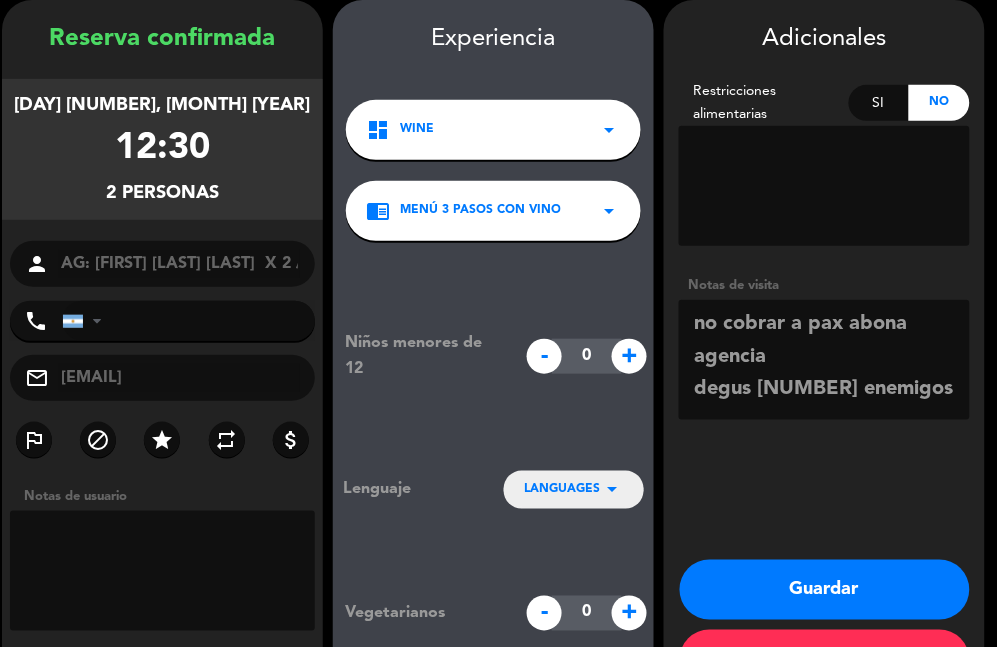 scroll, scrollTop: 14, scrollLeft: 0, axis: vertical 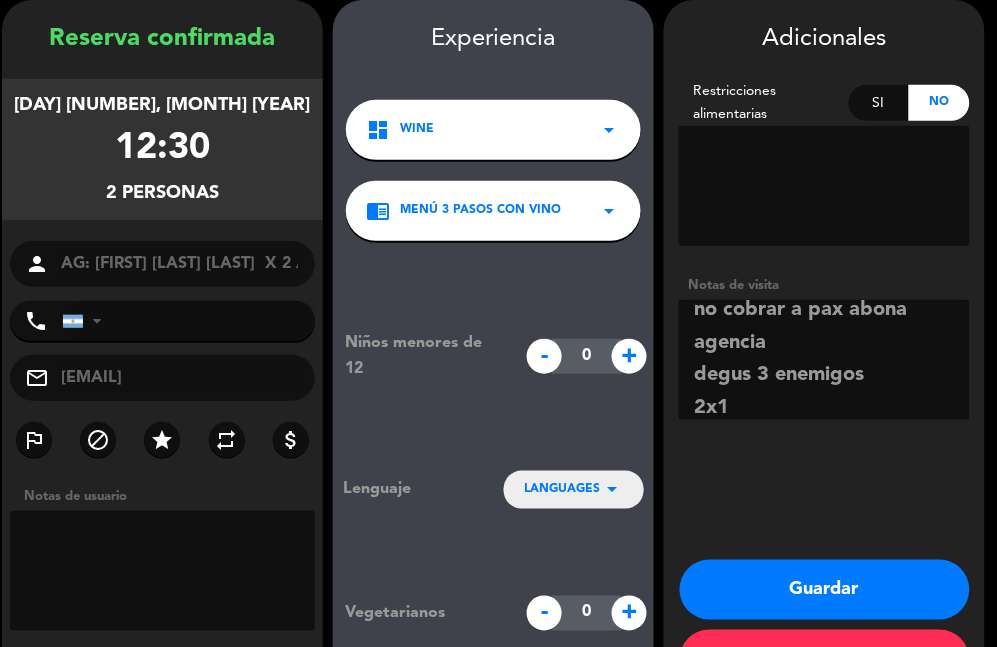 type on "no cobrar a pax abona agencia
degus 3 enemigos
2x1" 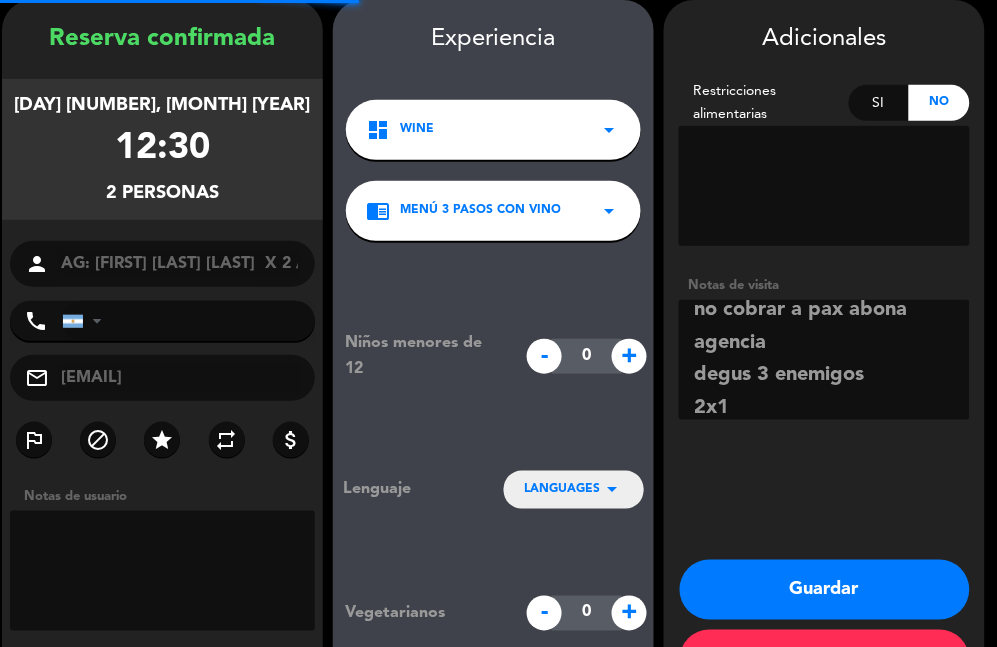 scroll, scrollTop: 0, scrollLeft: 0, axis: both 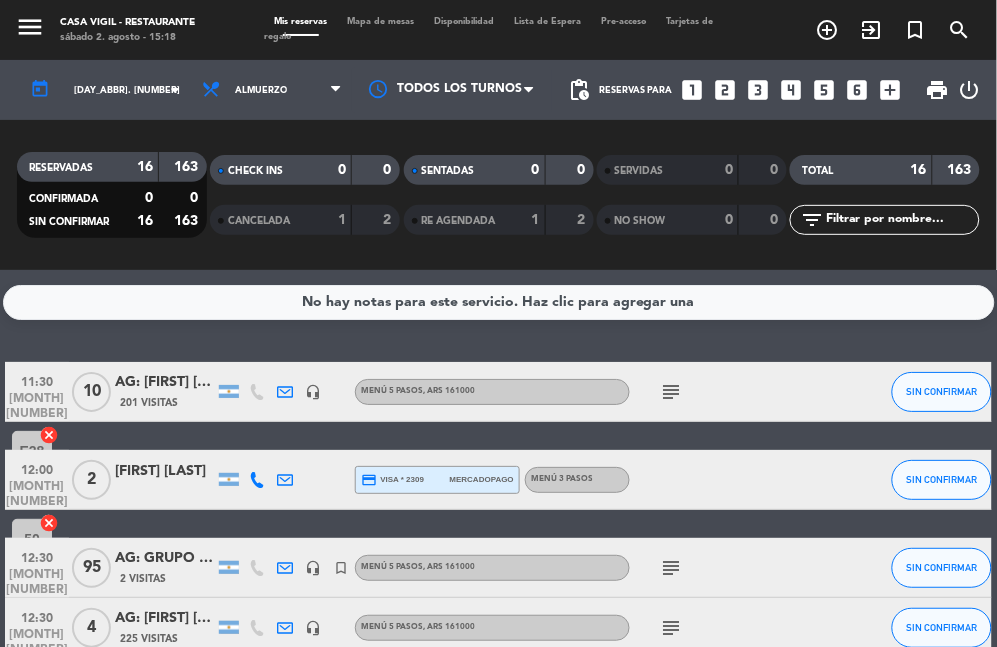 drag, startPoint x: 636, startPoint y: 350, endPoint x: 634, endPoint y: 337, distance: 13.152946 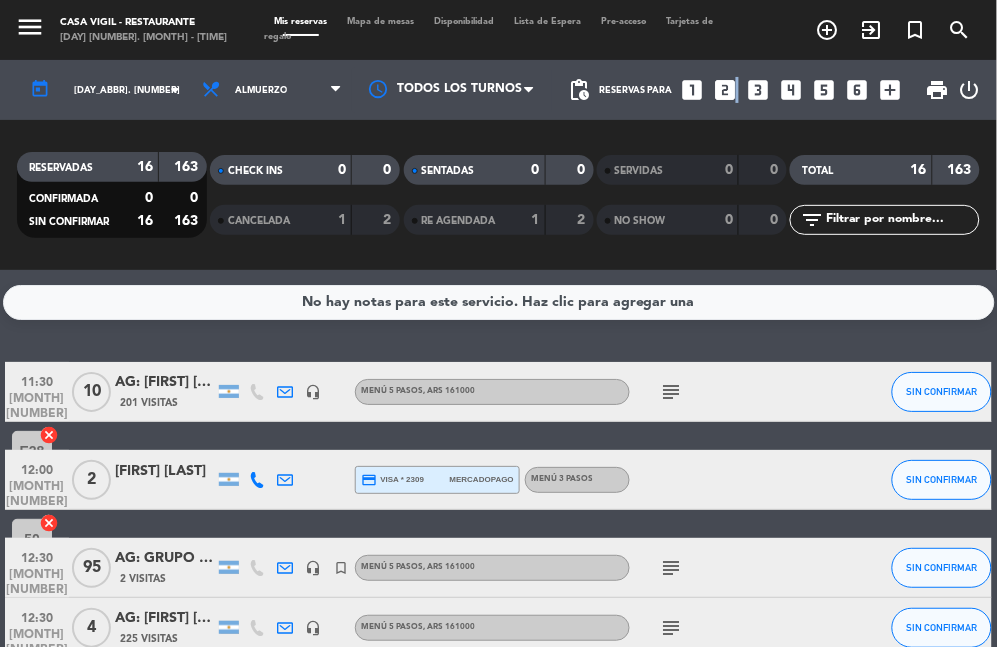 click on "looks_two" at bounding box center [726, 90] 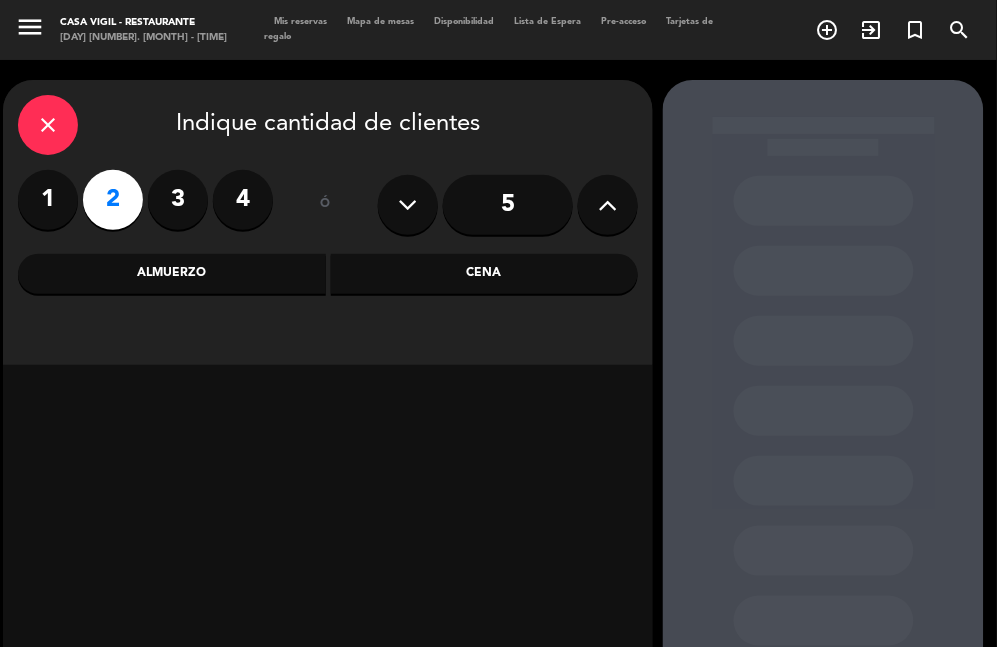 click on "Almuerzo" at bounding box center [172, 274] 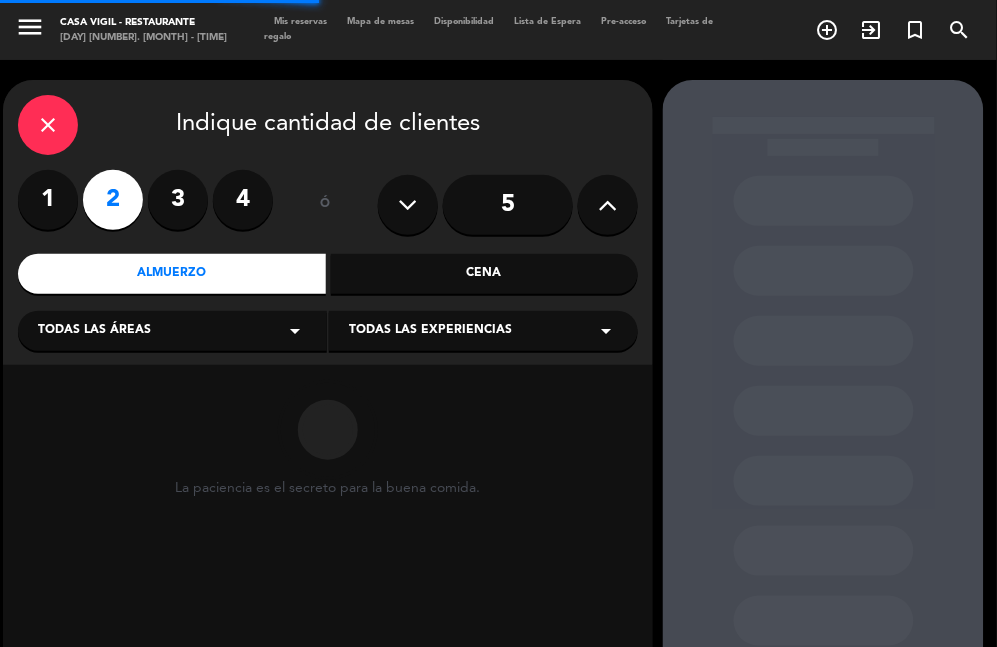 click on "Todas las experiencias" at bounding box center (430, 331) 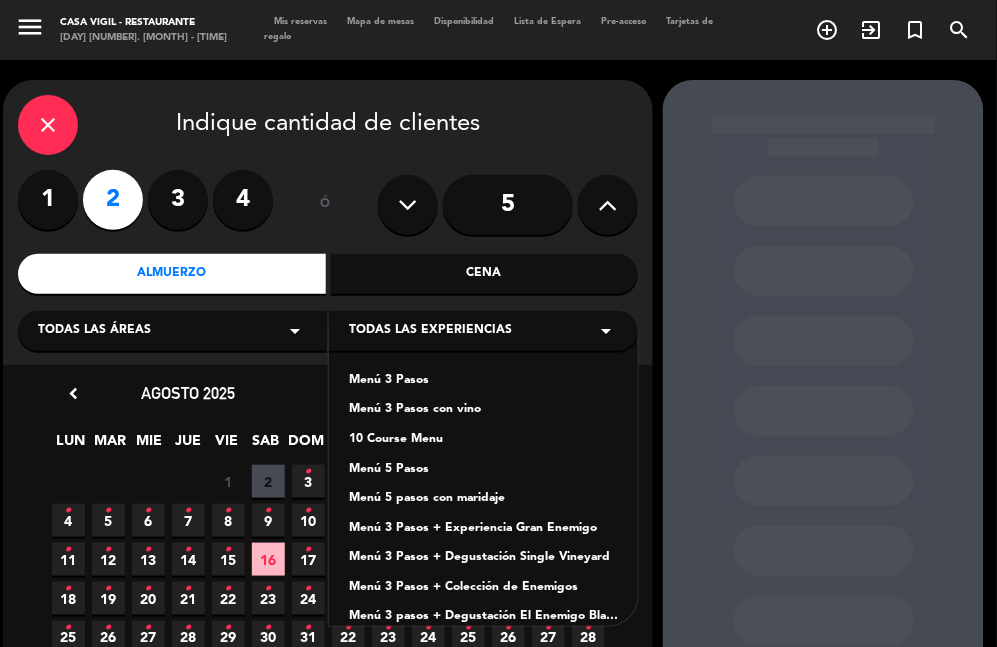 click on "Menú 3 Pasos con vino" at bounding box center [483, 410] 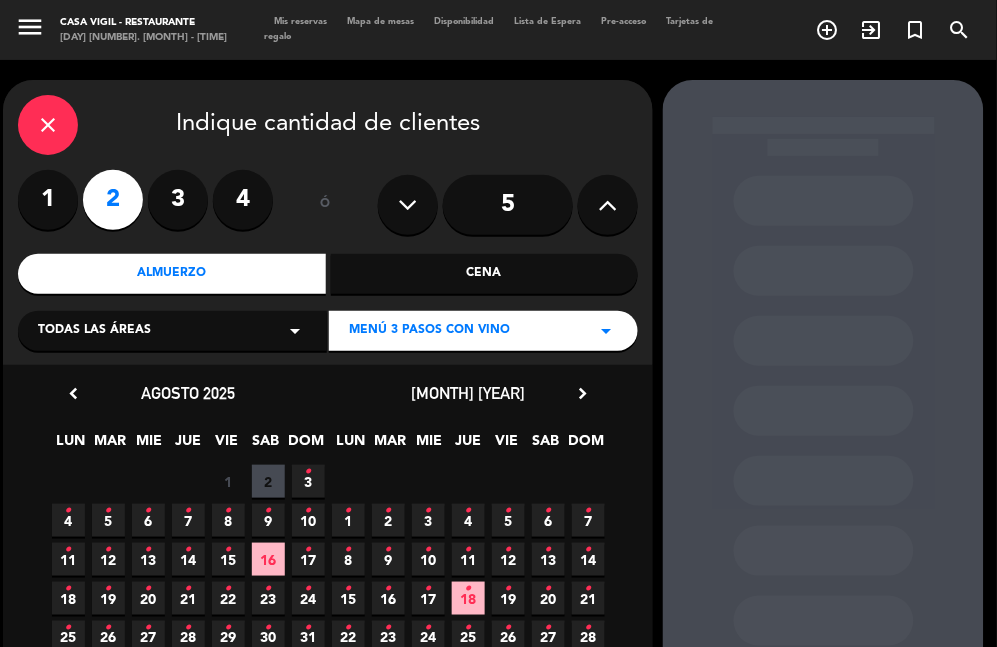 click on "19  •" at bounding box center [508, 598] 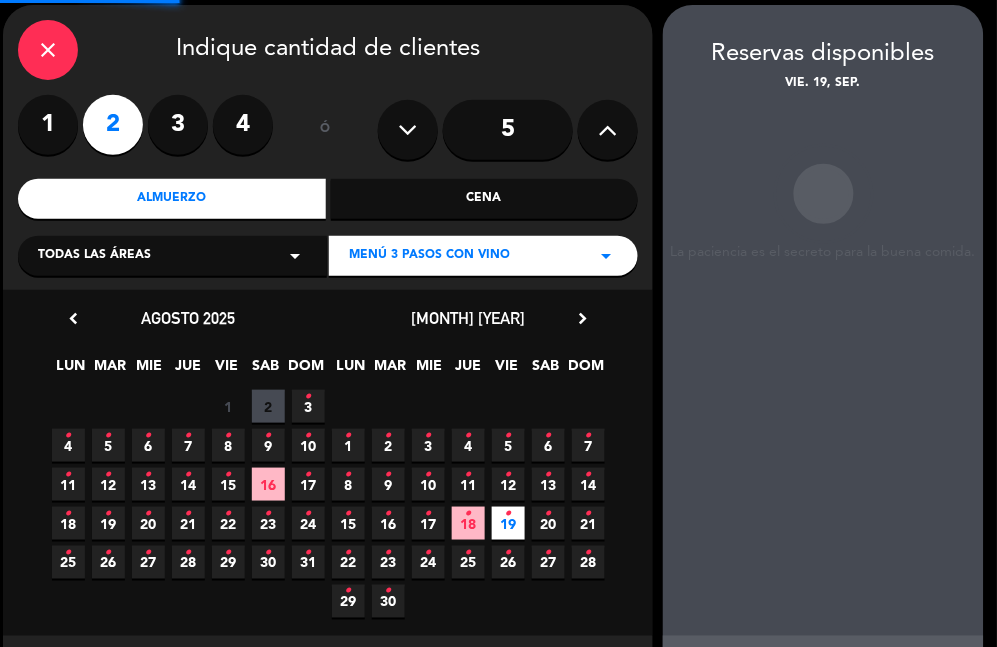 scroll, scrollTop: 80, scrollLeft: 0, axis: vertical 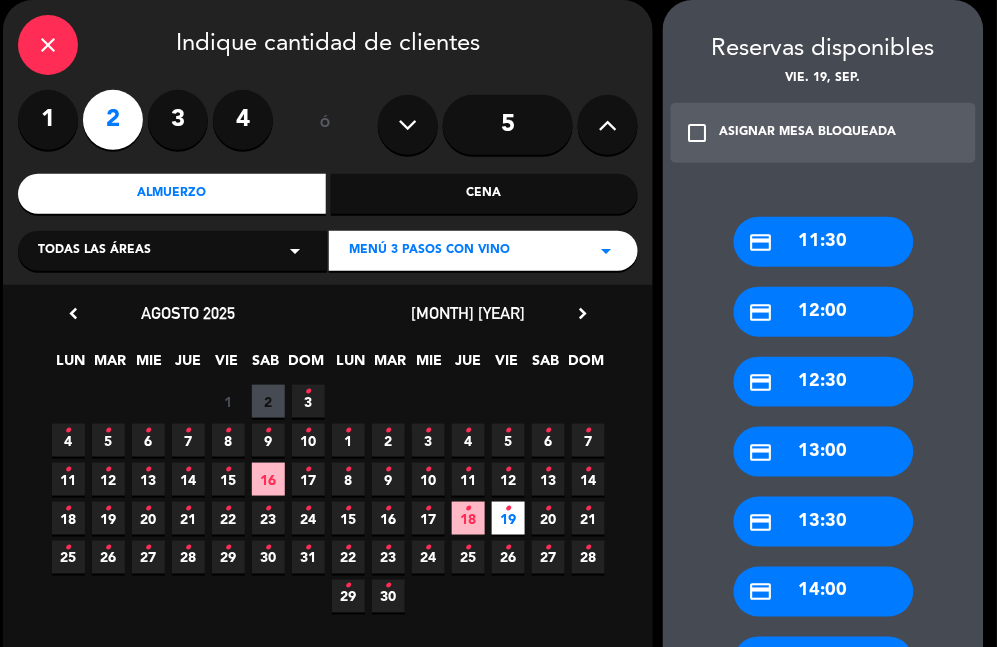 click on "credit_card  12:30" at bounding box center [824, 382] 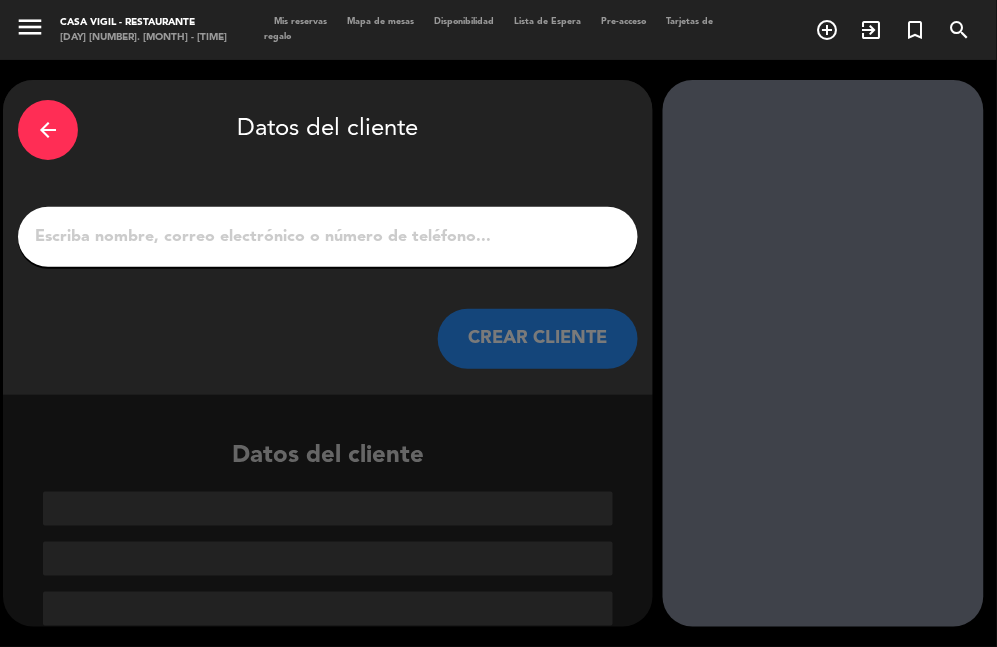 scroll, scrollTop: 0, scrollLeft: 0, axis: both 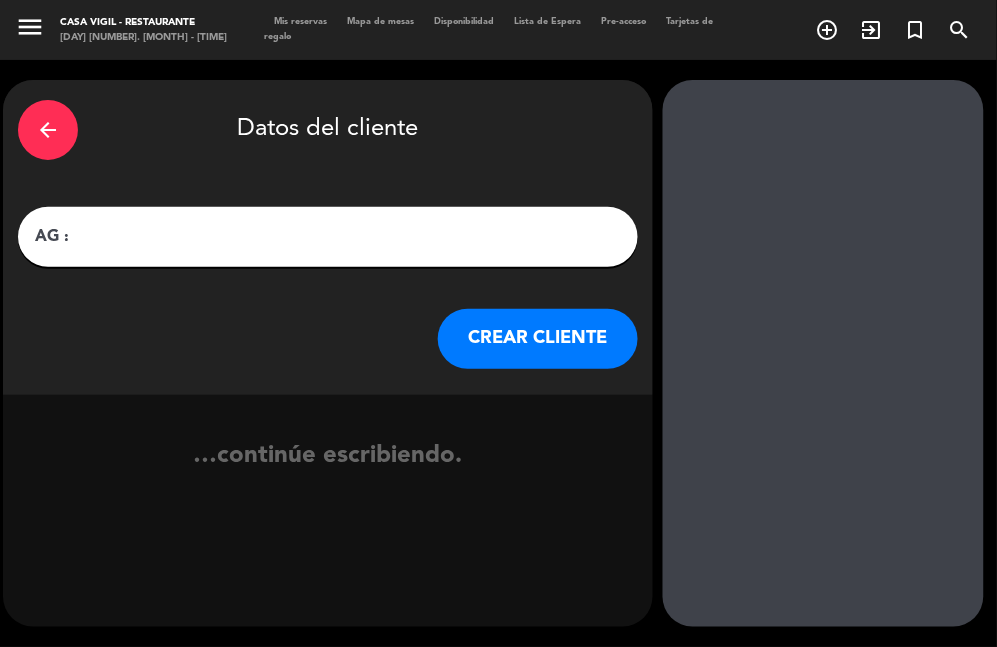 paste on "[FIRST] [LAST]" 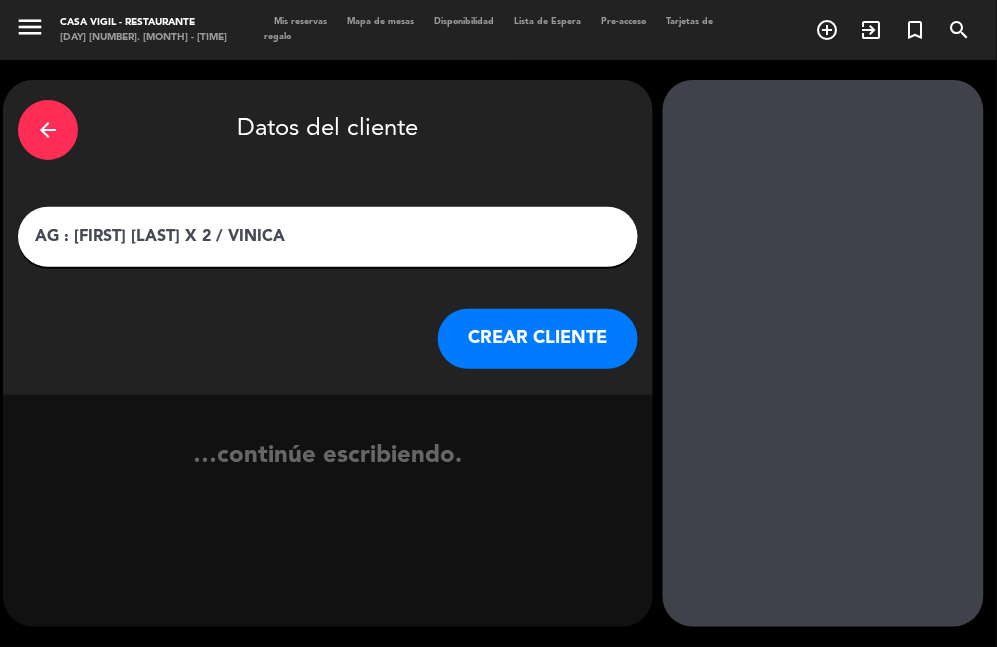 type on "AG : [FIRST] [LAST] X 2 / VINICA" 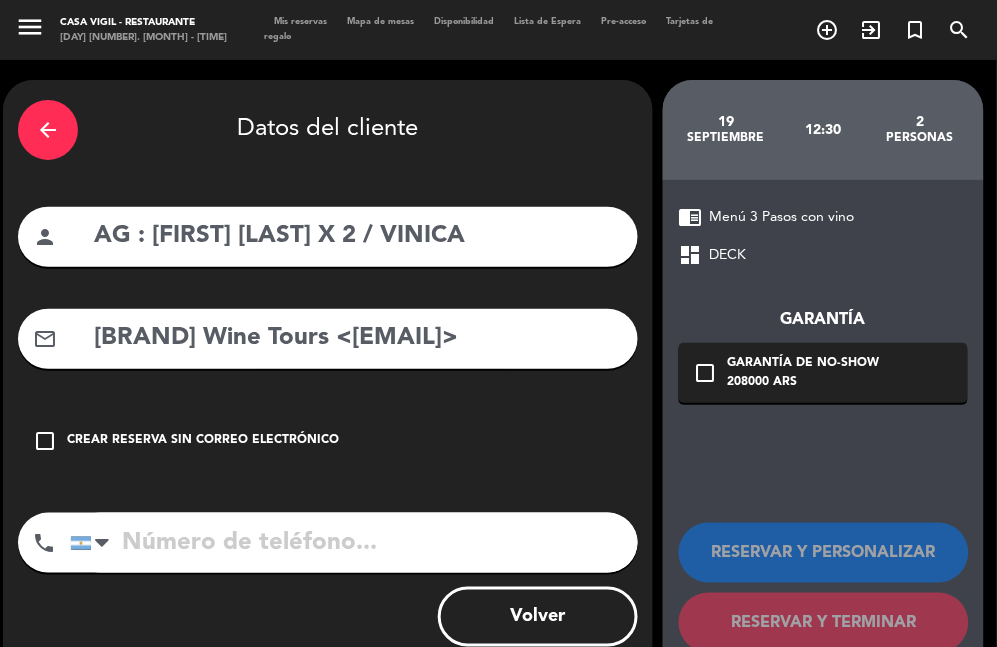 click on "arrow_back   Datos del cliente  person AG : [FIRST] [LAST] X 2 / VINICA mail_outline Vínica Wine Tours <[EMAIL]>  check_box_outline_blank   Crear reserva sin correo electrónico  phone United States +1 United Kingdom +44 Peru (Perú) +51 Argentina +54 Brazil (Brasil) +55 Afghanistan (‫افغانستان‬‎) +93 Albania (Shqipëri) +355 Algeria (‫الجزائر‬‎) +213 American Samoa +1684 Andorra +376 Angola +244 Anguilla +1264 Antigua and Barbuda +1268 Argentina +54 Armenia (Հայաստան) +374 Aruba +297 Australia +61 Austria (Österreich) +43 Azerbaijan (Azərbaycan) +994 Bahamas +1242 Bahrain (‫البحرين‬‎) +973 Bangladesh (বাংলাদেশ) +880 Barbados +1246 Belarus (Беларусь) +375 Belgium (België) +32 Belize +501 Benin (Bénin) +229 Bermuda +1441 Bhutan (འབྲུག) +975 Bolivia +591 Bosnia and Herzegovina (Босна и Херцеговина) +387 Botswana +267 Brazil (Brasil) +55 British Indian Ocean Territory +246 +1284 +673" at bounding box center (328, 378) 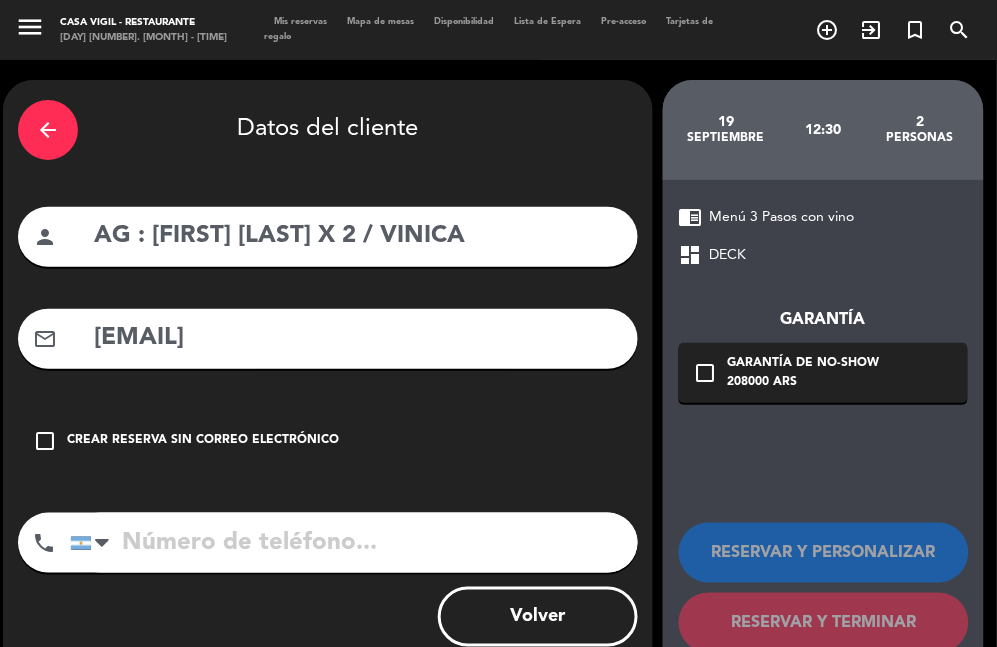 drag, startPoint x: 411, startPoint y: 350, endPoint x: 483, endPoint y: 373, distance: 75.58439 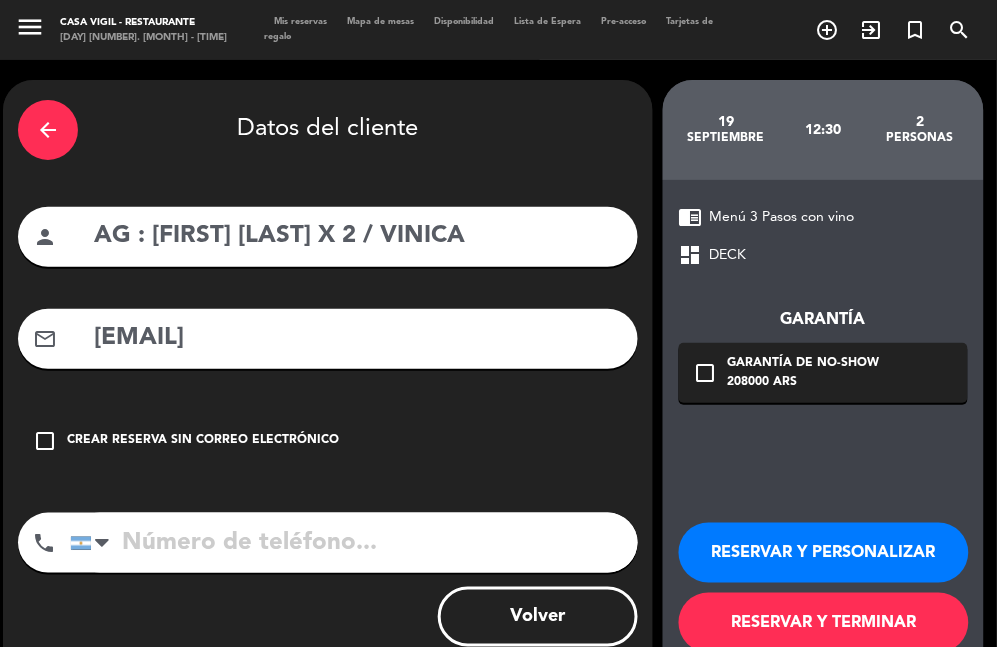 type on "[EMAIL]" 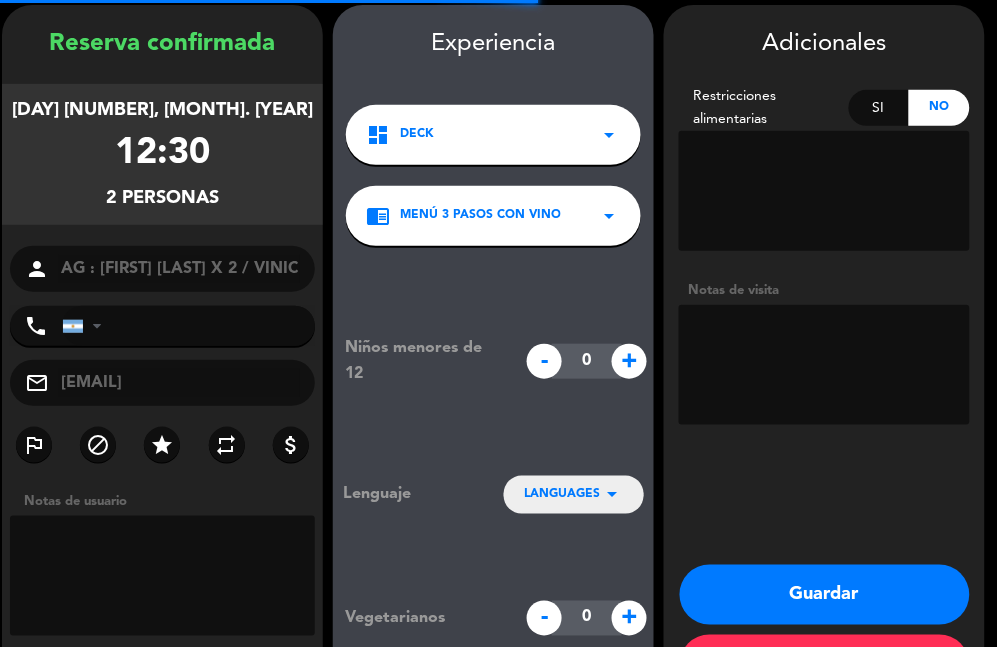 scroll, scrollTop: 80, scrollLeft: 0, axis: vertical 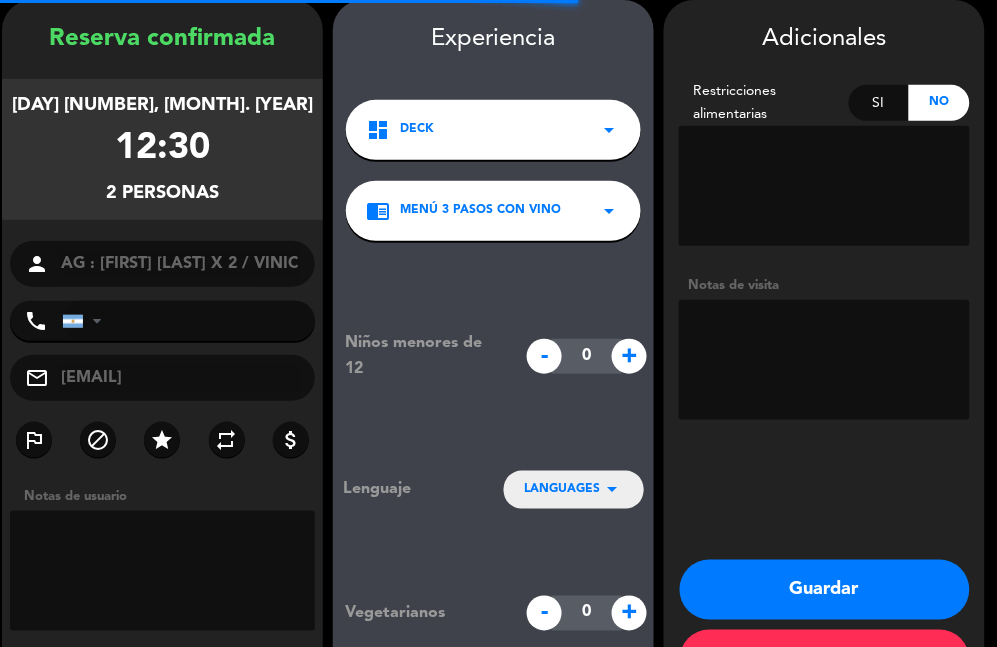 click at bounding box center (824, 360) 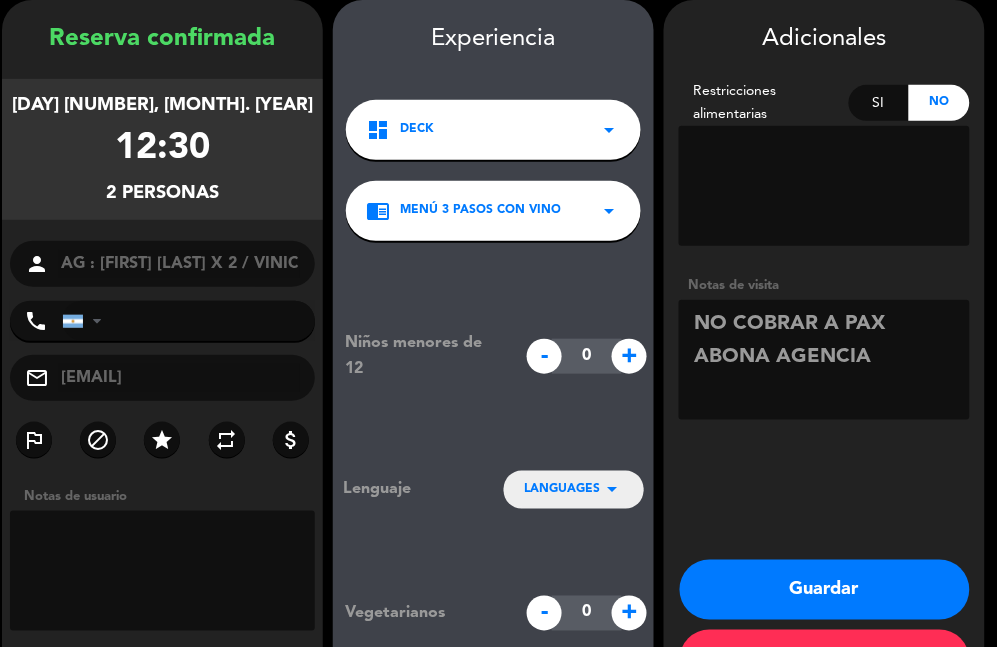 type on "NO COBRAR A PAX ABONA AGENCIA" 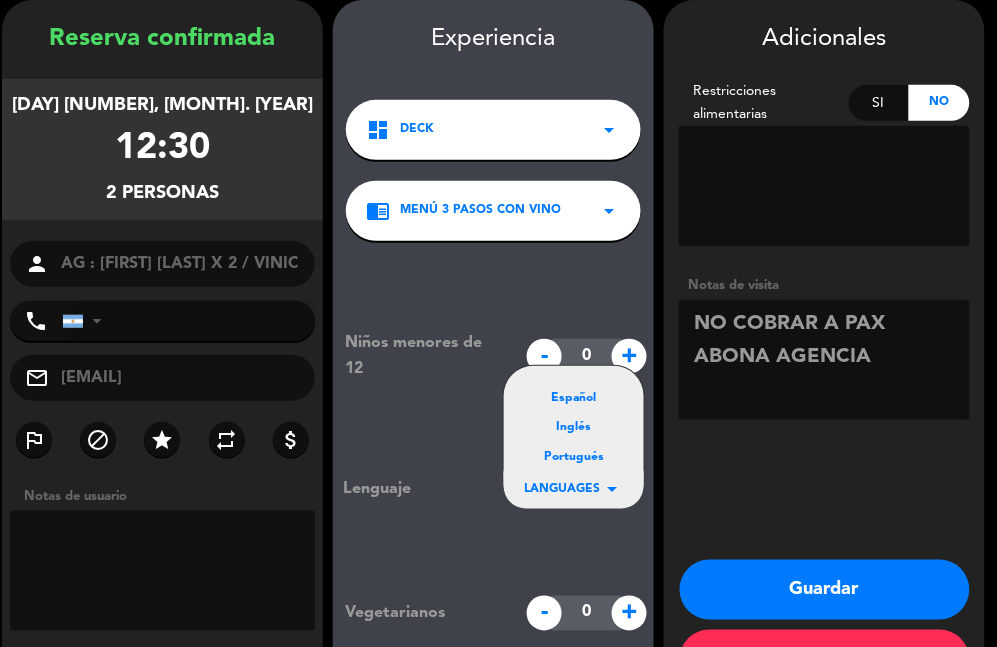 click on "Portugués" at bounding box center (574, 458) 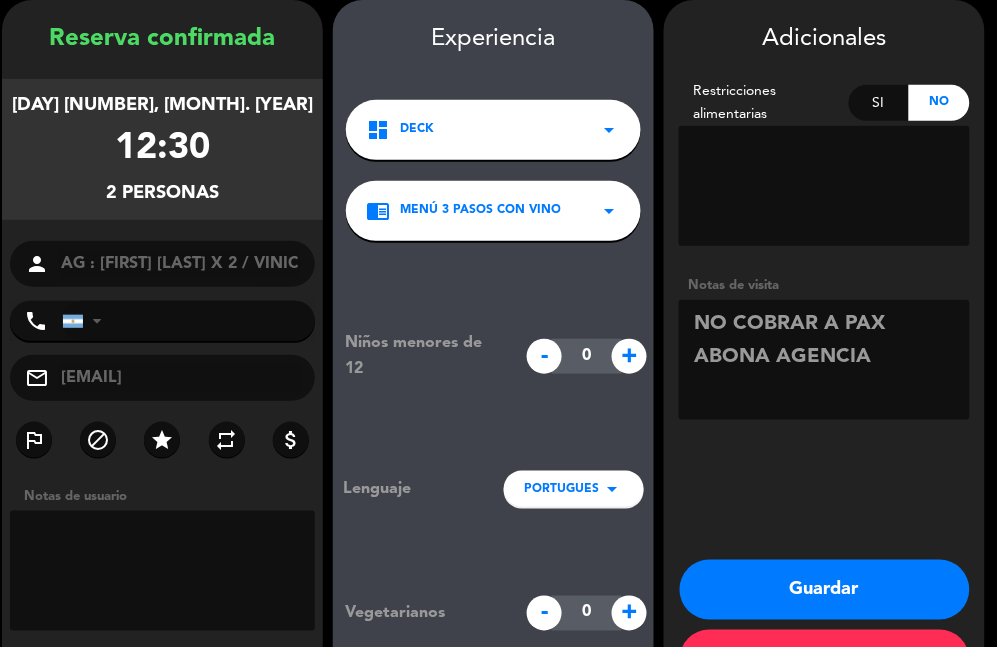 drag, startPoint x: 837, startPoint y: 606, endPoint x: 825, endPoint y: 586, distance: 23.323807 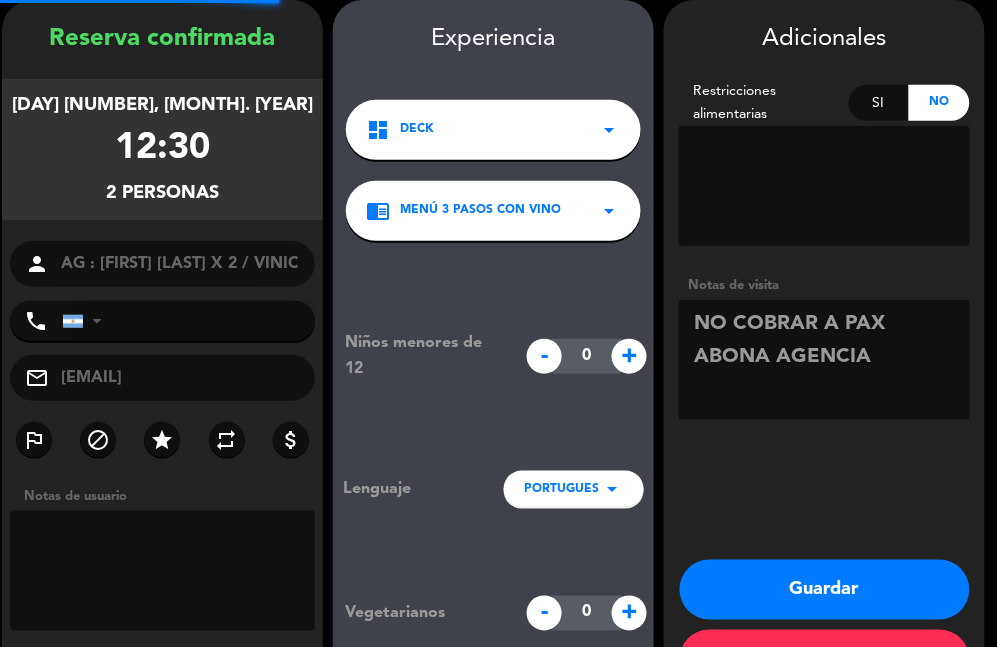 drag, startPoint x: 825, startPoint y: 586, endPoint x: 3, endPoint y: 460, distance: 831.6009 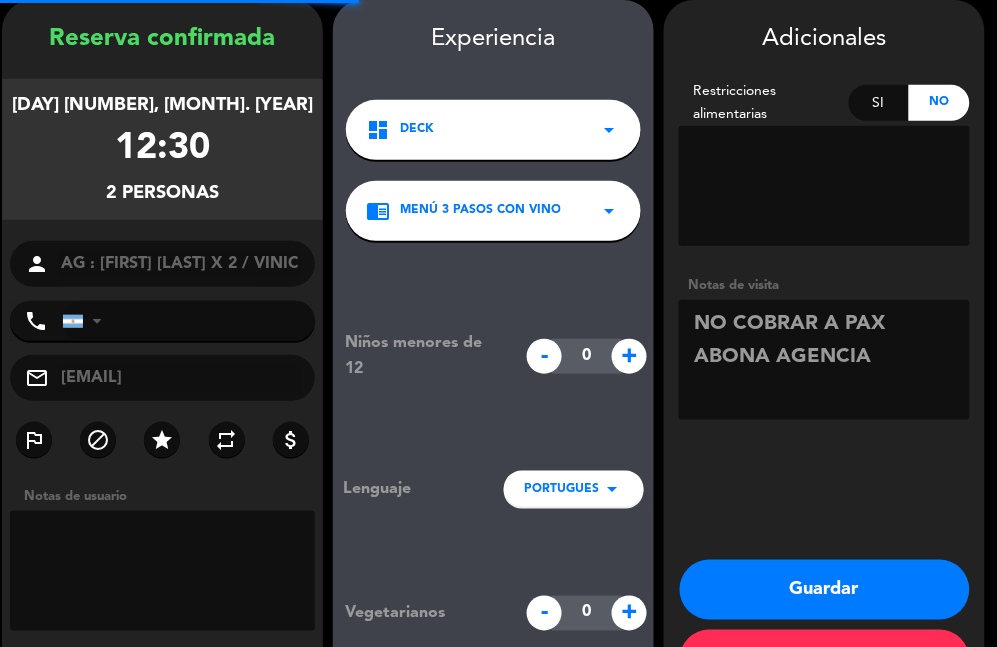 scroll, scrollTop: 0, scrollLeft: 0, axis: both 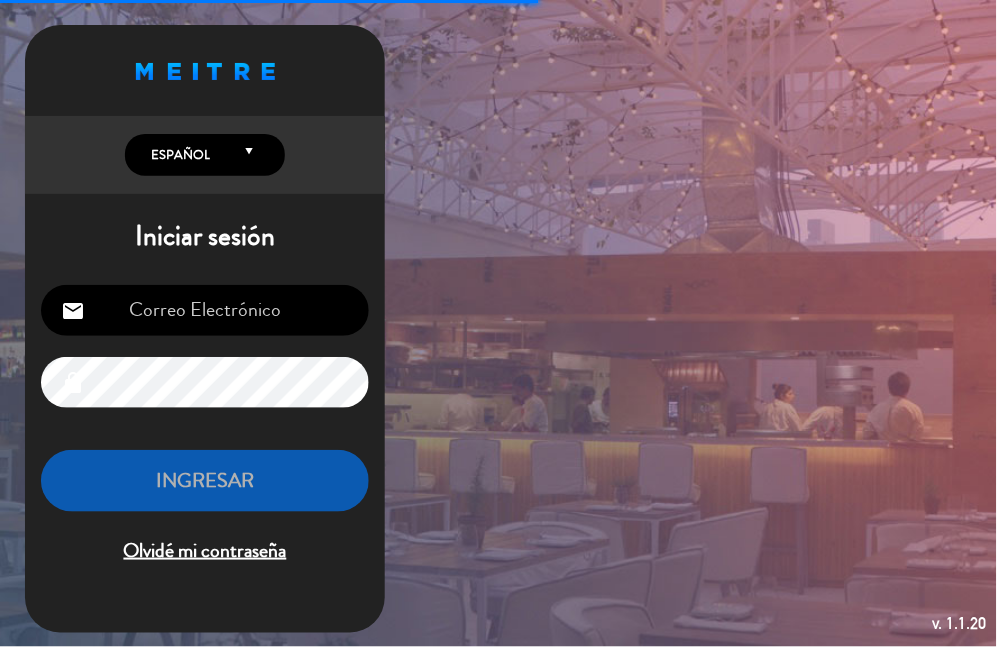 type on "[DOMAIN]" 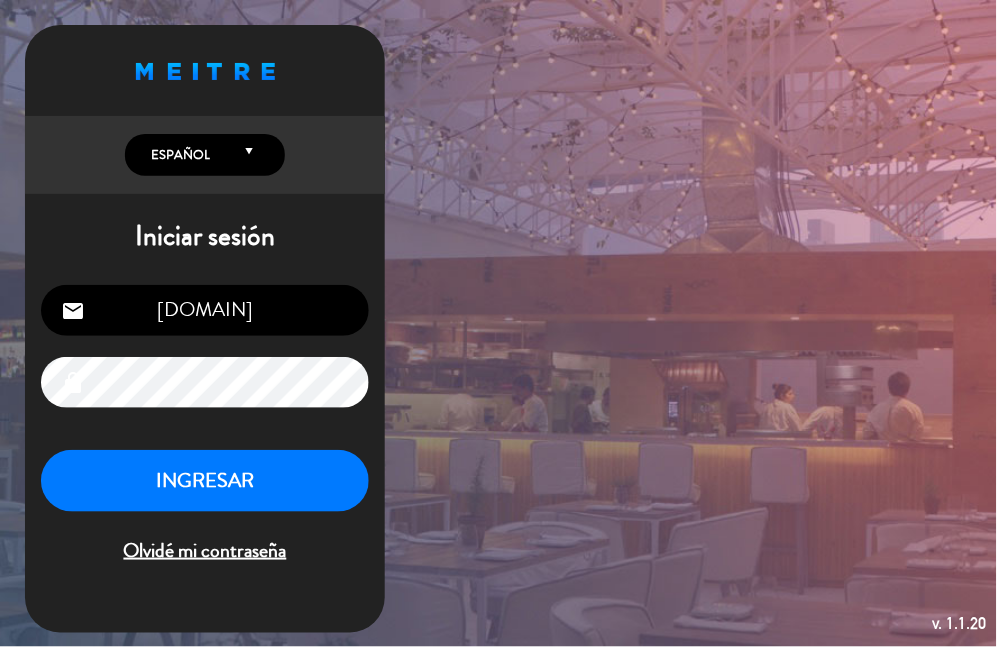 click on "Proudly born in Uruguay. Made with love in California  English Español Português Español English Español Português  Iniciar sesión  [EMAIL] email lock INGRESAR Olvidé mi contraseña  Recuperar contraseña   Ingrese la dirección de correo con la que inicia sesión y le enviaremos las instrucciones  email Recuperar contraseña  Cancelar   Restablezca su contraseña   Por favor, ingrese la nueva contraseña para el ingreso al sistema  lock lock RESTAURAR  v. 1.1.20" 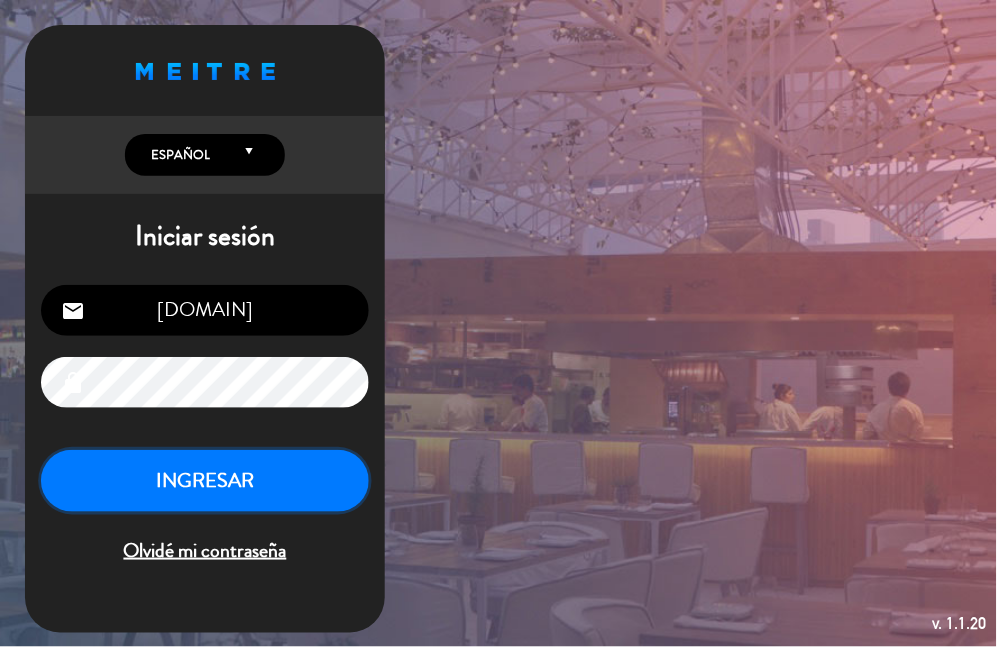 click on "INGRESAR" at bounding box center [205, 481] 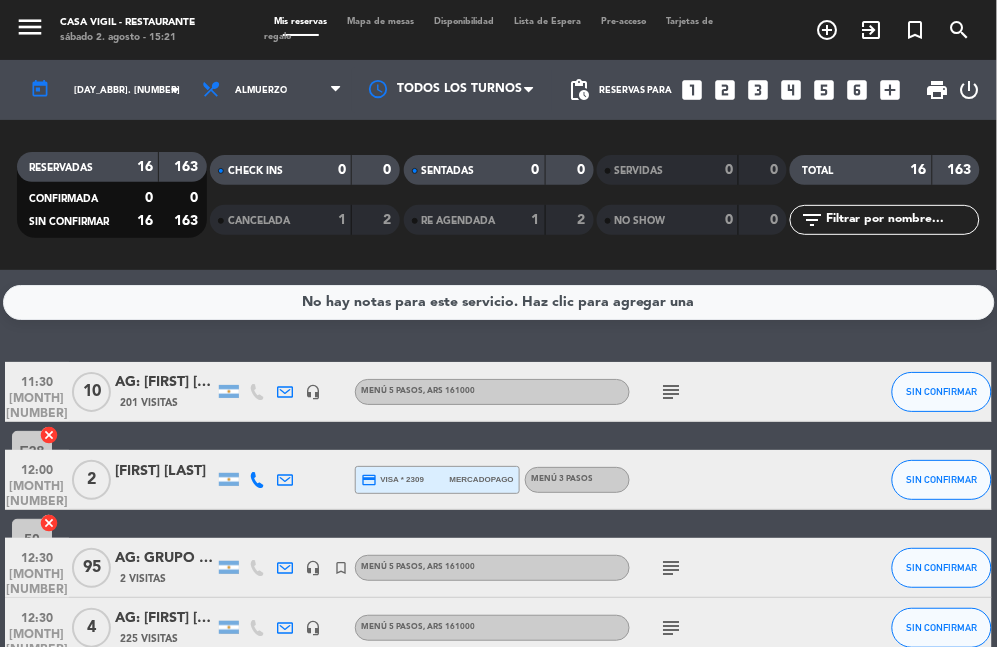 click on "looks_two" at bounding box center [726, 90] 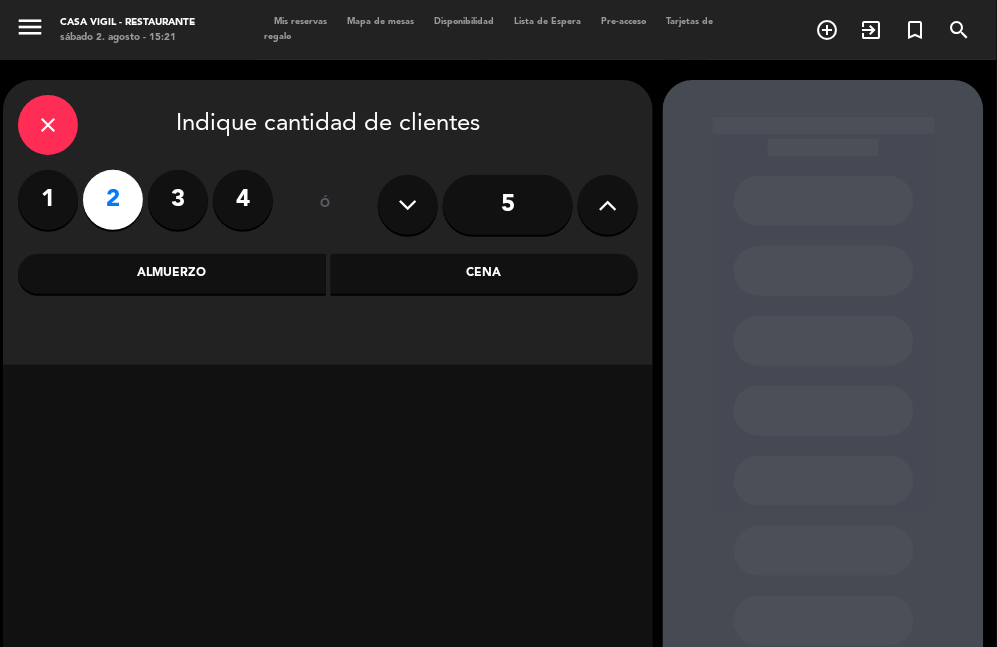 click on "Almuerzo" at bounding box center [172, 274] 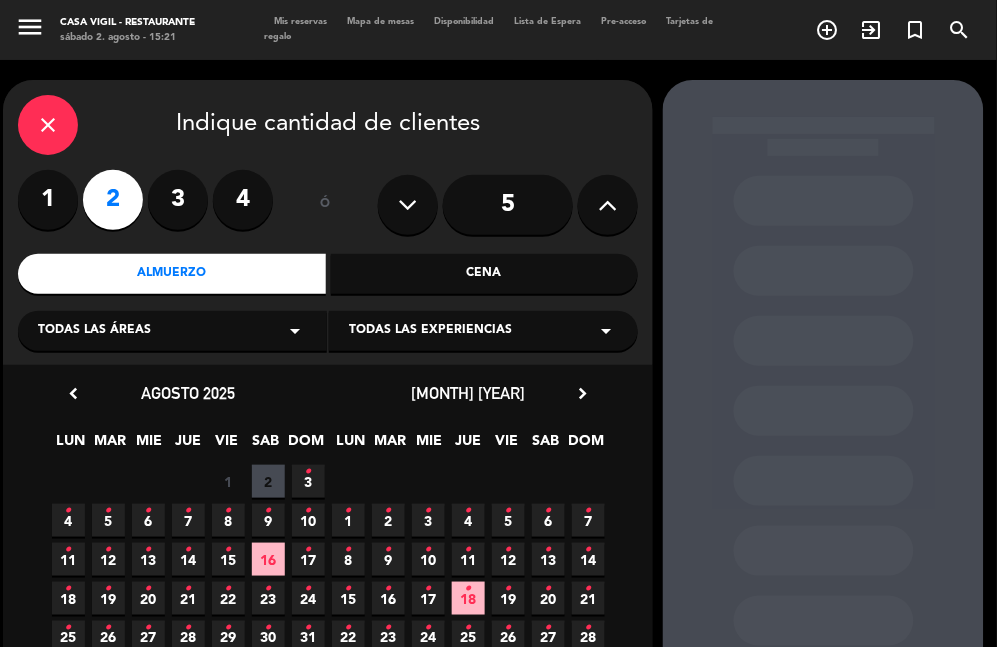 drag, startPoint x: 522, startPoint y: 330, endPoint x: 531, endPoint y: 337, distance: 11.401754 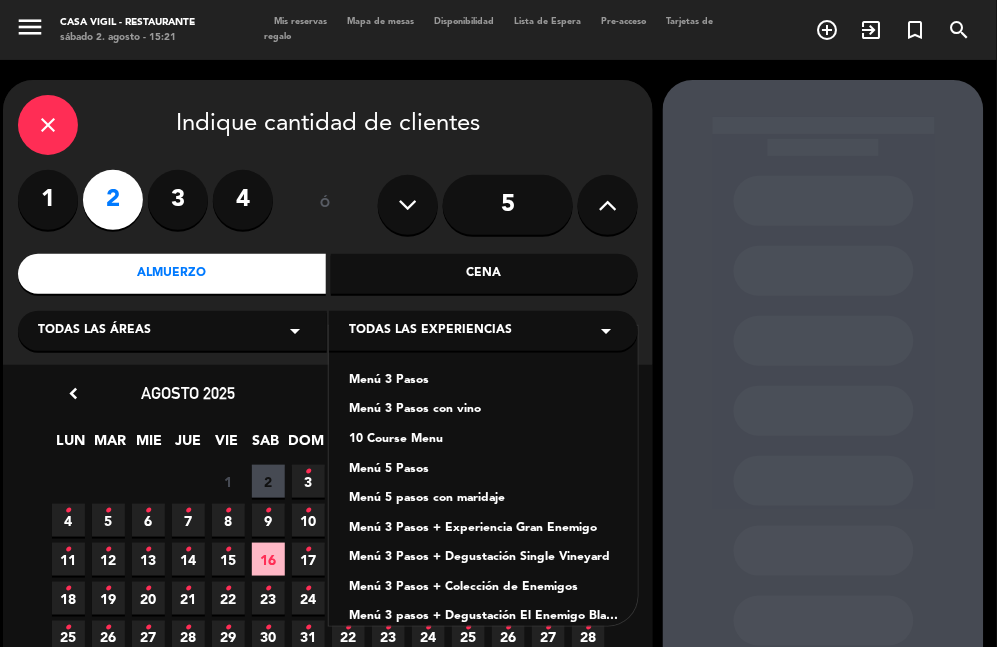 click on "Menú 3 Pasos con vino" at bounding box center [483, 410] 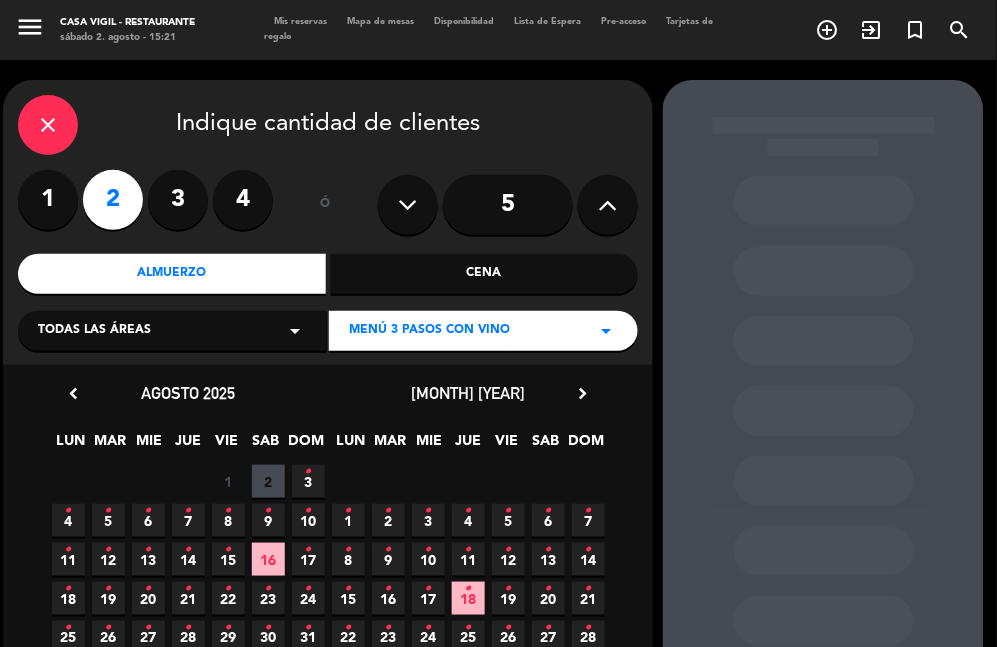 click on "12 •" at bounding box center [508, 559] 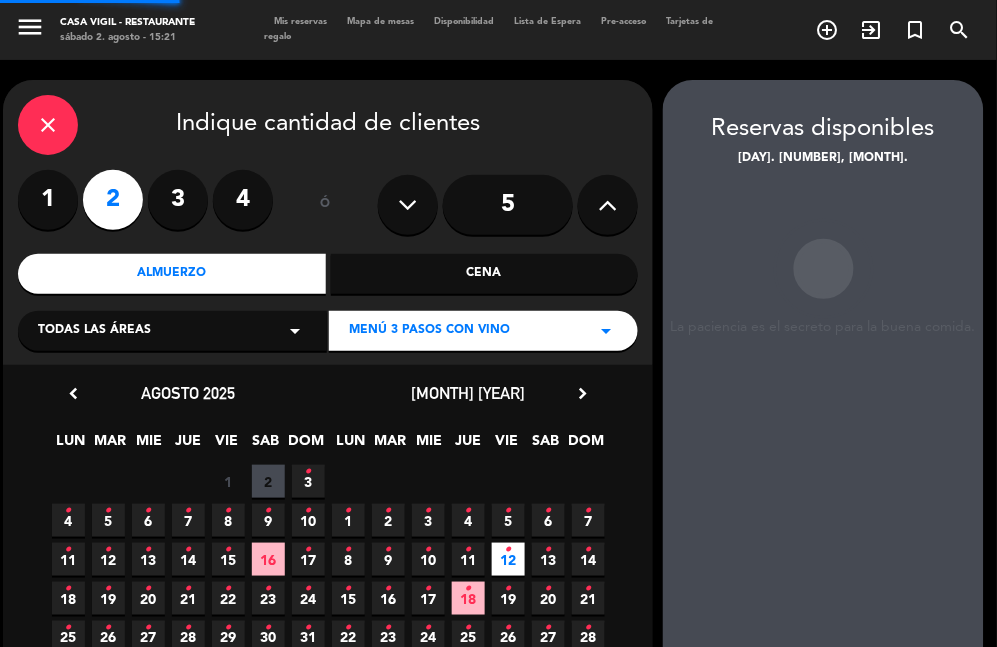 scroll, scrollTop: 80, scrollLeft: 0, axis: vertical 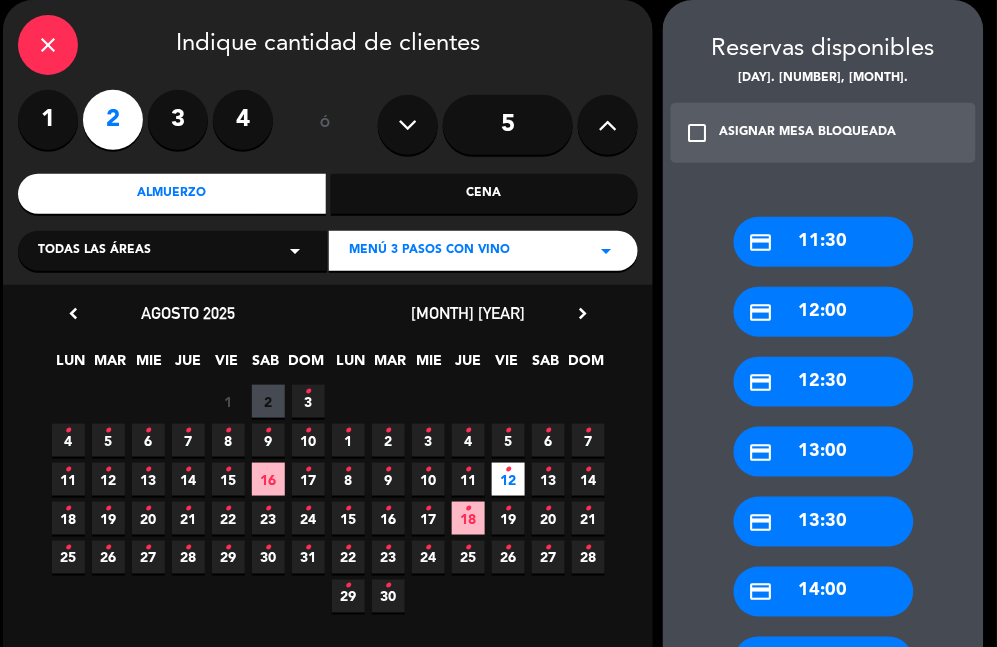 click on "credit_card  [TIME]" at bounding box center [824, 522] 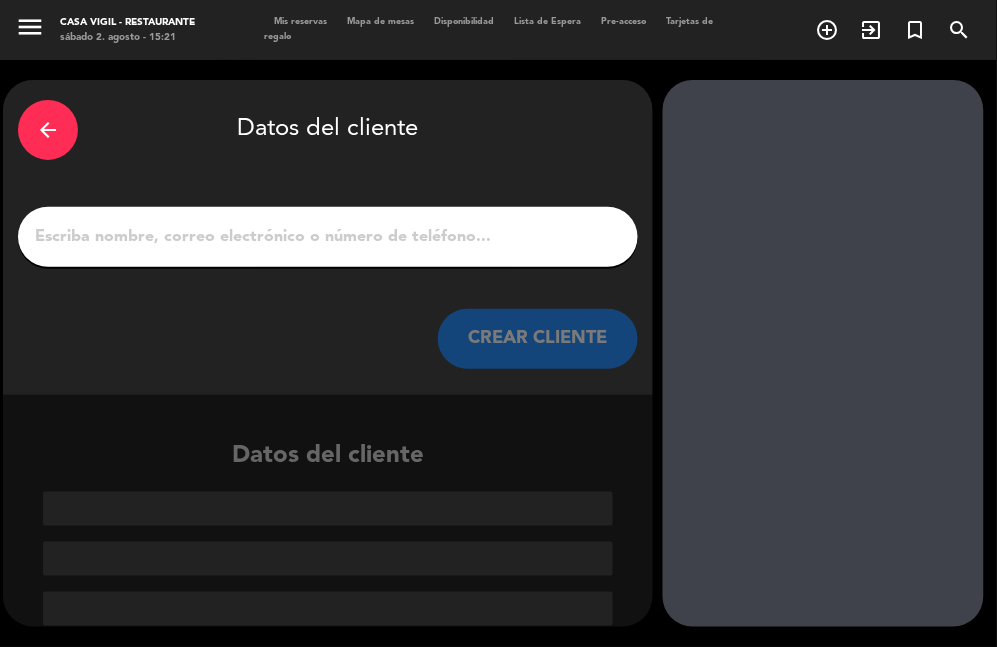 scroll, scrollTop: 0, scrollLeft: 0, axis: both 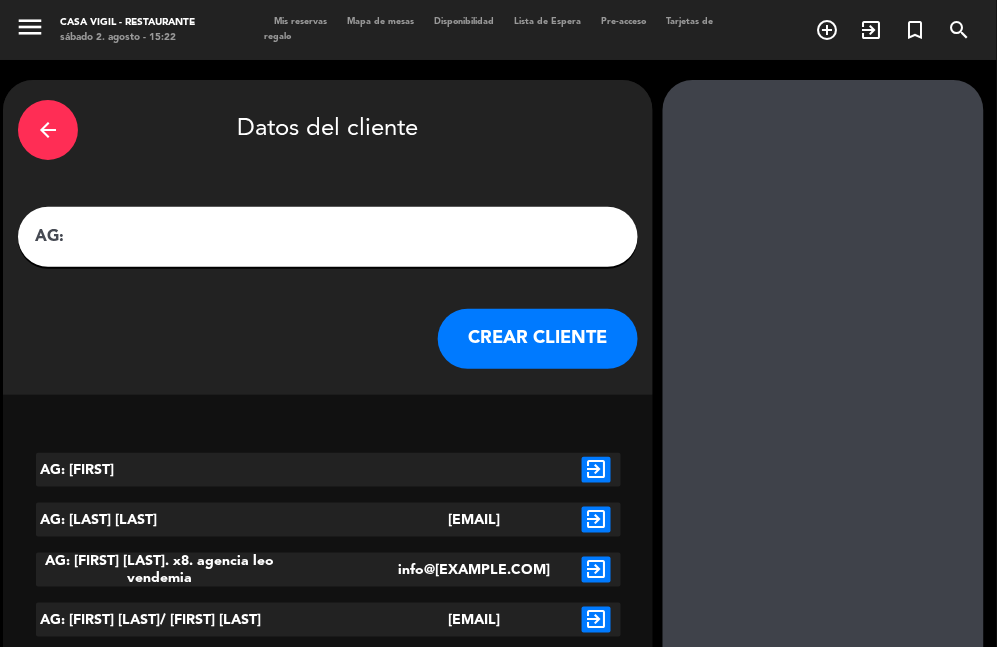 click on "AG:" at bounding box center [328, 237] 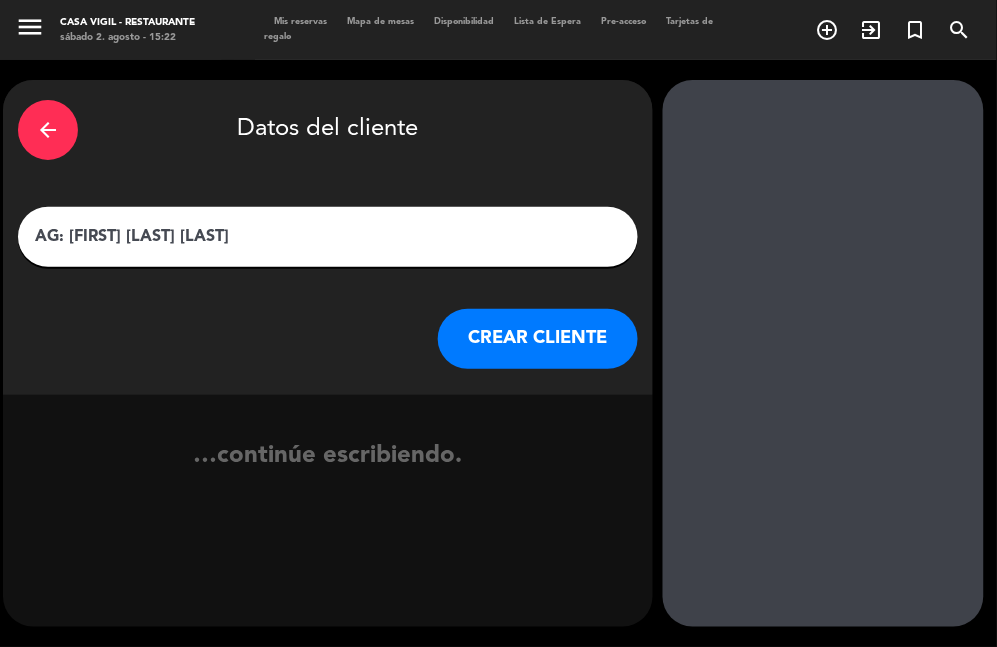 click on "AG: [FIRST] [LAST] [LAST]" at bounding box center (328, 237) 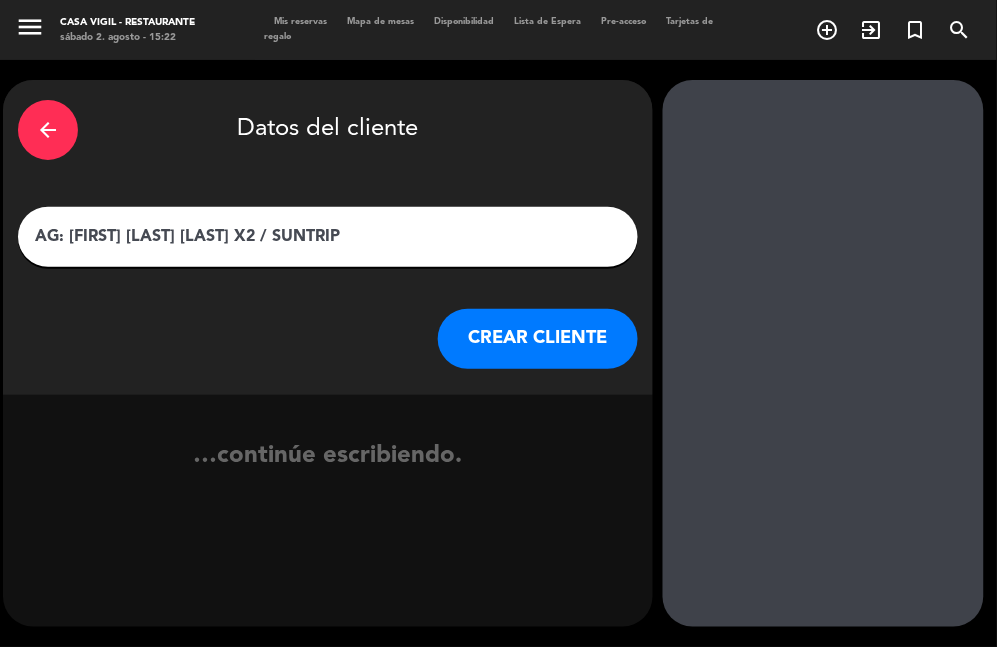 type on "AG: [FIRST] [LAST] [LAST] X2 / SUNTRIP" 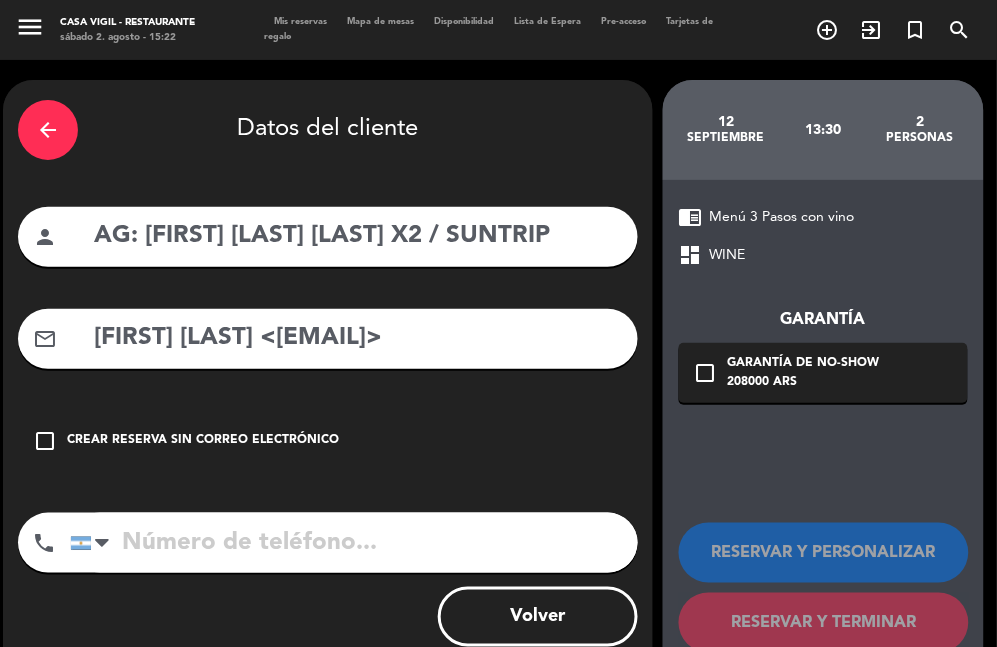 click on "mail_outline [FIRST] [LAST] <[EMAIL]>" at bounding box center (328, 339) 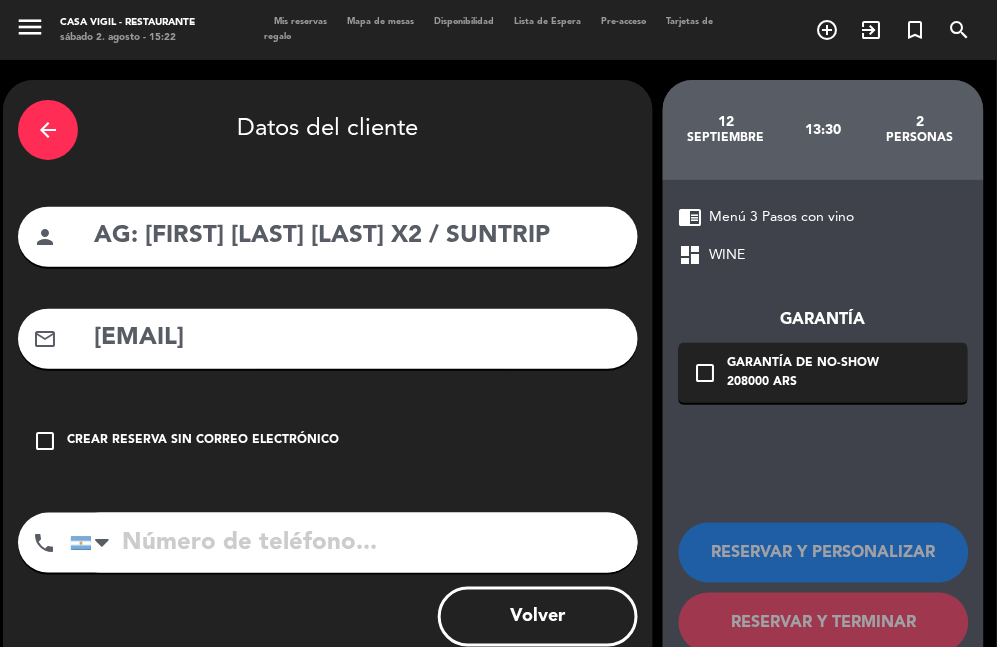 click on "[EMAIL]" at bounding box center [357, 338] 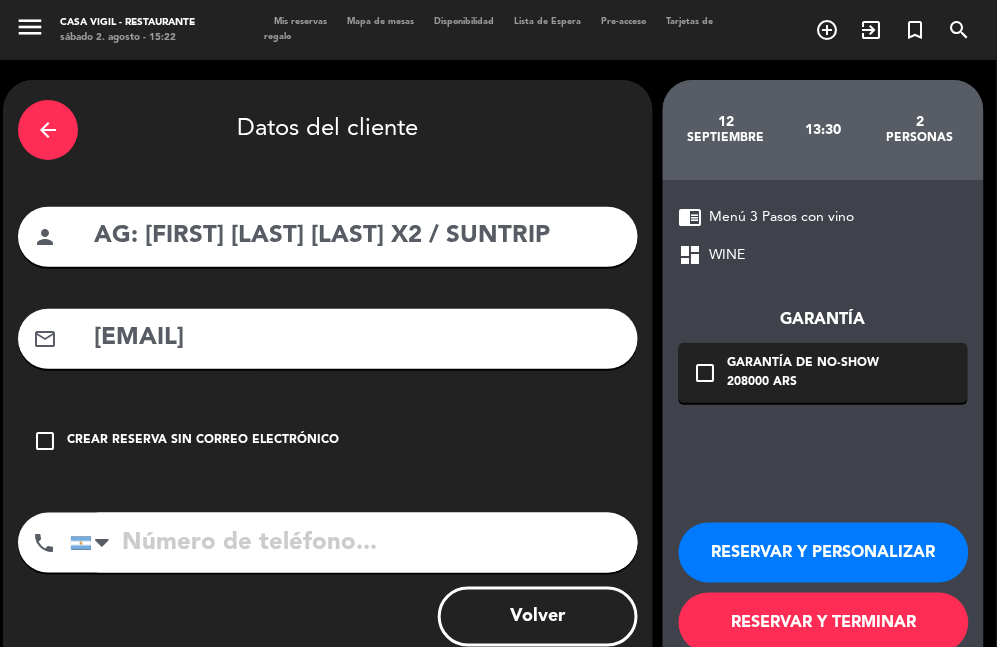 type on "[EMAIL]" 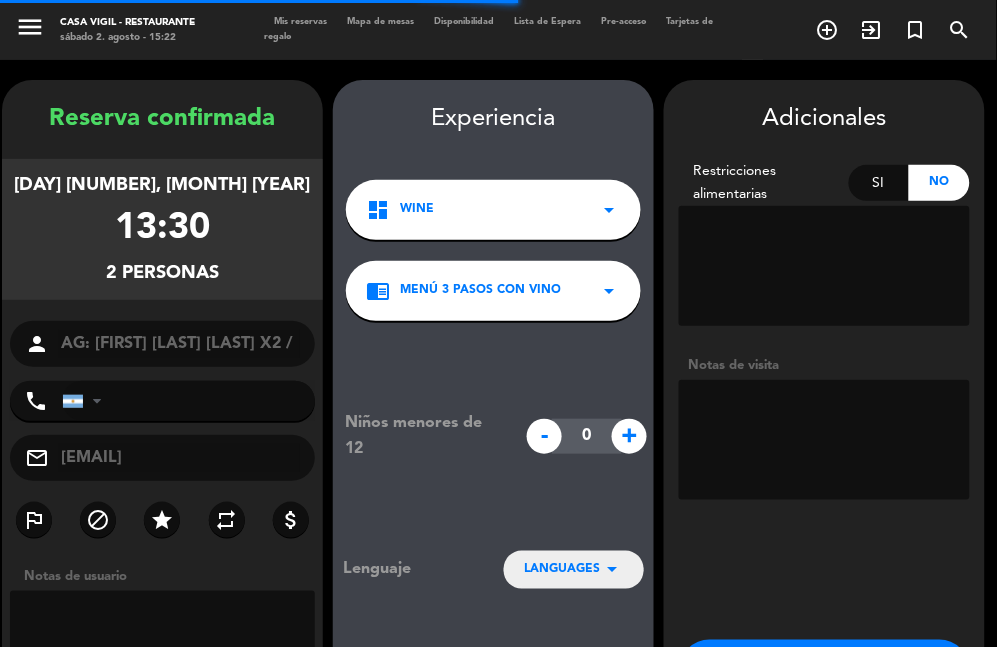 scroll, scrollTop: 80, scrollLeft: 0, axis: vertical 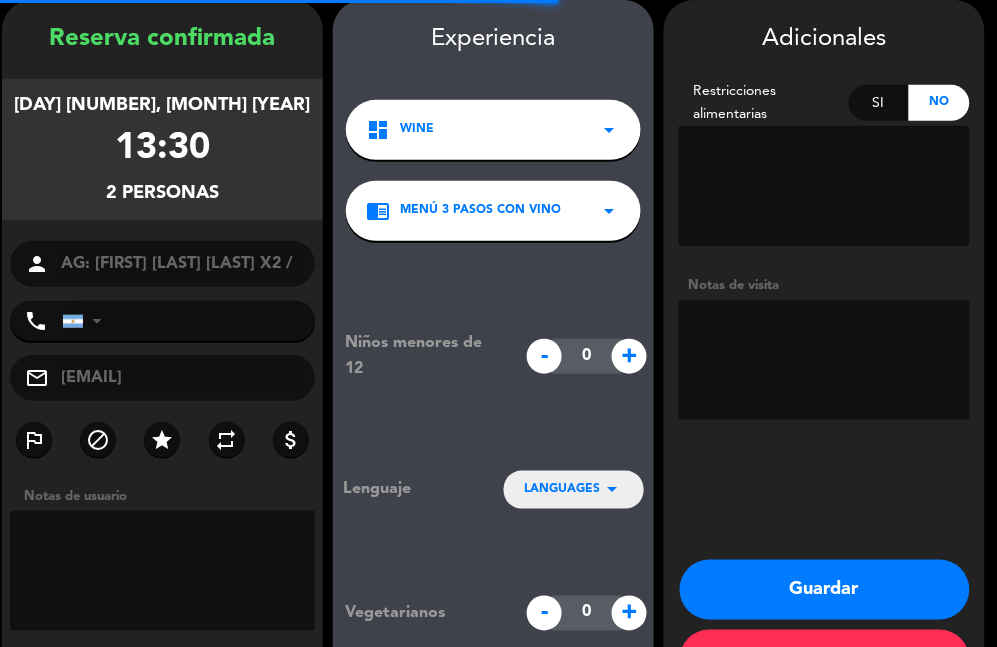 click at bounding box center [824, 360] 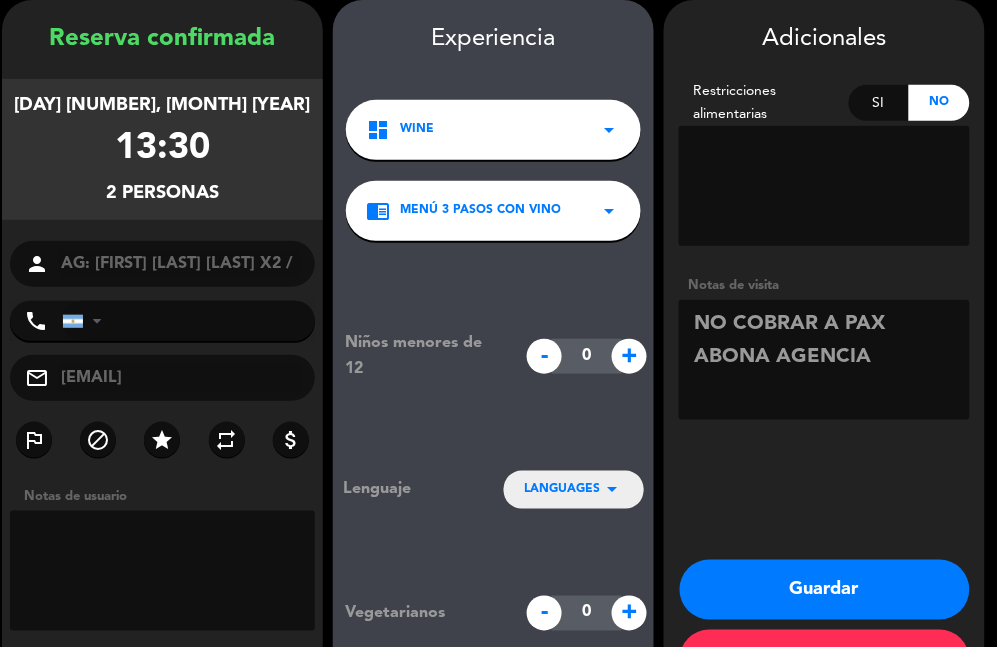 type on "NO COBRAR A PAX ABONA AGENCIA" 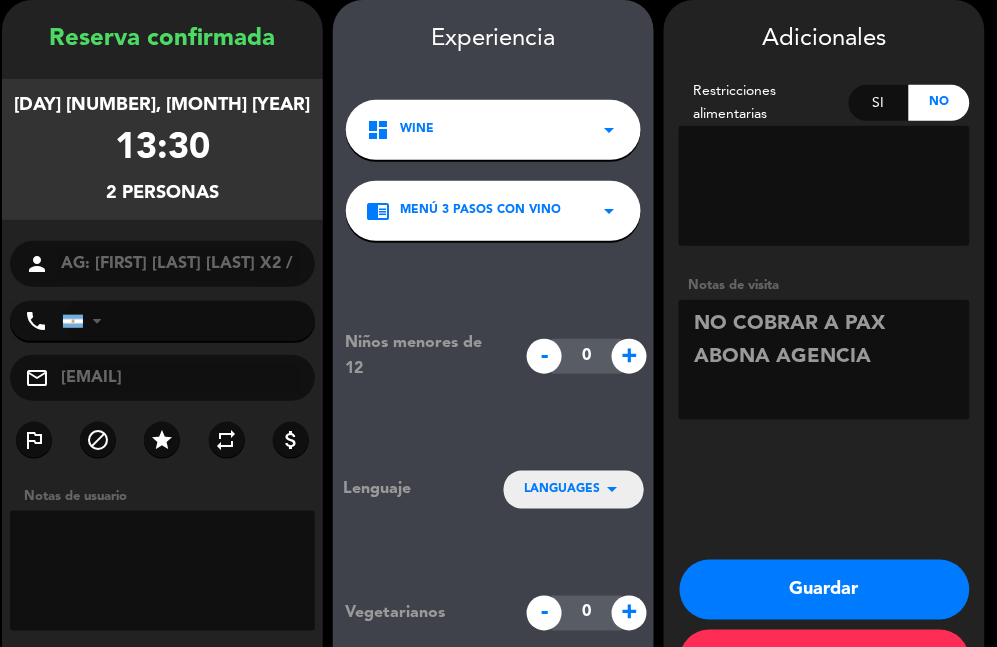 click on "arrow_drop_down" at bounding box center (612, 489) 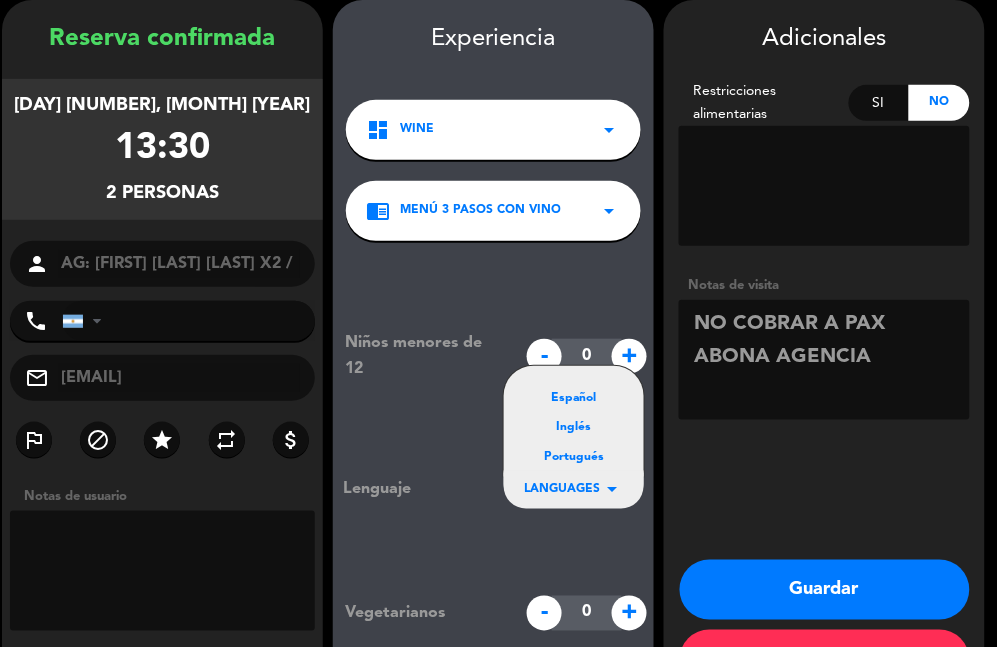 click on "Portugués" at bounding box center [574, 458] 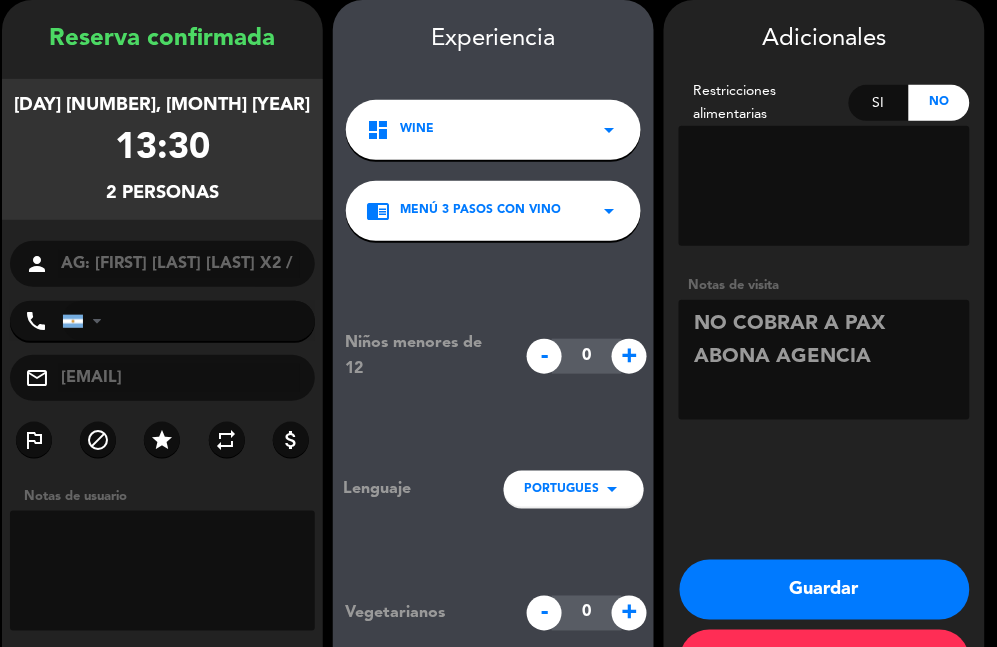 click on "Guardar" at bounding box center (825, 590) 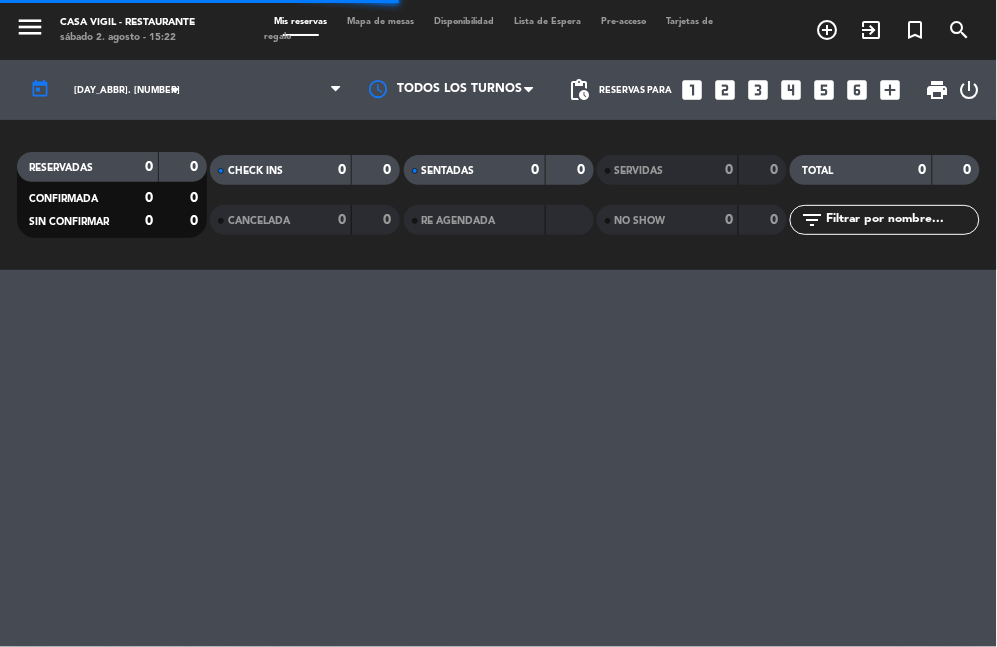 scroll, scrollTop: 0, scrollLeft: 0, axis: both 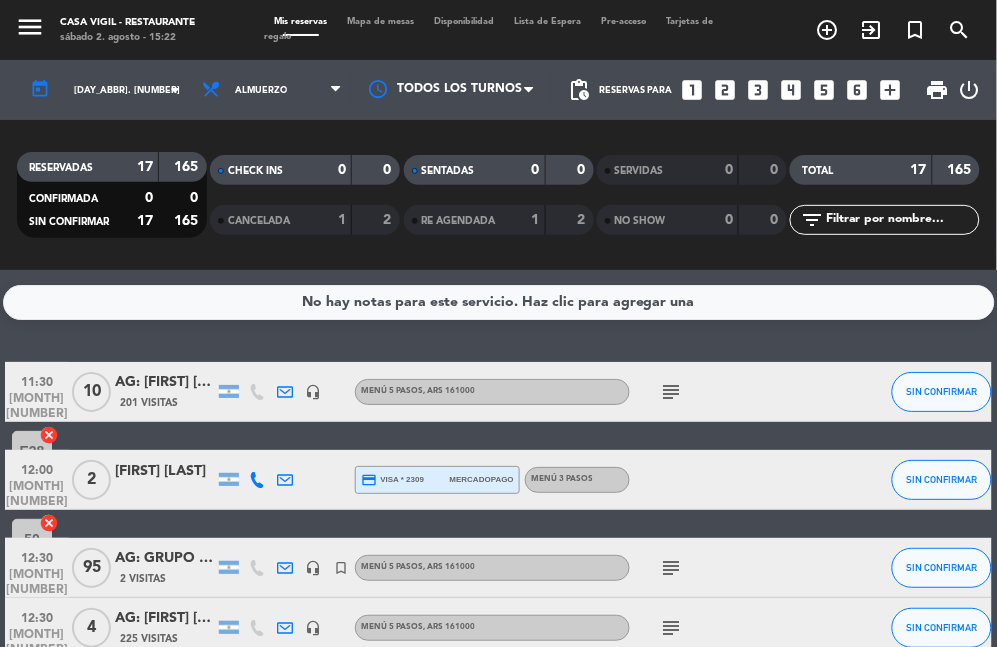 click on "No hay notas para este servicio. Haz clic para agregar una [TIME] [MONTH] [NUMBER] [NUMBER] AG: [FIRST] [LAST] [LAST] X10/ SUNTRIP 201 Visitas headset_mic Menú 5 Pasos , ARS [PRICE] subject SIN CONFIRMAR E28 cancel [TIME] [MONTH] [NUMBER] [NUMBER] [FIRST] [LAST] credit_card [CARD_TYPE] * [LAST_4_DIGITS] mercadopago Menú 3 Pasos SIN CONFIRMAR 50 cancel [TIME] [MONTH] [NUMBER] [NUMBER] [NUMBER] AG: [GROUP] X95/ AYMARA 2 Visitas headset_mic turned_in_not Menú 5 Pasos , ARS [PRICE] subject SIN CONFIRMAR border_all [TIME] [MONTH] [NUMBER] [NUMBER] [NUMBER] AG: [FIRST] [LAST] [LAST] X 4 / SUNTRIP 225 Visitas headset_mic Menú 5 Pasos , ARS [PRICE] subject SIN CONFIRMAR 51 cancel [TIME] [MONTH] [NUMBER] [NUMBER] [NUMBER] AG: [FIRST] [LAST] [LAST] x4 / SUNTRIP 210 Visitas headset_mic Menú 5 Pasos , ARS [PRICE] subject SIN CONFIRMAR E22 cancel [TIME] [MONTH] [NUMBER] [NUMBER] [NUMBER] AG: [FIRST] [LAST] [LAST] X 2 / DISTINTOS 386 Visitas headset_mic Menú 3 Pasos con vino , ARS [PRICE] subject SIN CONFIRMAR 4 cancel [TIME] [MONTH] [NUMBER]" 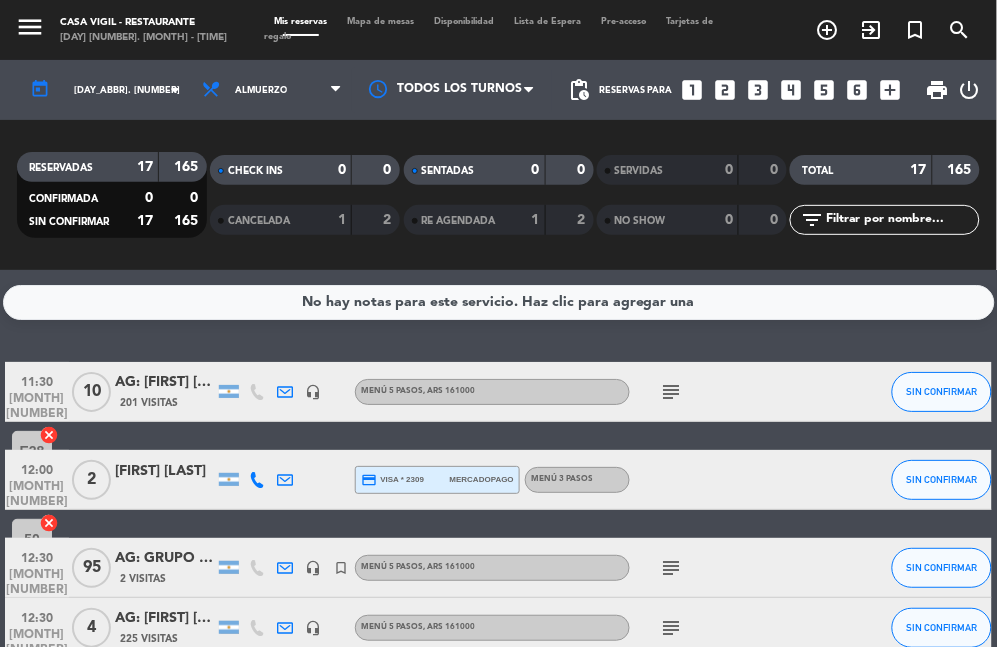 click on "looks_two" at bounding box center (726, 90) 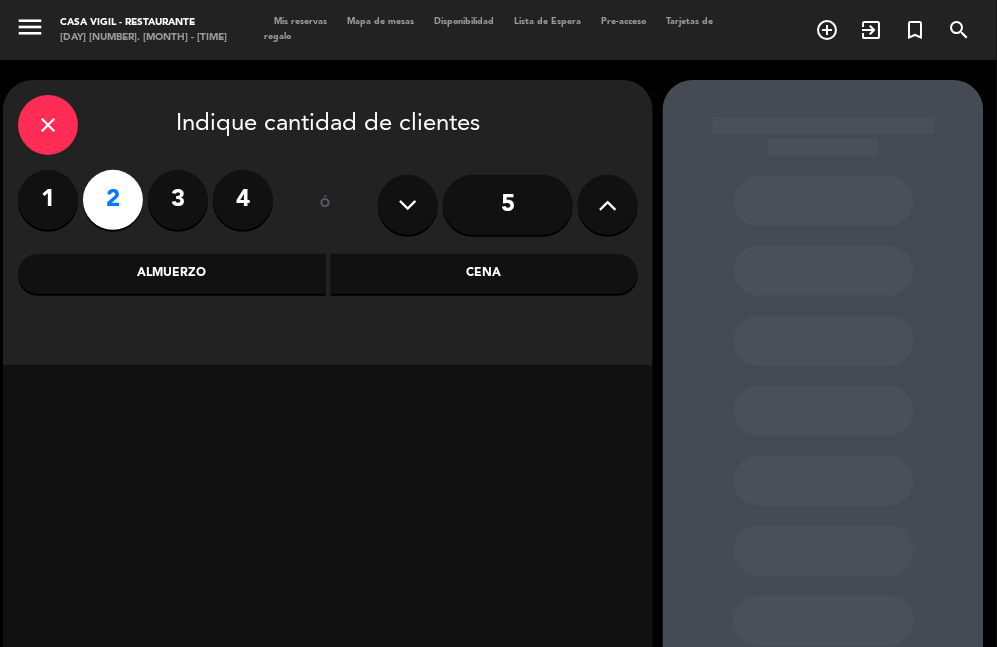 click on "Almuerzo" at bounding box center [172, 274] 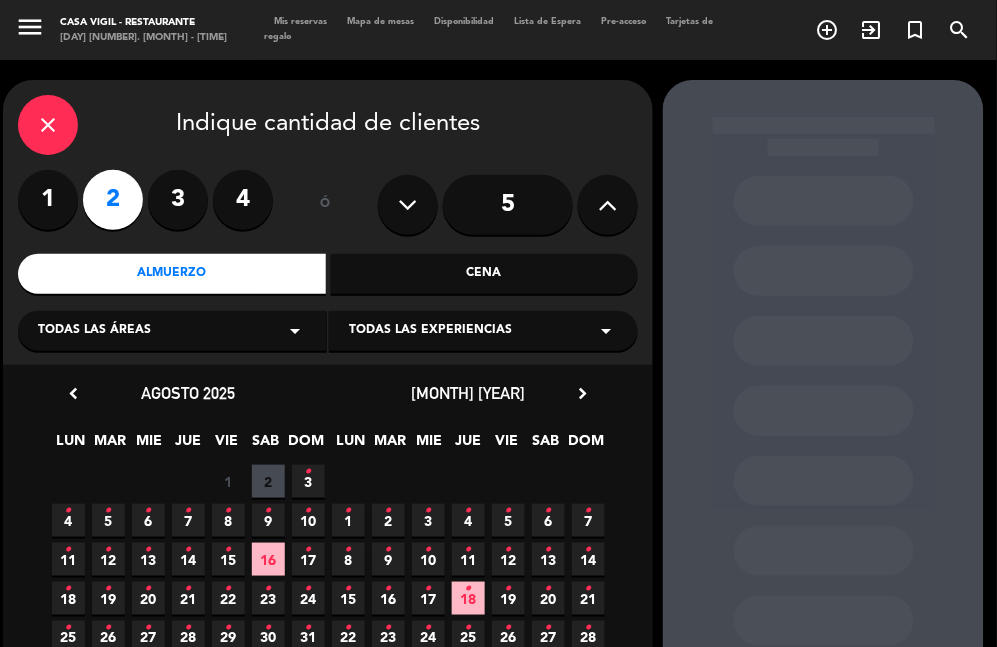 click on "Todas las experiencias" at bounding box center (430, 331) 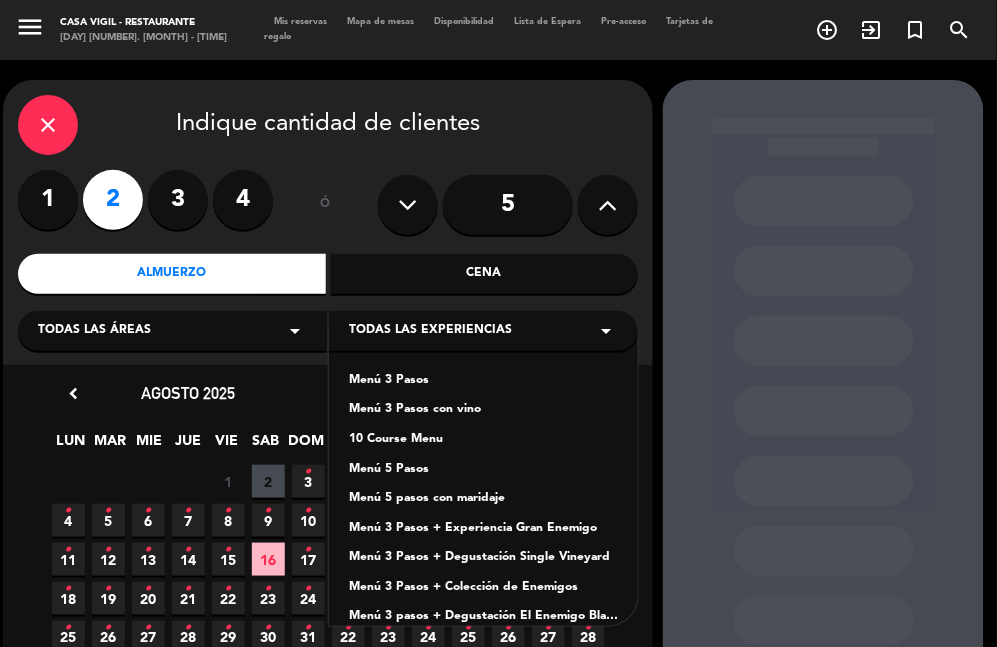 click on "Menú 3 Pasos con vino" at bounding box center (483, 410) 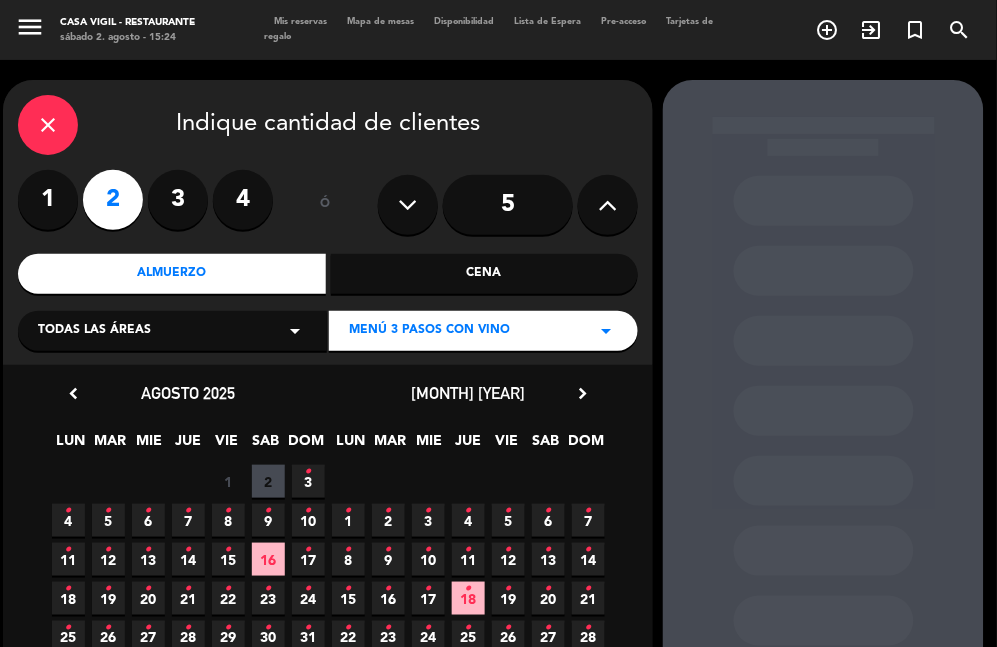click on "chevron_right" at bounding box center [582, 393] 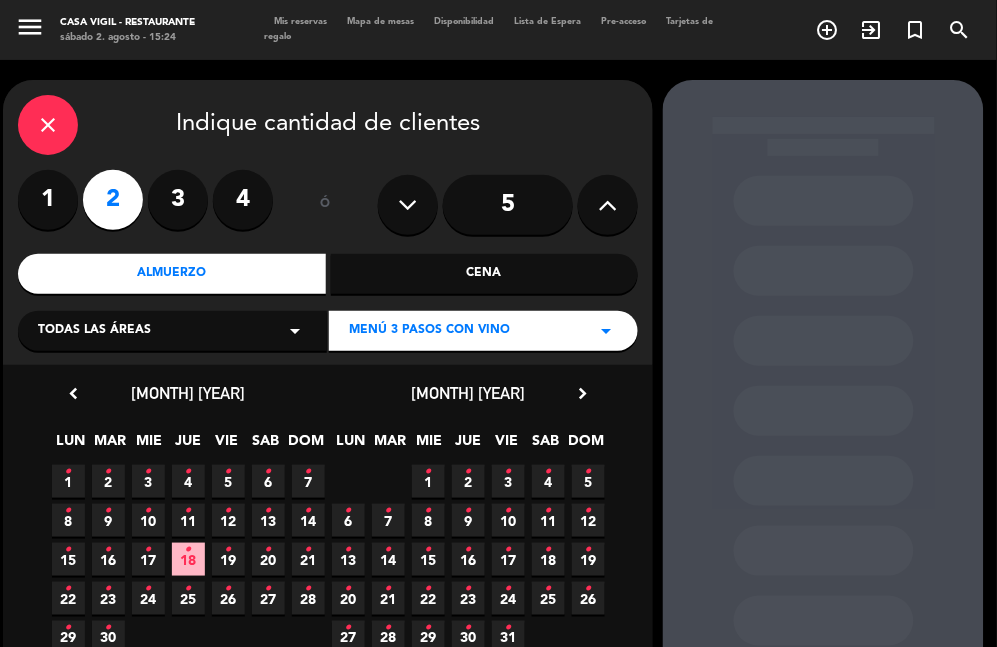 click on "21  •" at bounding box center [388, 598] 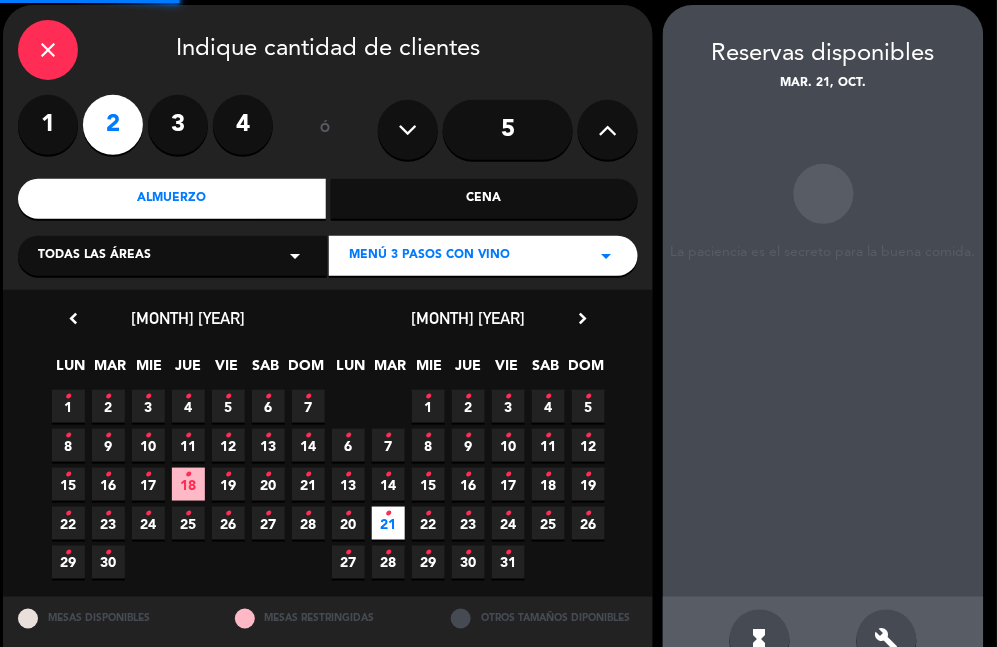 scroll, scrollTop: 80, scrollLeft: 0, axis: vertical 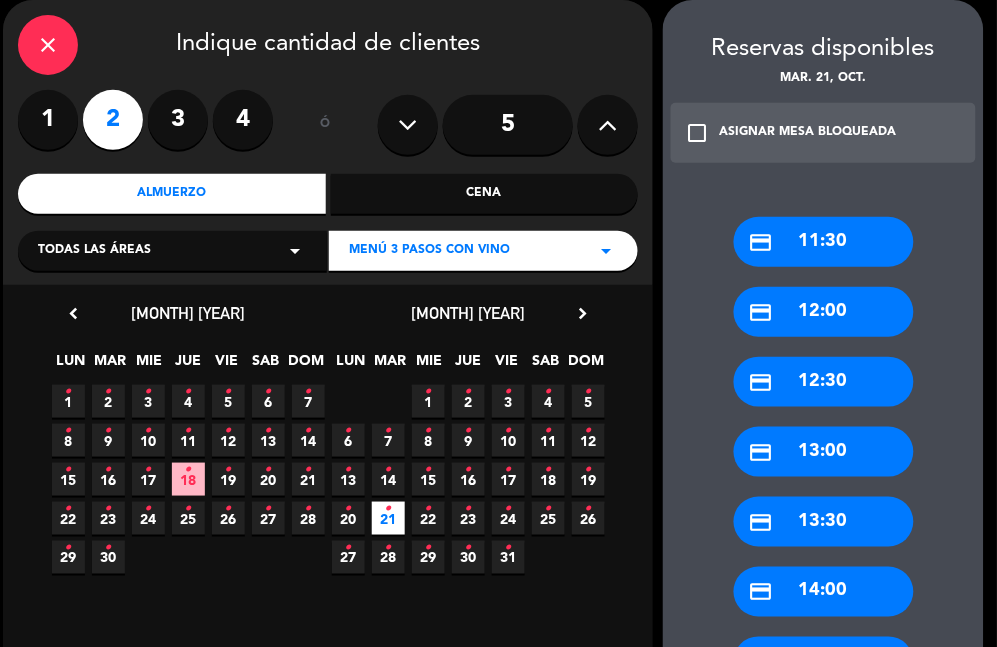 drag, startPoint x: 855, startPoint y: 523, endPoint x: 850, endPoint y: 513, distance: 11.18034 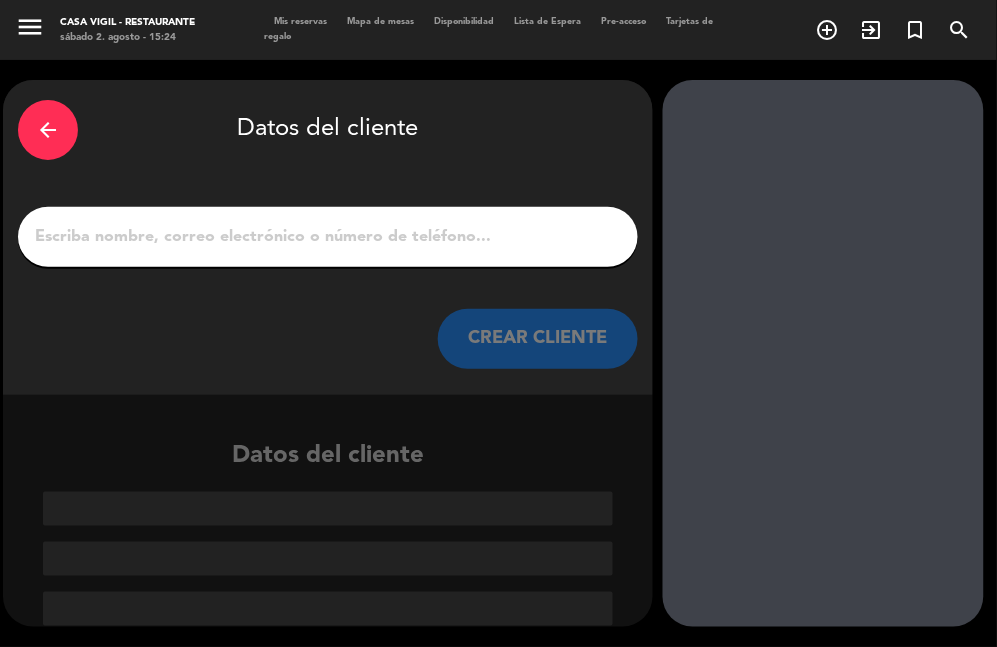 scroll, scrollTop: 0, scrollLeft: 0, axis: both 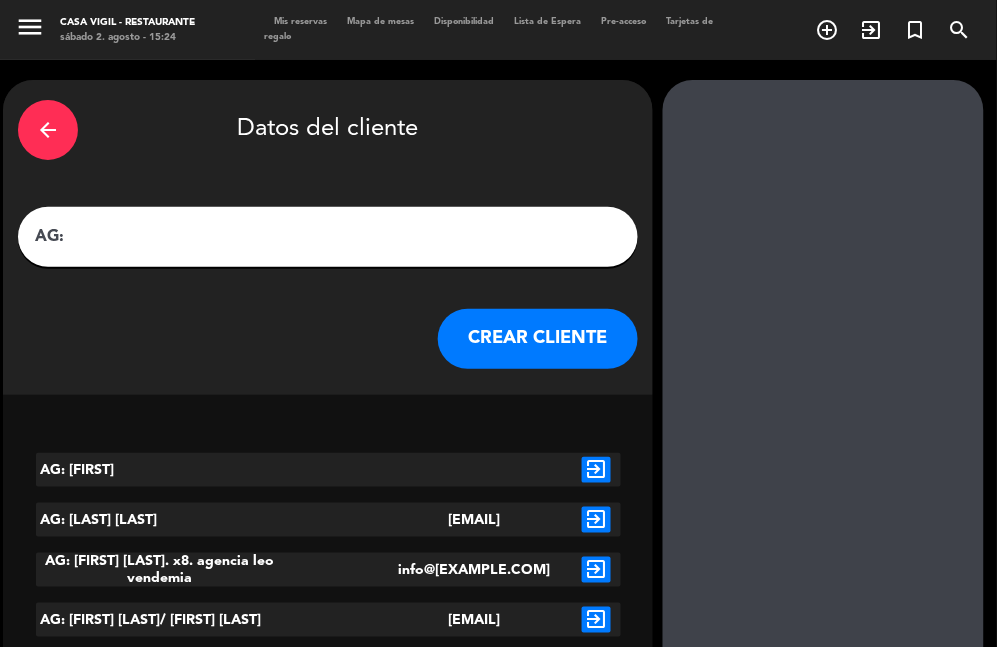 click on "AG:" at bounding box center [328, 237] 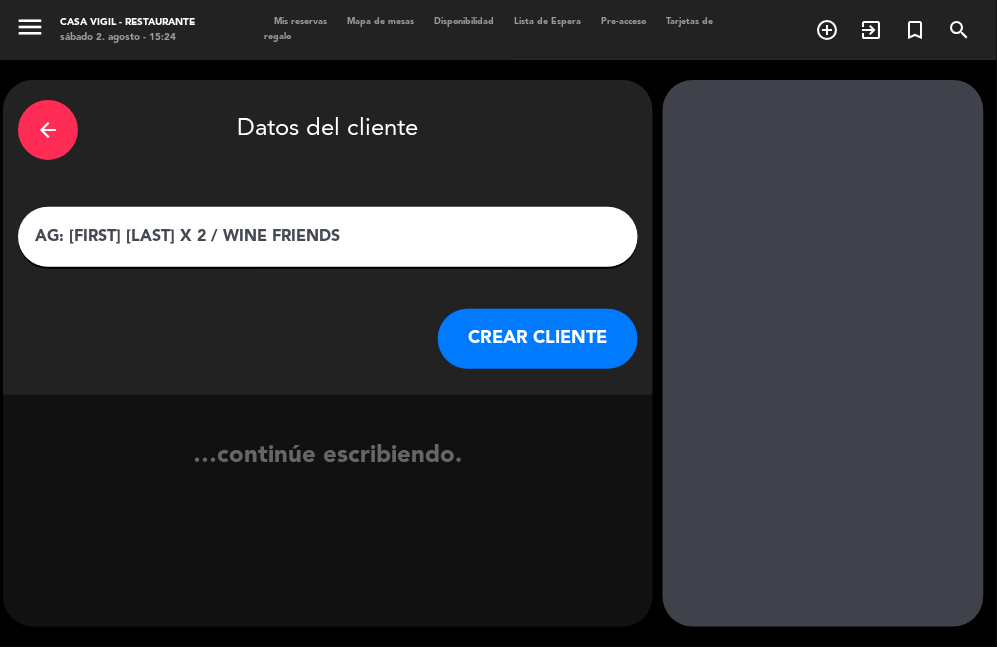 type on "AG: [FIRST] [LAST] X 2 / WINE FRIENDS" 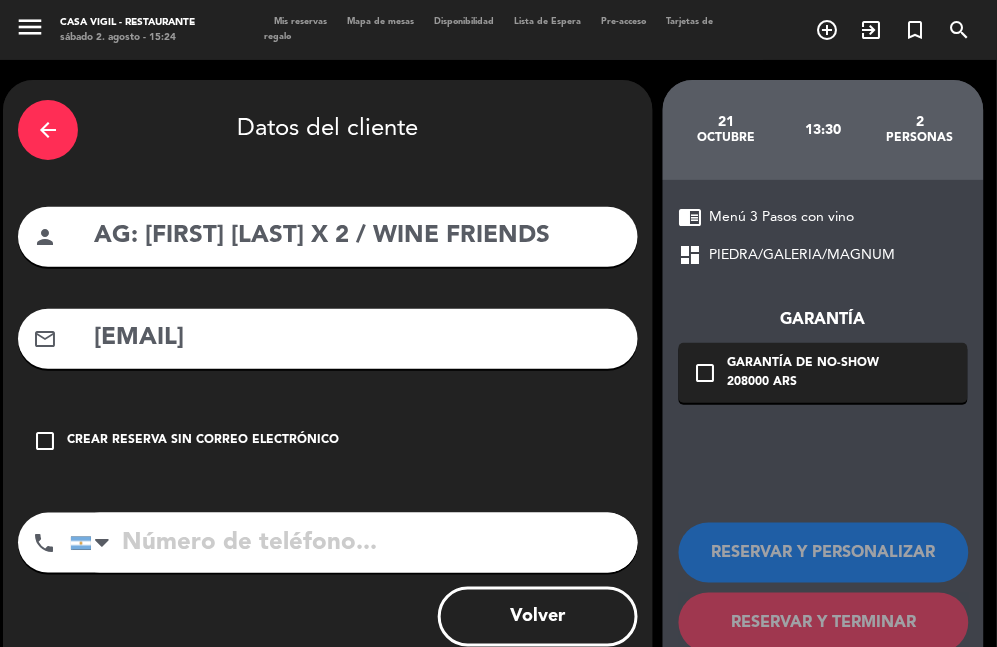 drag, startPoint x: 314, startPoint y: 370, endPoint x: 311, endPoint y: 354, distance: 16.27882 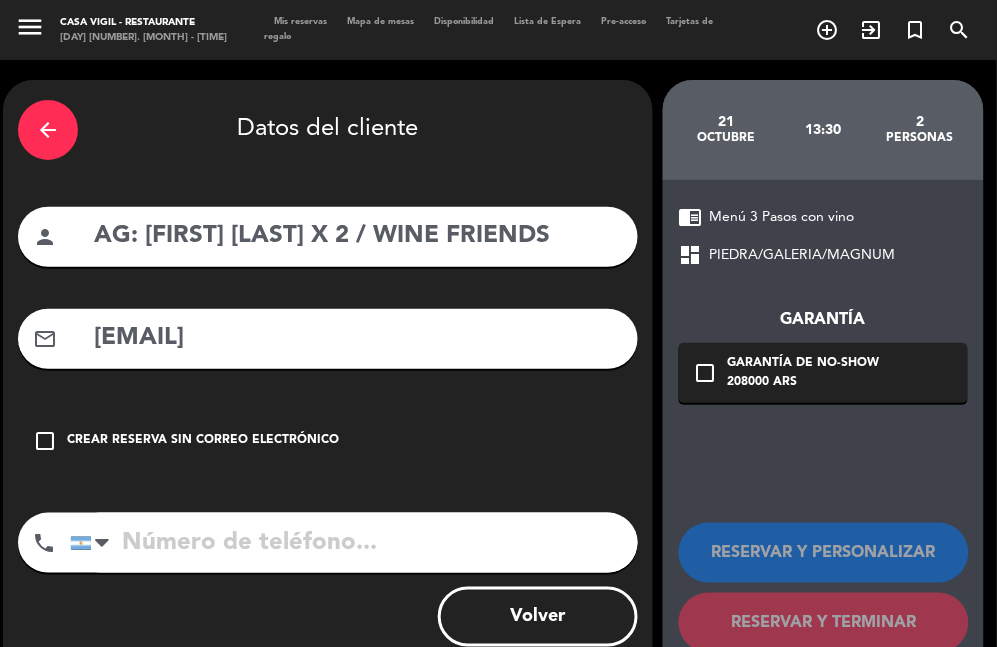 click on "[EMAIL]" at bounding box center (357, 338) 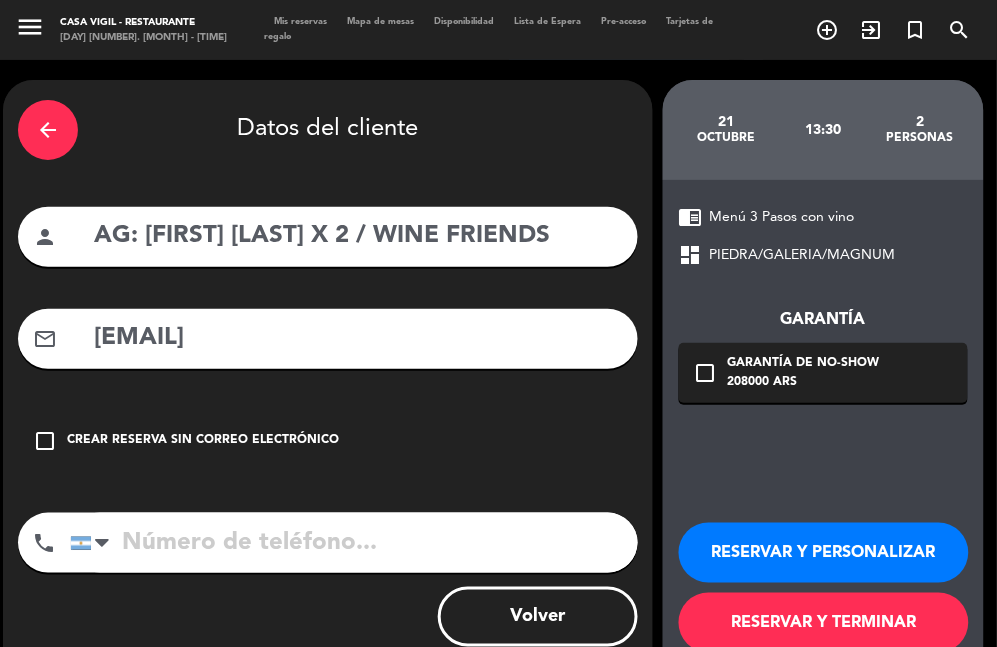 type on "[EMAIL]" 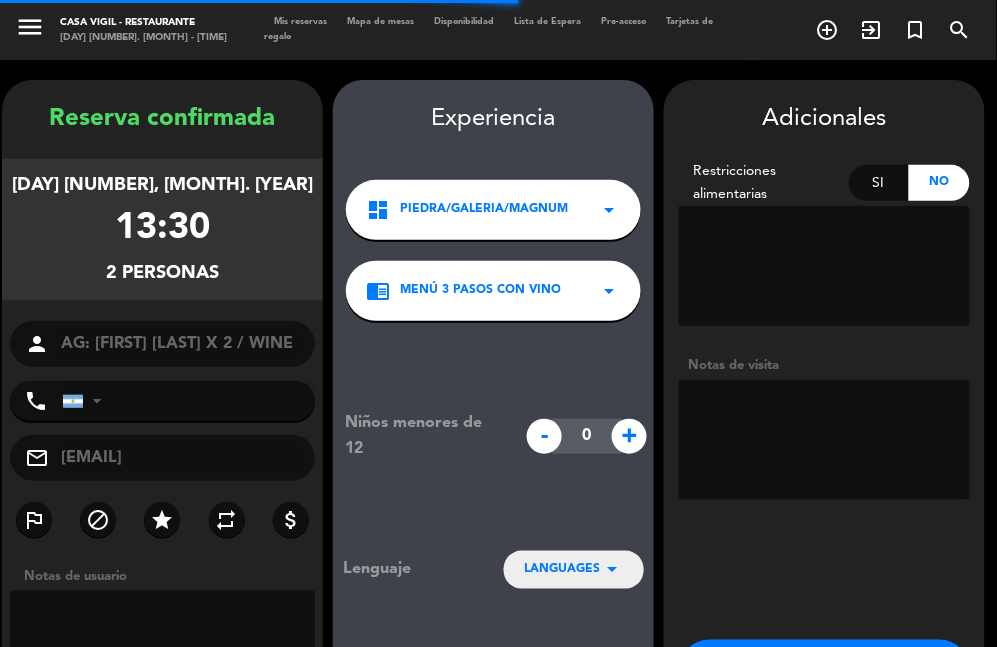 scroll, scrollTop: 80, scrollLeft: 0, axis: vertical 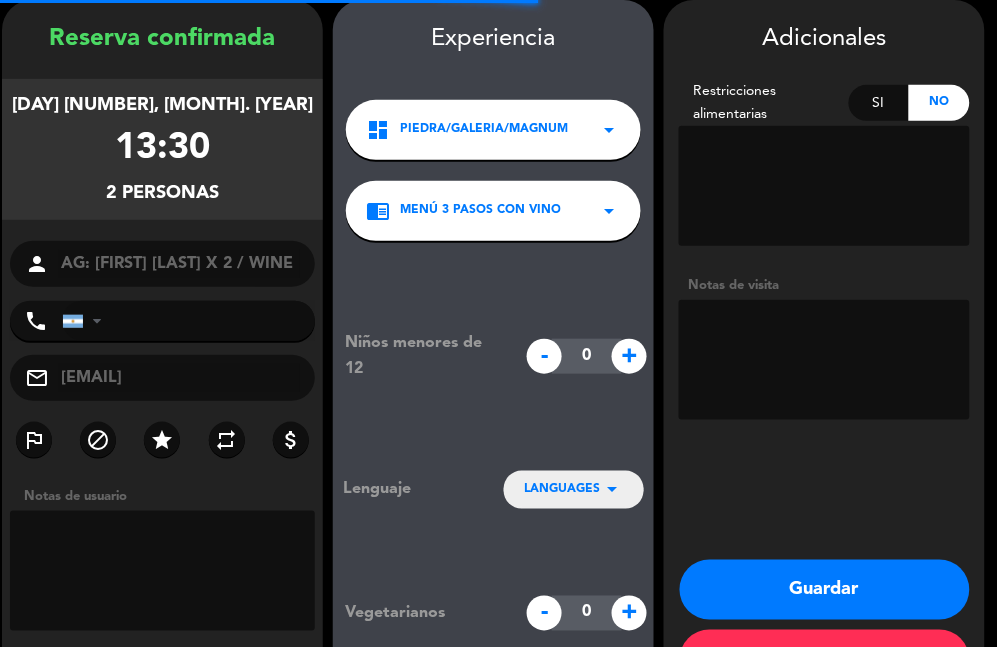 click at bounding box center [824, 360] 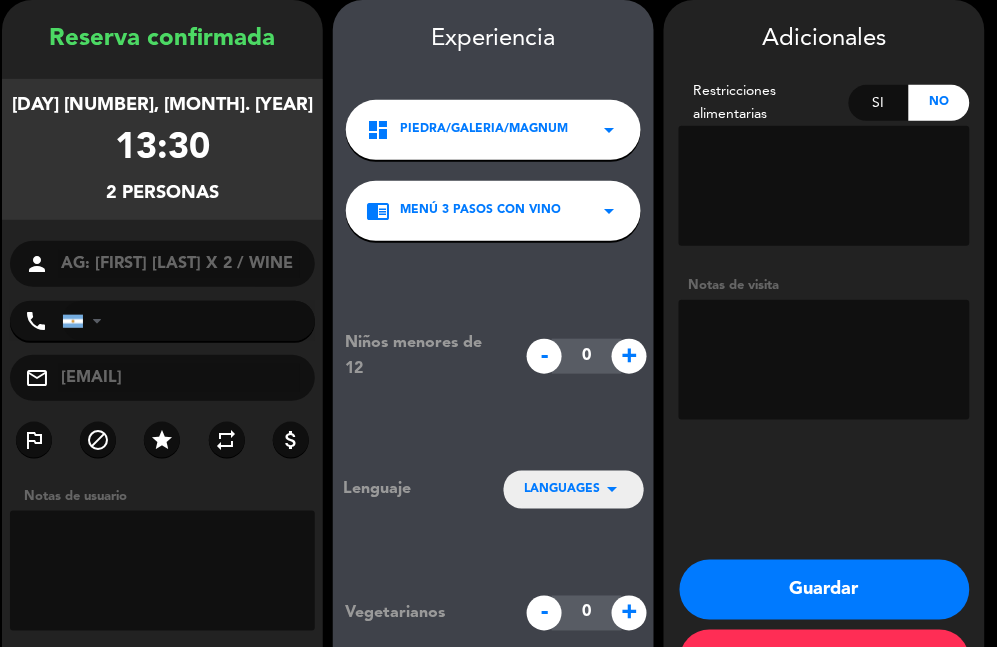 click at bounding box center [824, 360] 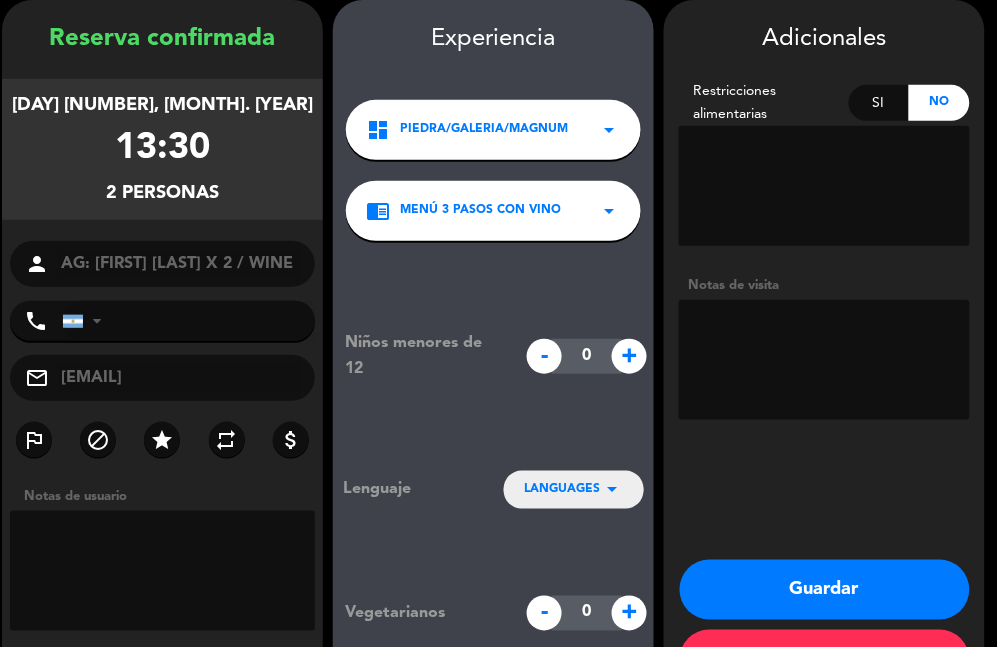 paste on "DE 3 PASOS+DEGUSTACIÓN 3 ENEMIGOS" 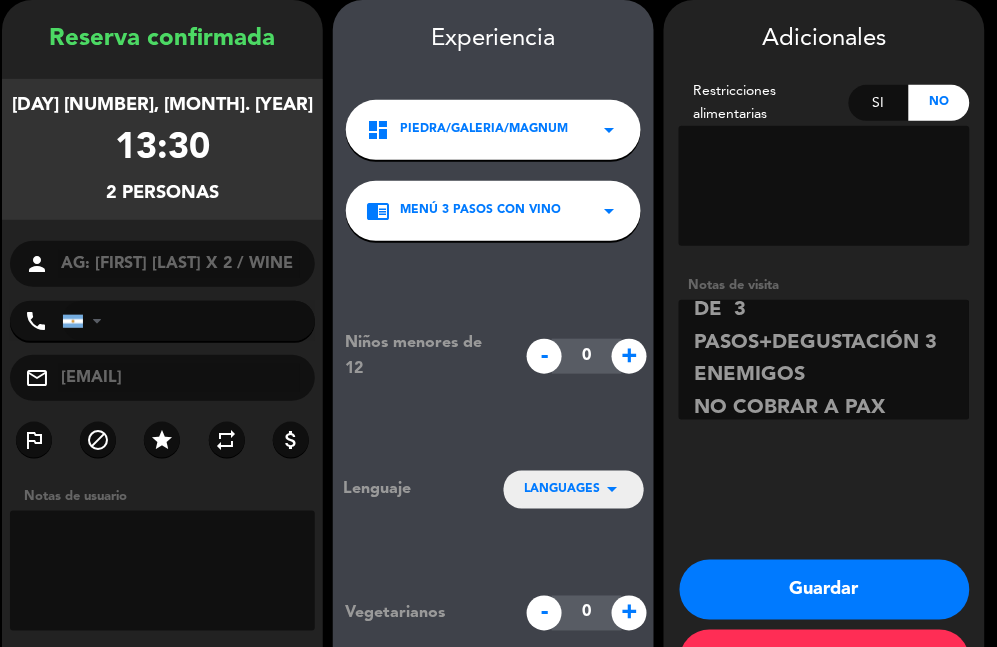 scroll, scrollTop: 47, scrollLeft: 0, axis: vertical 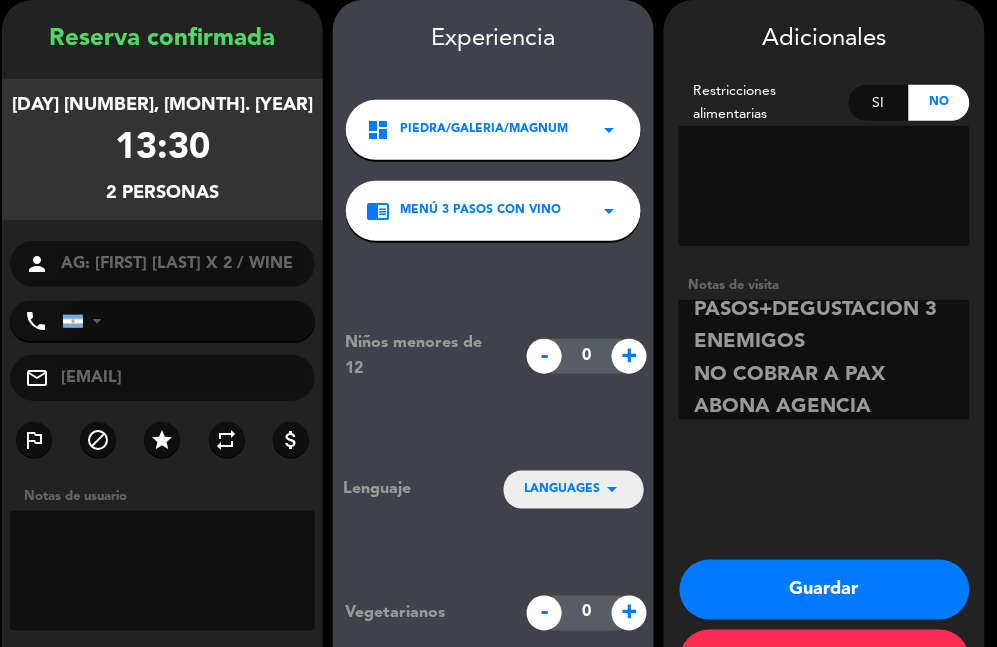 type on "DE 3 PASOS+DEGUSTACIÓN 3 ENEMIGOS
NO COBRAR A PAX ABONA AGENCIA" 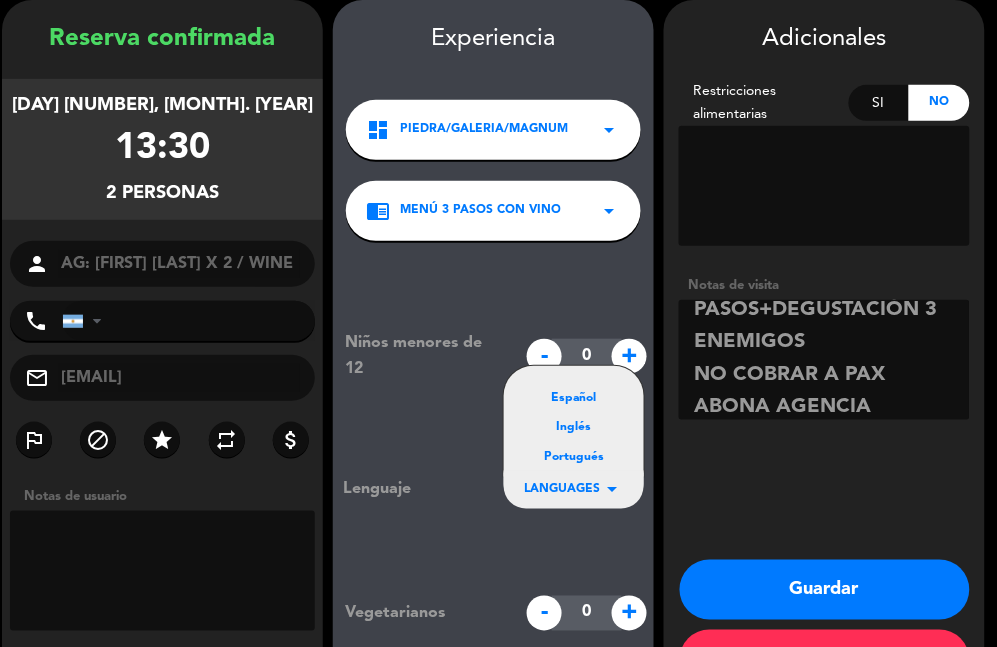 drag, startPoint x: 560, startPoint y: 472, endPoint x: 566, endPoint y: 460, distance: 13.416408 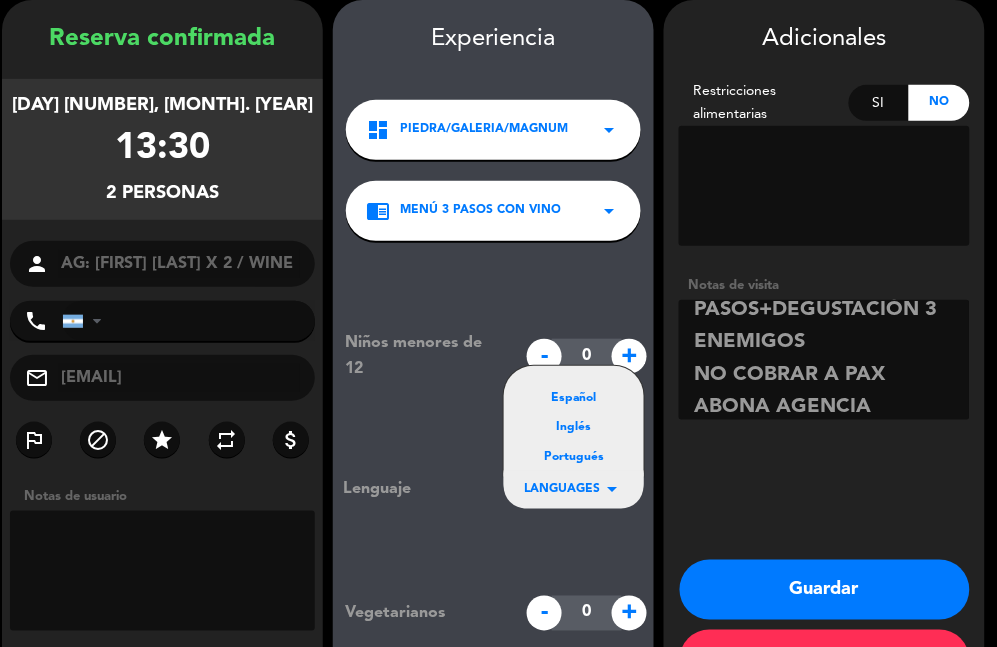 click on "Portugués" at bounding box center (574, 458) 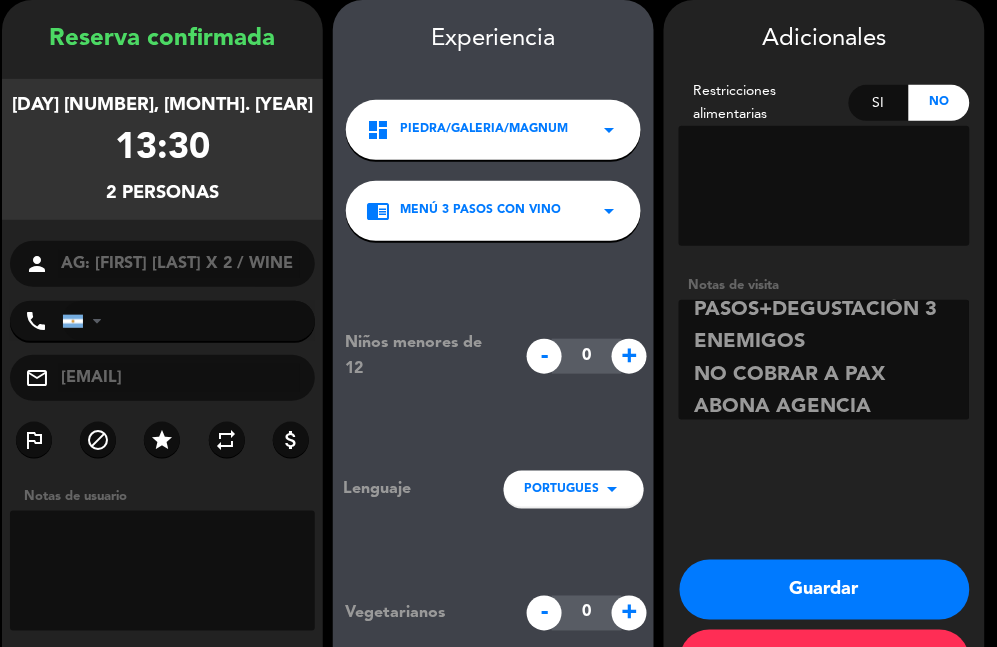 drag, startPoint x: 814, startPoint y: 593, endPoint x: 793, endPoint y: 568, distance: 32.649654 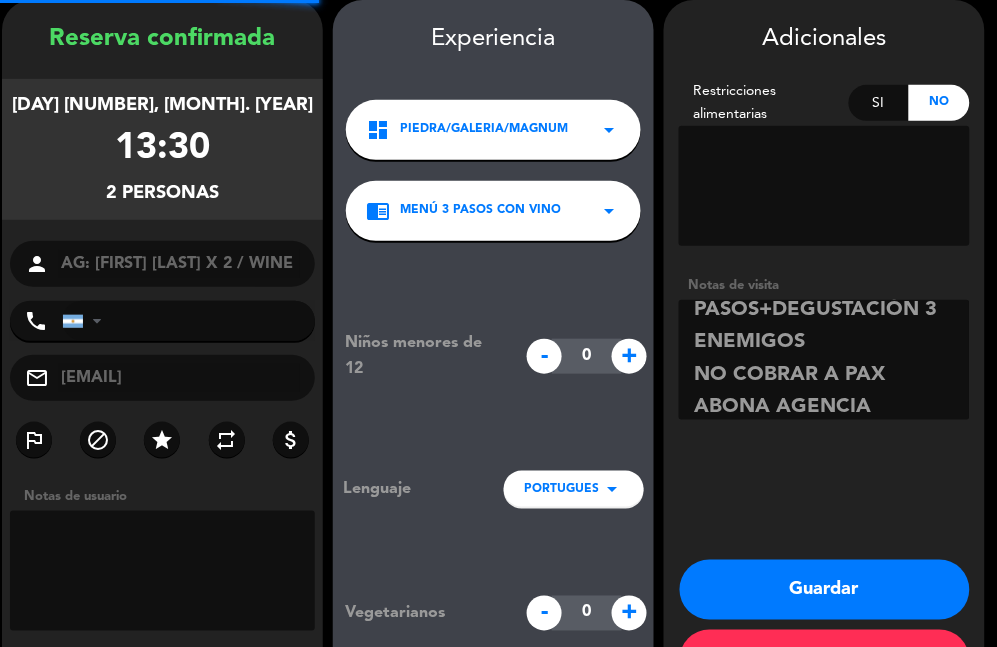 scroll, scrollTop: 0, scrollLeft: 0, axis: both 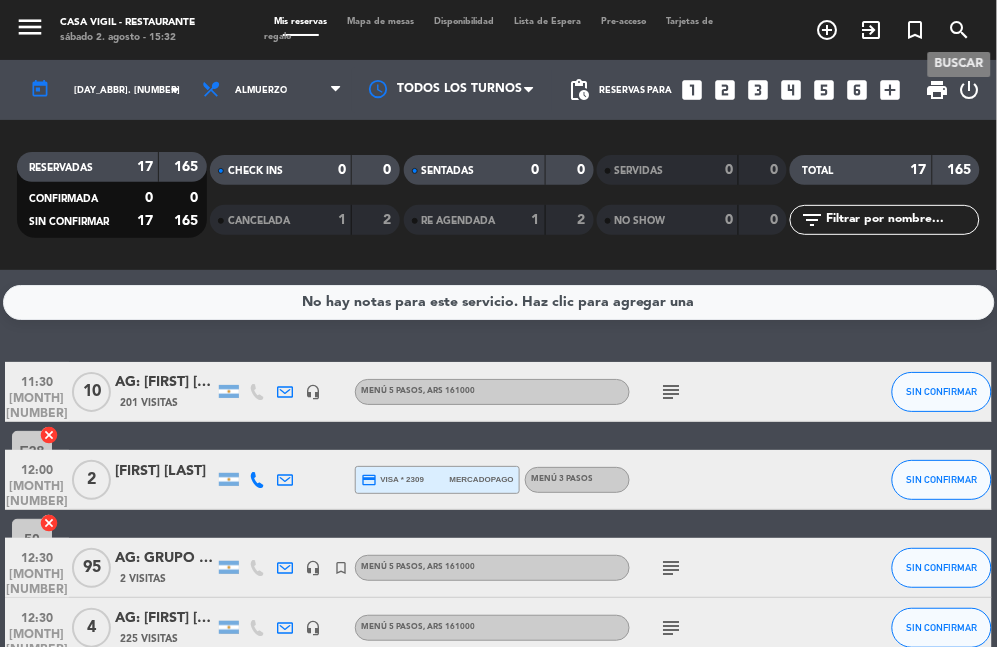 click on "search" at bounding box center (960, 30) 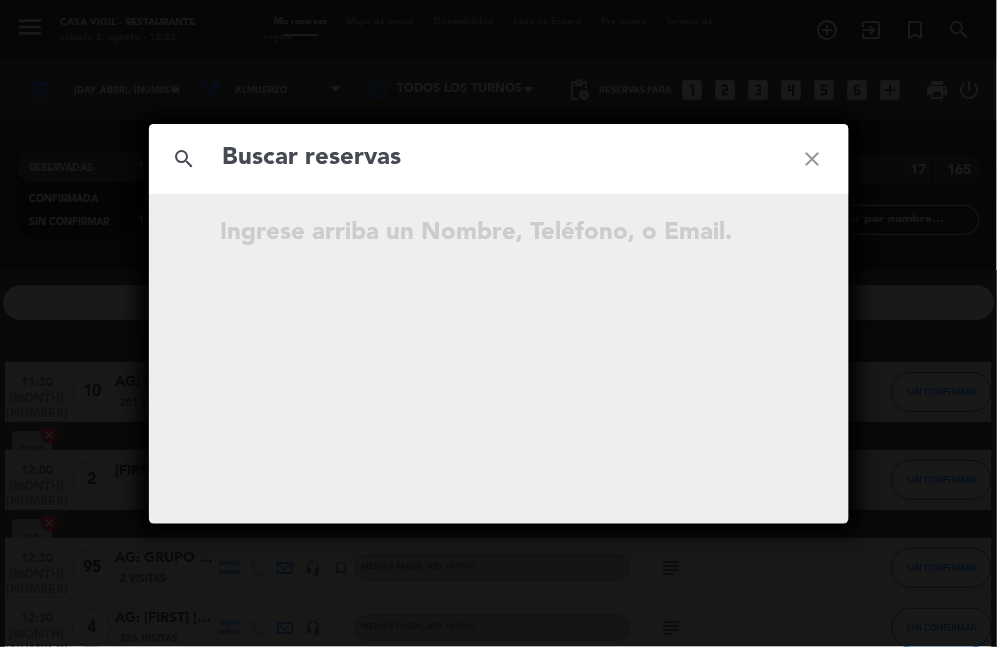 click 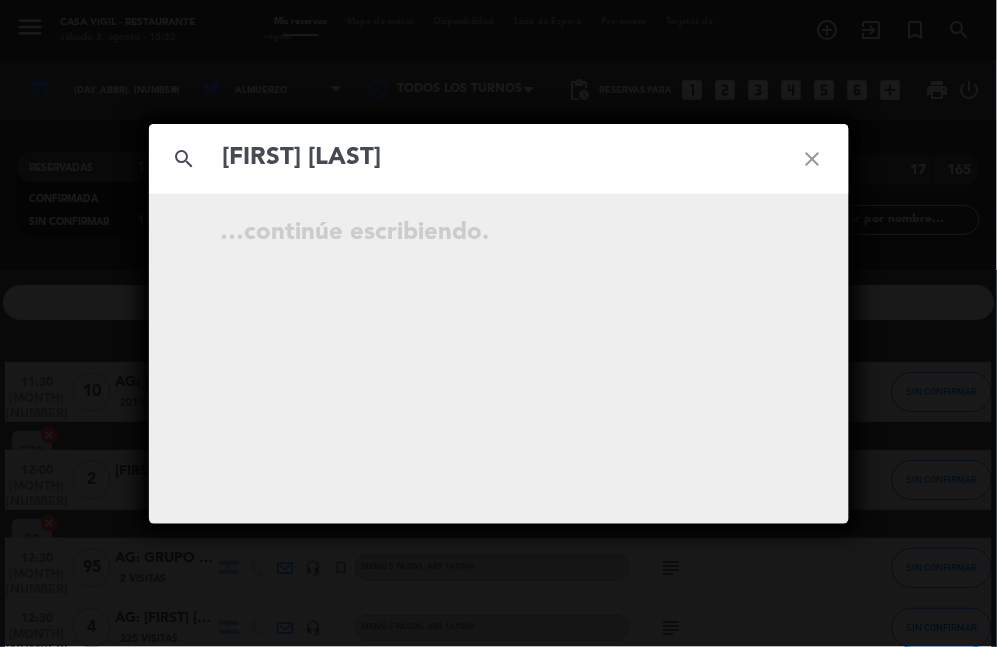 type on "[FIRST] [LAST]" 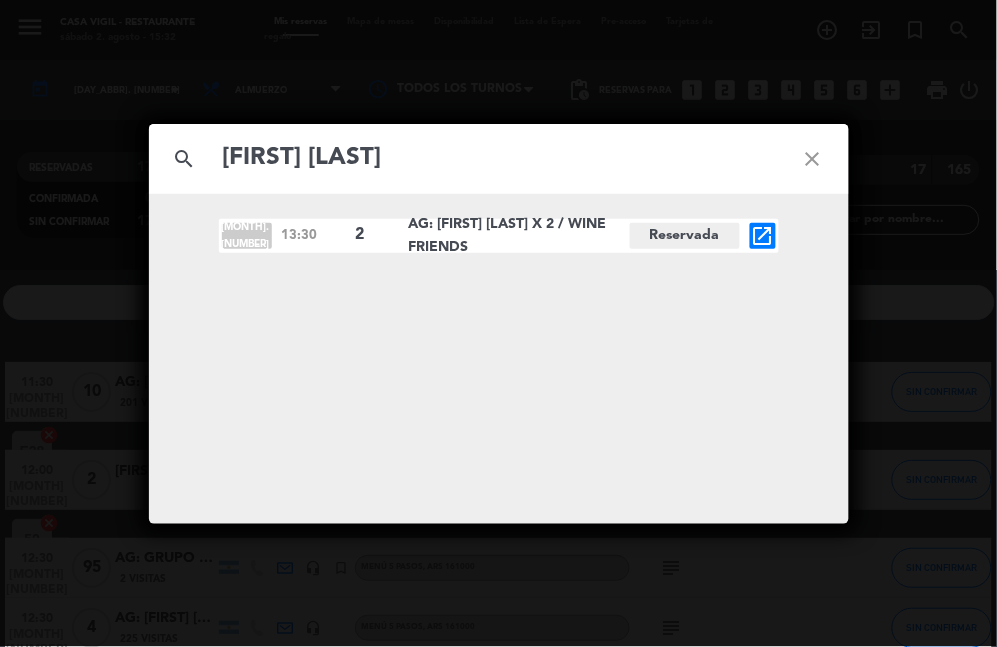 click on "close" 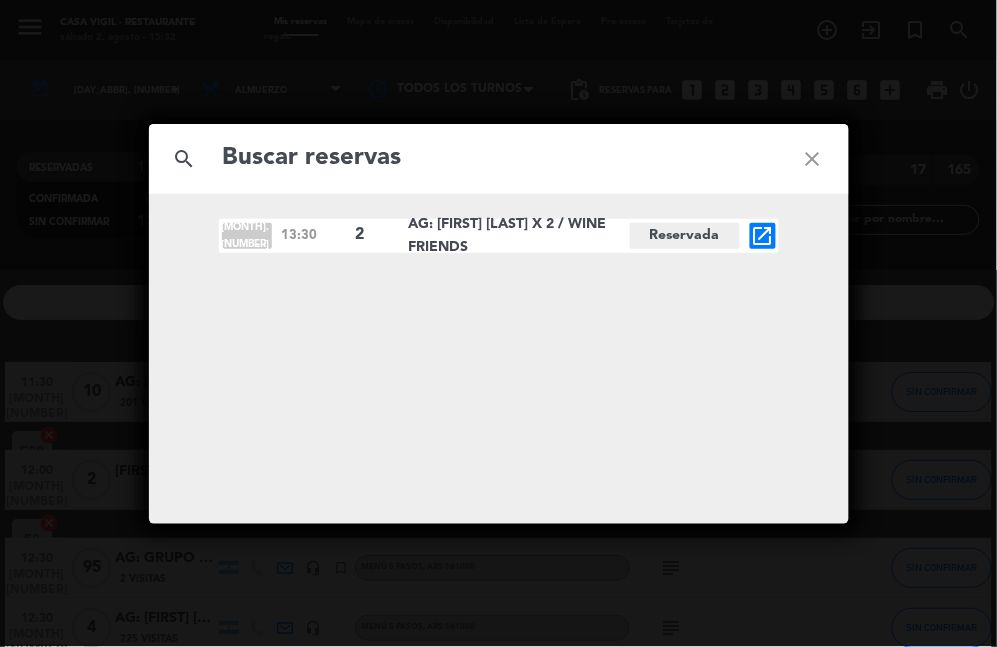 click on "close" 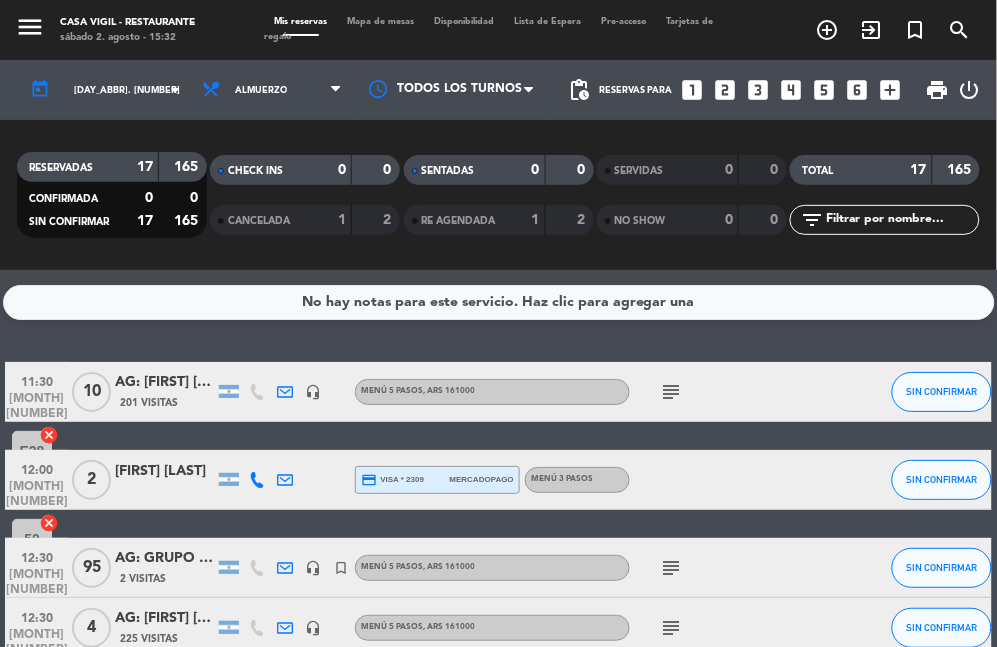 click on "looks_two" at bounding box center [726, 90] 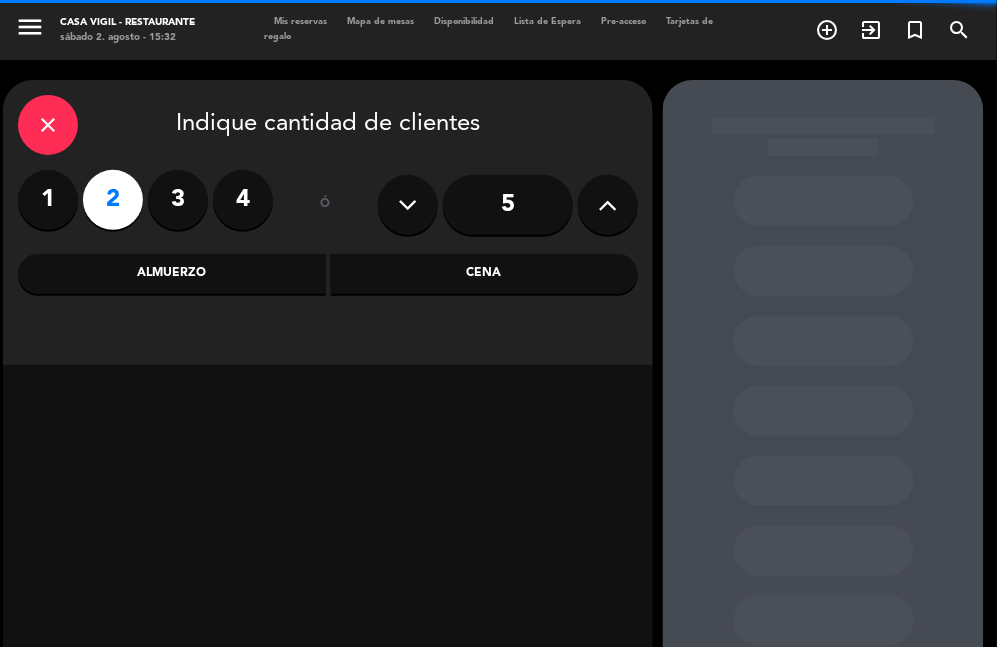 click on "Almuerzo" at bounding box center [172, 274] 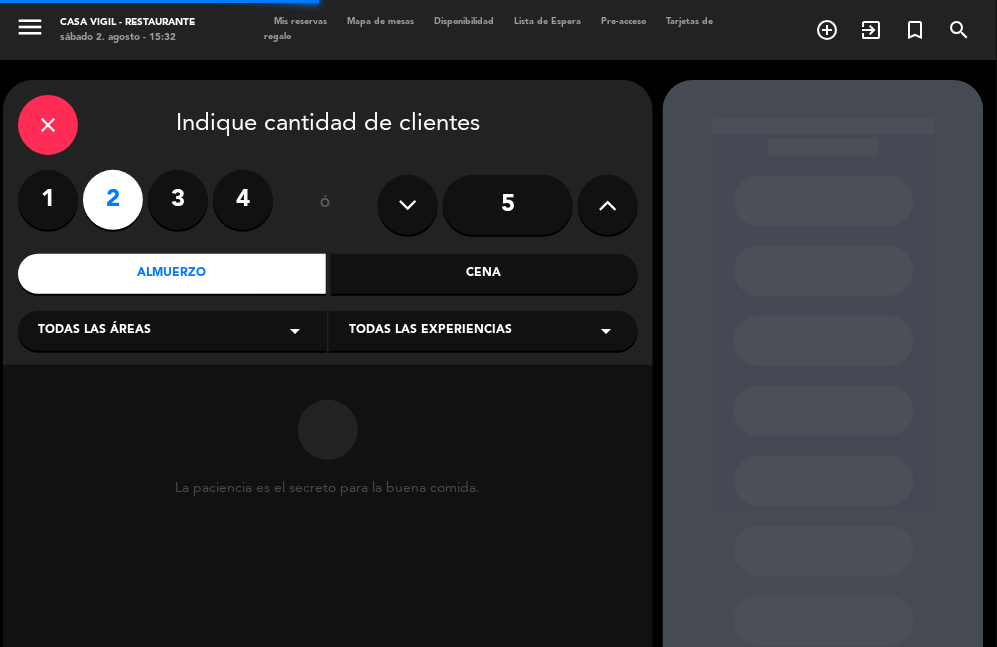 click on "Todas las experiencias   arrow_drop_down" at bounding box center [483, 331] 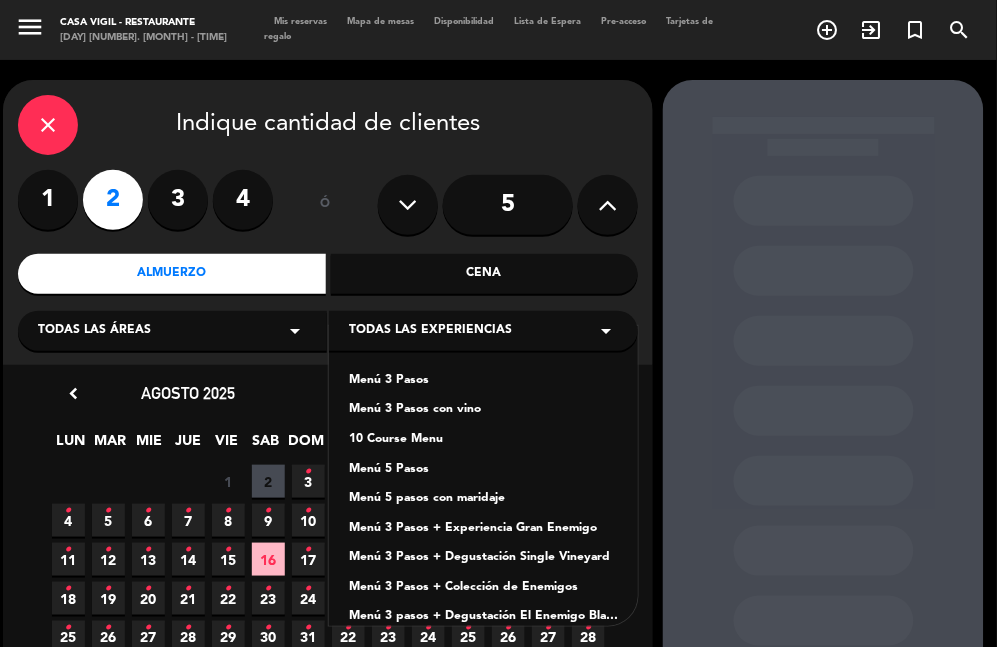 click on "Menú 3 Pasos con vino" at bounding box center [483, 410] 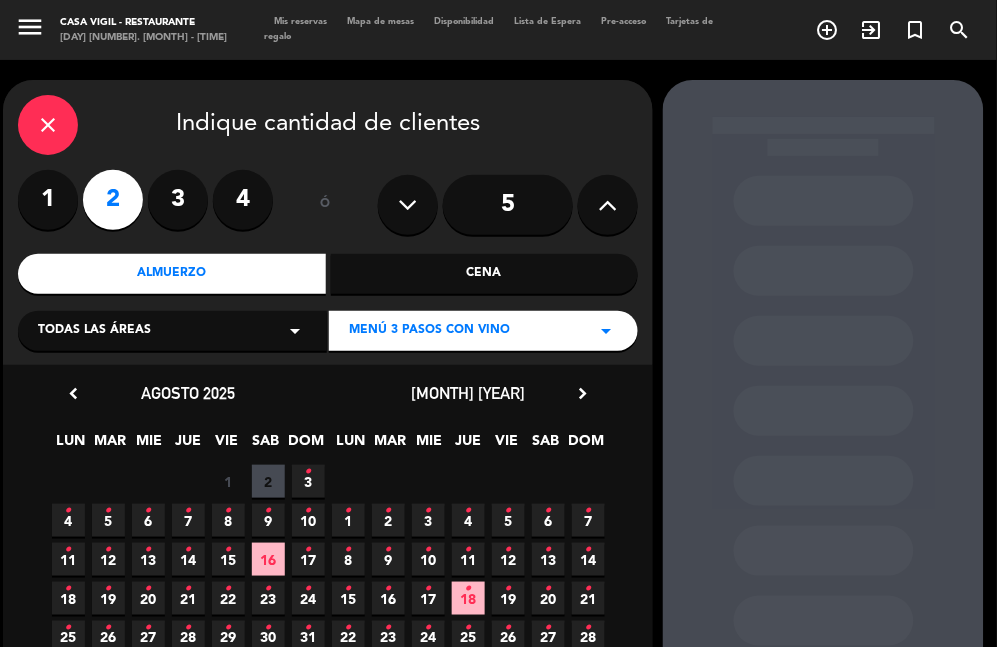 click on "•" at bounding box center (108, 550) 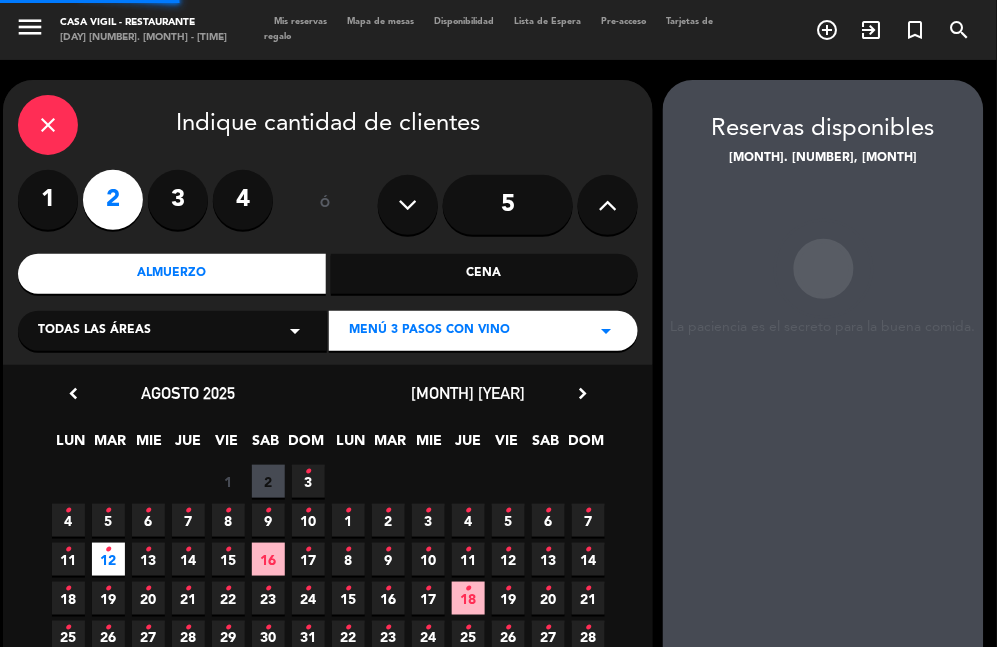 scroll, scrollTop: 80, scrollLeft: 0, axis: vertical 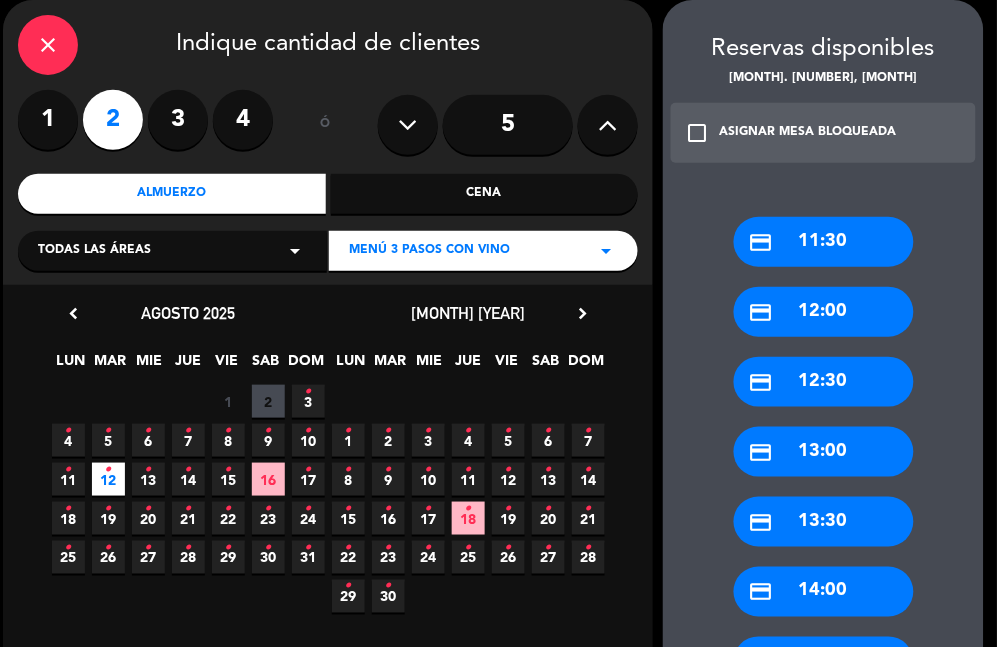 click on "credit_card  [TIME]" at bounding box center [824, 522] 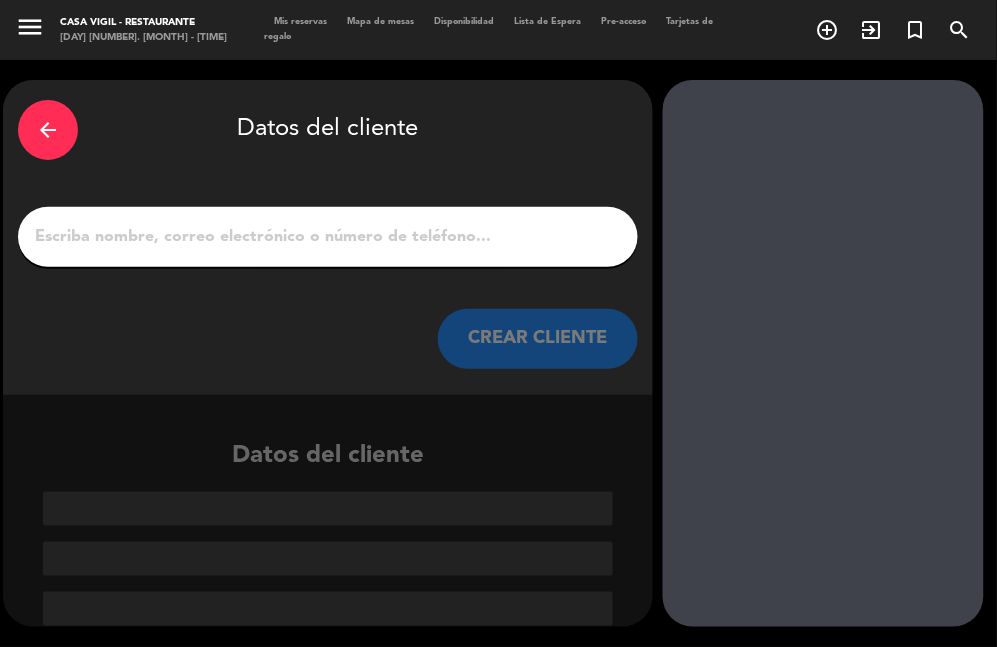 click on "1" at bounding box center (328, 237) 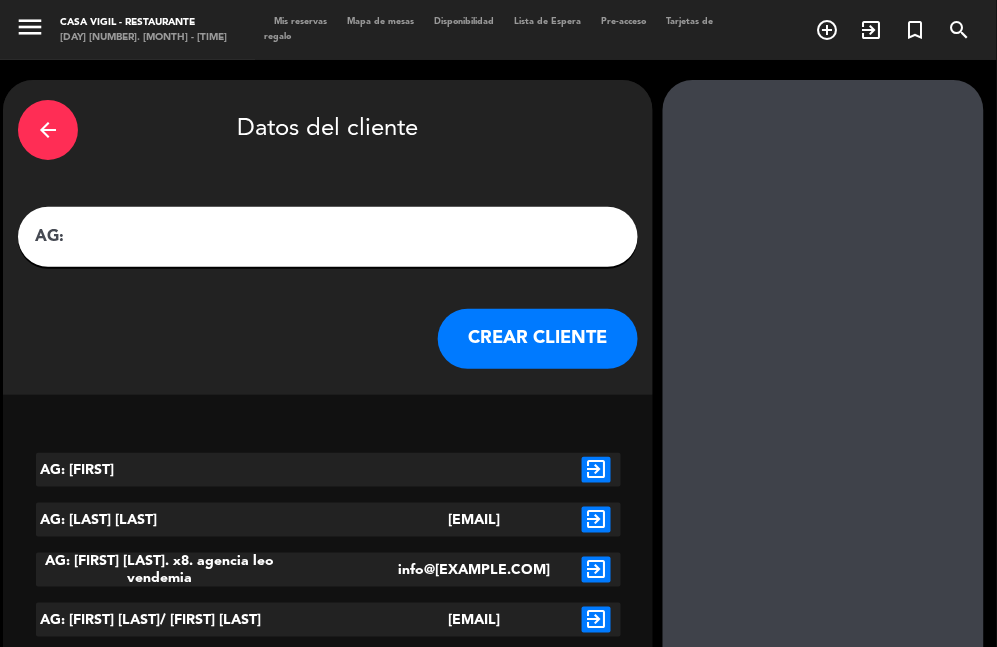 drag, startPoint x: 116, startPoint y: 220, endPoint x: 124, endPoint y: 234, distance: 16.124516 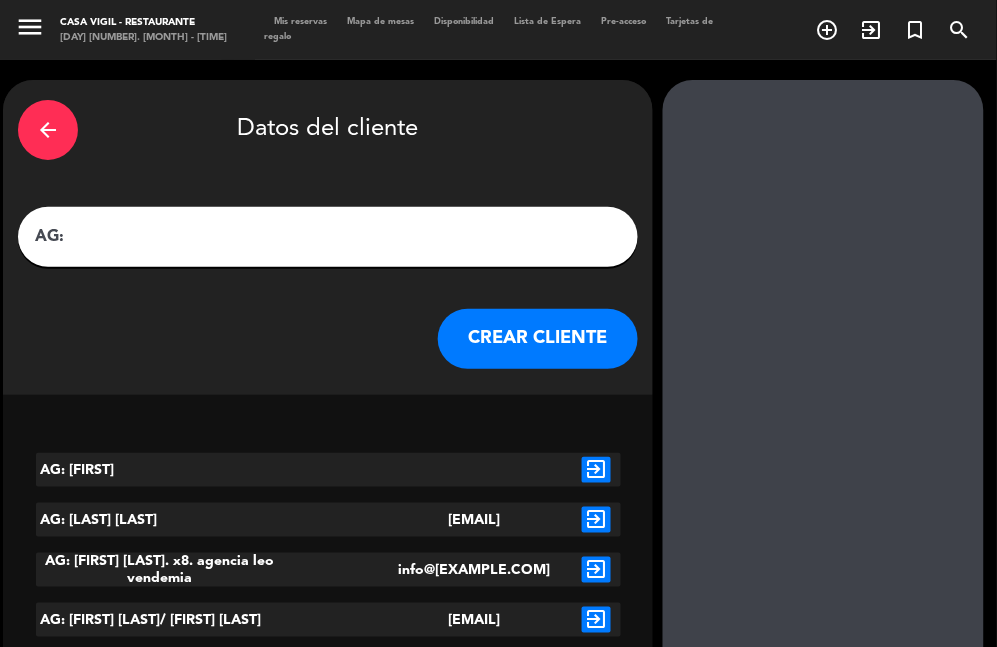 paste on "[FIRST] [LAST] [LAST] x 2" 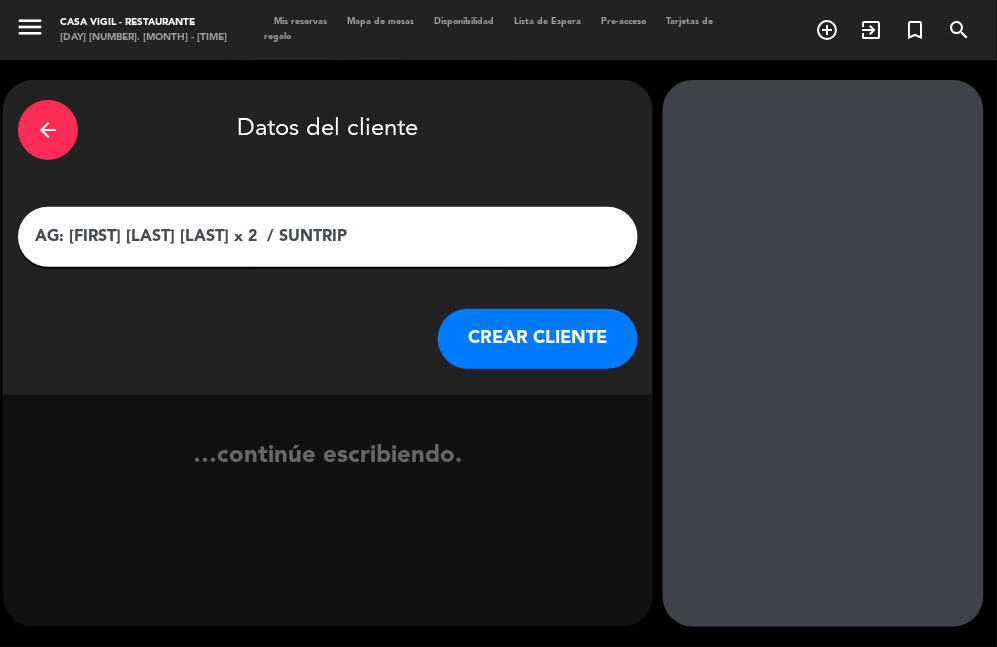type on "AG: [FIRST] [LAST] [LAST] x 2  / SUNTRIP" 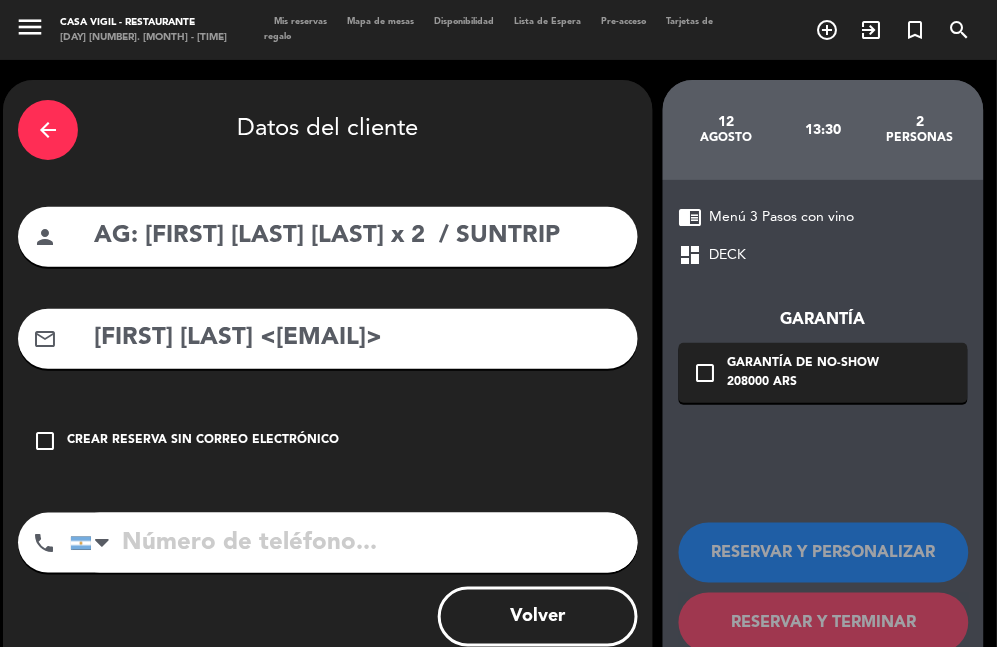 click on "mail_outline [FIRST] [LAST] <[EMAIL]>" at bounding box center [328, 339] 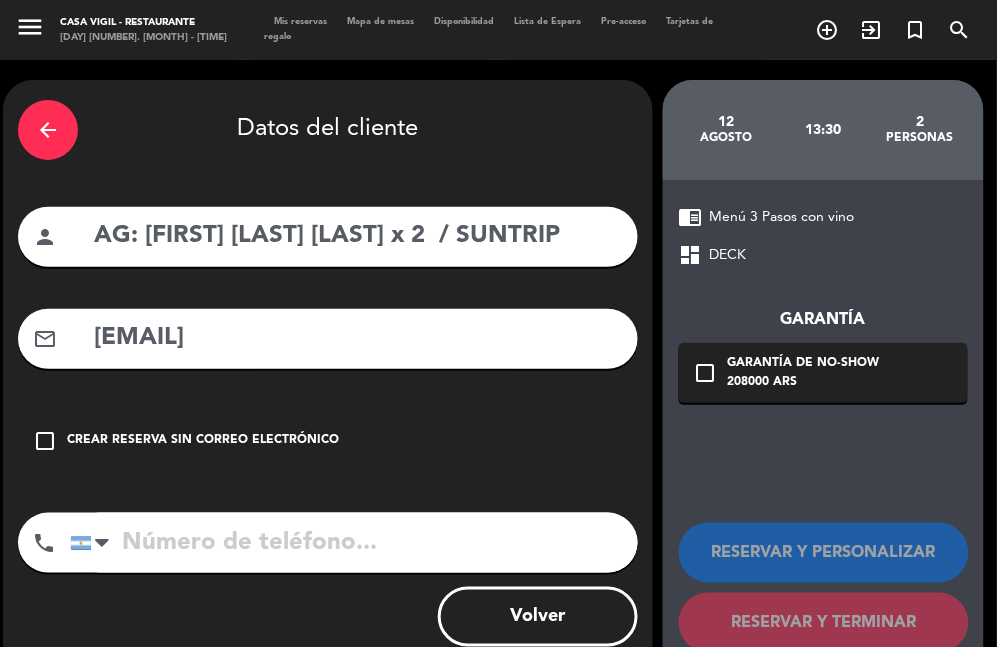 drag, startPoint x: 466, startPoint y: 336, endPoint x: 523, endPoint y: 388, distance: 77.155685 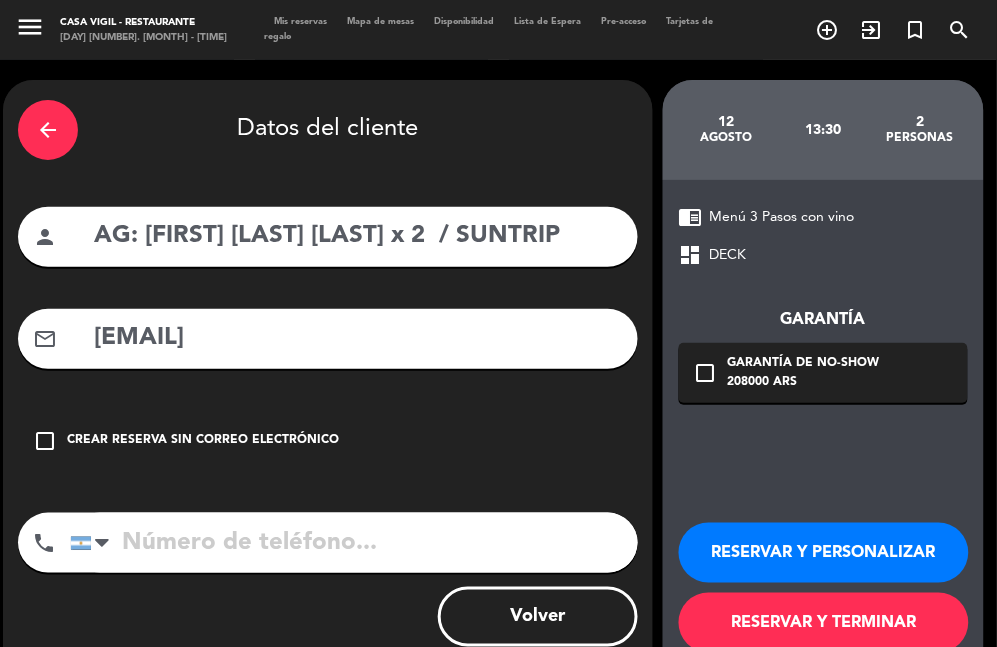 type on "[EMAIL]" 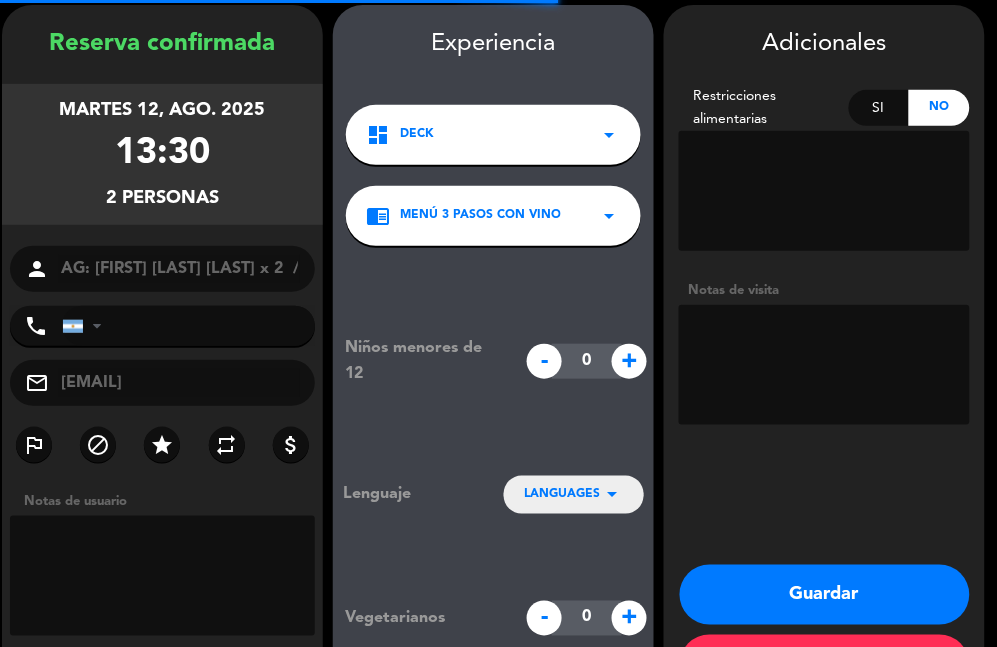 scroll, scrollTop: 80, scrollLeft: 0, axis: vertical 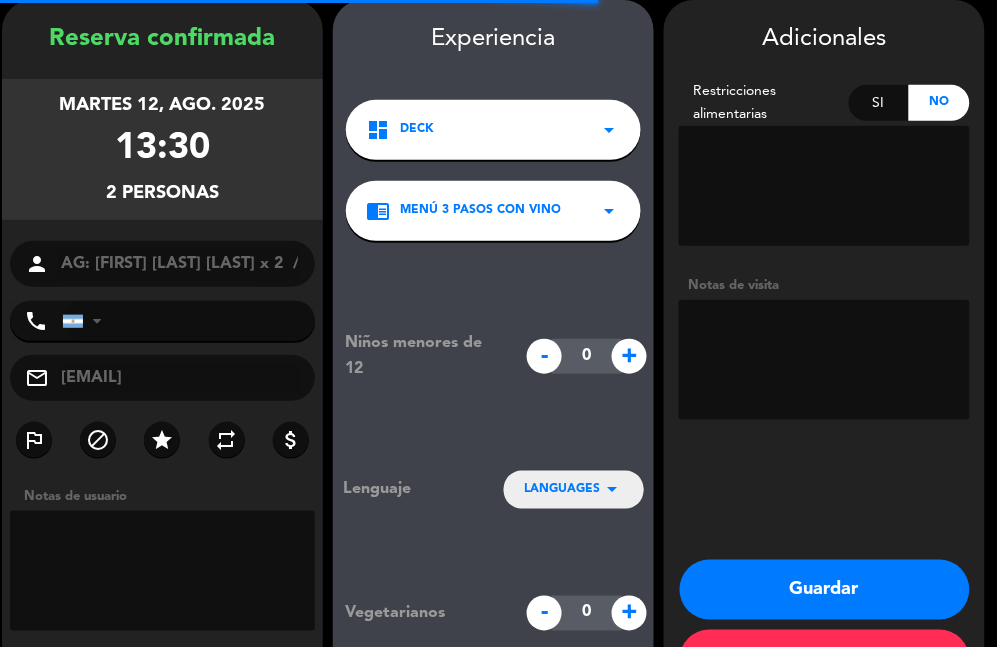 click at bounding box center (824, 360) 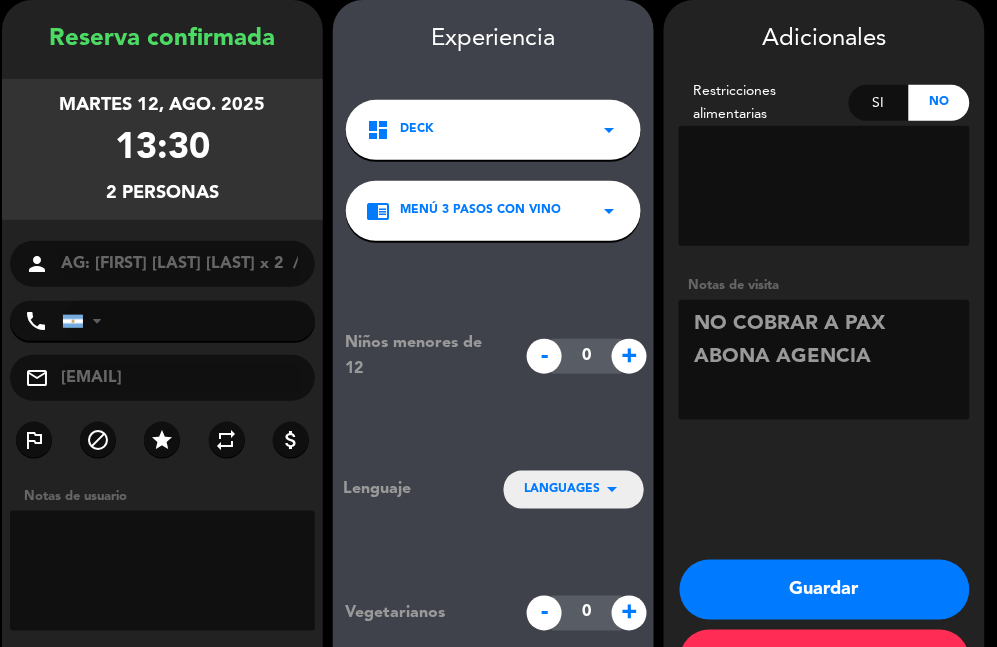 type on "NO COBRAR A PAX ABONA AGENCIA" 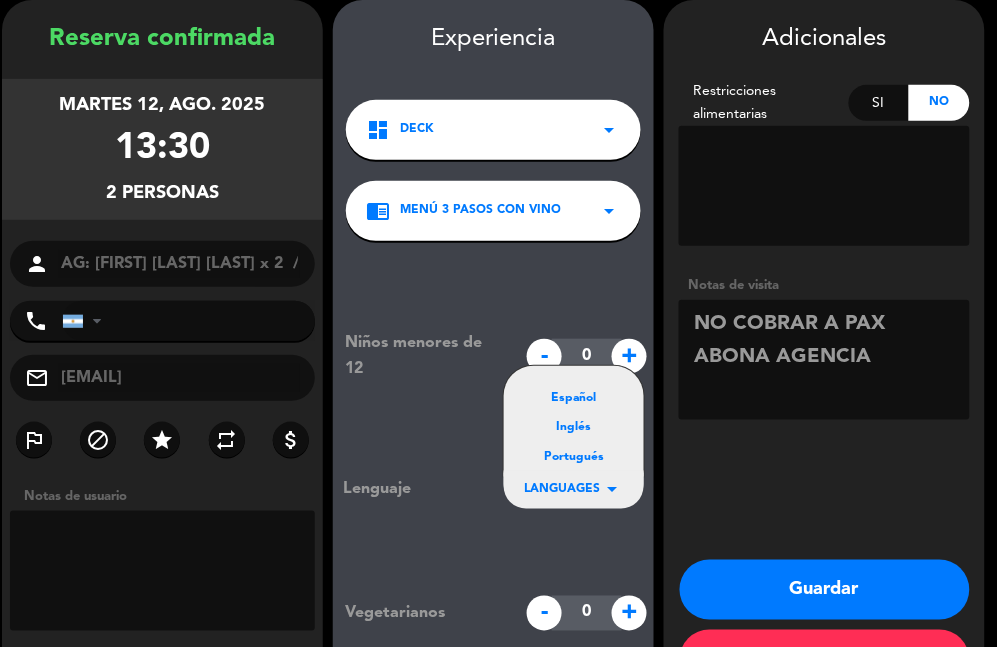 click on "Portugués" at bounding box center [574, 458] 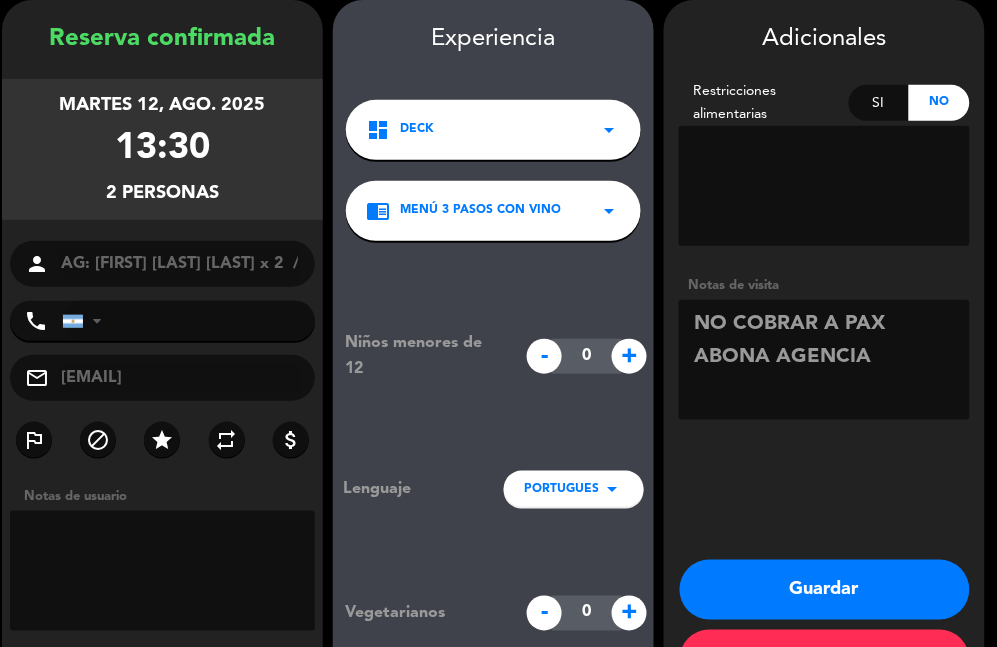 drag, startPoint x: 777, startPoint y: 582, endPoint x: 155, endPoint y: 407, distance: 646.14935 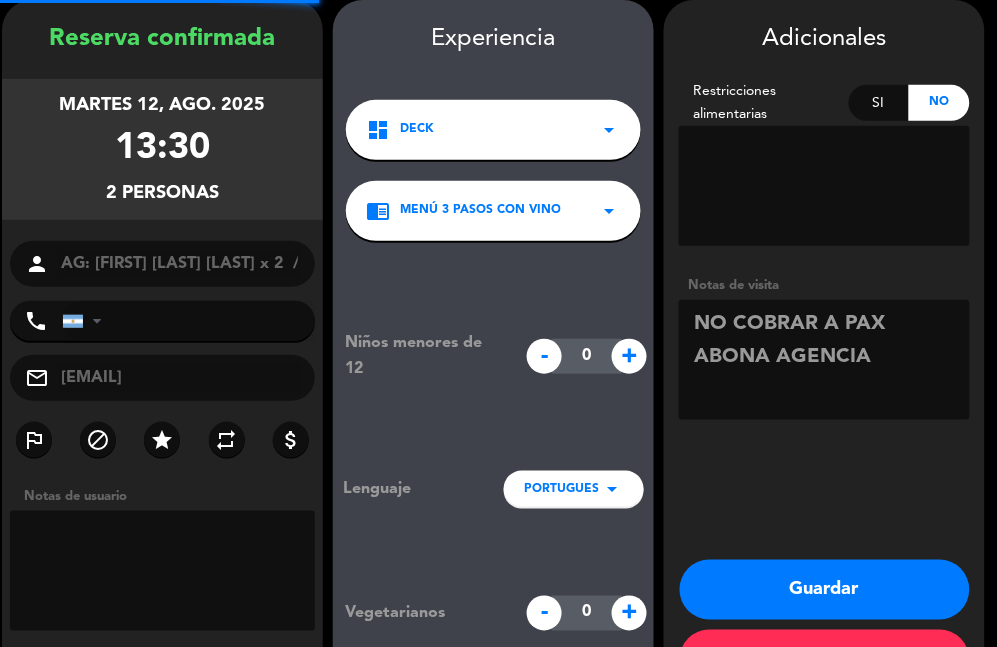 scroll, scrollTop: 0, scrollLeft: 0, axis: both 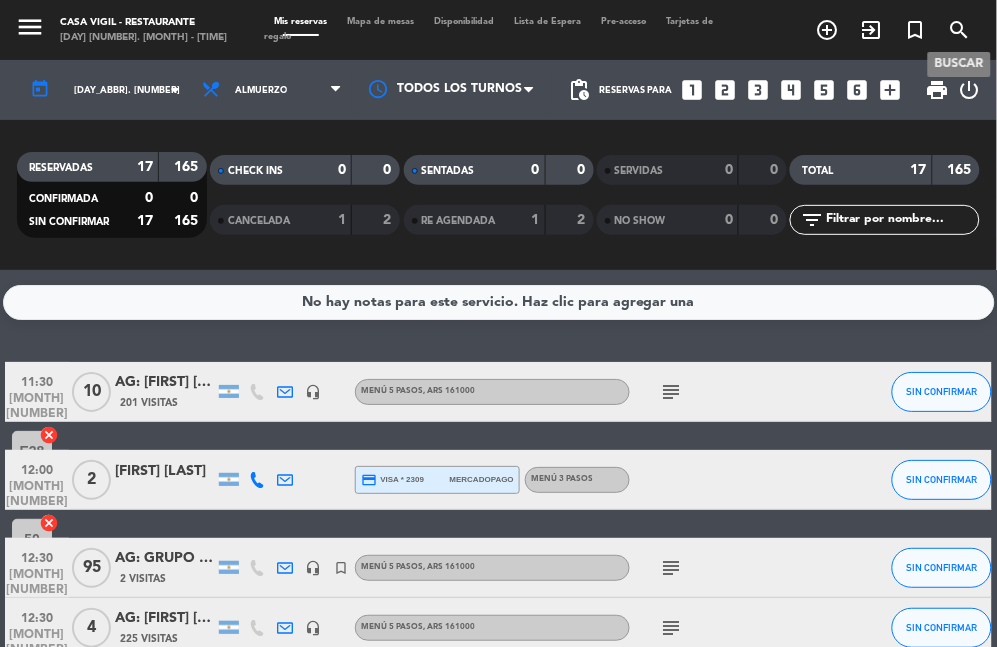 click on "search" at bounding box center (960, 30) 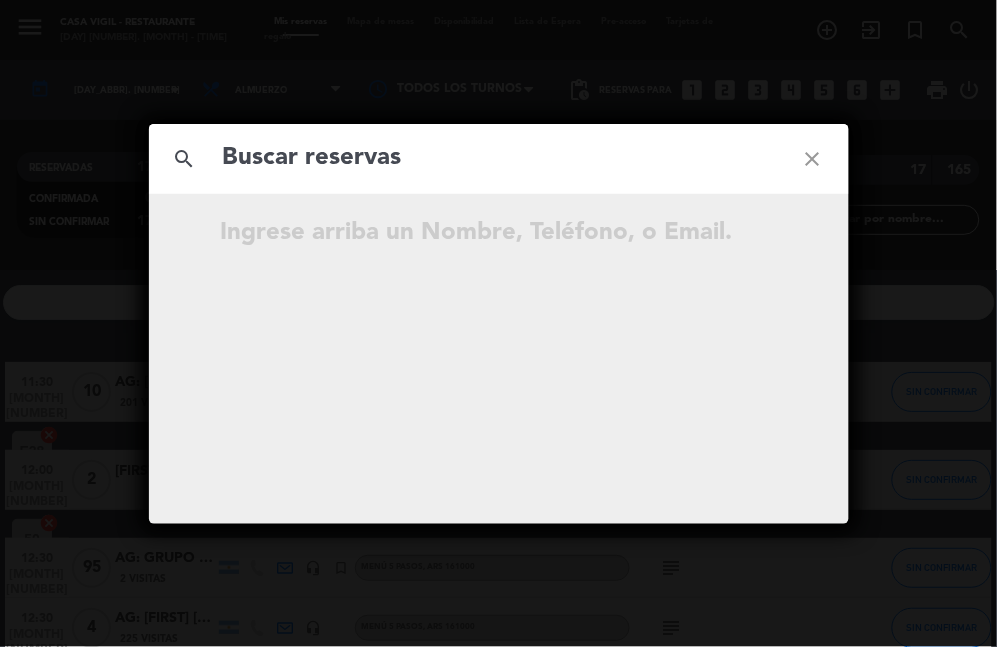 click 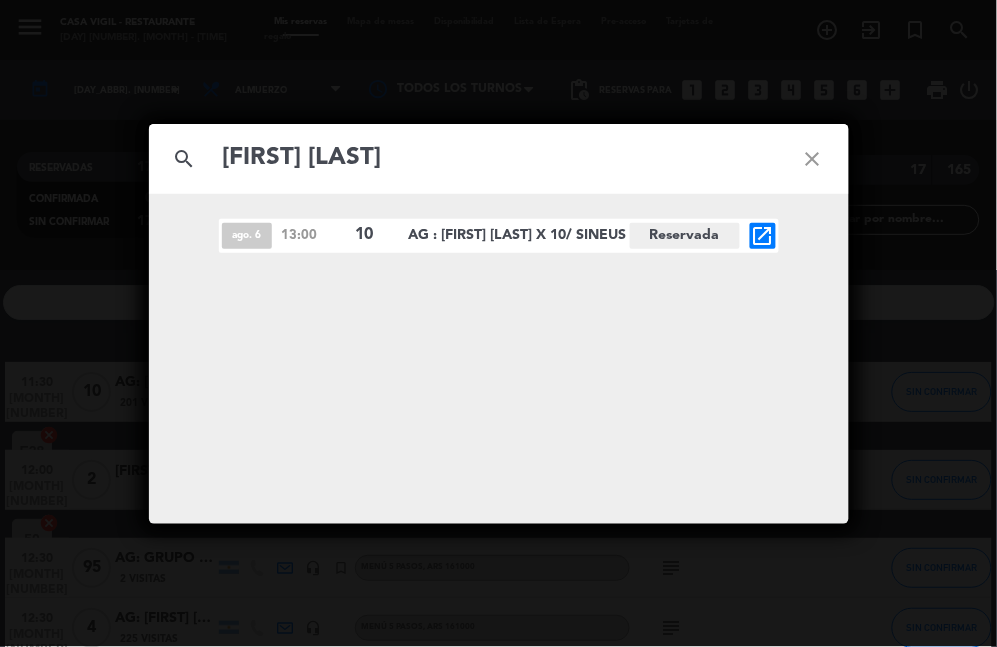 type on "[FIRST] [LAST]" 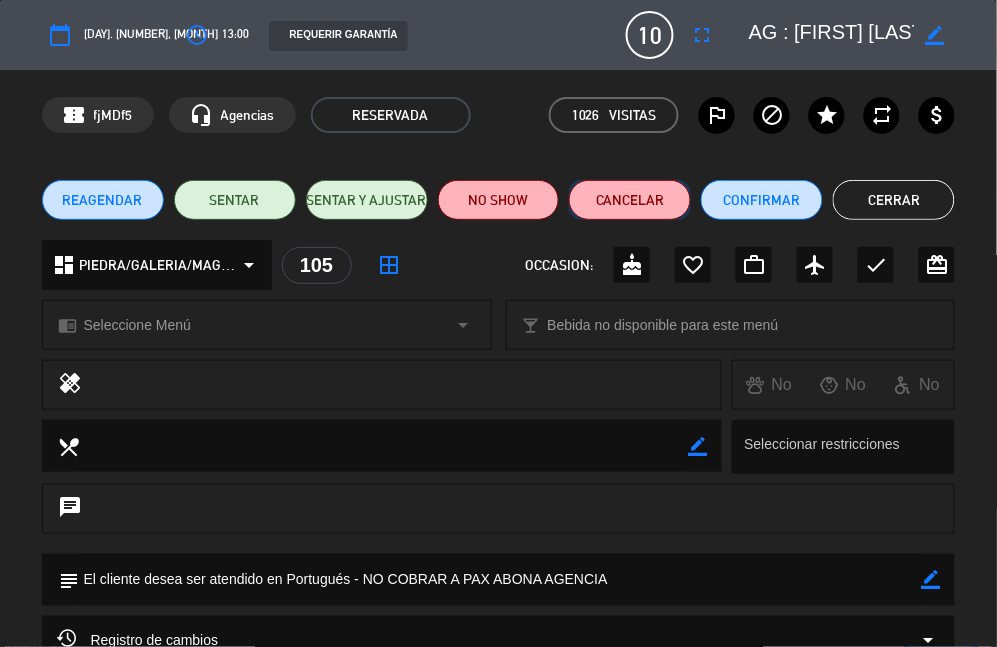click on "Cancelar" 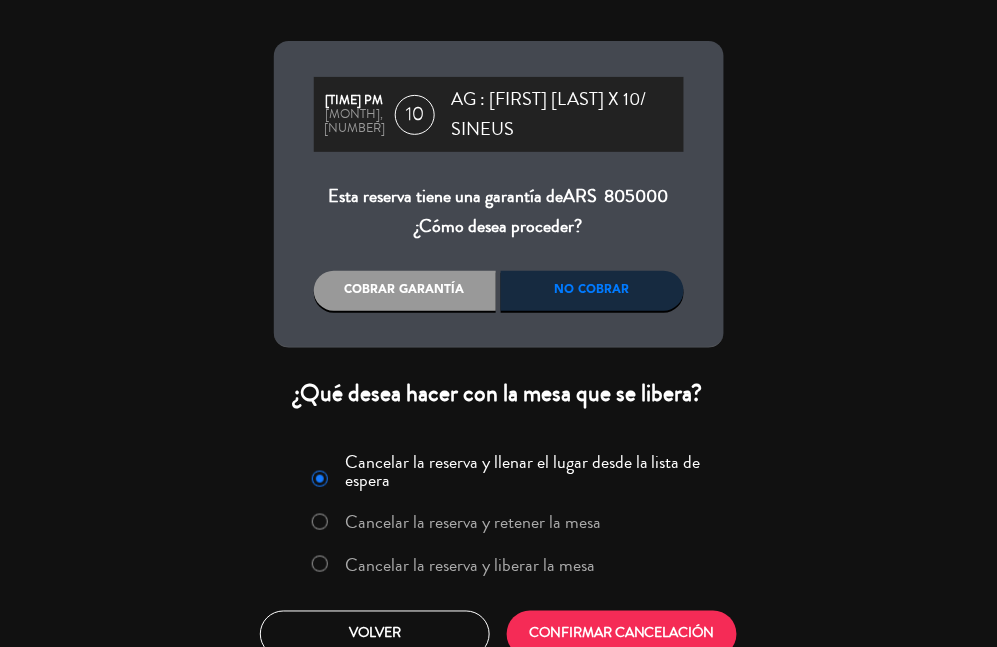 scroll, scrollTop: 77, scrollLeft: 0, axis: vertical 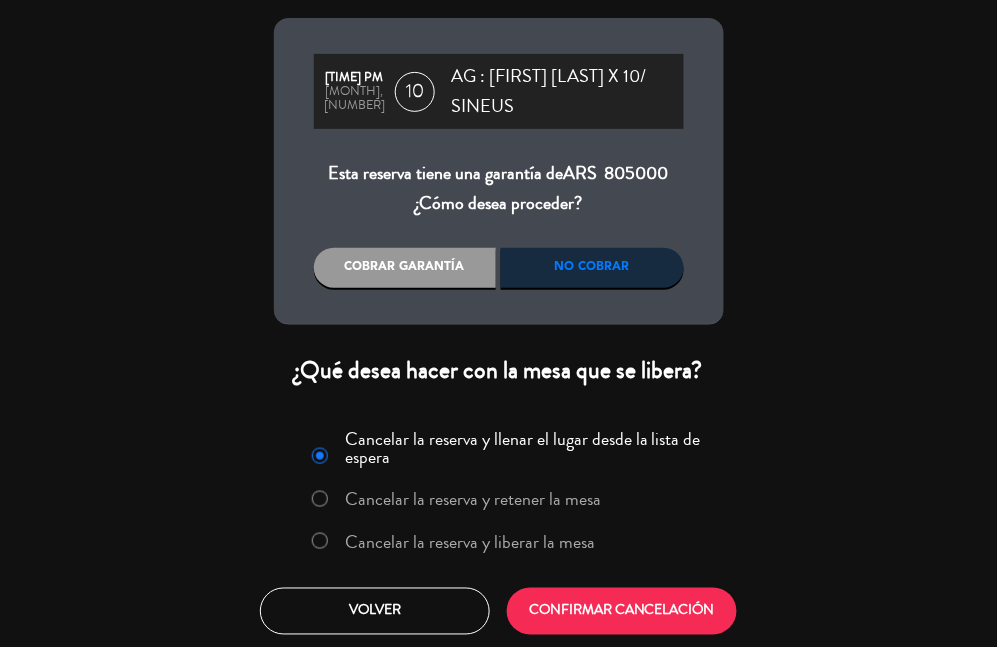 click on "Cancelar la reserva y liberar la mesa" 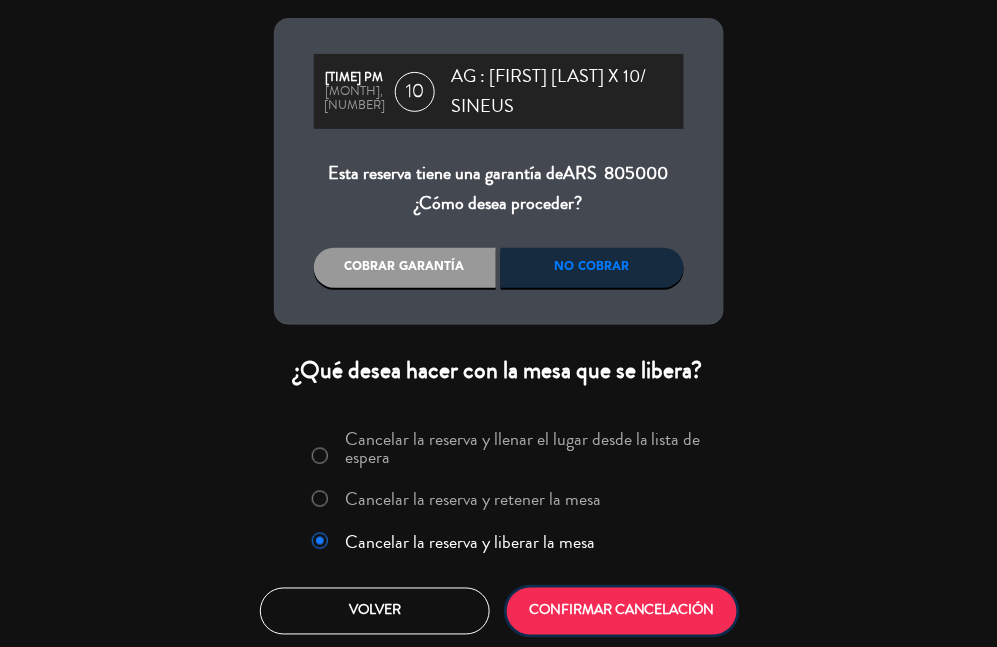 click on "CONFIRMAR CANCELACIÓN" 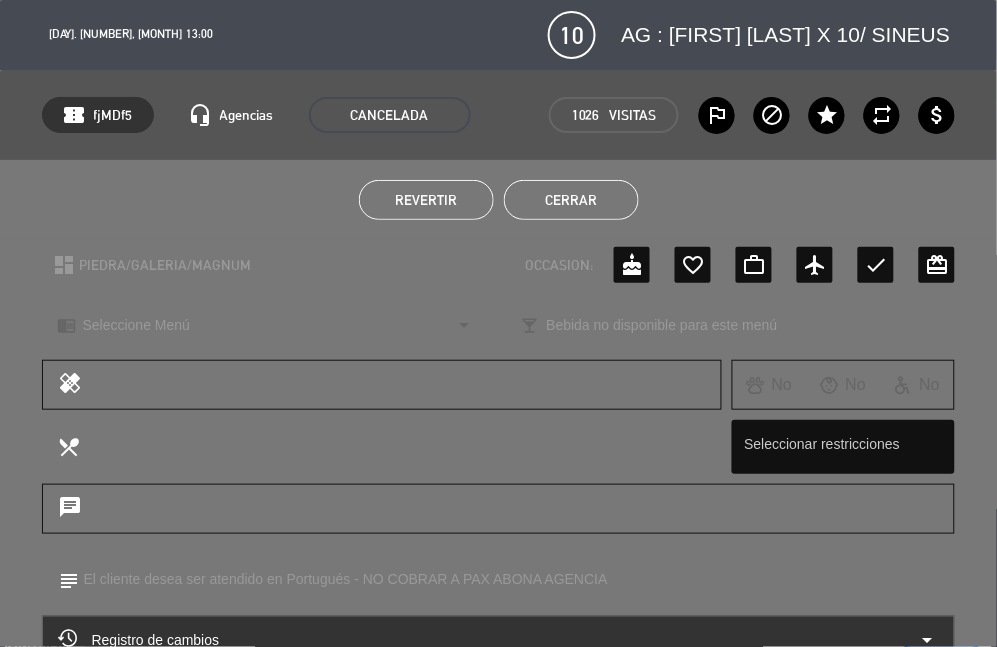 click on "Cerrar" 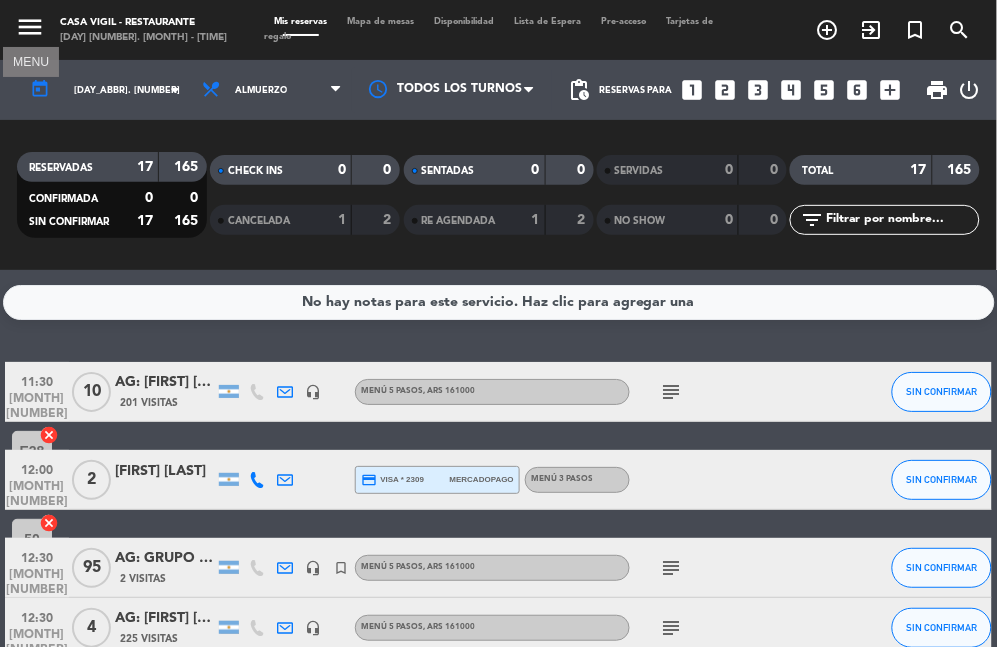 drag, startPoint x: 27, startPoint y: 34, endPoint x: 125, endPoint y: 61, distance: 101.65137 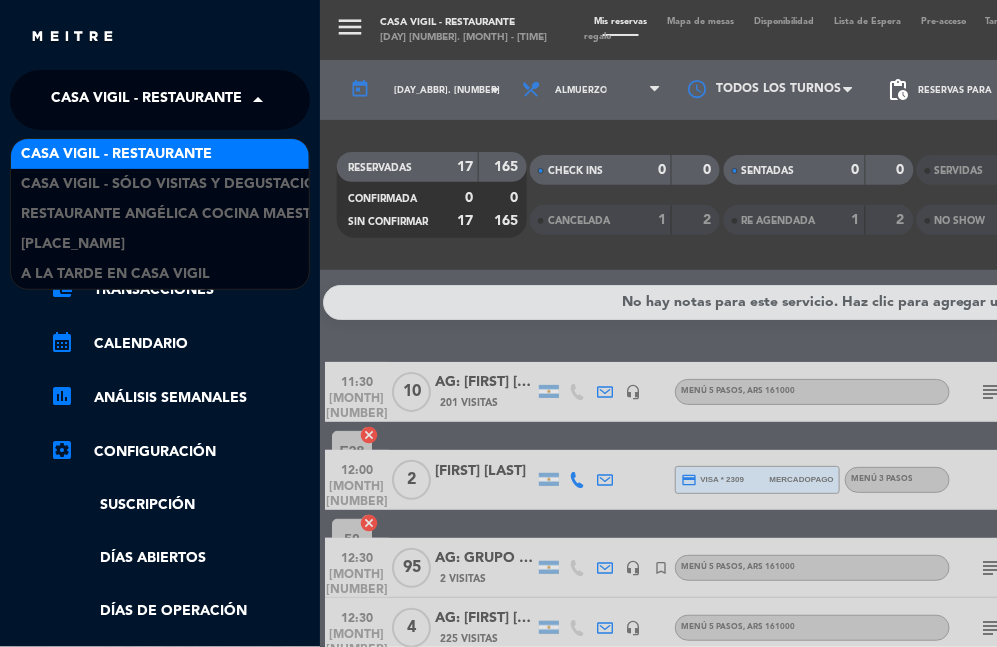 click on "Casa Vigil - Restaurante" 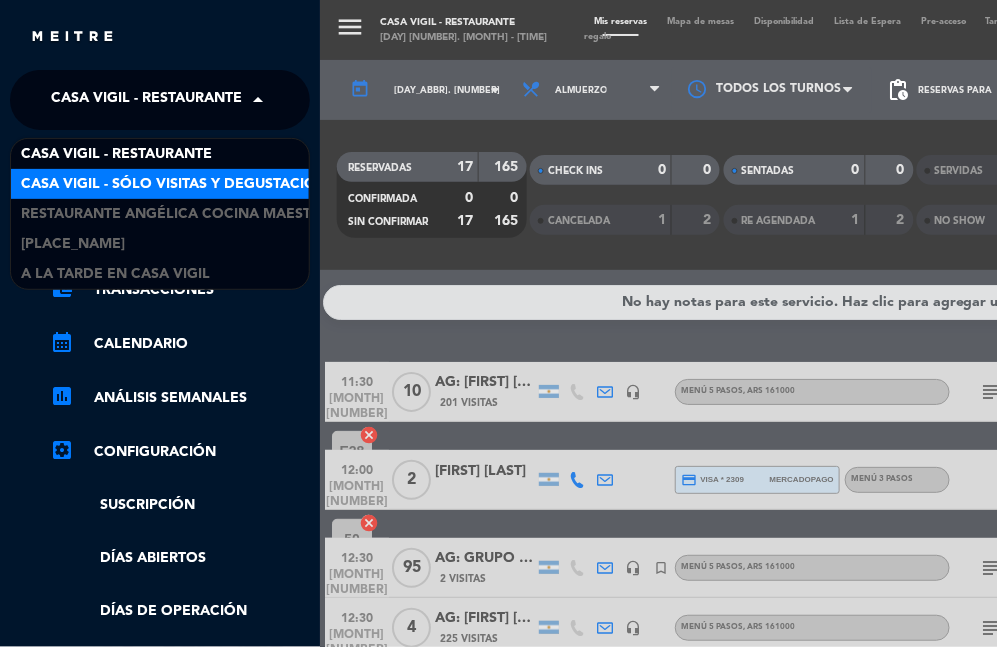 click on "Casa Vigil - SÓLO Visitas y Degustaciones" at bounding box center (182, 184) 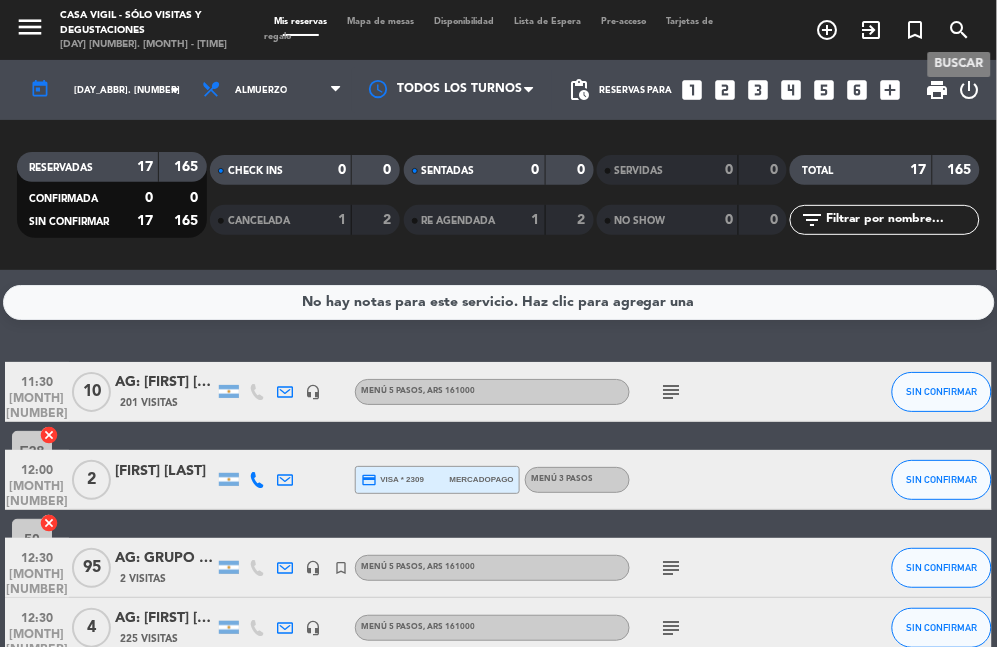 click on "search" at bounding box center [960, 30] 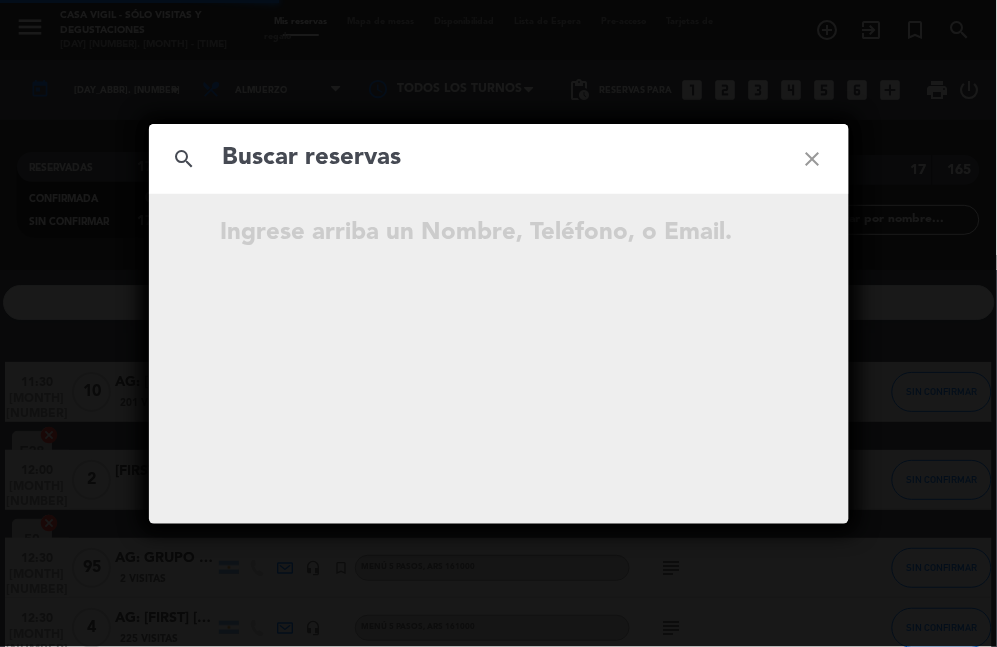 click 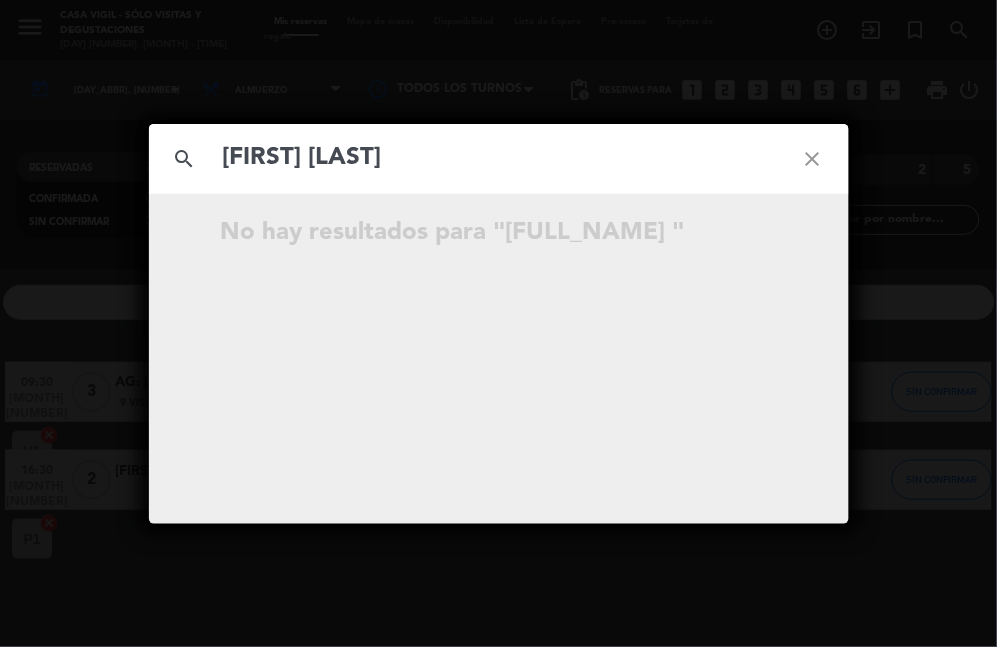 type on "[FIRST] [LAST]" 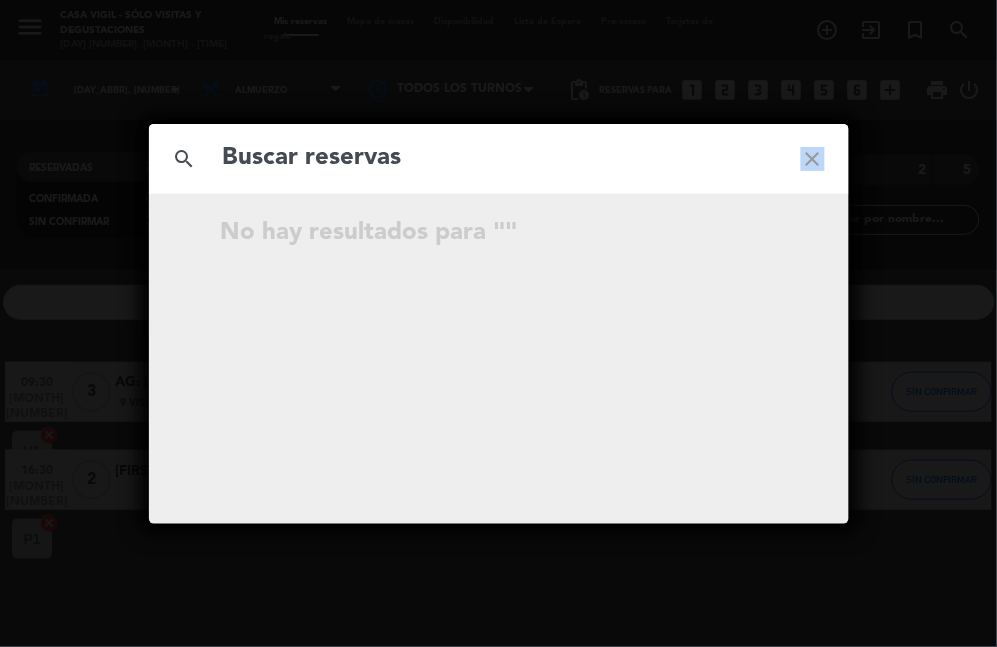 click on "close" 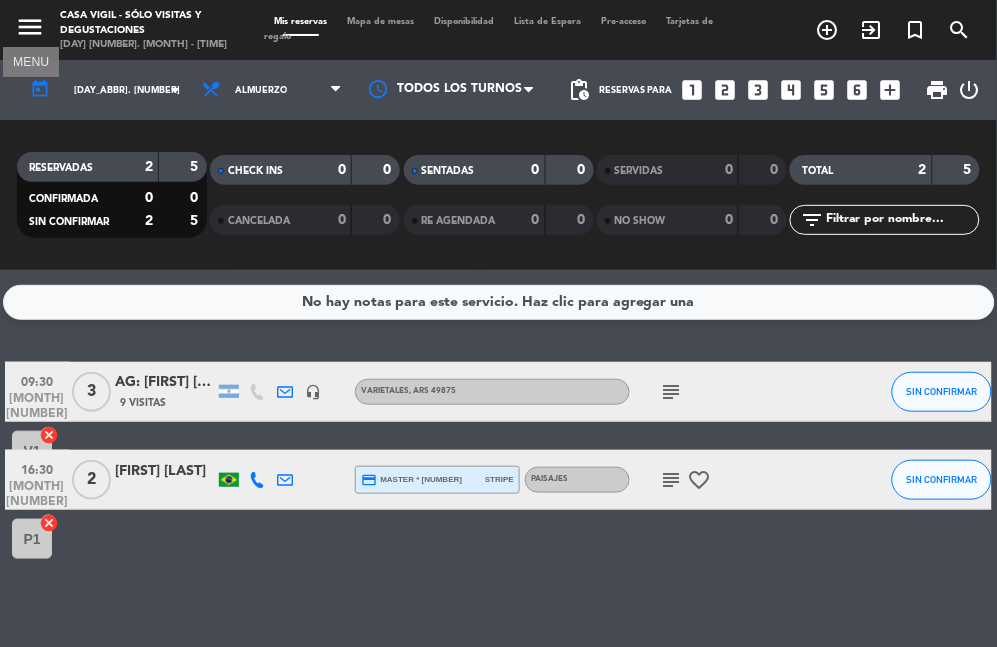 click on "menu" at bounding box center [30, 27] 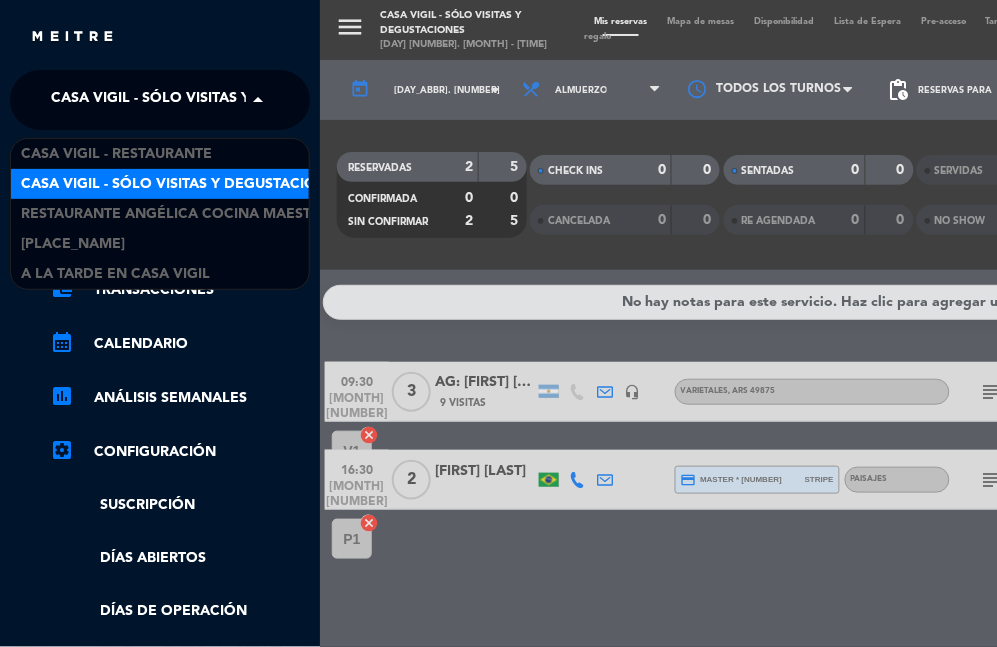 click on "Casa Vigil - SÓLO Visitas y Degustaciones" 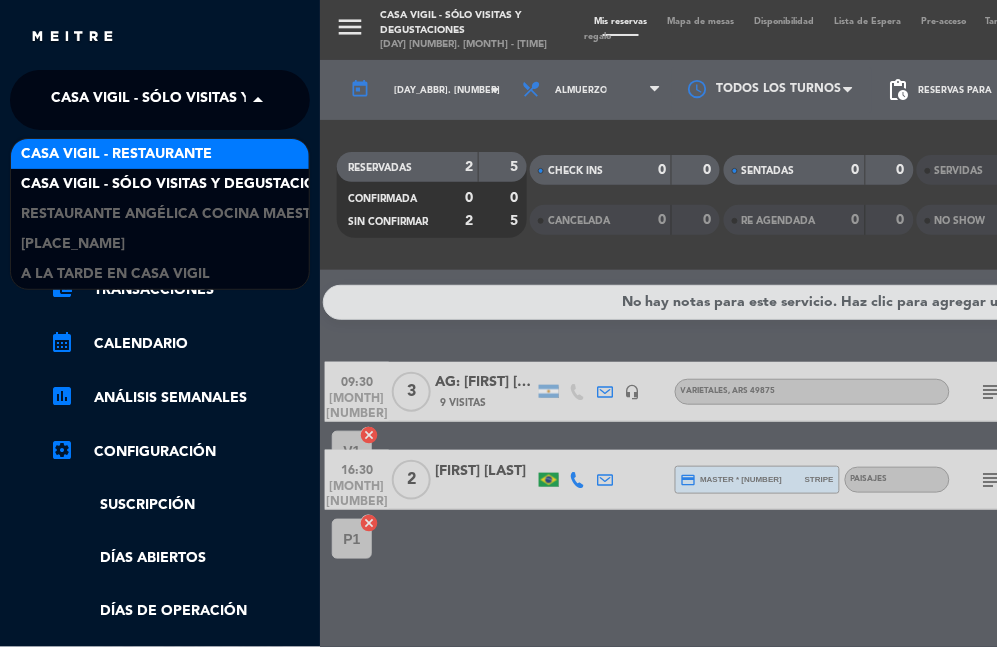 click on "Casa Vigil - Restaurante" at bounding box center [116, 154] 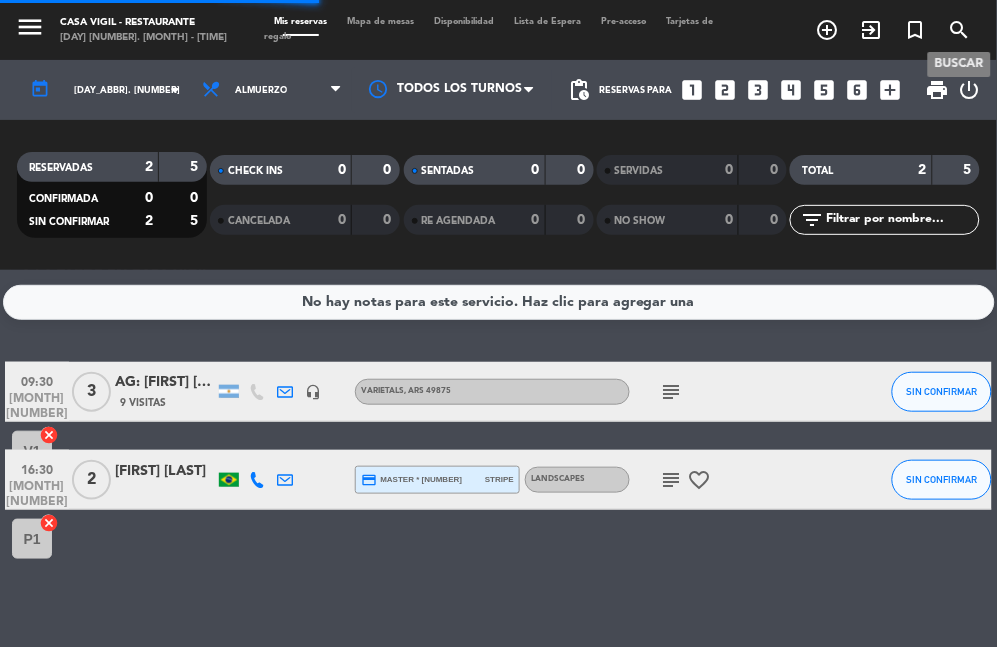 click on "search" at bounding box center (960, 30) 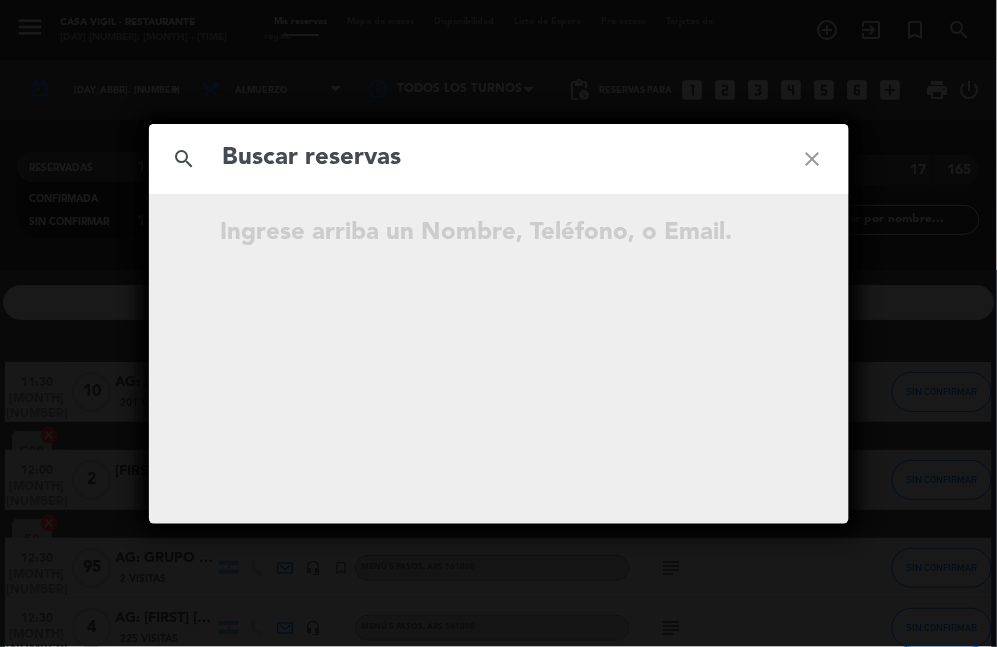 click 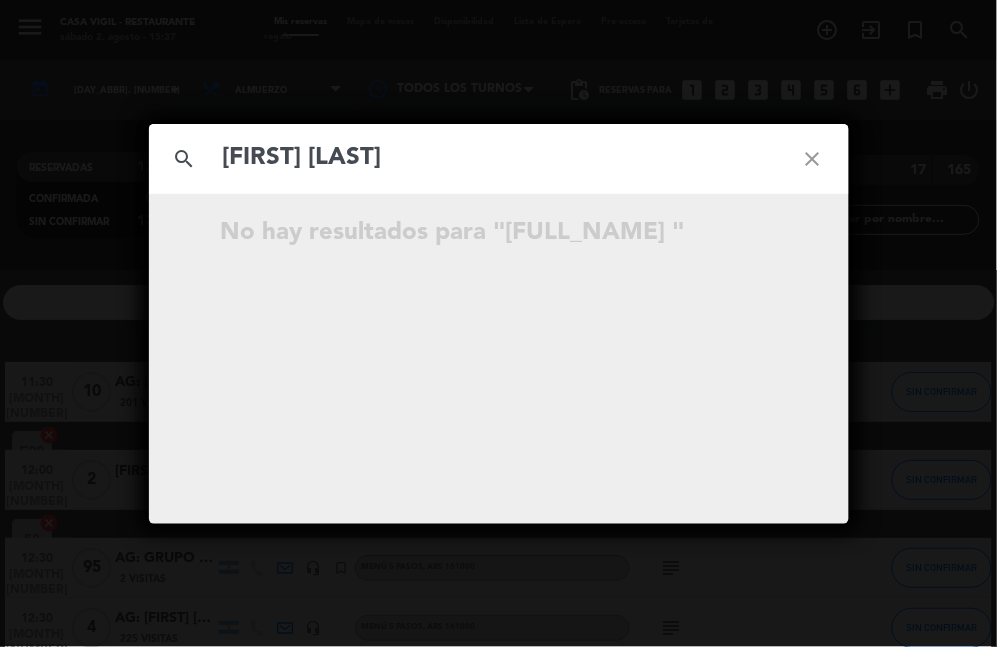 type on "[FIRST] [LAST]" 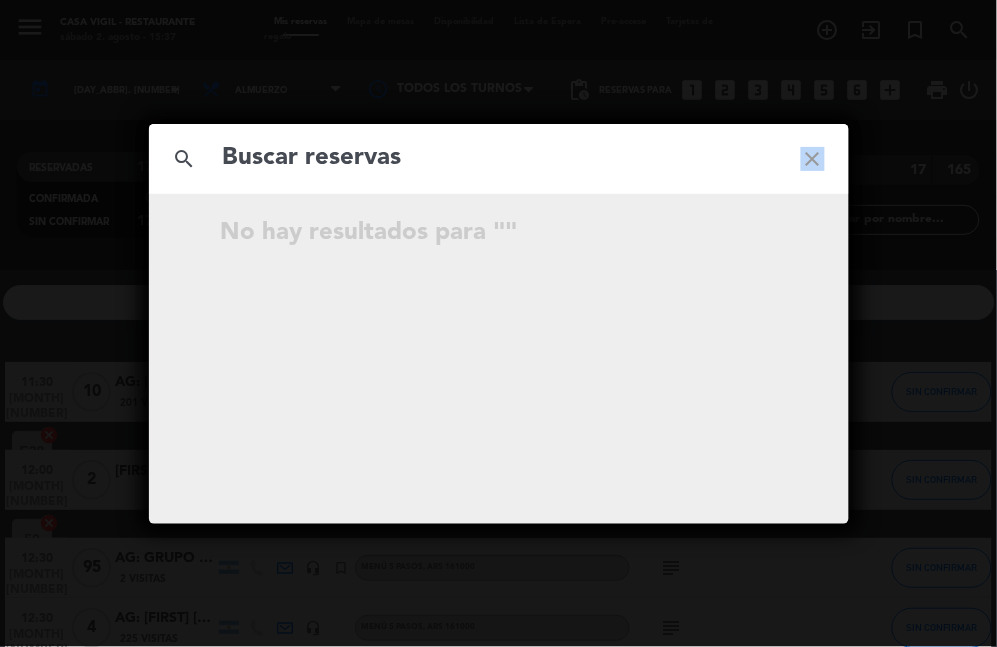 click on "close" 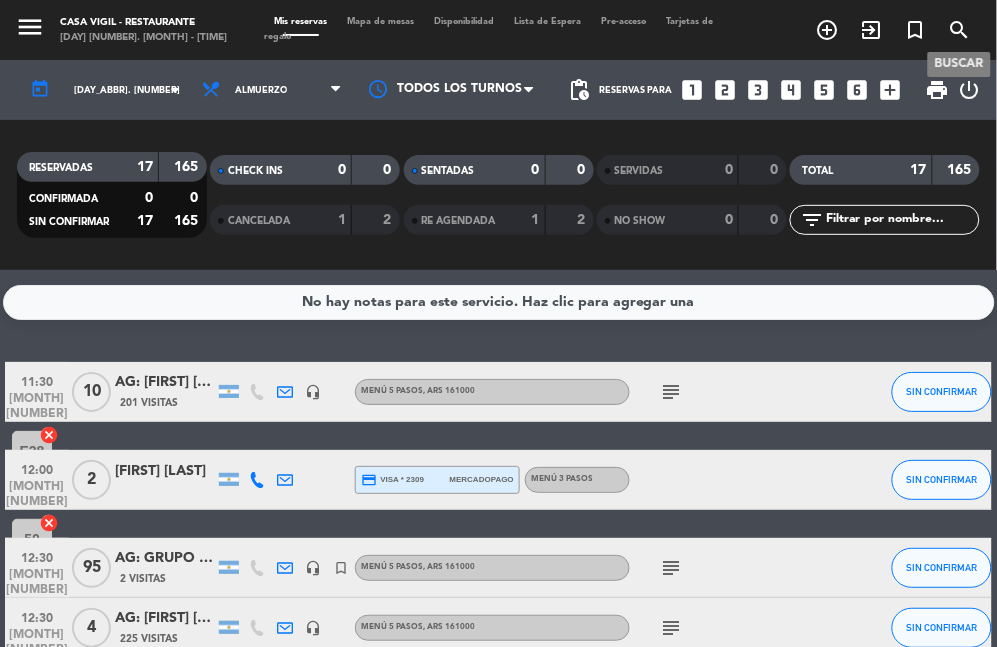 click on "search" at bounding box center [960, 30] 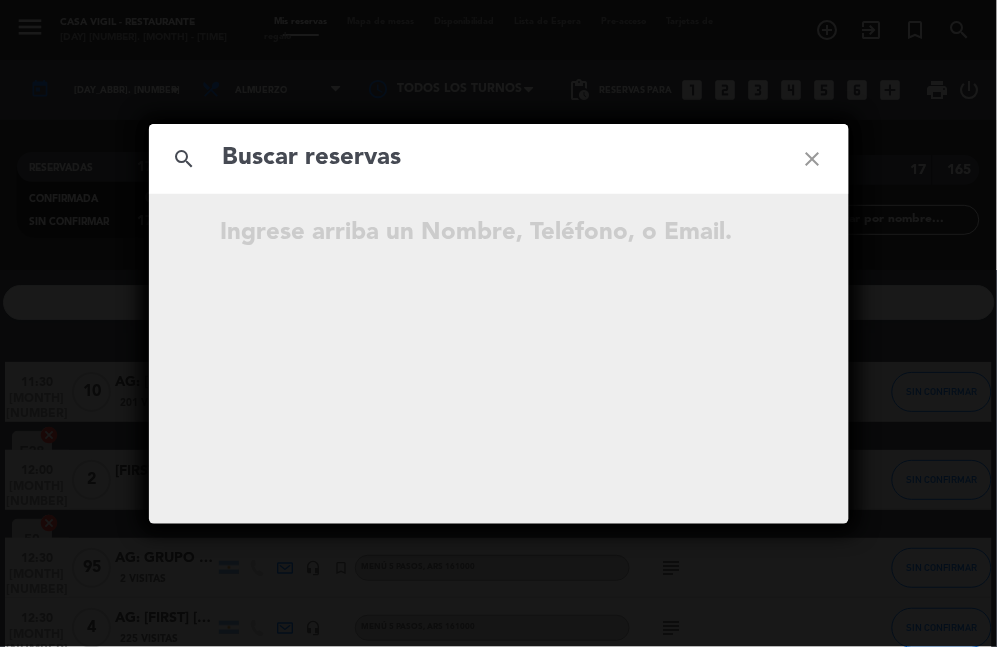 click 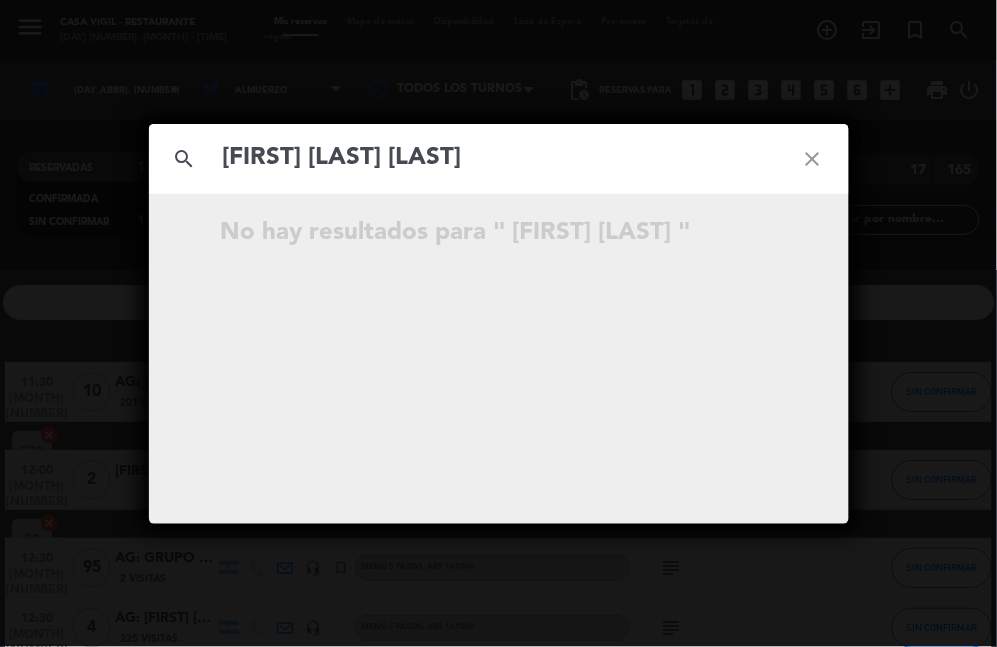 type on "[FIRST] [LAST] [LAST]" 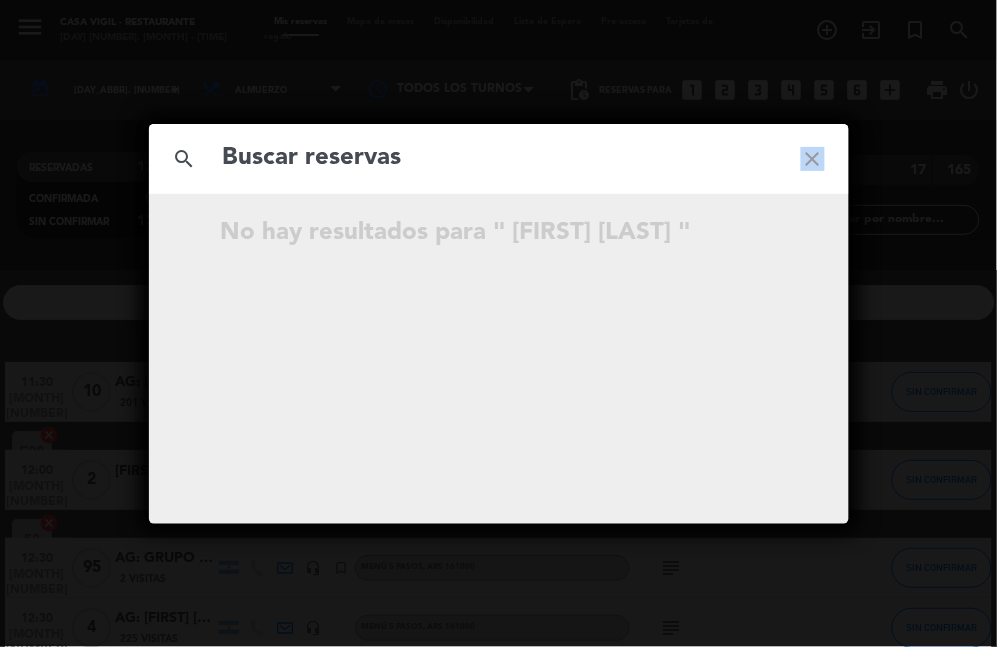 click on "close" 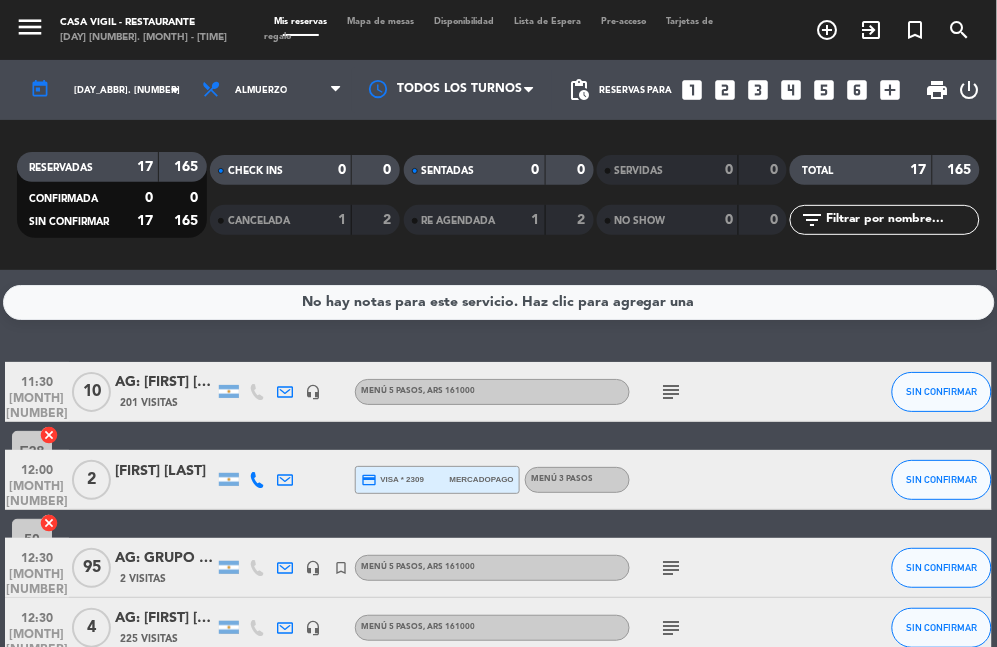click on "looks_6" at bounding box center (858, 90) 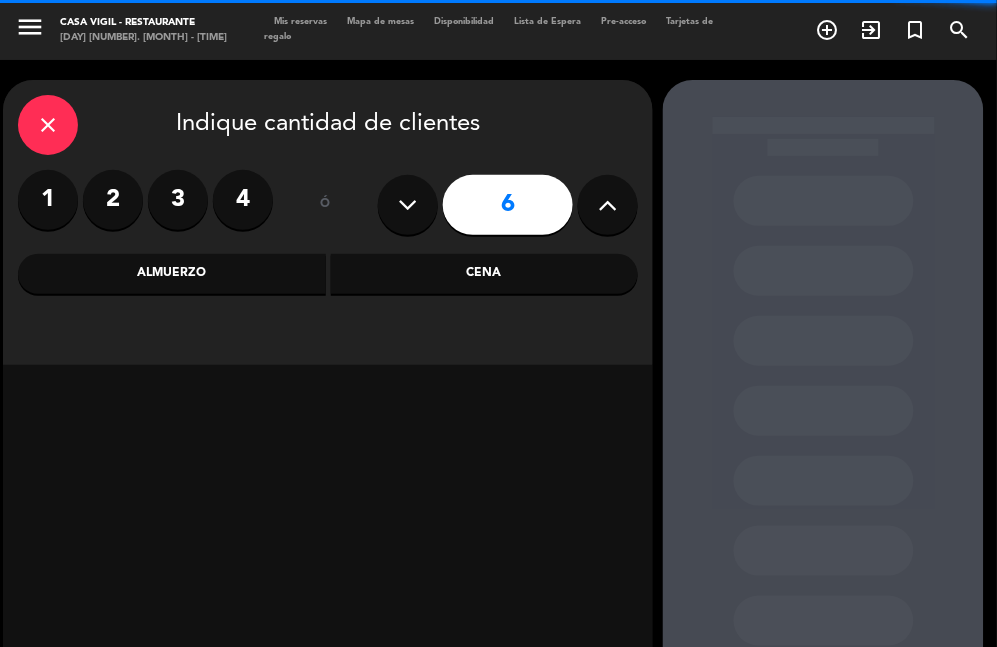 click on "Almuerzo" at bounding box center (172, 274) 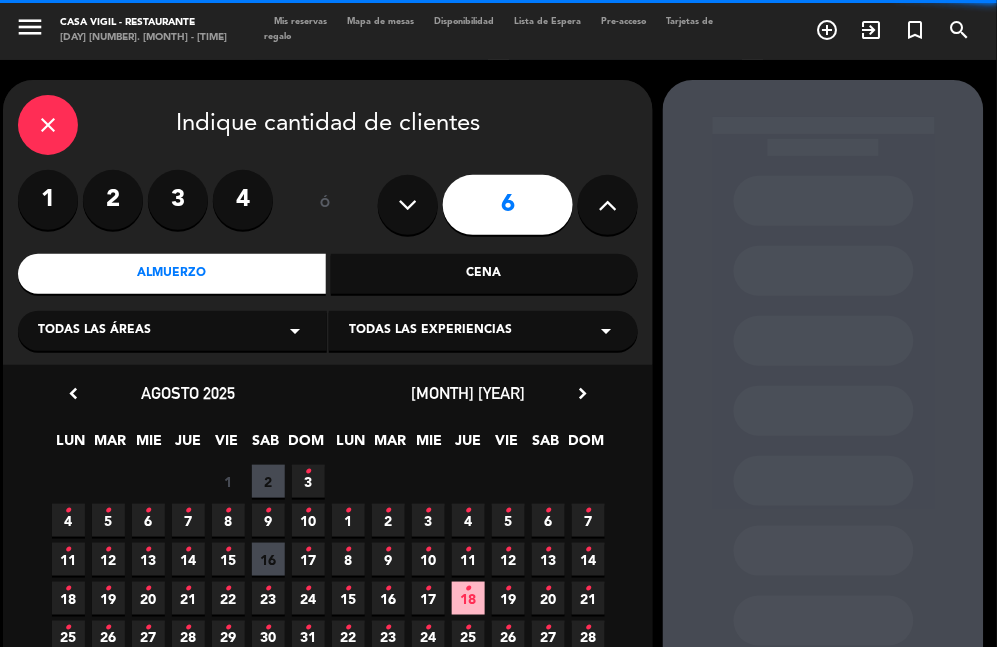 click on "Todas las experiencias" at bounding box center (430, 331) 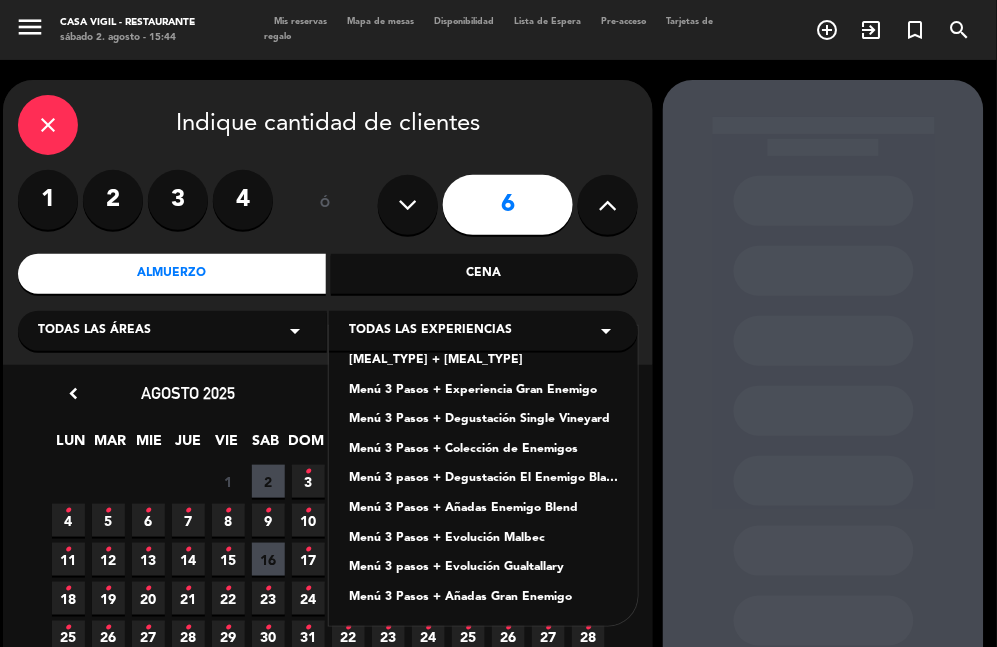 scroll, scrollTop: 27, scrollLeft: 0, axis: vertical 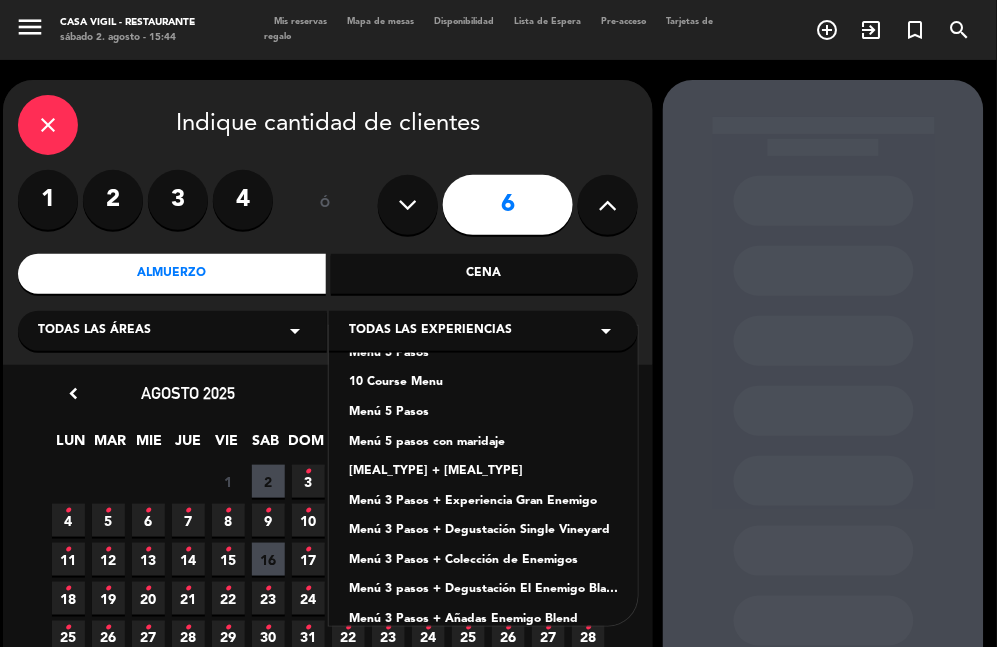 click on "[MEAL_TYPE] + [MEAL_TYPE]" at bounding box center [483, 472] 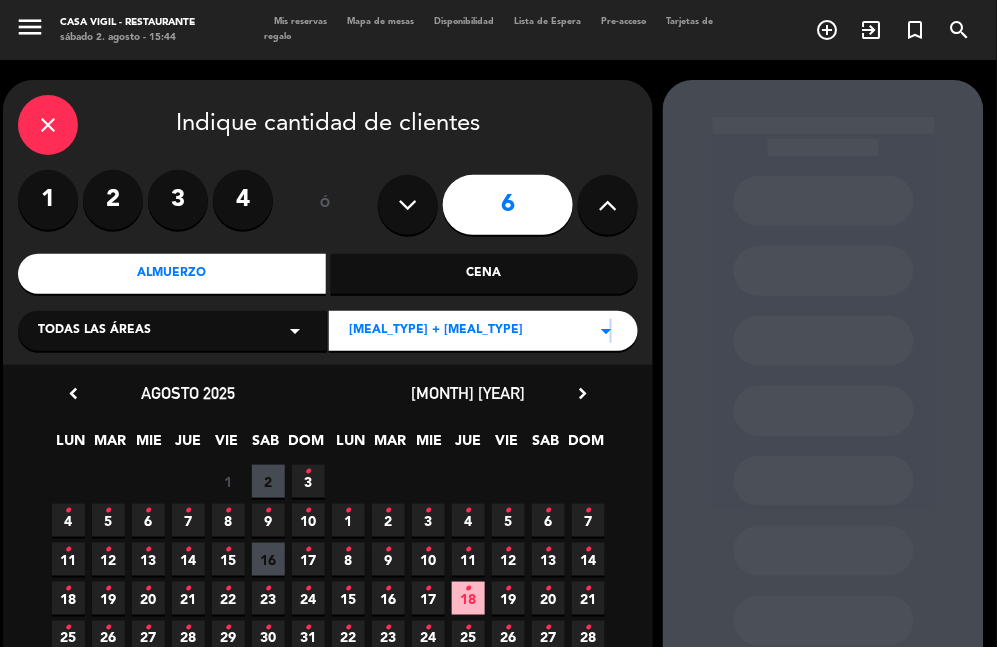 click on "arrow_drop_down" at bounding box center (606, 331) 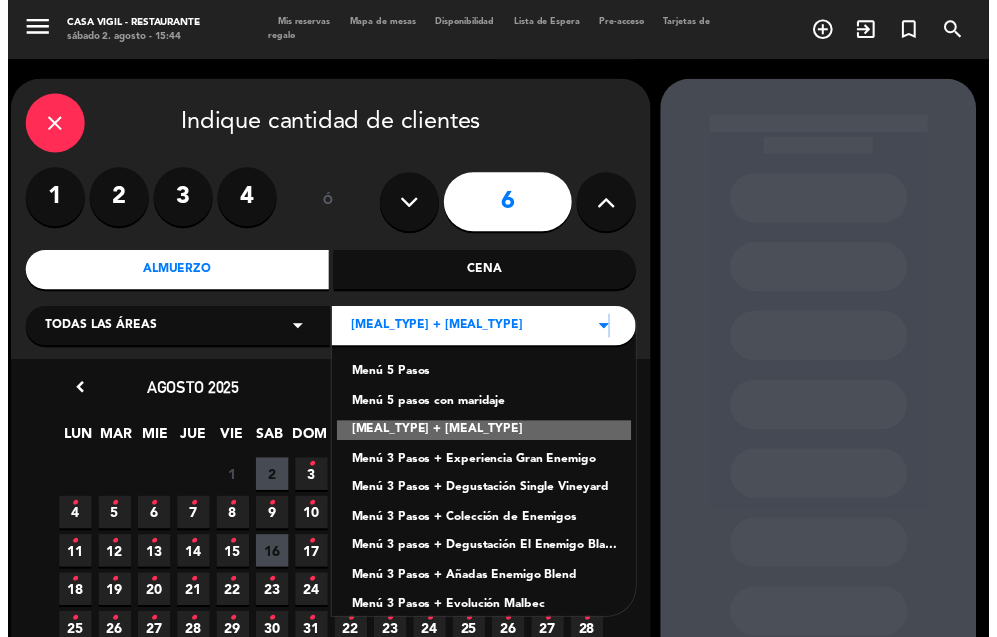 scroll, scrollTop: 27, scrollLeft: 0, axis: vertical 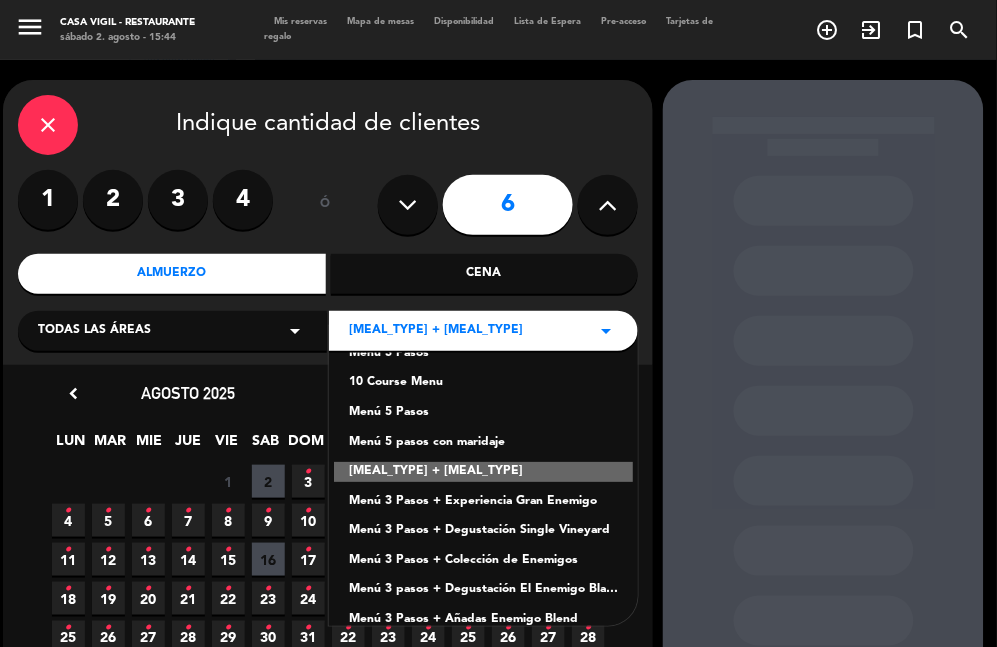 click on "[MEAL_TYPE] + [MEAL_TYPE]" at bounding box center (483, 472) 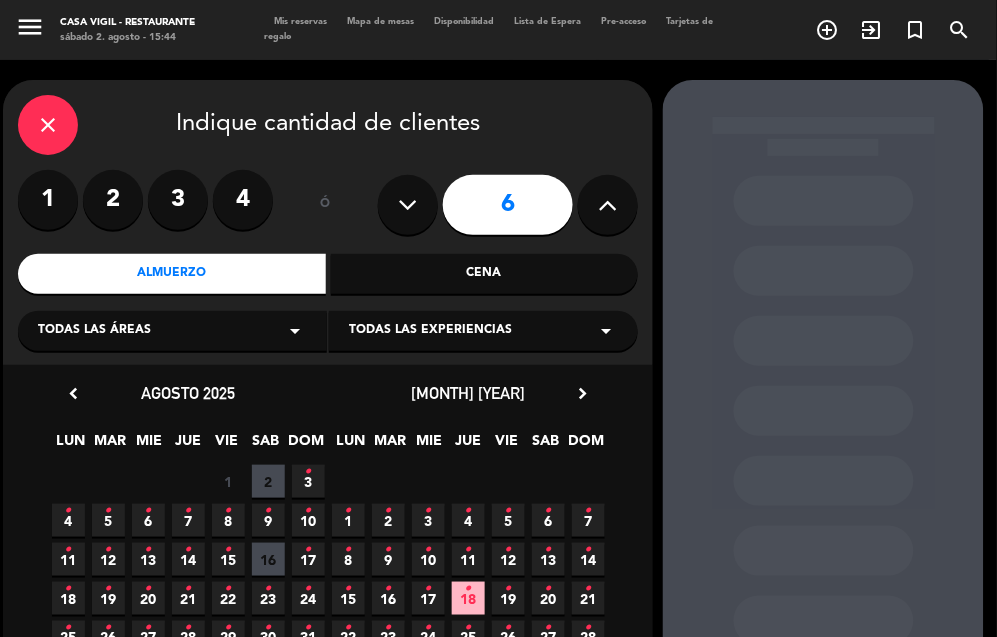 click on "Todas las experiencias" at bounding box center [430, 331] 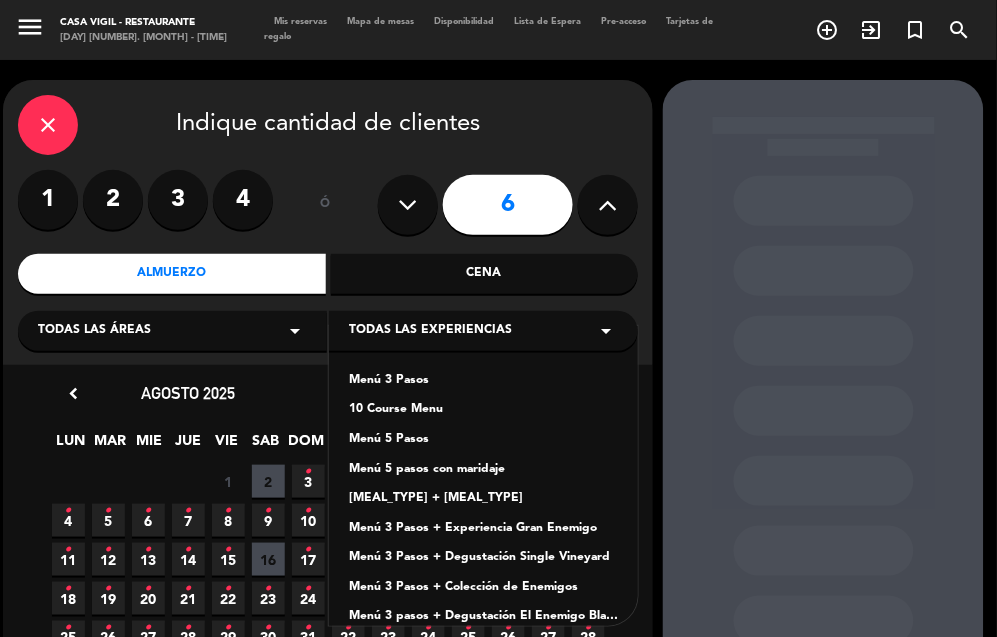 click on "[MEAL_TYPE] + [MEAL_TYPE]" at bounding box center [483, 499] 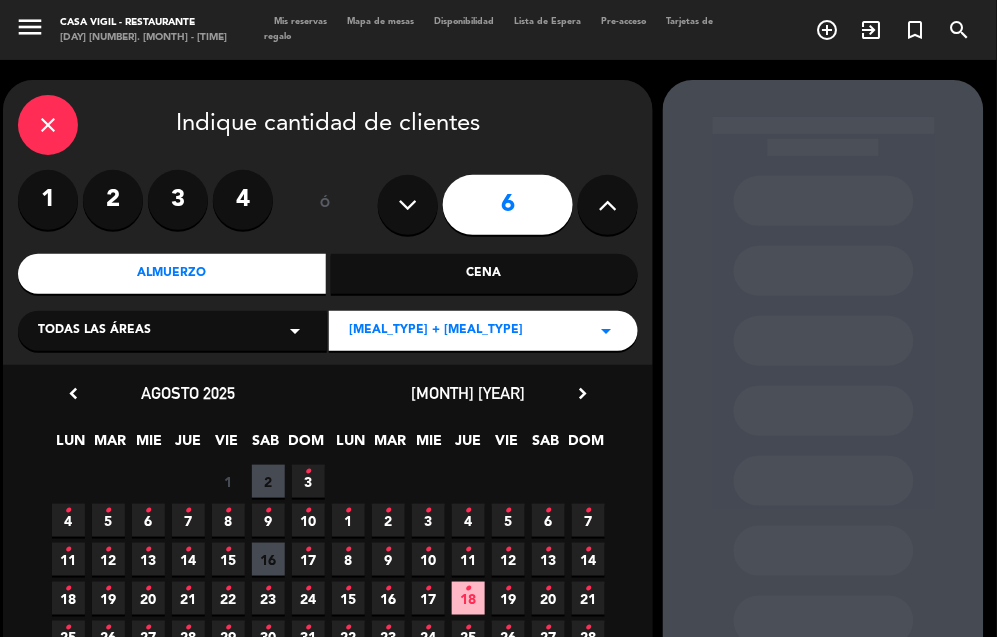 click on "•" at bounding box center [588, 511] 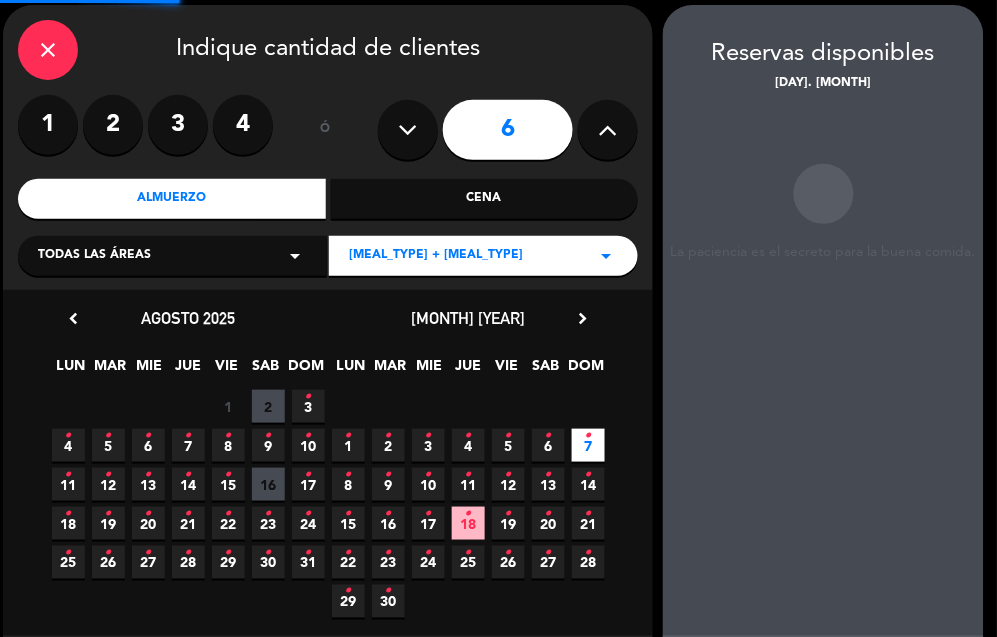 scroll, scrollTop: 80, scrollLeft: 0, axis: vertical 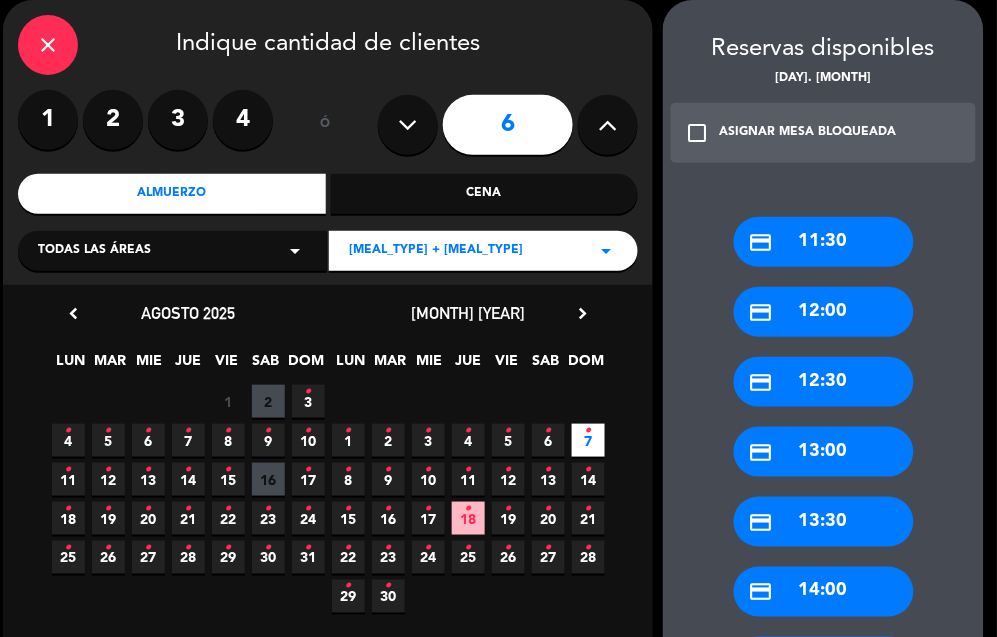 click on "credit_card 13:00" at bounding box center (824, 452) 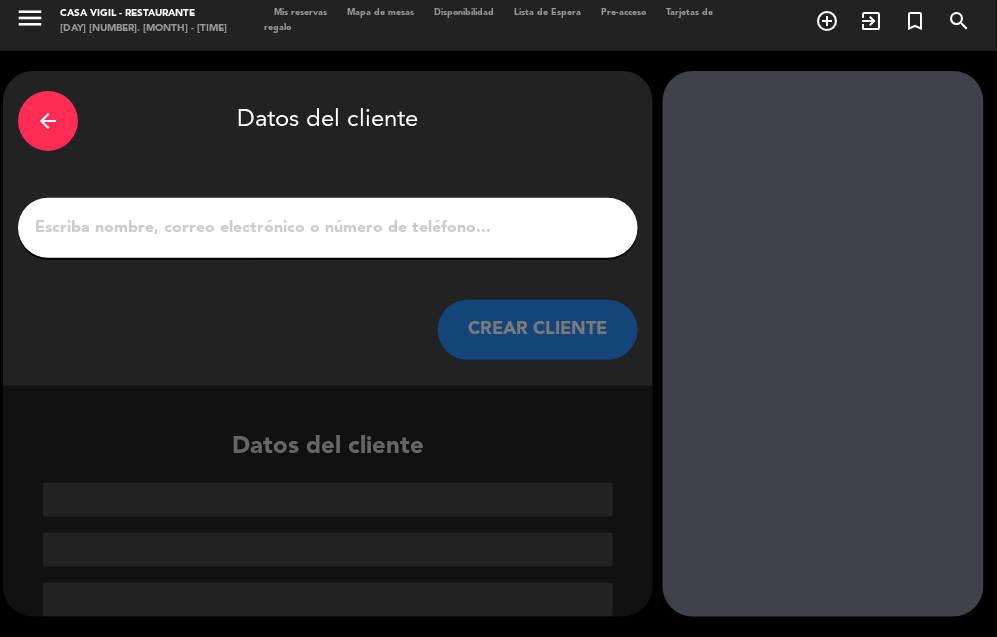 scroll, scrollTop: 8, scrollLeft: 0, axis: vertical 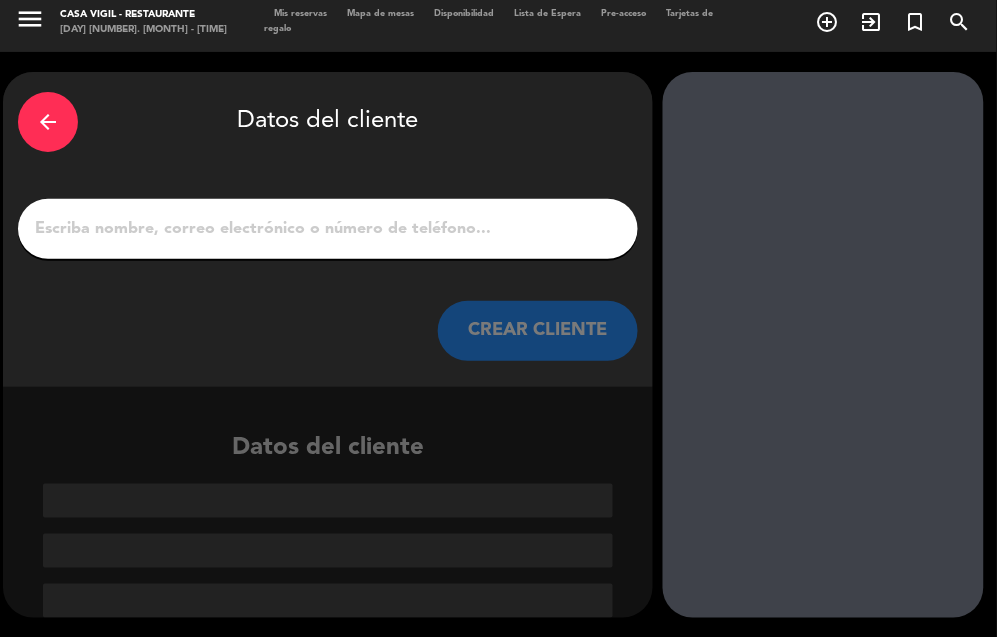 click on "1" at bounding box center [328, 229] 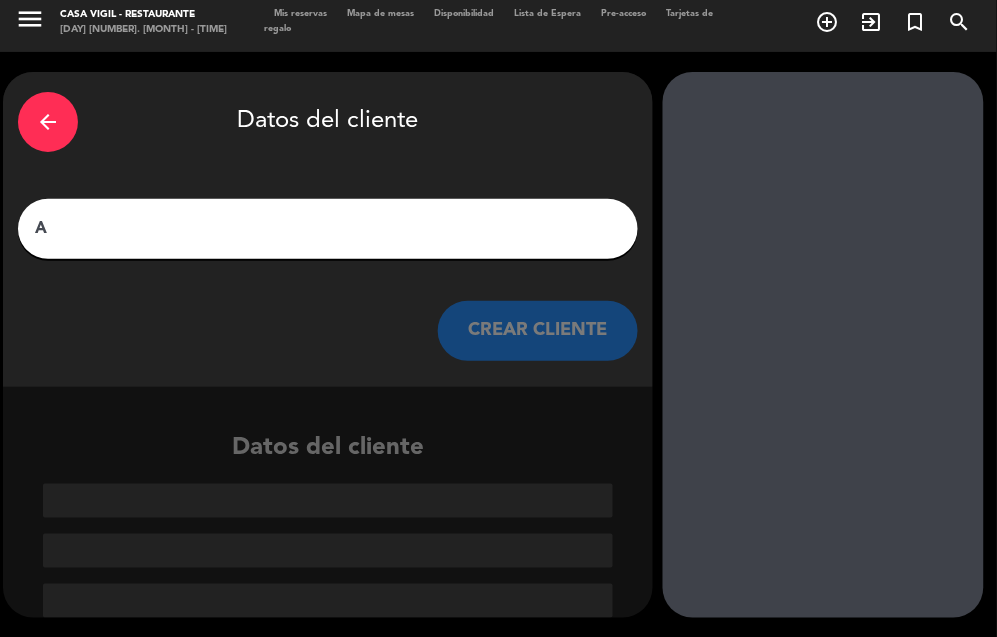 scroll, scrollTop: 0, scrollLeft: 0, axis: both 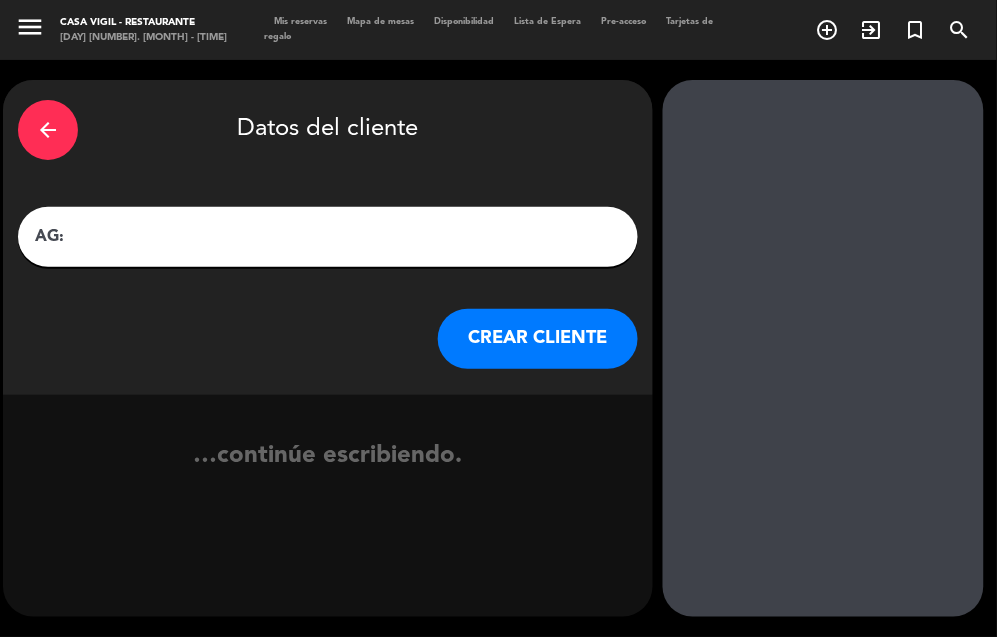 click on "AG:" at bounding box center [328, 237] 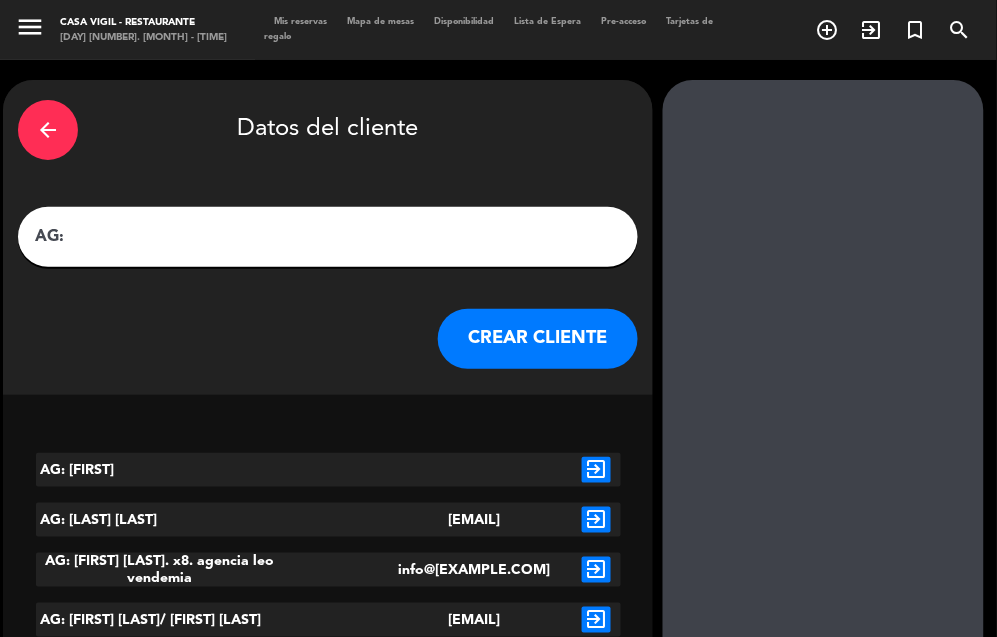 click on "AG:" at bounding box center [328, 237] 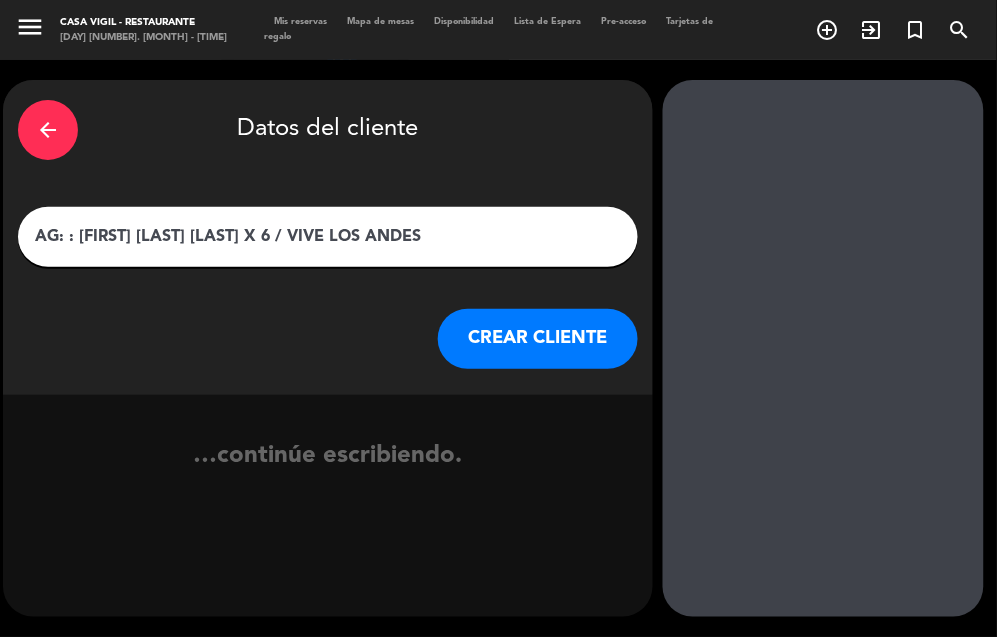 type on "AG: : [FIRST] [LAST] [LAST] X 6 / VIVE LOS ANDES" 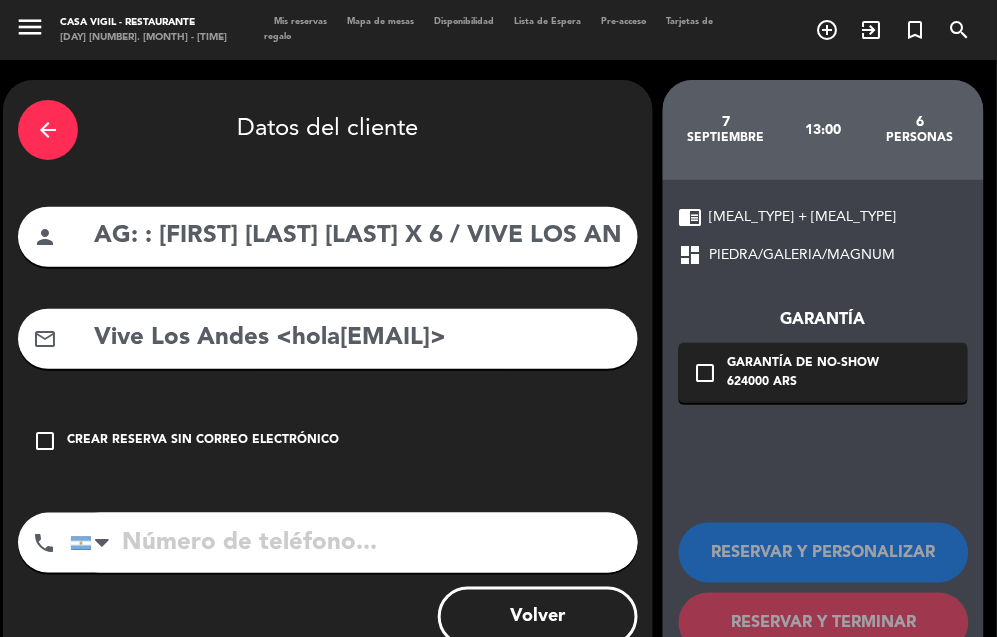 drag, startPoint x: 361, startPoint y: 378, endPoint x: 294, endPoint y: 343, distance: 75.591 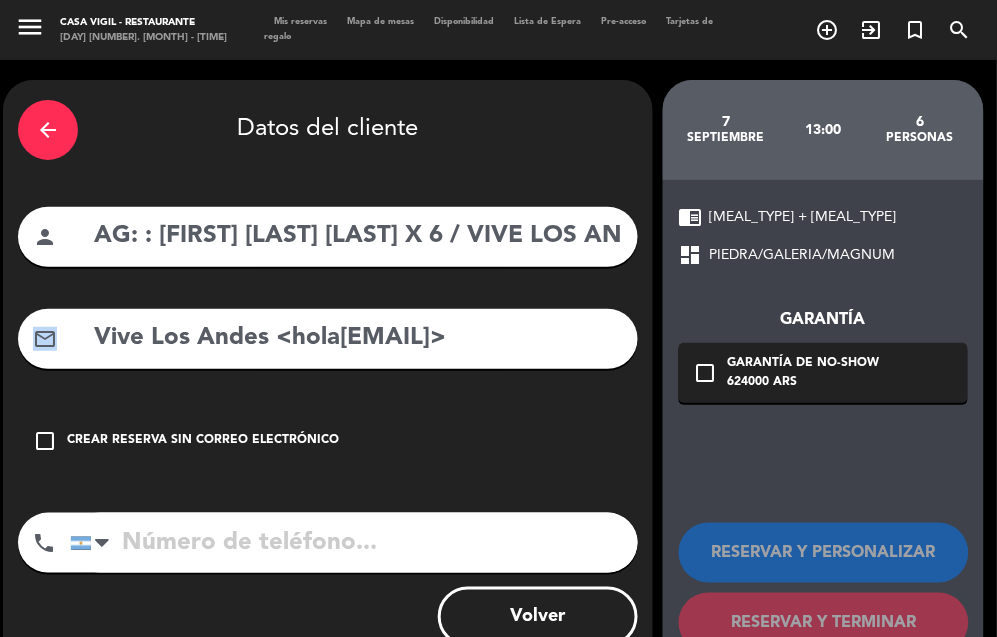 click on "mail_outline [LAST] [LAST] <[EMAIL]>" at bounding box center (328, 339) 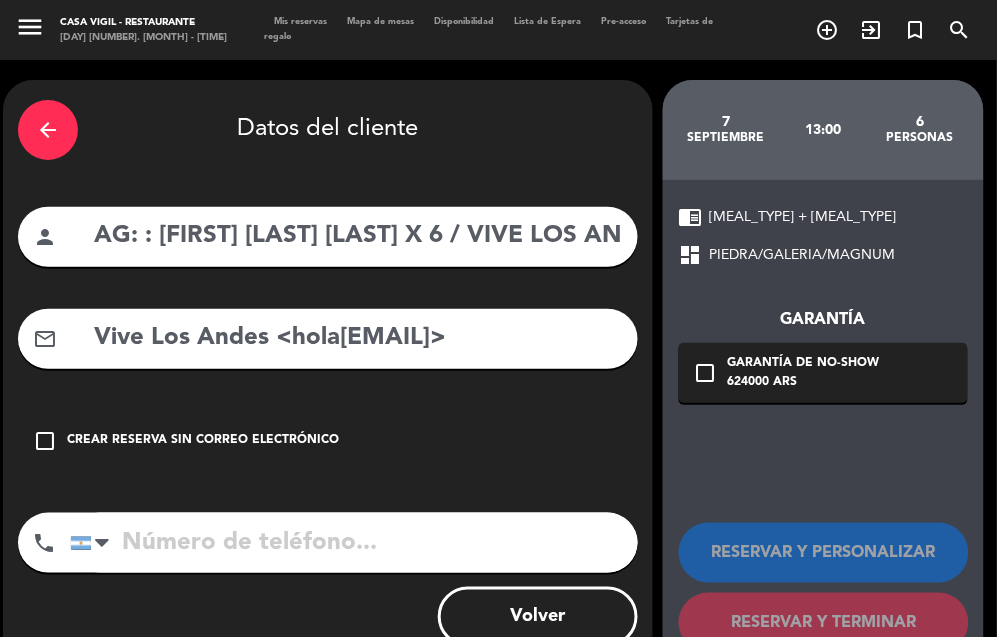 drag, startPoint x: 288, startPoint y: 340, endPoint x: 0, endPoint y: 372, distance: 289.77234 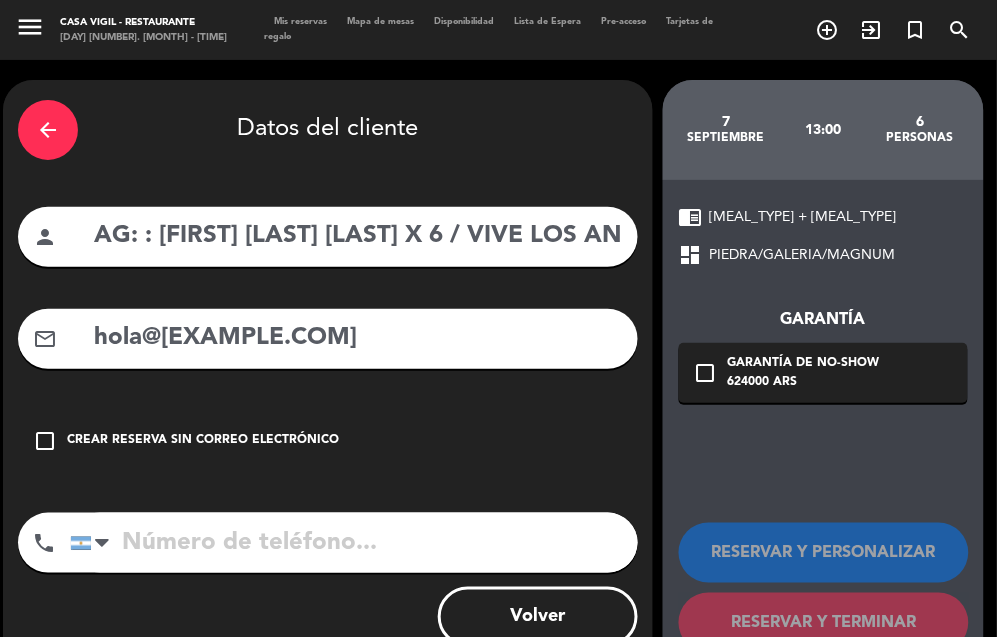 click on "hola@[EXAMPLE.COM]" at bounding box center (357, 338) 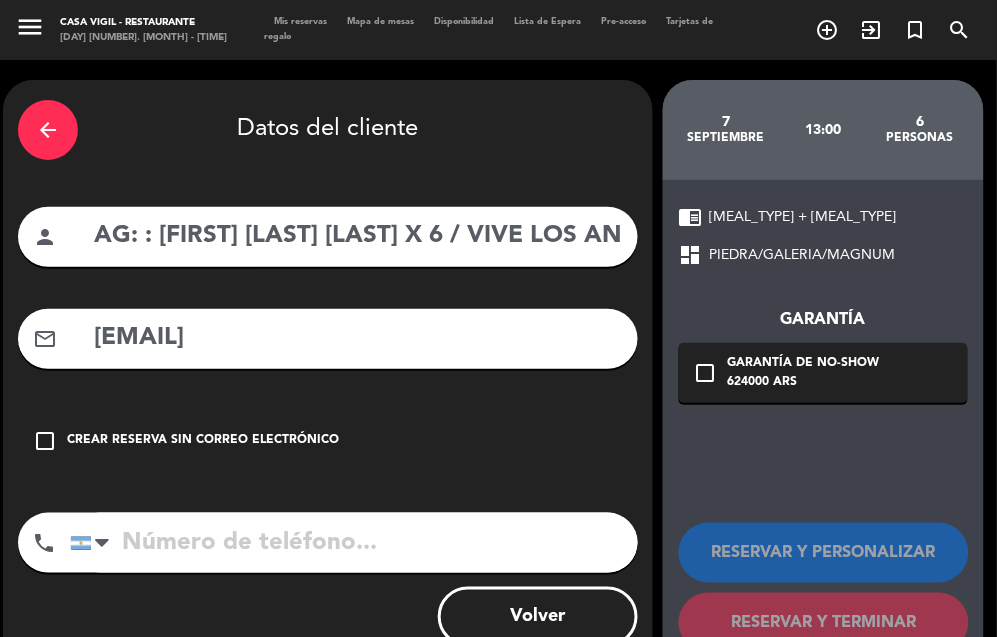 click on "[EMAIL]" at bounding box center (357, 338) 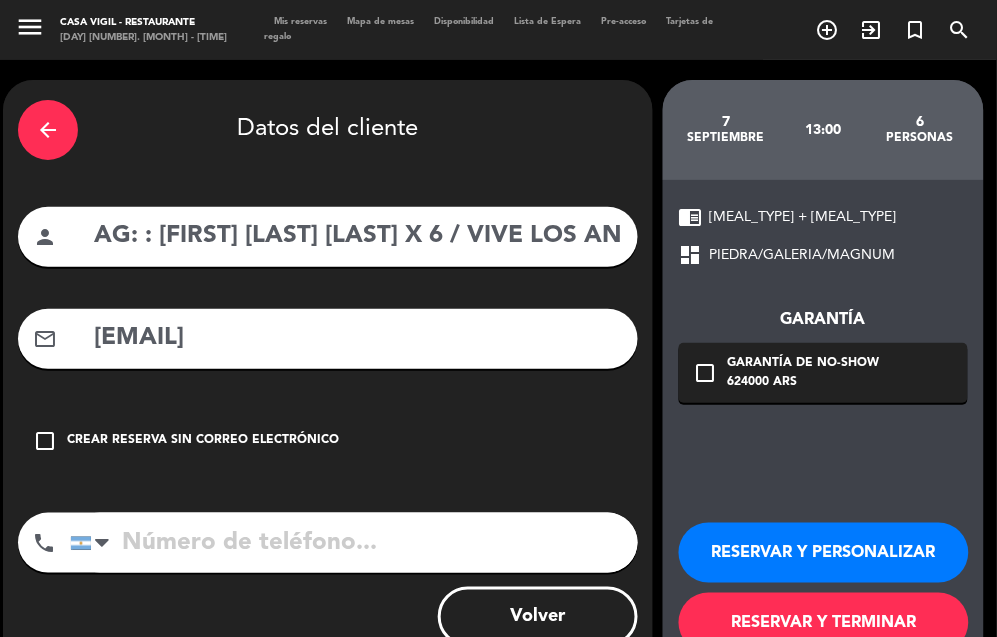 type on "[EMAIL]" 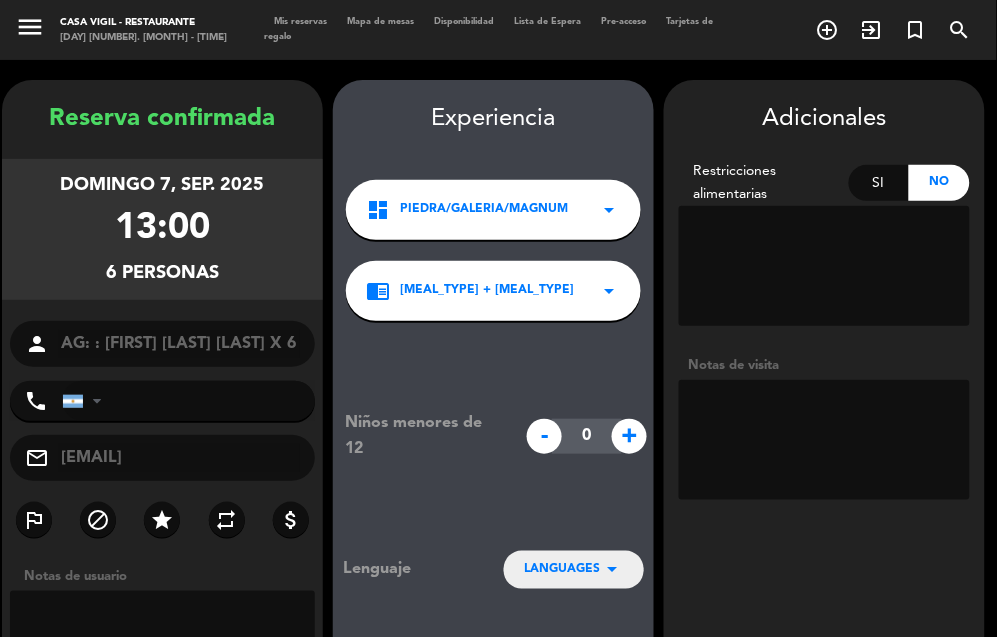 scroll, scrollTop: 80, scrollLeft: 0, axis: vertical 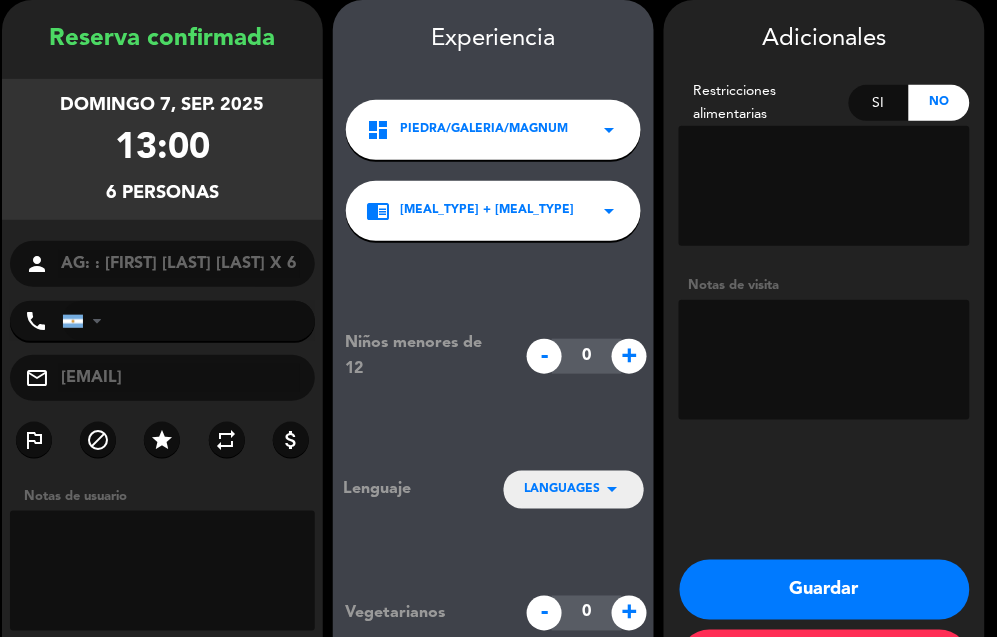 click at bounding box center (824, 360) 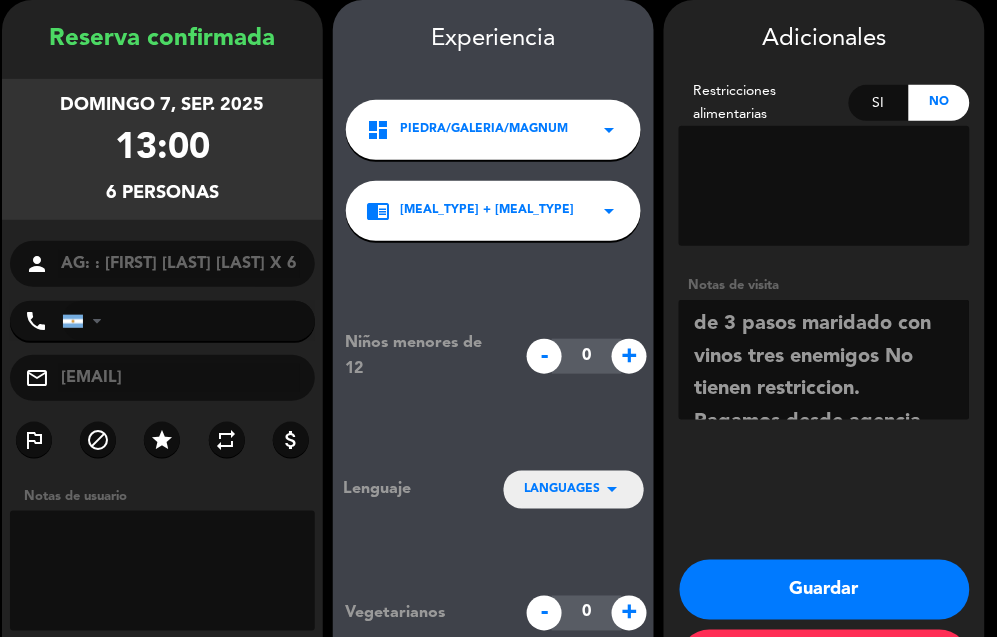 scroll, scrollTop: 80, scrollLeft: 0, axis: vertical 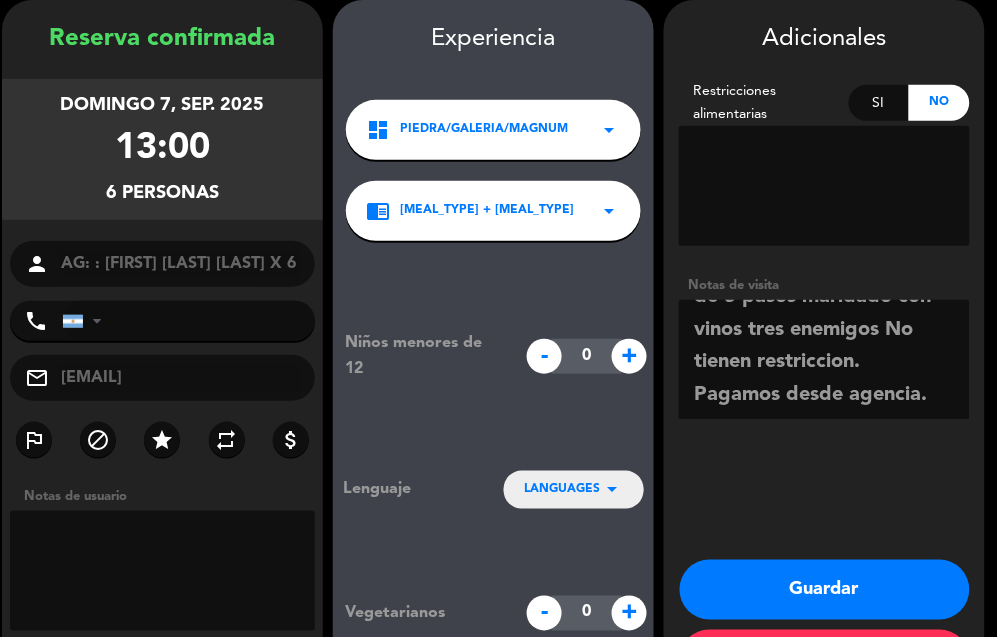 type on "de 3 pasos maridado con vinos tres enemigos No tienen restriccion.
Pagamos desde agencia." 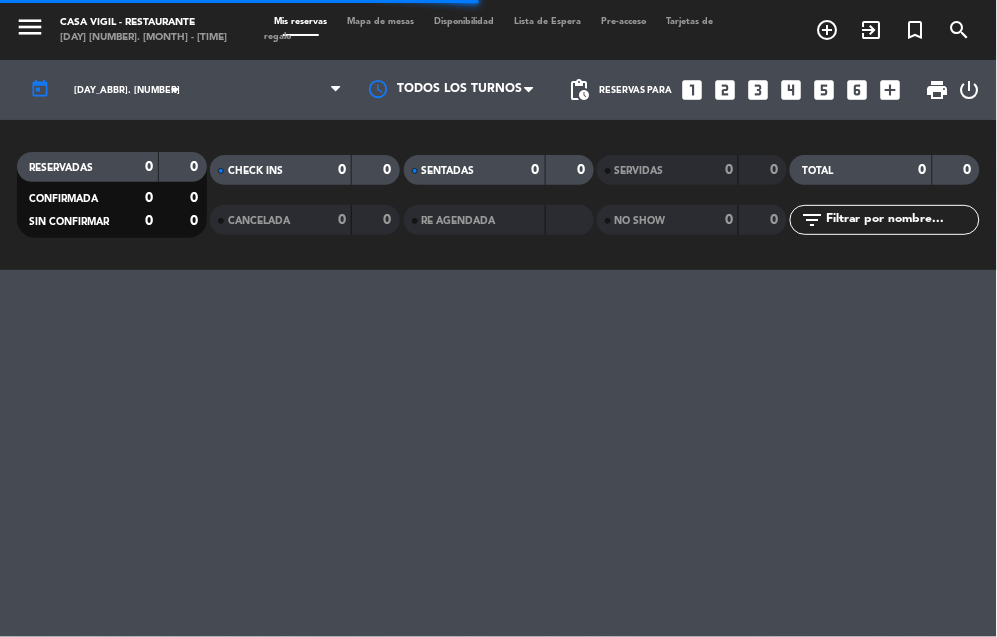 scroll, scrollTop: 0, scrollLeft: 0, axis: both 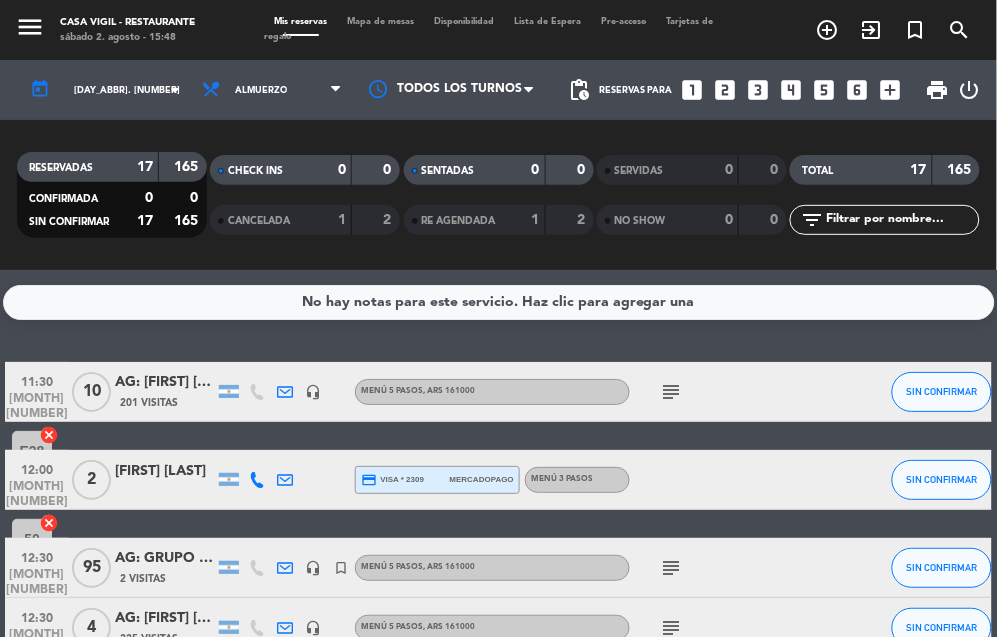 drag, startPoint x: 602, startPoint y: 332, endPoint x: 548, endPoint y: 281, distance: 74.27651 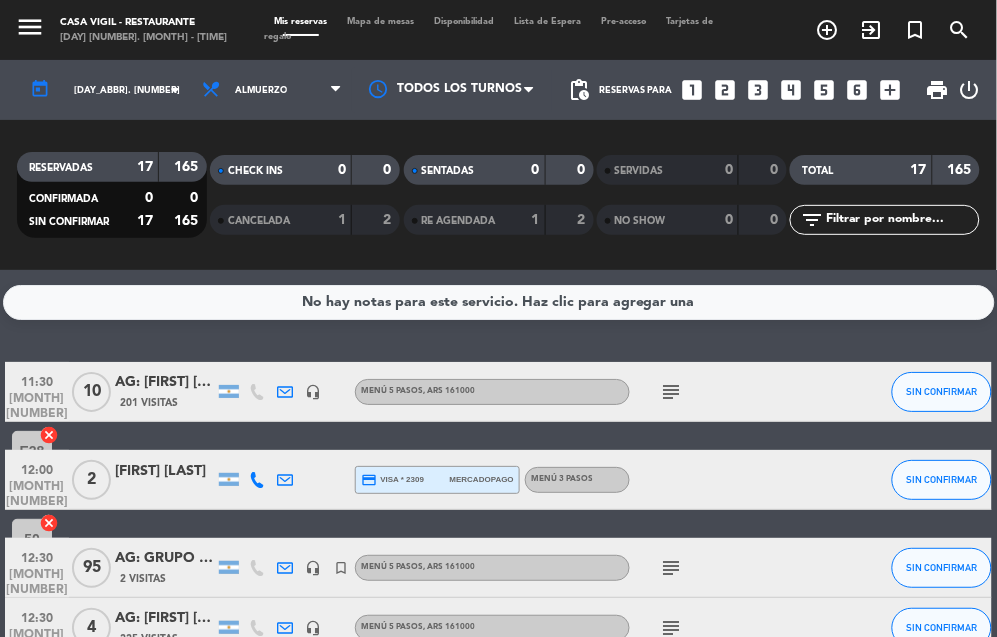click on "looks_two" at bounding box center [726, 90] 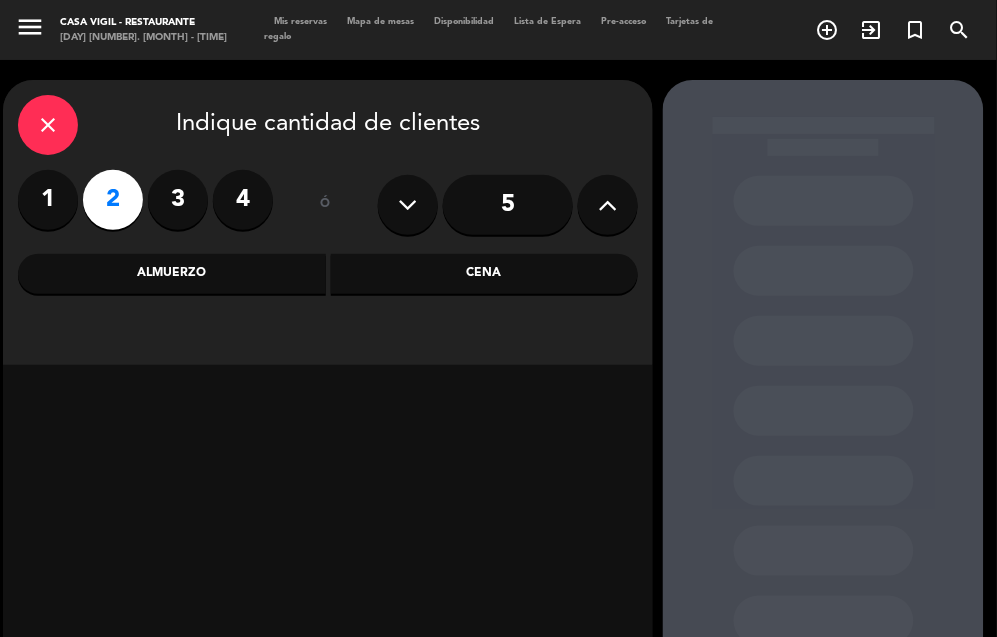 click on "Almuerzo" at bounding box center (172, 274) 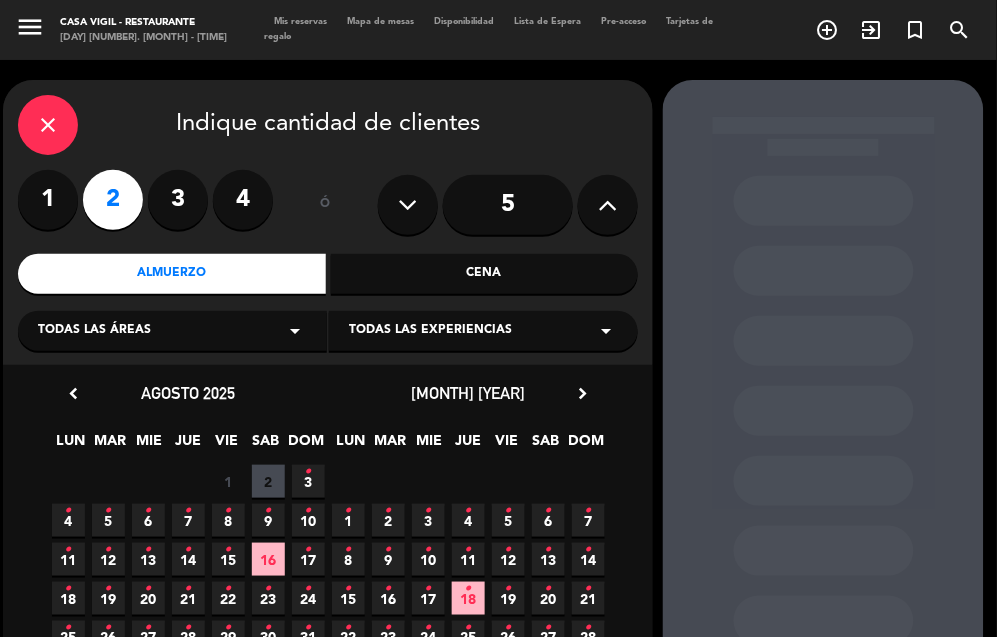 click on "Todas las experiencias   arrow_drop_down" at bounding box center [483, 331] 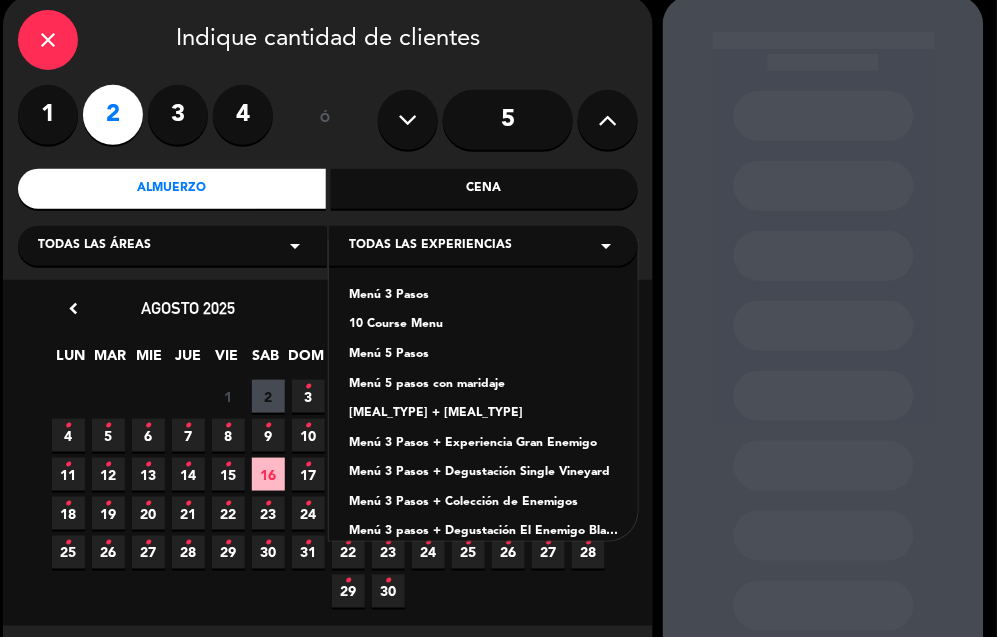scroll, scrollTop: 111, scrollLeft: 0, axis: vertical 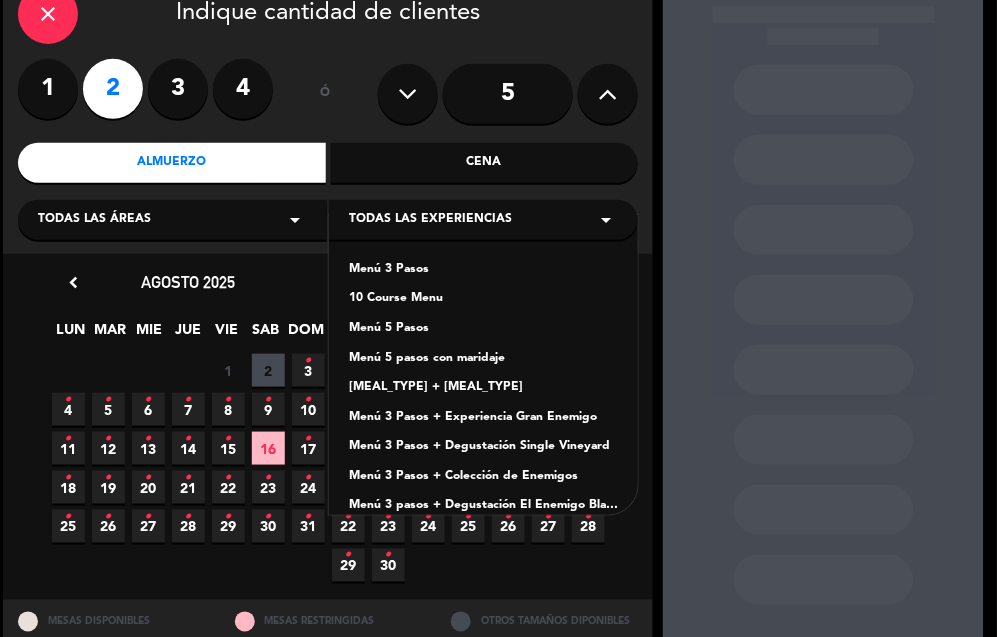 click on "Menú 5 pasos con maridaje" at bounding box center (483, 359) 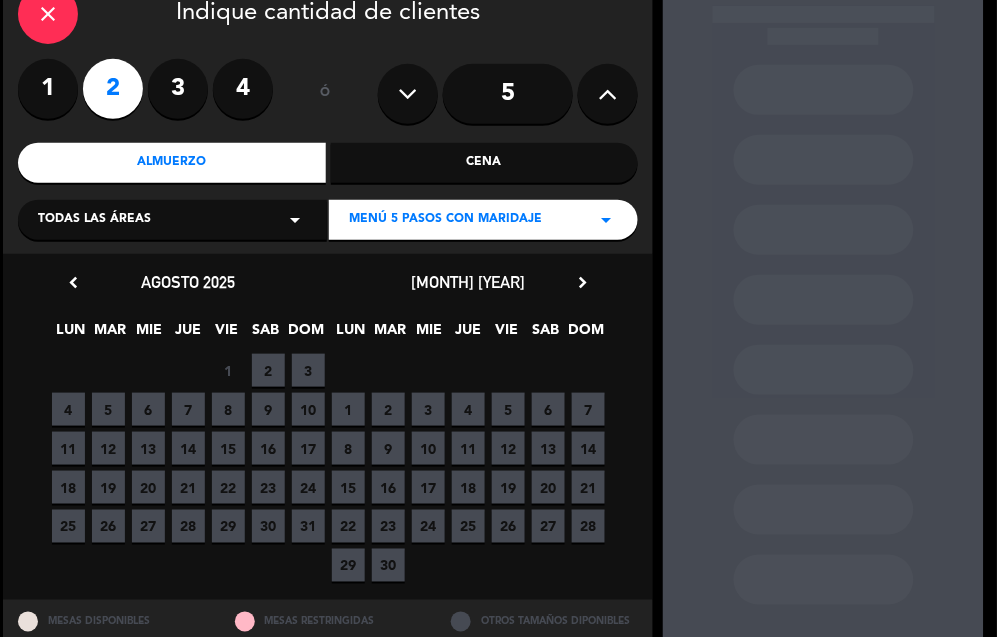 click on "Menú 5 pasos con maridaje" at bounding box center (445, 220) 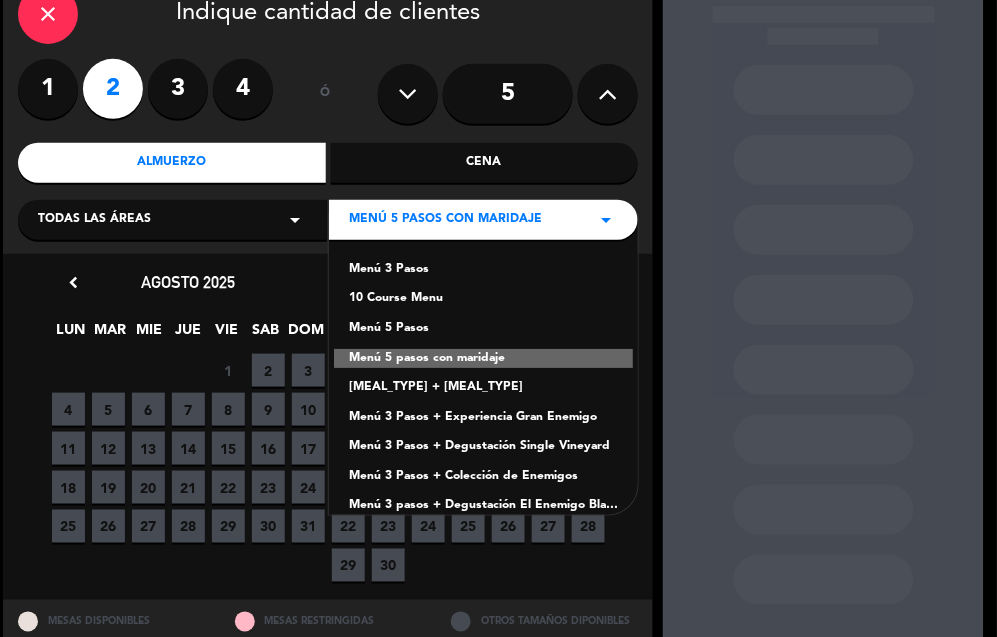 click on "[MEAL_TYPE] + [MEAL_TYPE]" at bounding box center [483, 388] 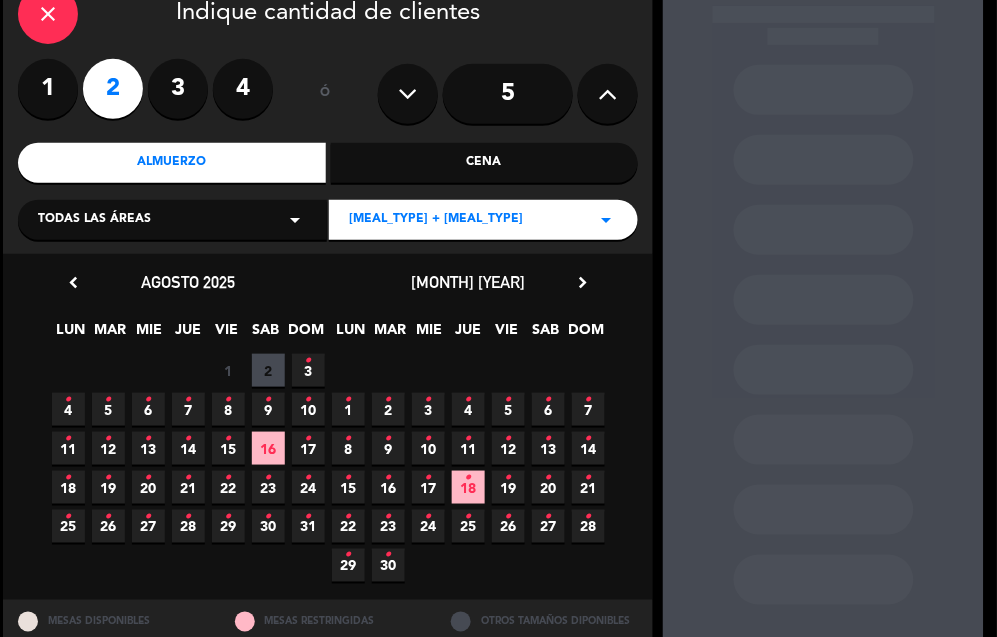 click on "•" at bounding box center (468, 400) 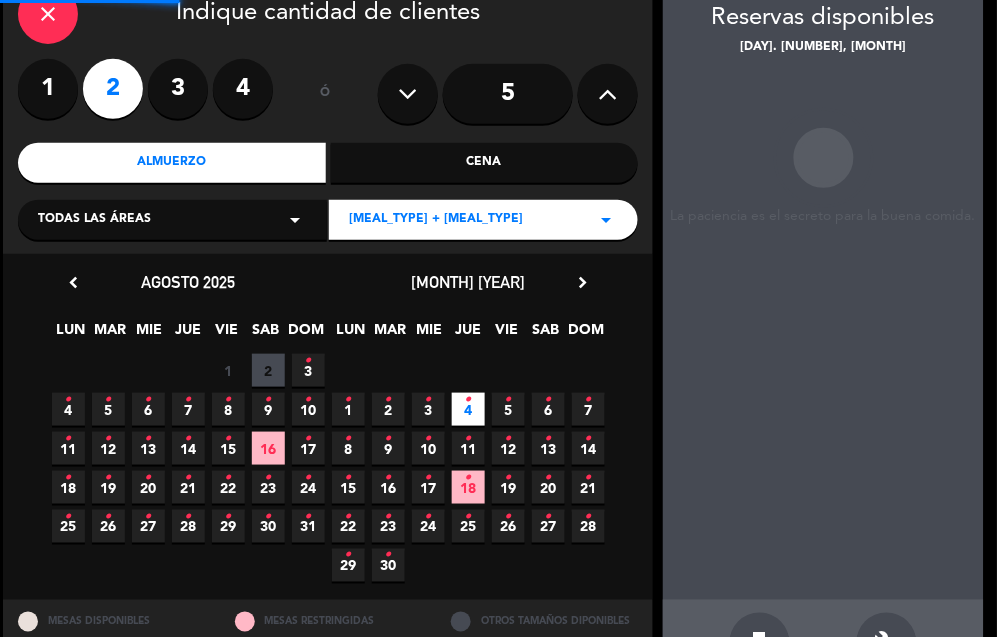 scroll, scrollTop: 80, scrollLeft: 0, axis: vertical 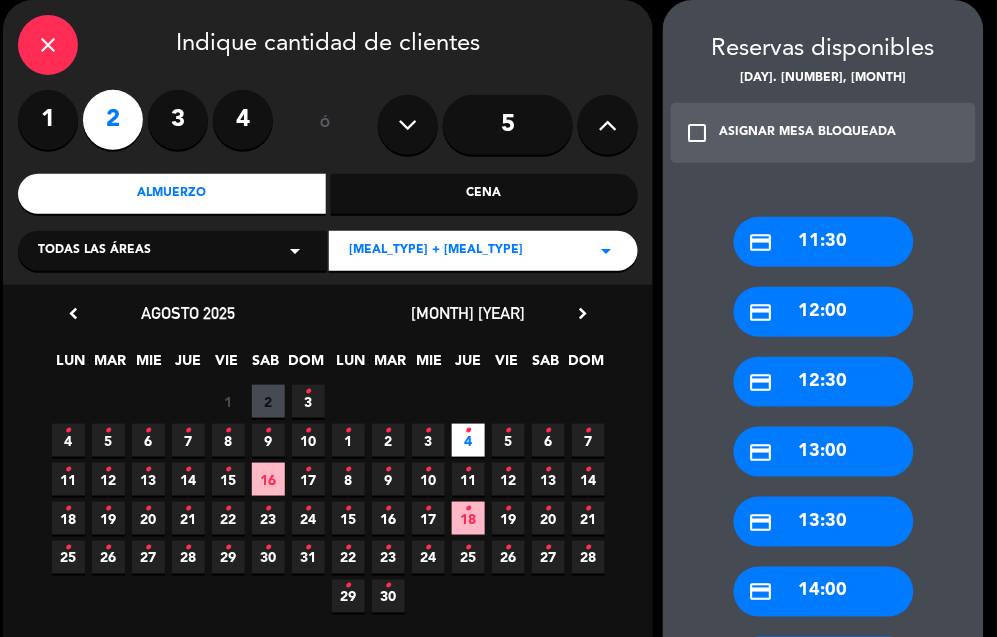 click on "credit_card  [TIME]" at bounding box center (824, 522) 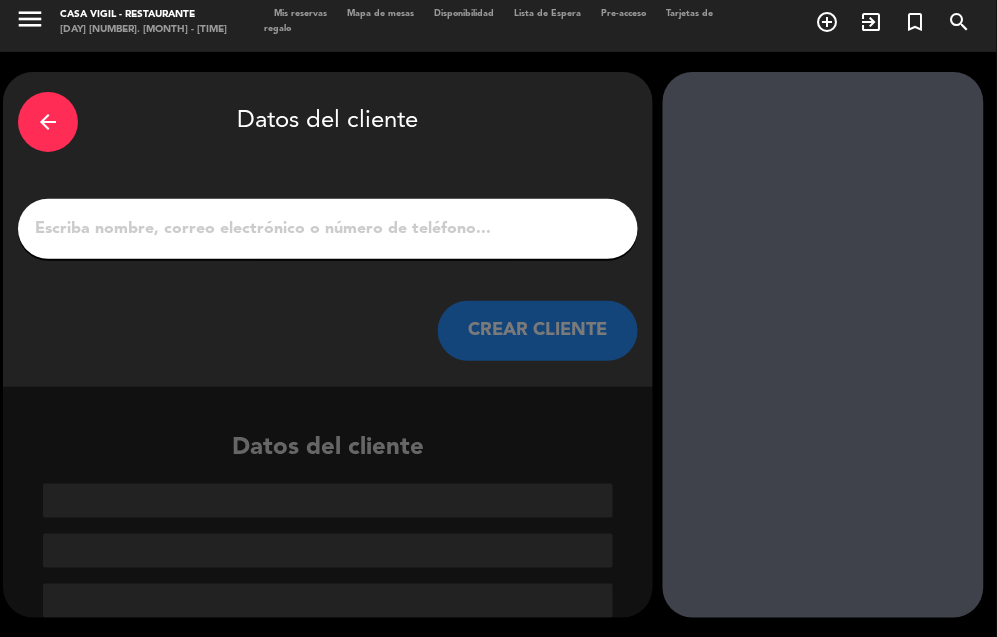 click on "1" at bounding box center (328, 229) 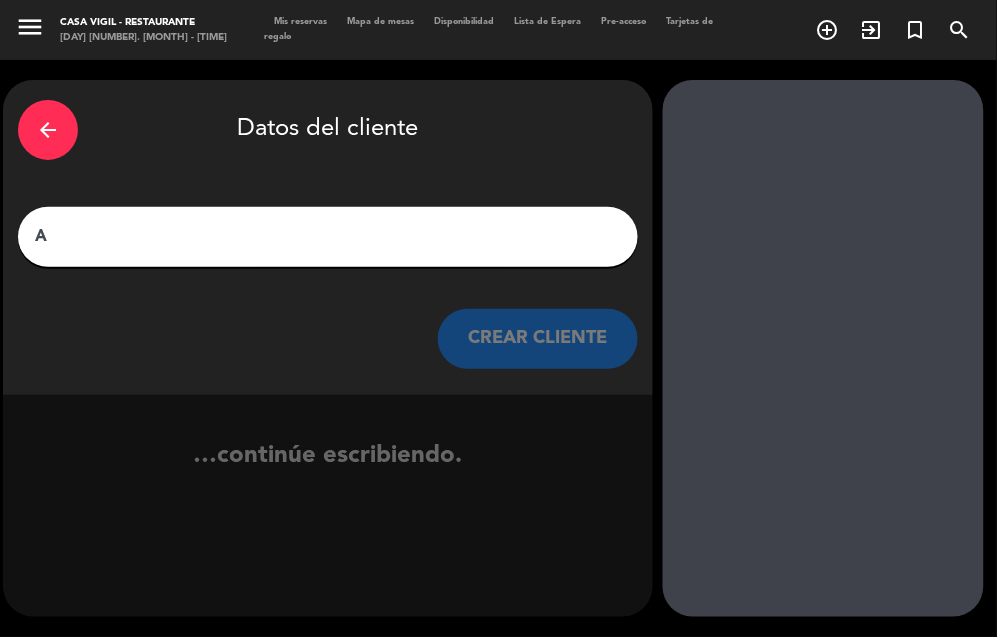 scroll, scrollTop: 0, scrollLeft: 0, axis: both 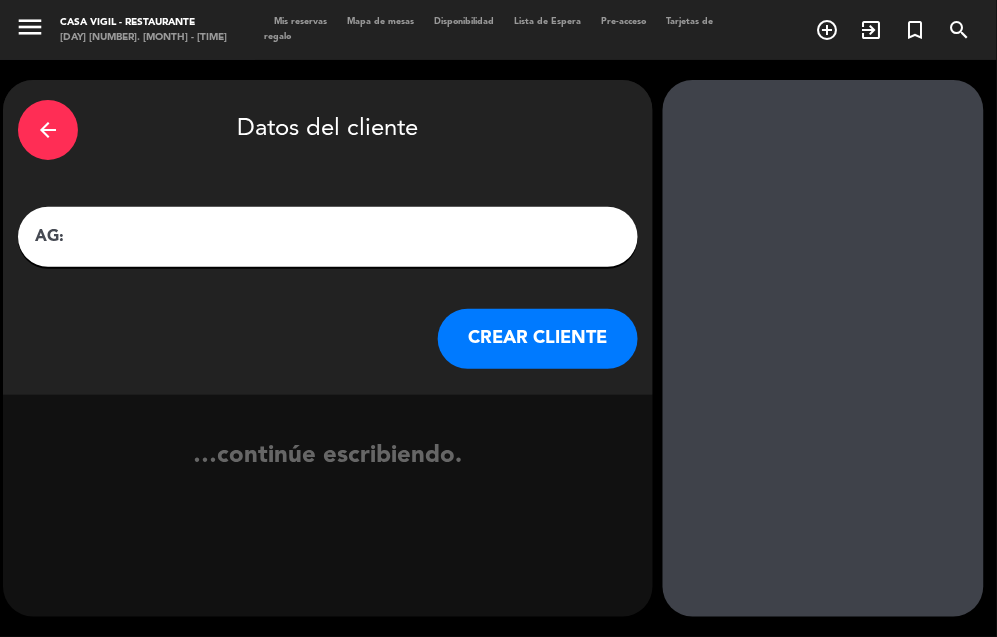 paste 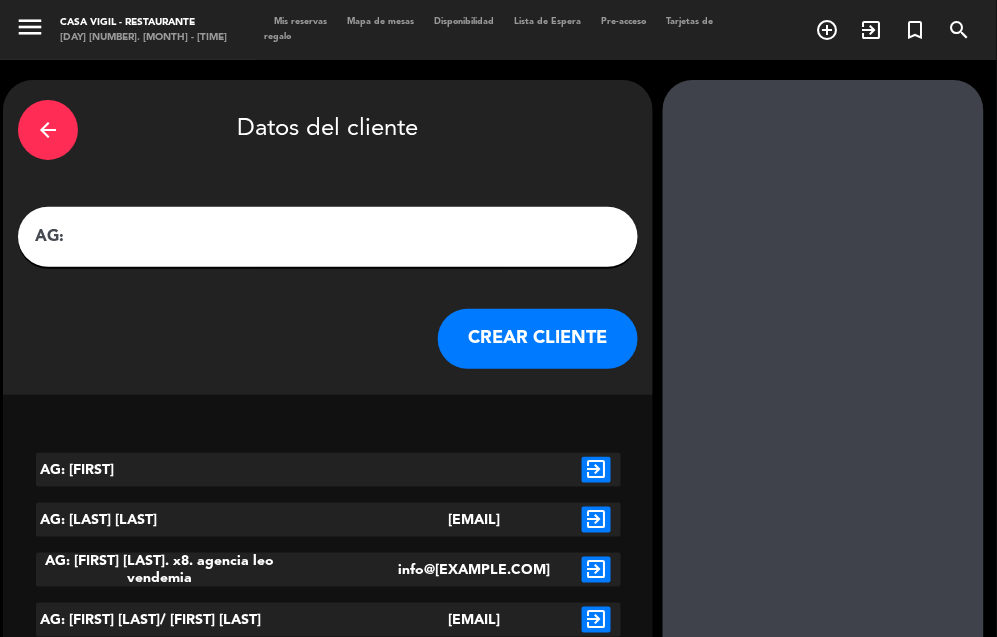 click on "AG:" at bounding box center [328, 237] 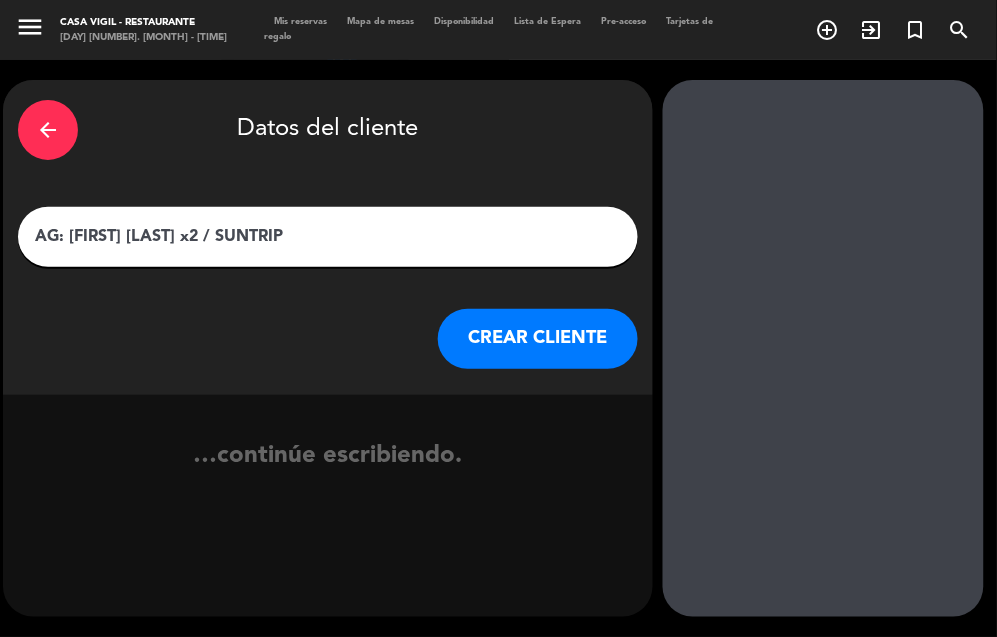 type on "AG: [FIRST] [LAST] x2 / SUNTRIP" 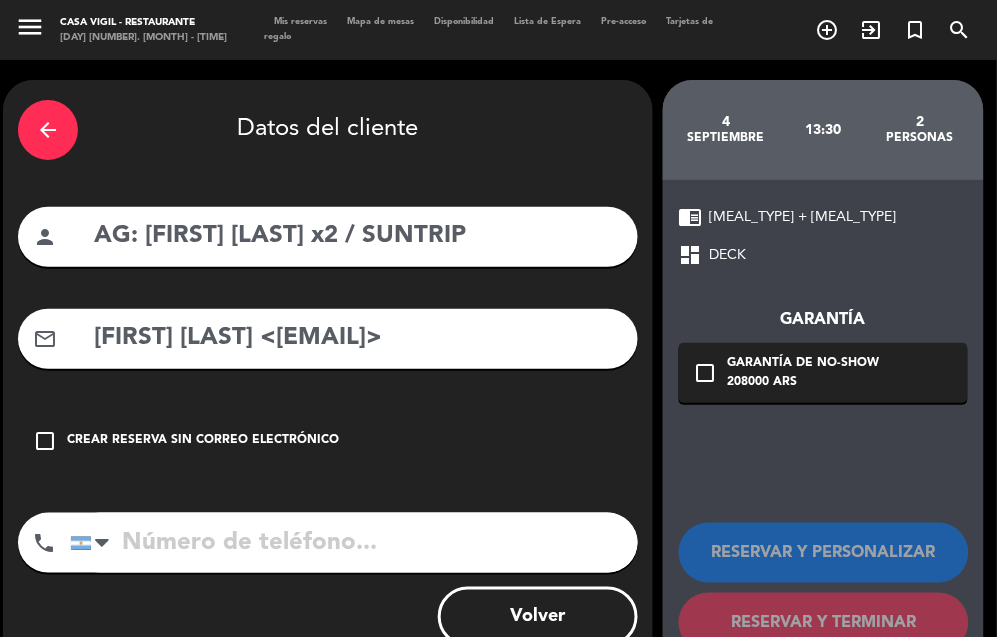 drag, startPoint x: 454, startPoint y: 376, endPoint x: 380, endPoint y: 363, distance: 75.13322 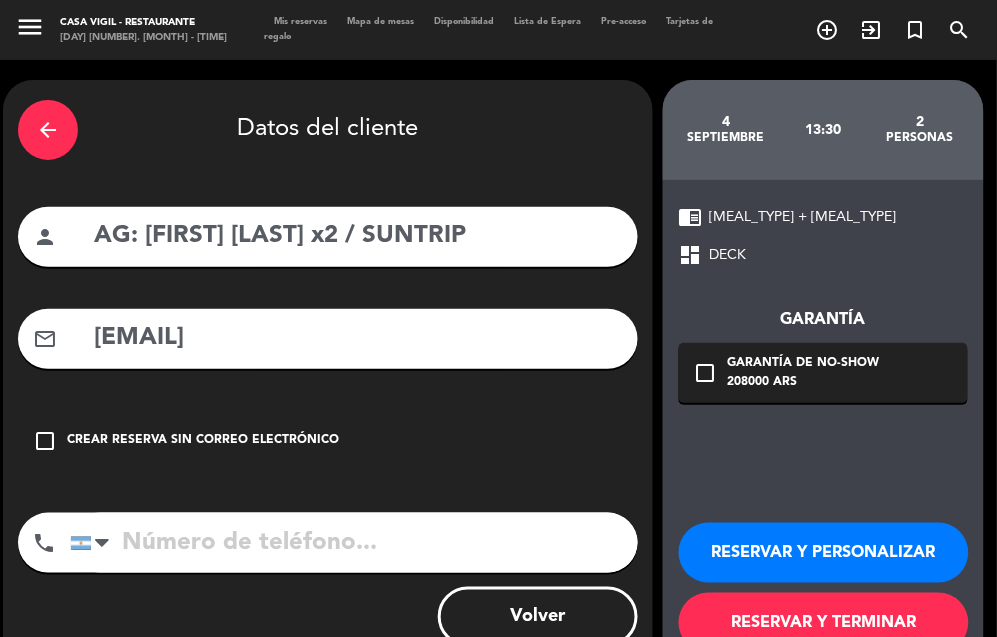 click on "[EMAIL]" at bounding box center (357, 338) 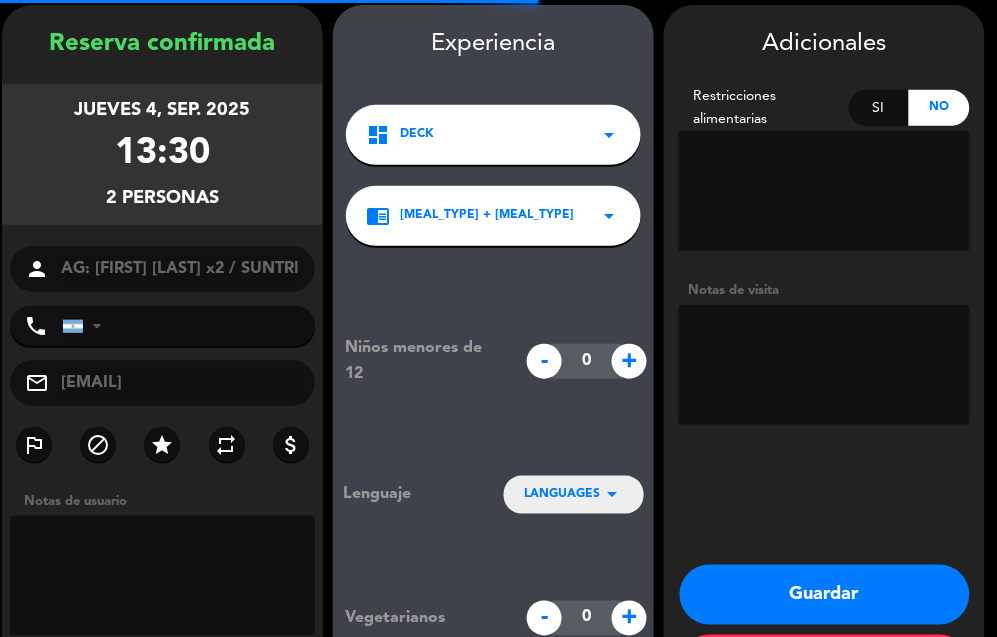 scroll, scrollTop: 80, scrollLeft: 0, axis: vertical 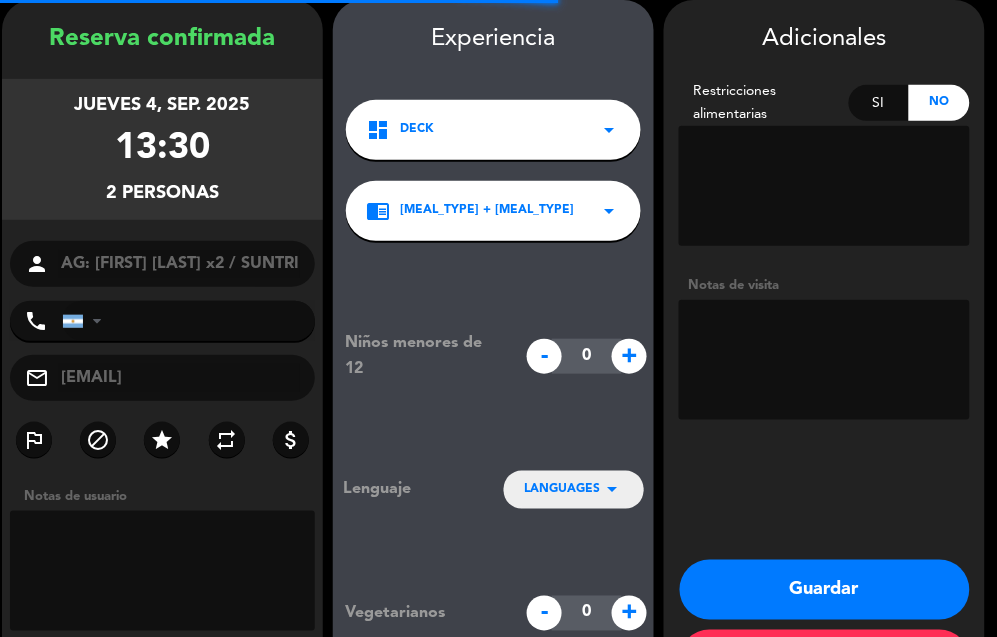 click at bounding box center (824, 360) 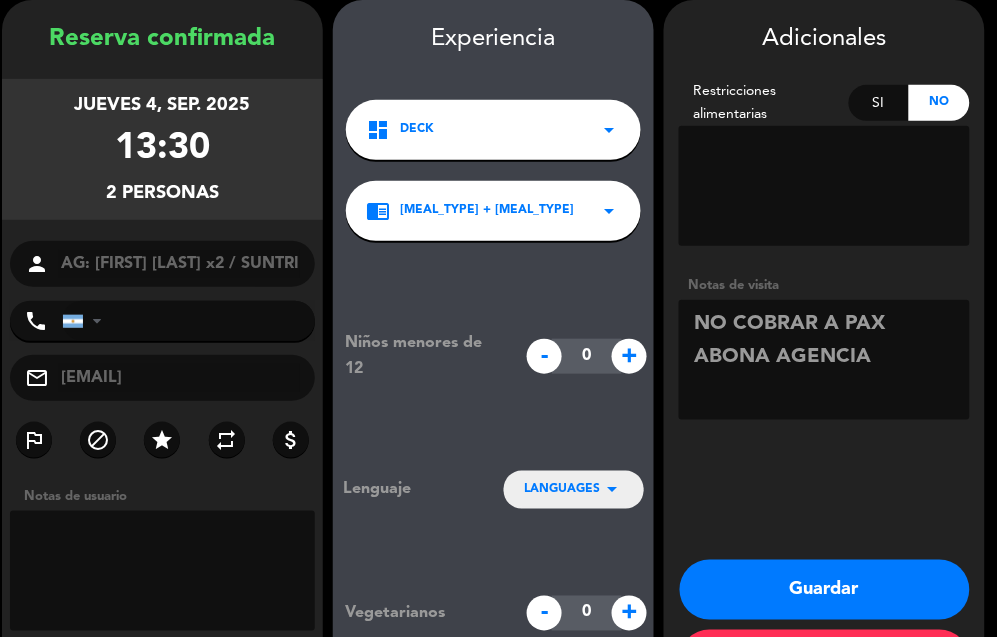 type on "NO COBRAR A PAX ABONA AGENCIA" 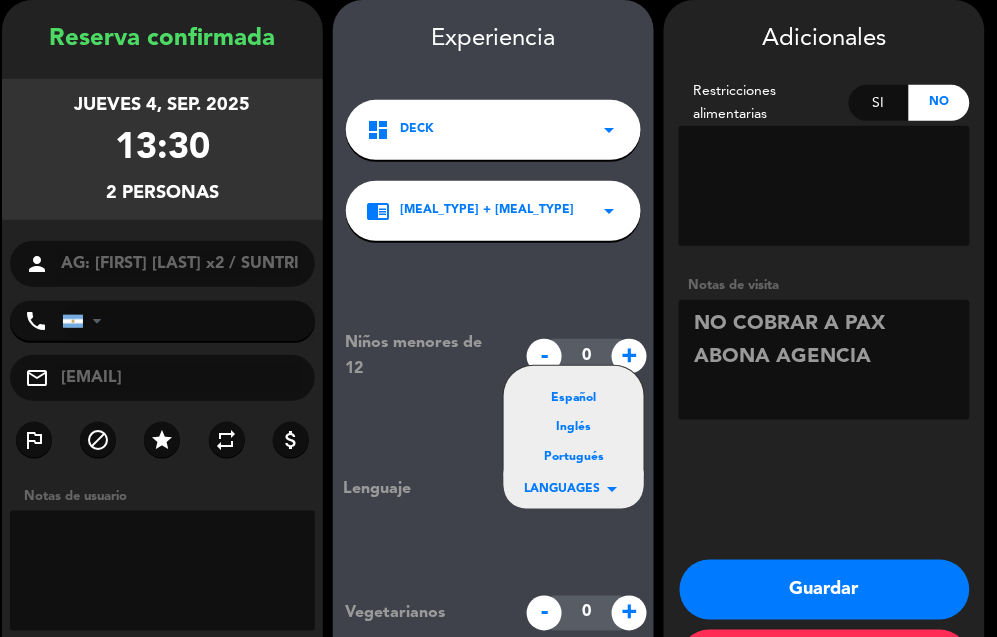 click on "Portugués" at bounding box center (574, 458) 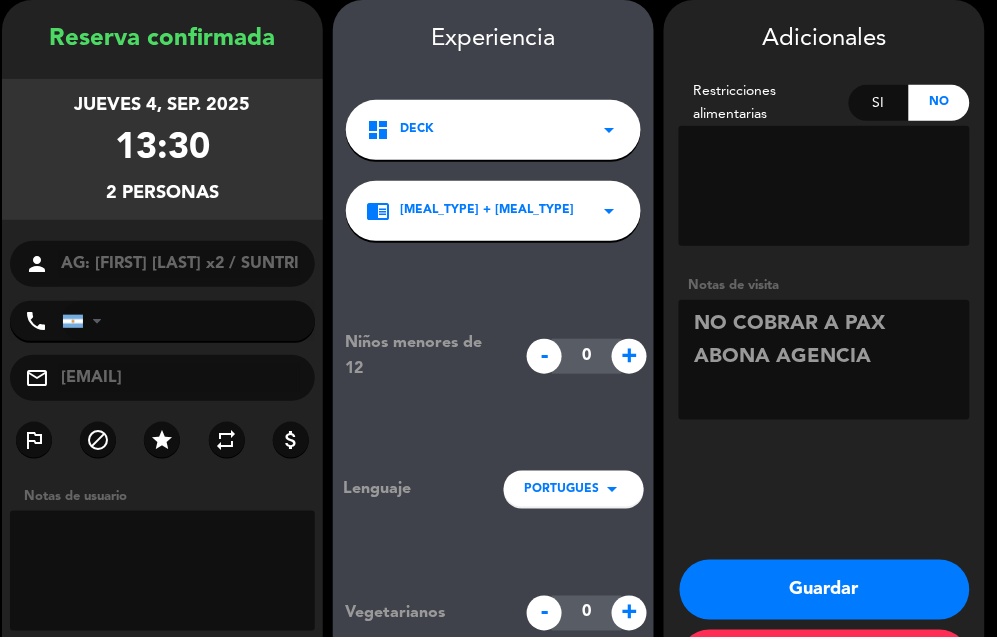 click on "Guardar" at bounding box center (825, 590) 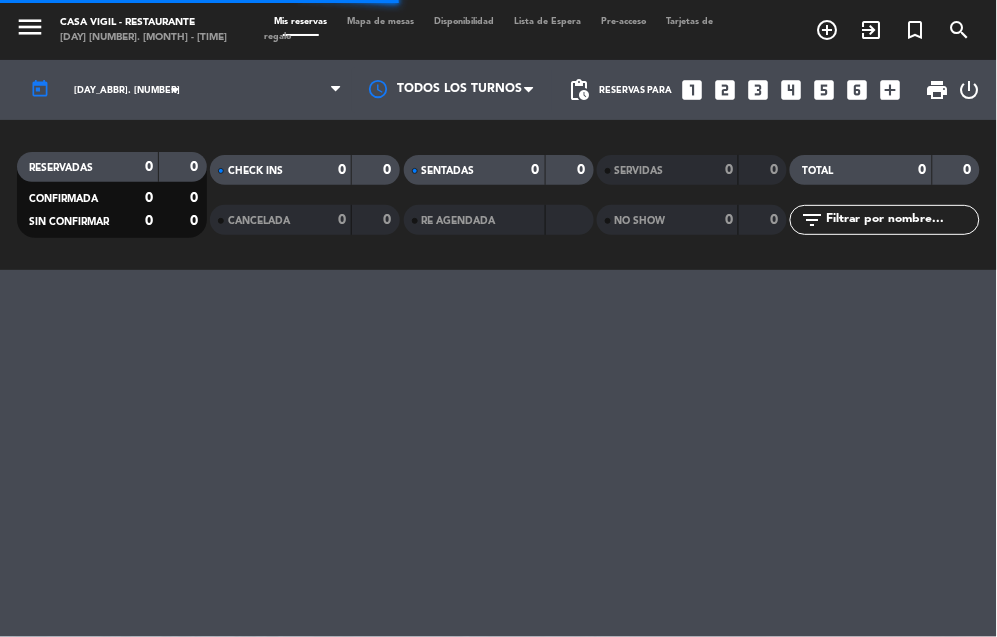 scroll, scrollTop: 0, scrollLeft: 0, axis: both 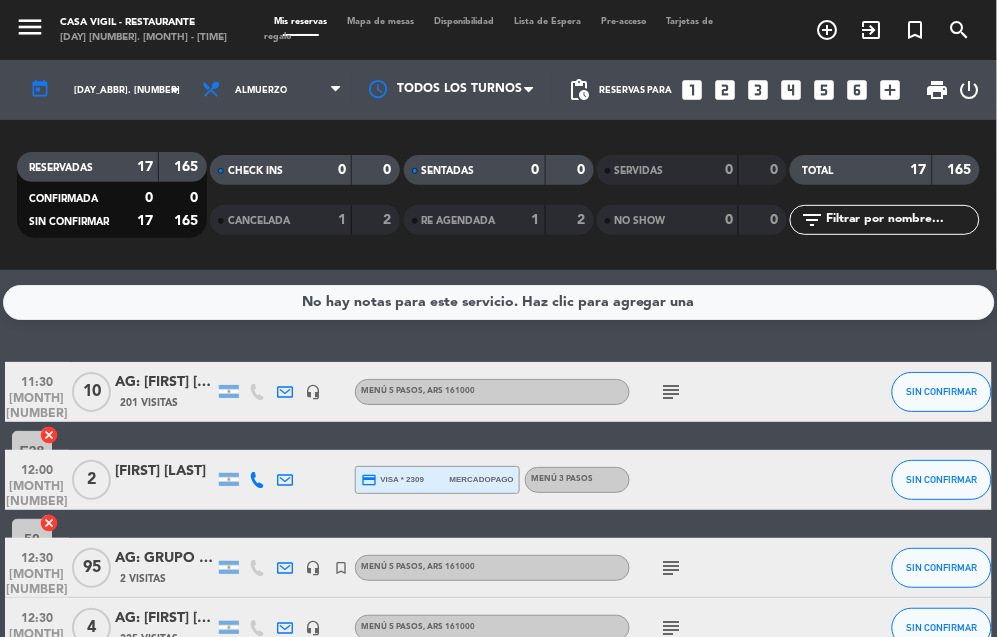 click on "No hay notas para este servicio. Haz clic para agregar una   [TIME]   [MONTH] [NUMBER]   [NUMBER]  AG: [FIRST] [LAST] X[NUMBER]/ SUNTRIP                [NUMBER] Visitas   headset_mic   Menú [NUMBER] Pasos  , ARS [NUMBER]  subject  SIN CONFIRMAR E[NUMBER]   cancel   [TIME]   [MONTH] [NUMBER]   [NUMBER]   [FIRST] [LAST]  credit_card  visa * [NUMBER]   mercadopago   Menú [NUMBER] Pasos SIN CONFIRMAR [NUMBER]  cancel   [TIME]   [MONTH] [NUMBER]   [NUMBER]   AG: [FIRST] [LAST] X[NUMBER]/ AYMARA   [NUMBER] Visitas   headset_mic   turned_in_not   Menú [NUMBER] Pasos  , ARS [NUMBER]  subject  SIN CONFIRMAR  border_all   [TIME]   [MONTH] [NUMBER]   [NUMBER]   AG: [FIRST] [LAST] X [NUMBER] / SUNTRIP    [NUMBER] Visitas   headset_mic   Menú [NUMBER] Pasos  , ARS [NUMBER]  subject  SIN CONFIRMAR [NUMBER]  cancel   [TIME]   [MONTH] [NUMBER]   [NUMBER]   [NUMBER]   AG: [FIRST] [LAST] x[NUMBER] / SUNTRIP    [NUMBER] Visitas   headset_mic   Menú [NUMBER] Pasos  , ARS [NUMBER]  subject  SIN CONFIRMAR E[NUMBER]  cancel   [TIME]   [MONTH] [NUMBER]   [NUMBER]   [NUMBER]   AG: [FIRST] [LAST]  X [NUMBER] / DISTINTOS   [NUMBER] Visitas   headset_mic   Menú [NUMBER] pasos + Degustación Enemigos  , ARS [NUMBER]  subject  SIN CONFIRMAR [NUMBER]  cancel   [NUMBER]" 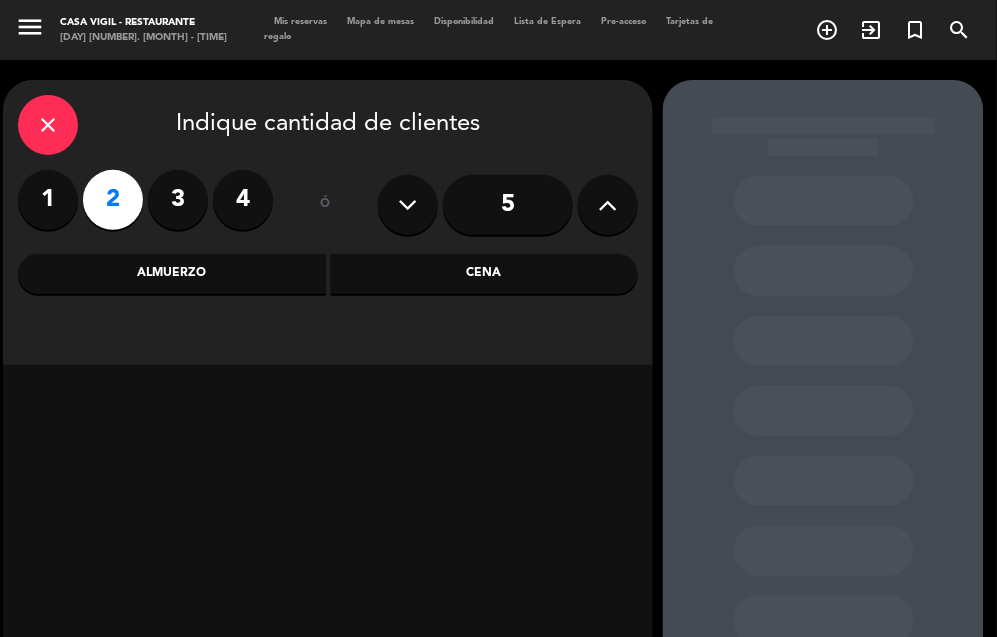 click on "Almuerzo" at bounding box center [172, 274] 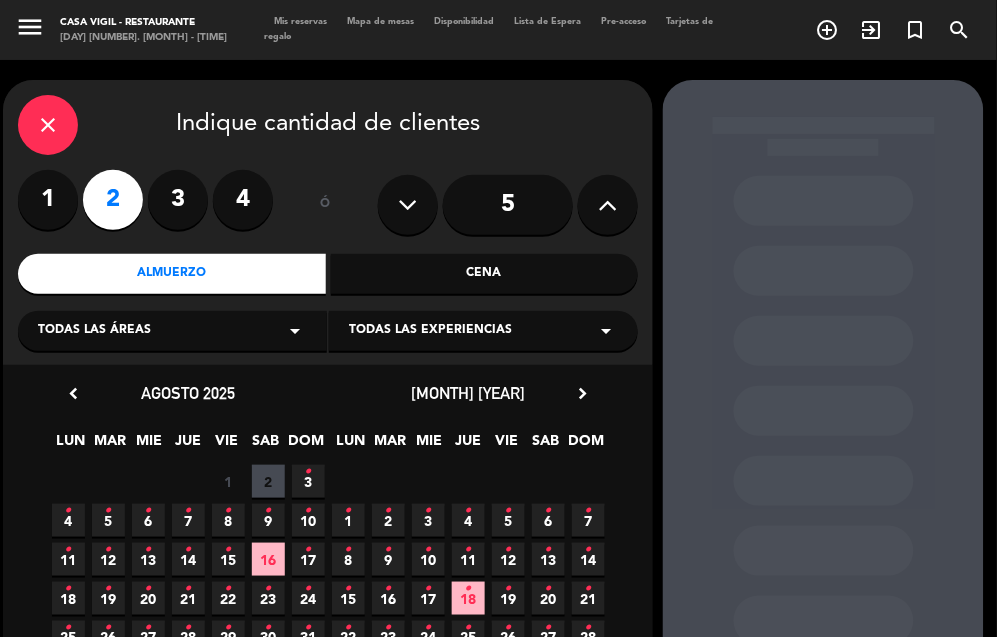 click on "close" at bounding box center [48, 125] 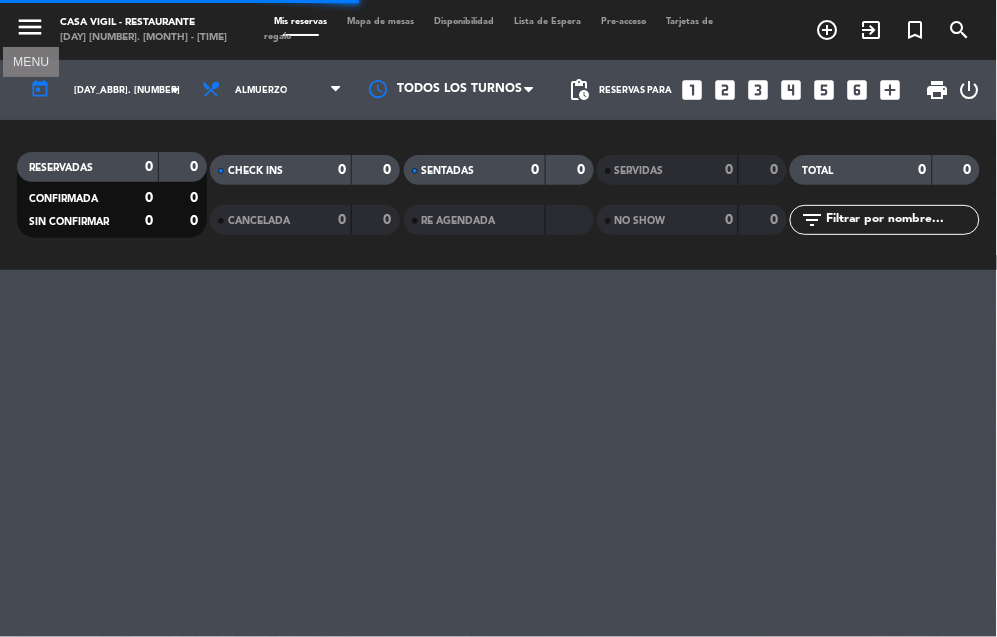 click on "menu" at bounding box center [30, 27] 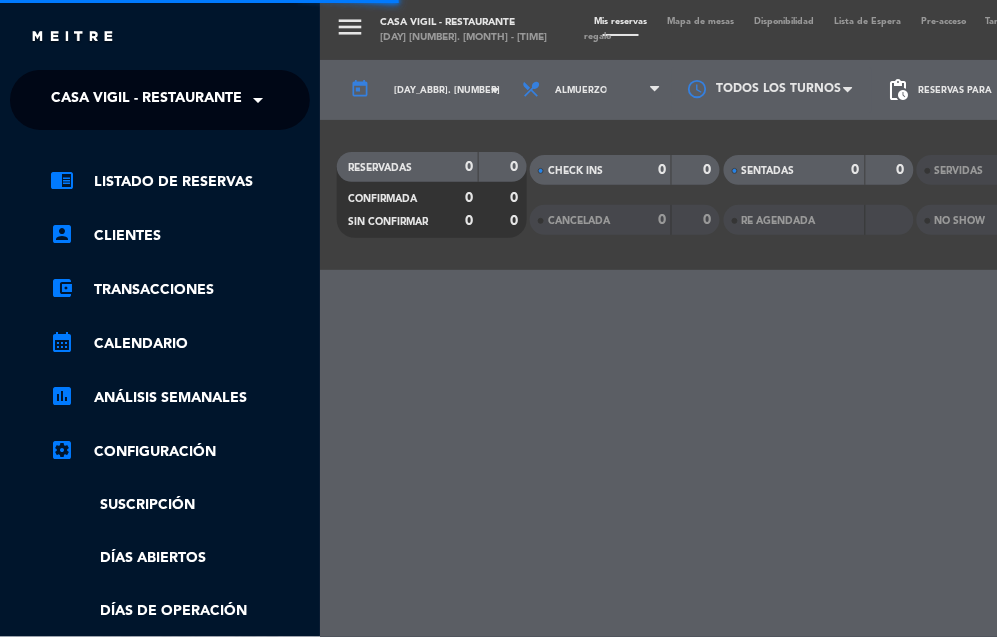 click on "Casa Vigil - Restaurante" 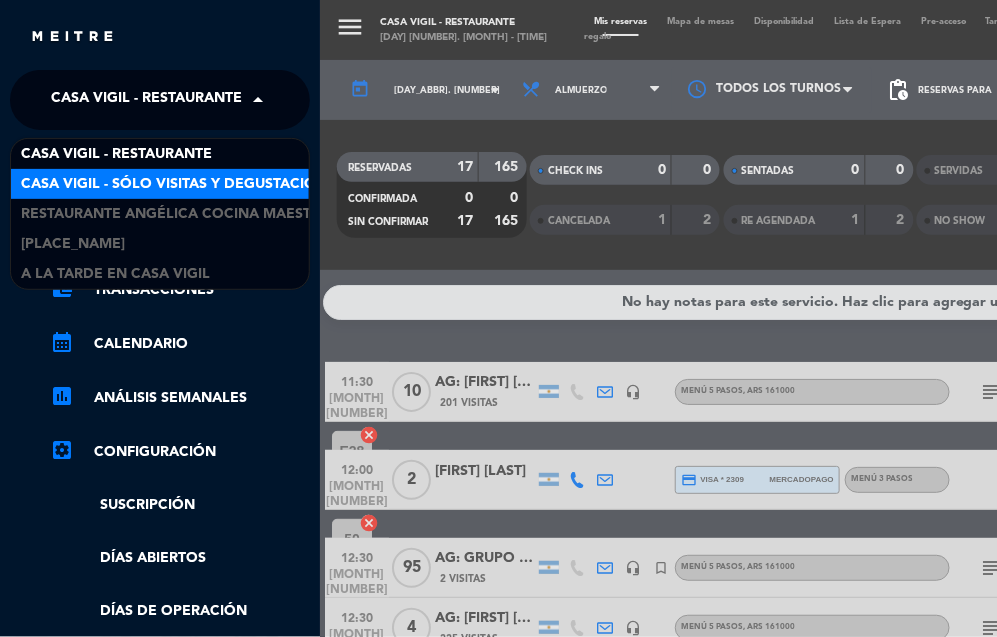 click on "Casa Vigil - SÓLO Visitas y Degustaciones" at bounding box center [182, 184] 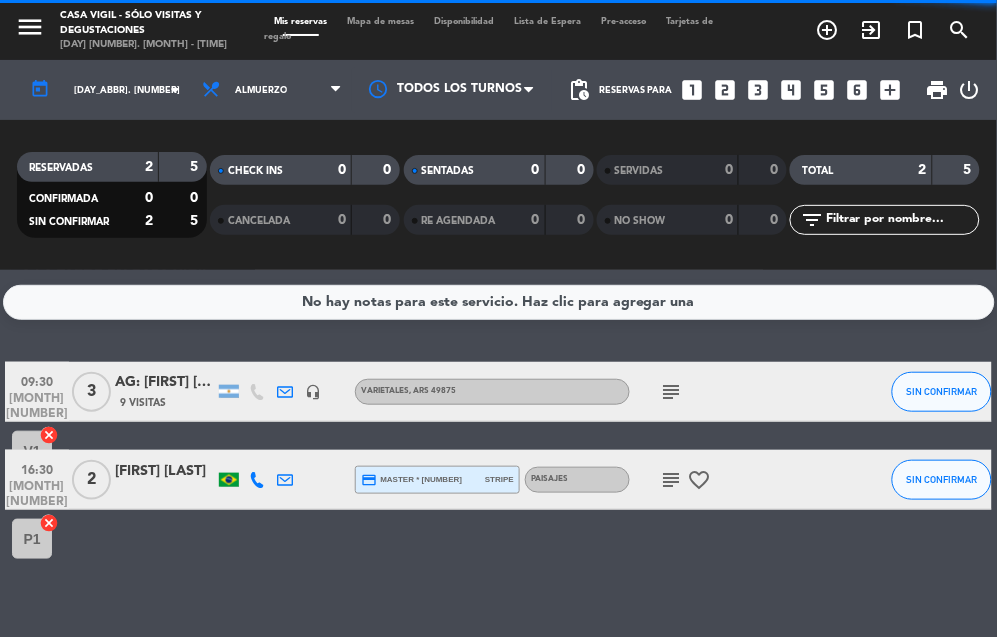 click on "looks_two" at bounding box center [726, 90] 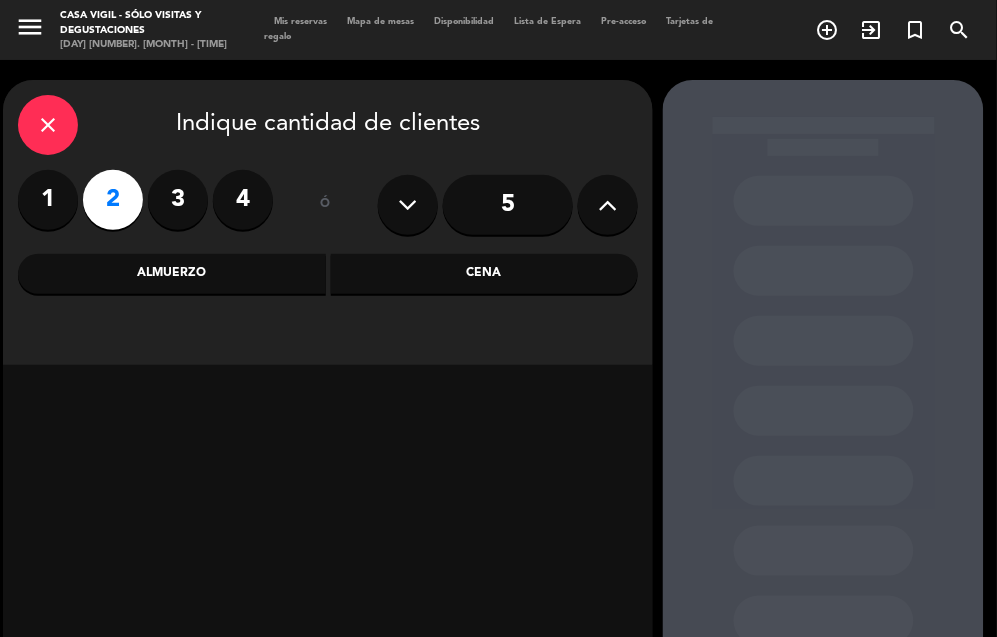 click on "Almuerzo" at bounding box center [172, 274] 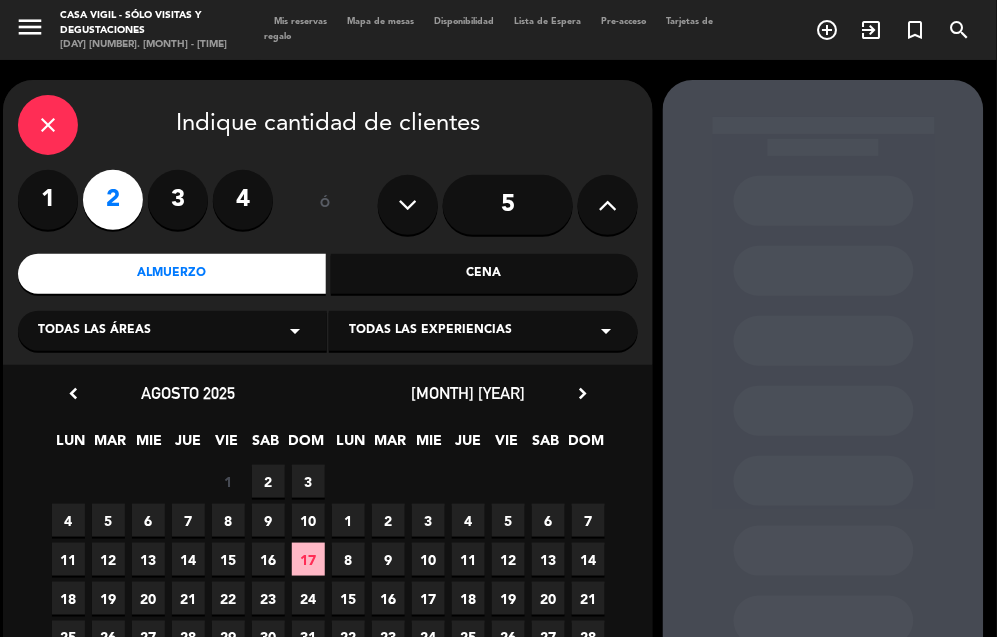click on "Todas las experiencias" at bounding box center [430, 331] 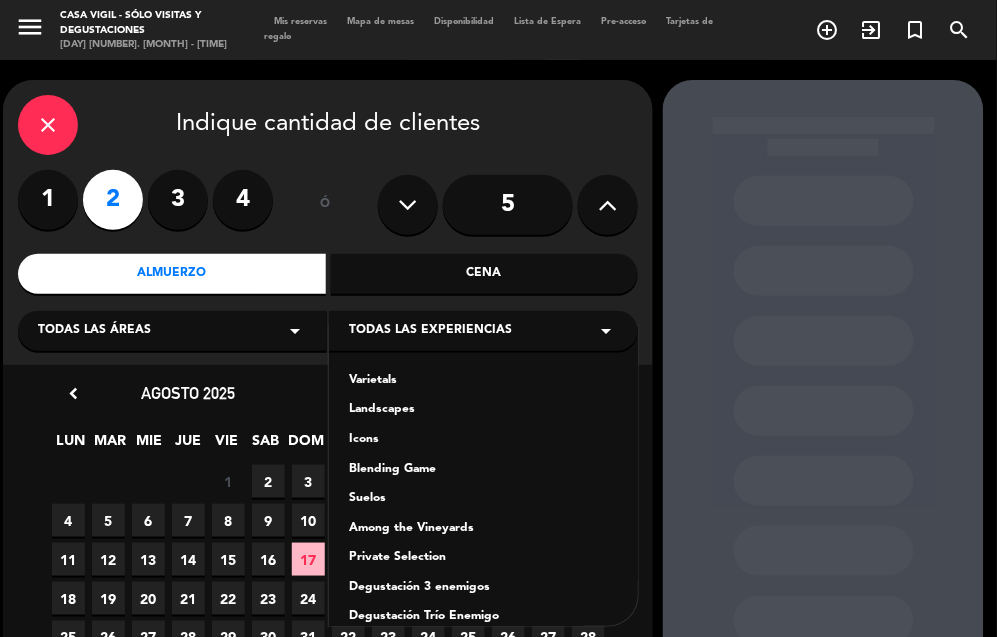 click on "Varietals" at bounding box center [483, 381] 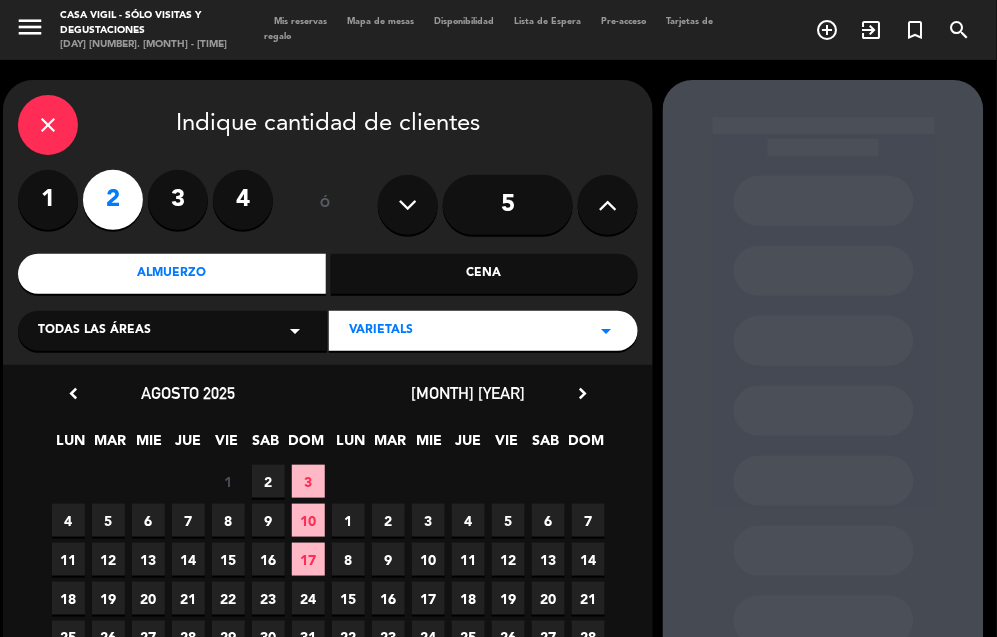 click on "chevron_right" at bounding box center (582, 393) 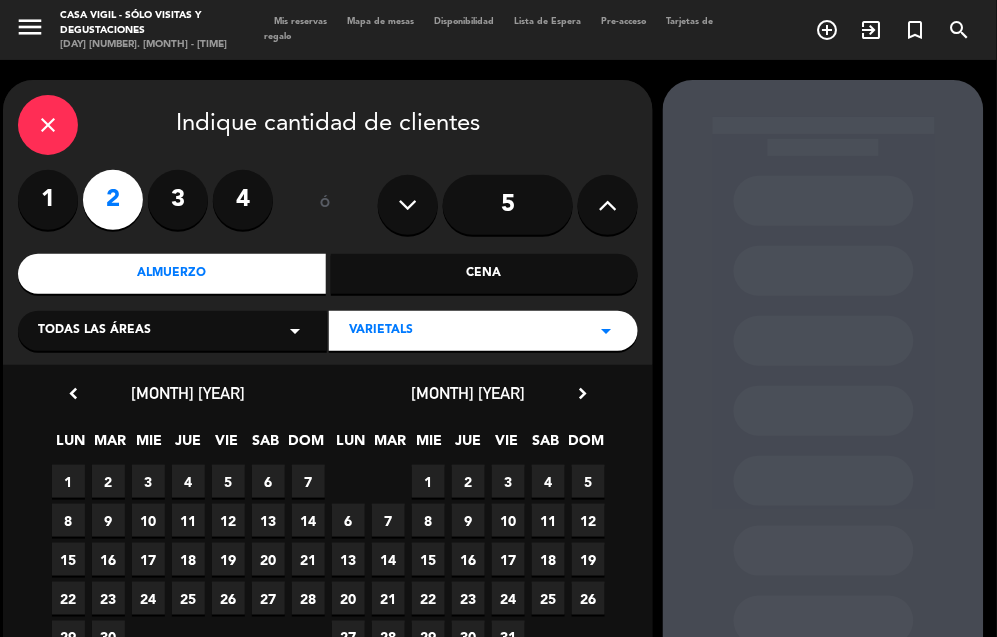 click on "19" at bounding box center (588, 559) 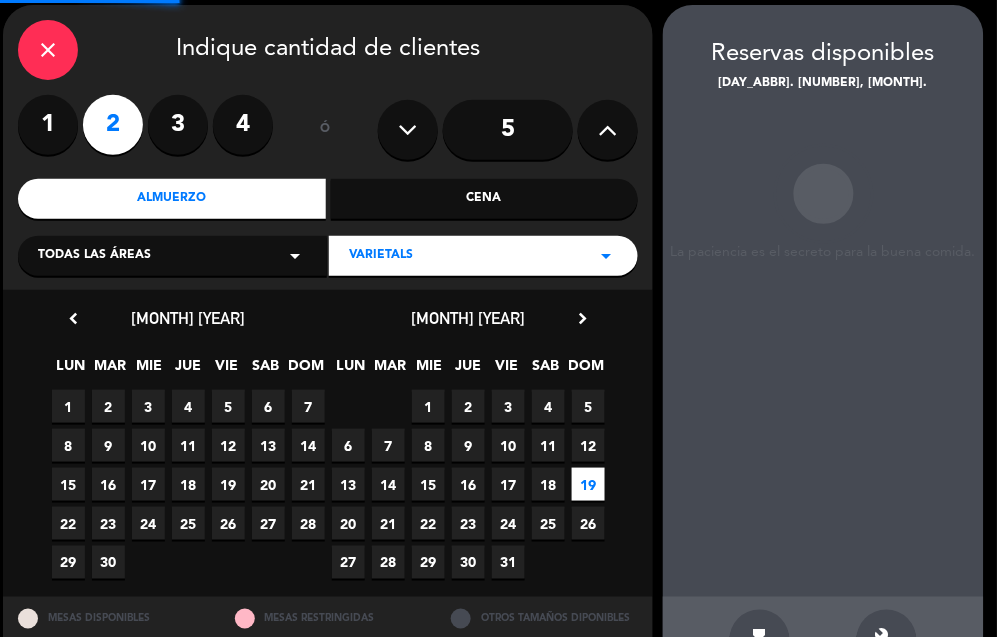 scroll, scrollTop: 80, scrollLeft: 0, axis: vertical 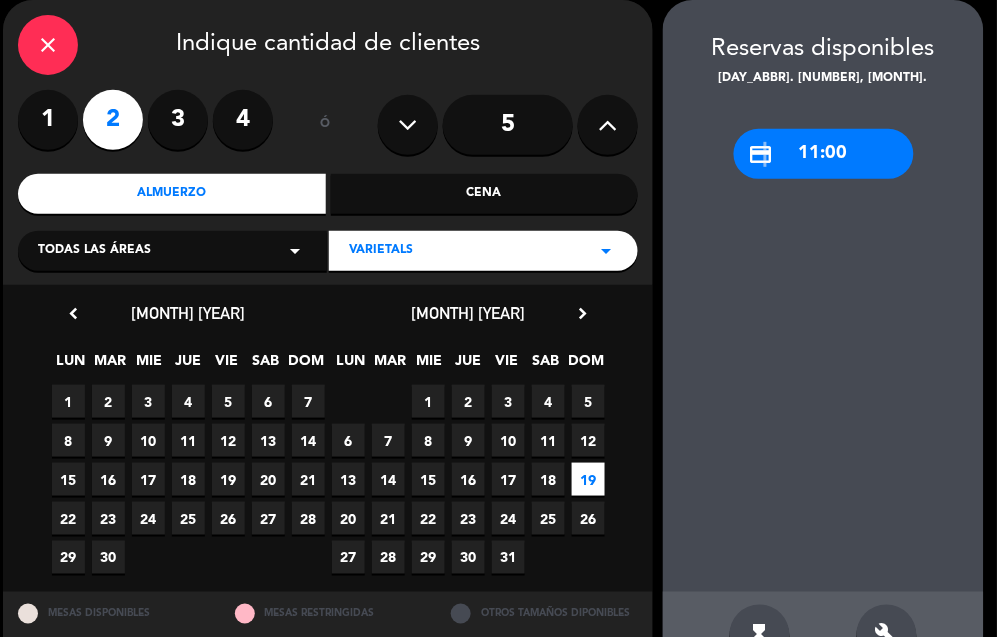 click on "credit_card" at bounding box center [761, 154] 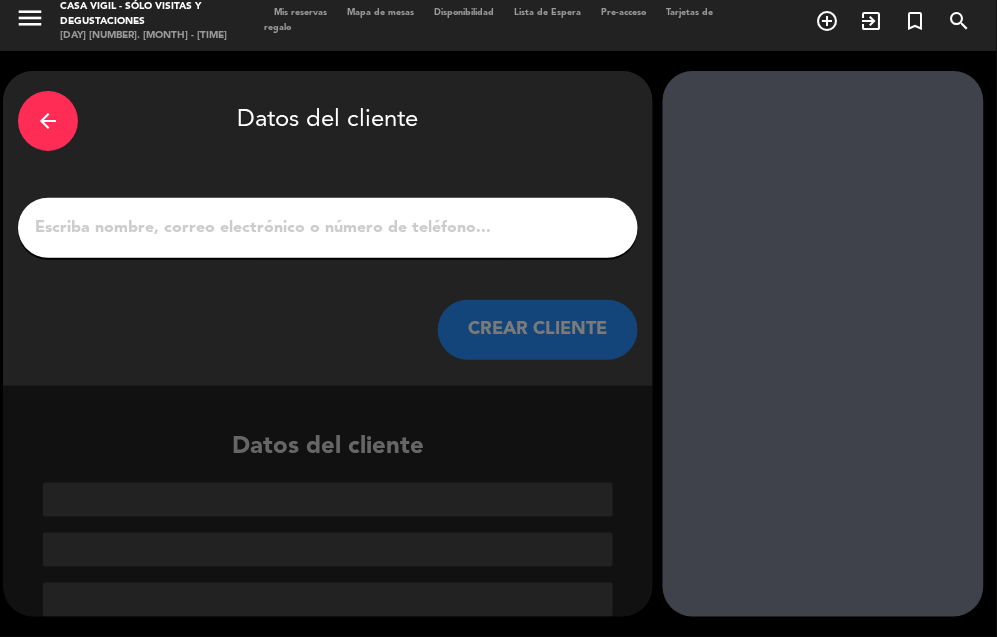 scroll, scrollTop: 8, scrollLeft: 0, axis: vertical 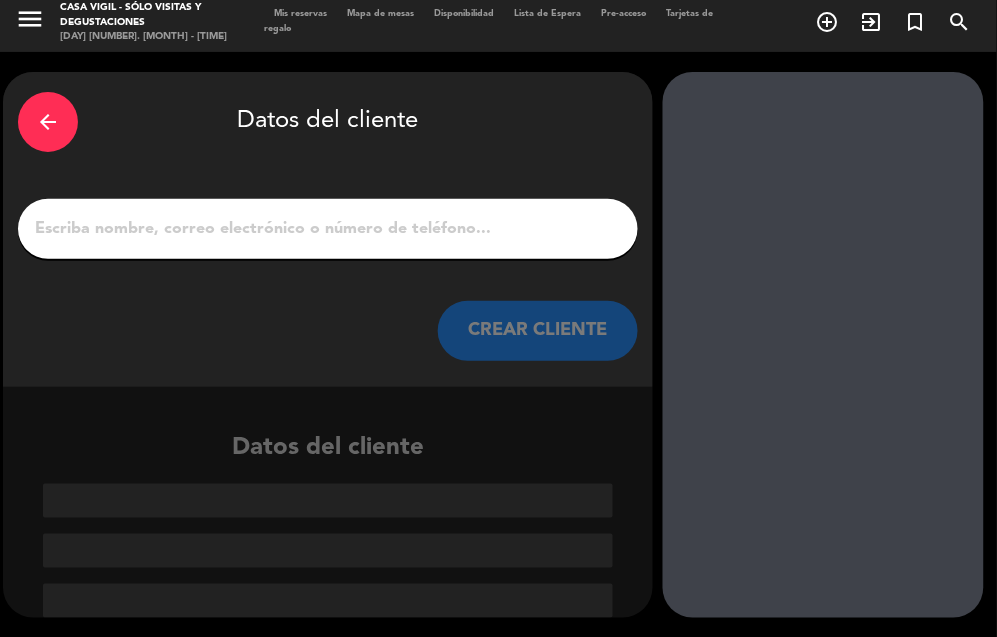 click on "1" at bounding box center [328, 229] 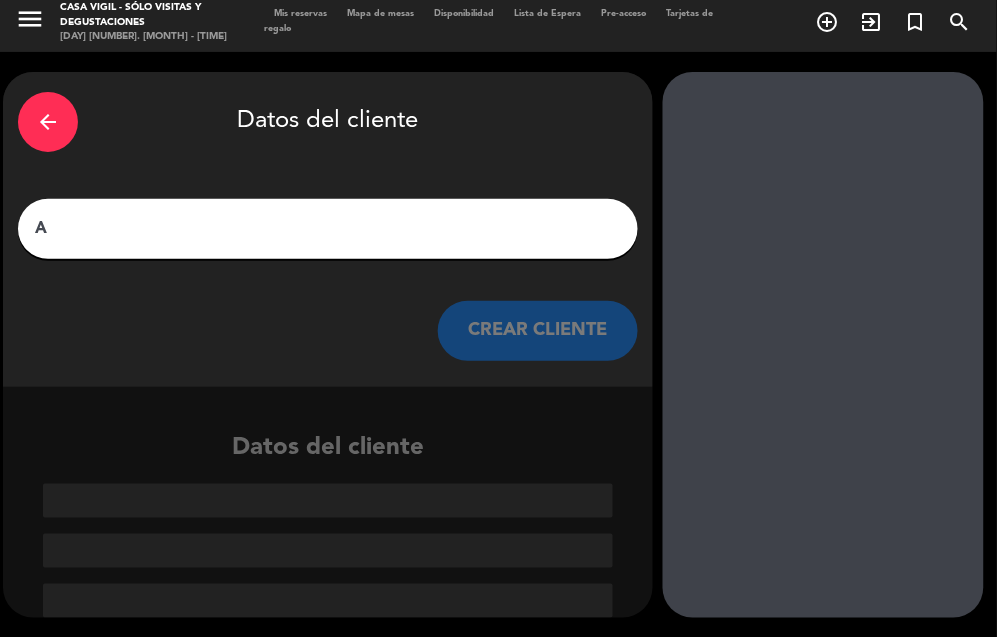 scroll, scrollTop: 0, scrollLeft: 0, axis: both 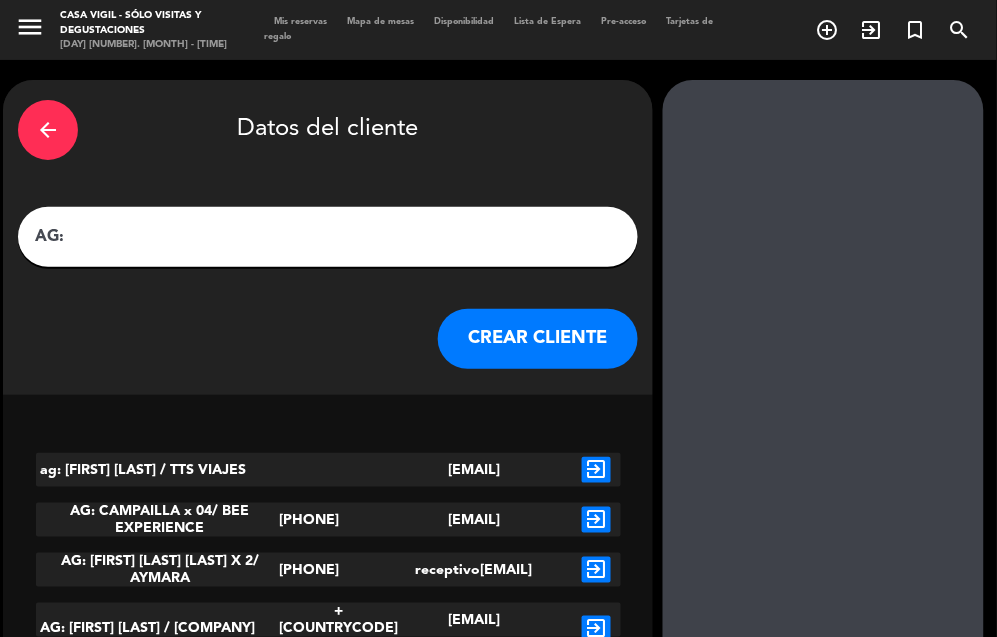 click on "AG:" at bounding box center (328, 237) 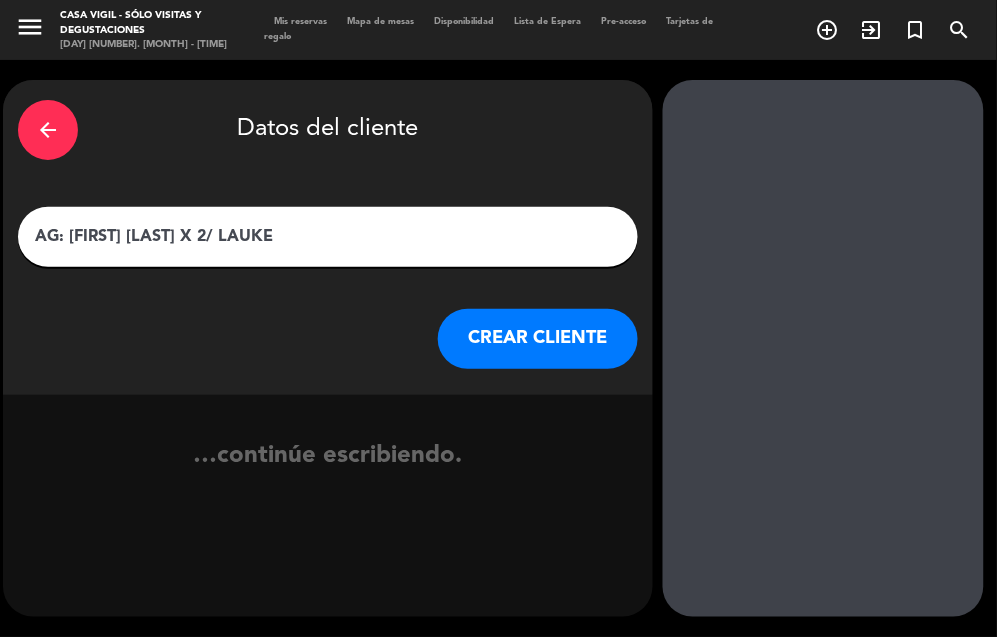 type on "AG: [FIRST] [LAST] X 2/ LAUKE" 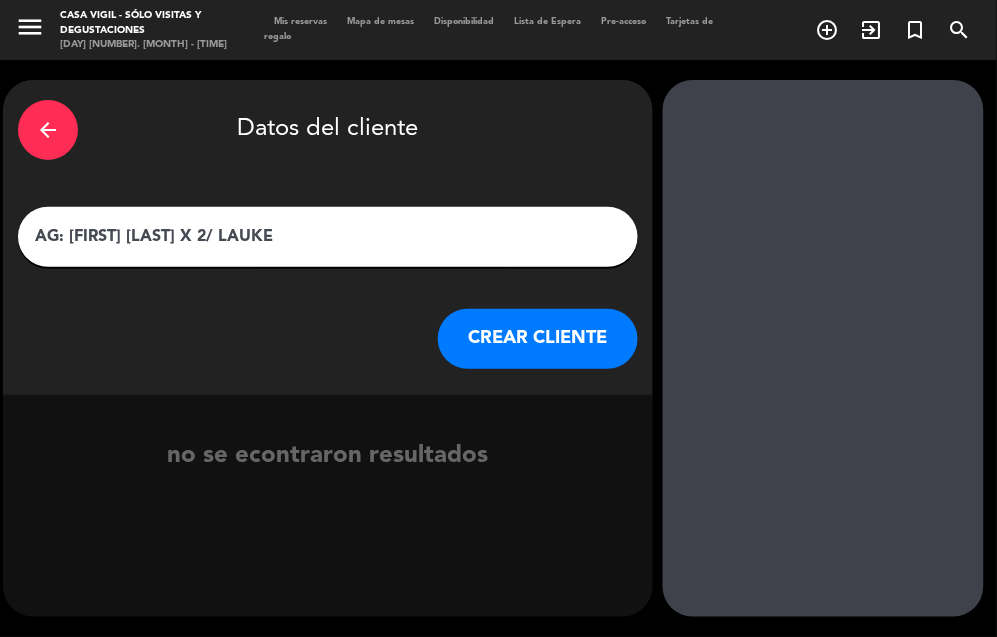 click on "CREAR CLIENTE" at bounding box center [538, 339] 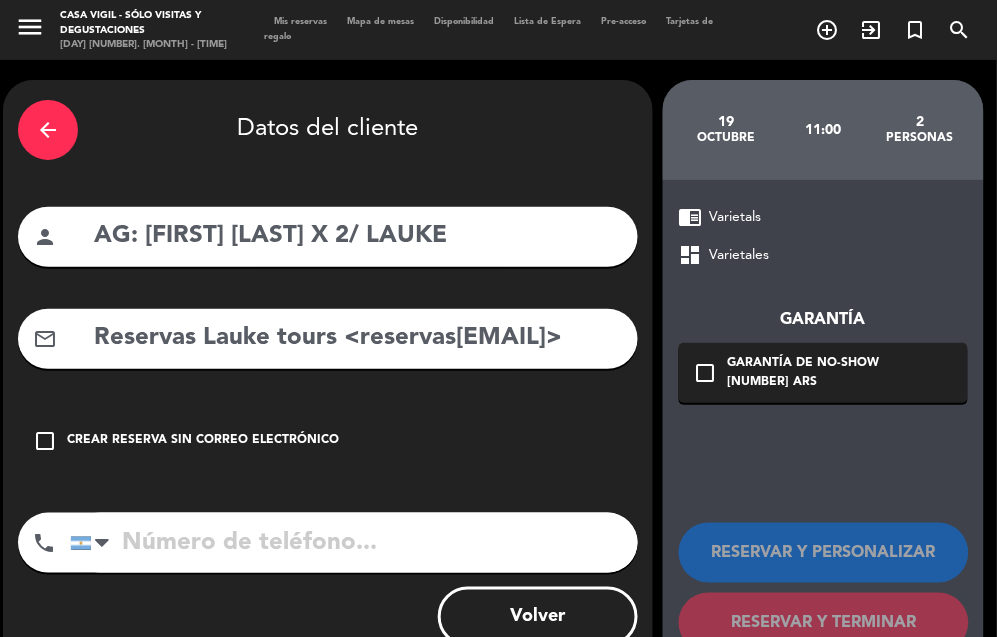 click on "arrow_back   Datos del cliente  person AG: [FIRST] [LAST] [LAST] X 2/ LAUKE mail_outline Reservas Lauke tours <[EMAIL]>  check_box_outline_blank   Crear reserva sin correo electrónico  phone United States +1 United Kingdom +44 Peru (Perú) +51 Argentina +54 Brazil (Brasil) +55 Afghanistan (‫افغانستان‬‎) +93 Albania (Shqipëri) +355 Algeria (‫الجزائر‬‎) +213 American Samoa +1684 Andorra +376 Angola +244 Anguilla +1264 Antigua and Barbuda +1268 Argentina +54 Armenia (Հայաստան) +374 Aruba +297 Australia +61 Austria (Österreich) +43 Azerbaijan (Azərbaycan) +994 Bahamas +1242 Bahrain (‫البحرين‬‎) +973 Bangladesh (বাংলাদেশ) +880 Barbados +1246 Belarus (Беларусь) +375 Belgium (België) +32 Belize +501 Benin (Bénin) +229 Bermuda +1441 Bhutan (འབྲུག) +975 Bolivia +591 Bosnia and Herzegovina (Босна и Херцеговина) +387 Botswana +267 Brazil (Brasil) +55 British Indian Ocean Territory +246 +1284" at bounding box center (328, 378) 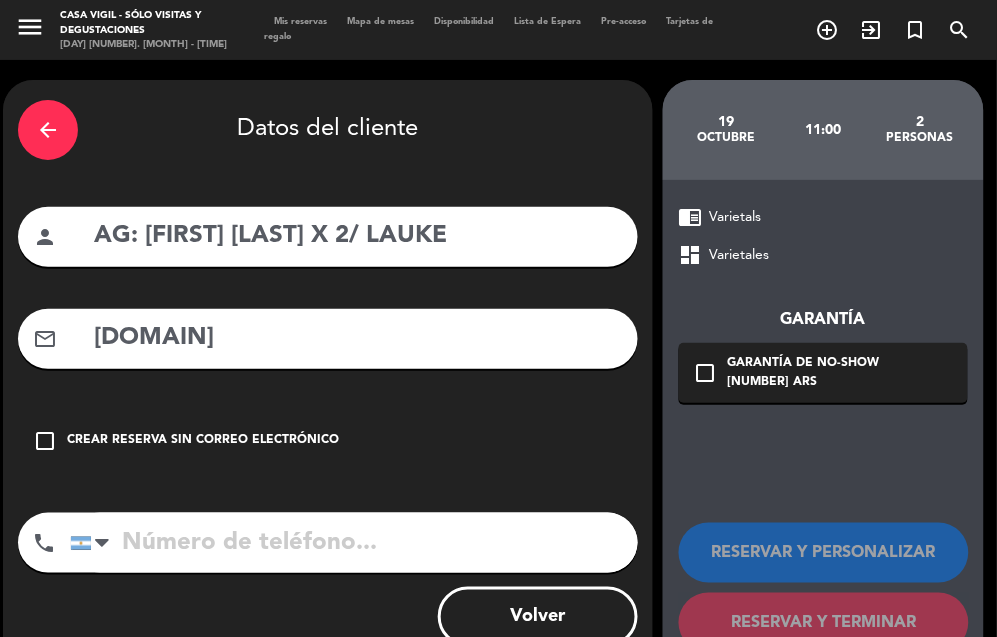 click on "[DOMAIN]" at bounding box center (357, 338) 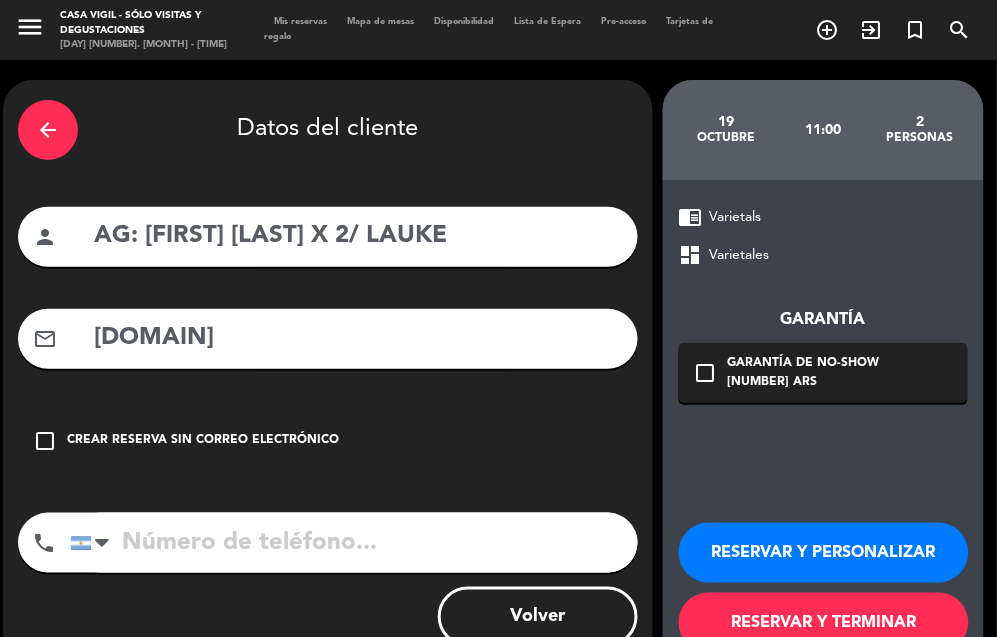 type on "[DOMAIN]" 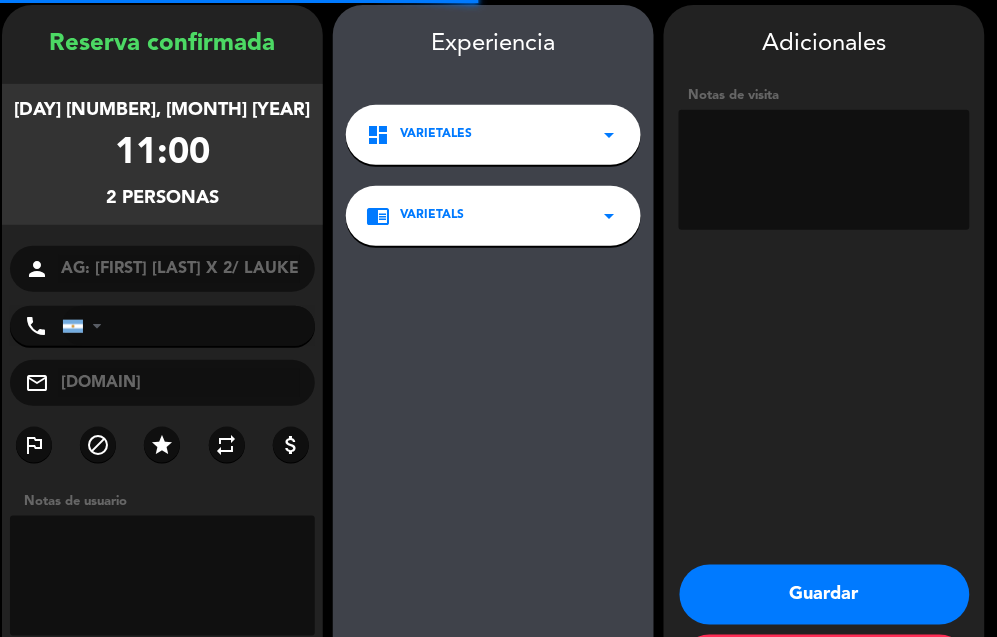 scroll, scrollTop: 80, scrollLeft: 0, axis: vertical 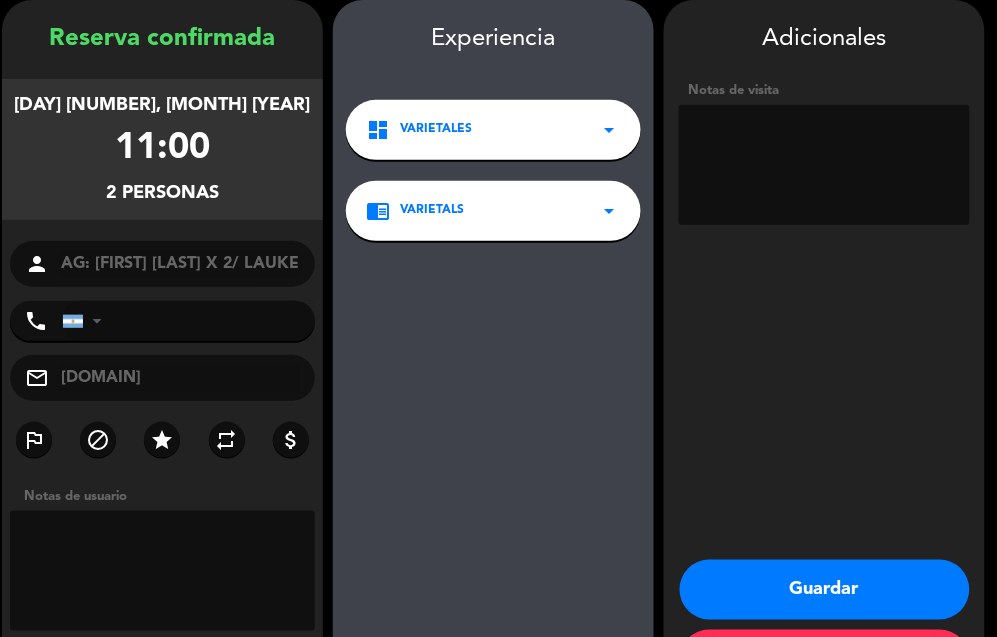 click at bounding box center (824, 165) 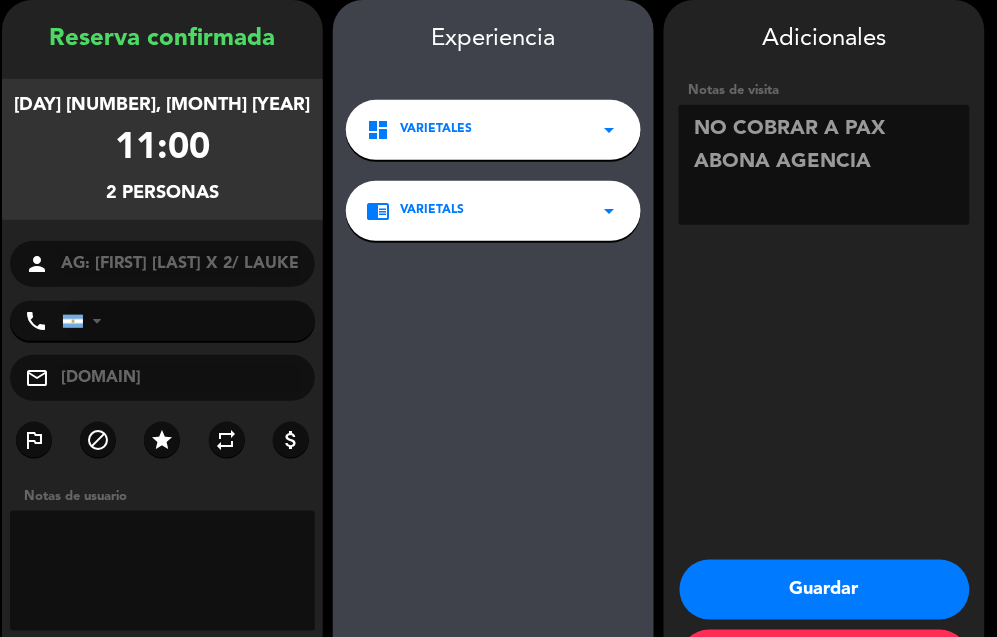 click at bounding box center (824, 165) 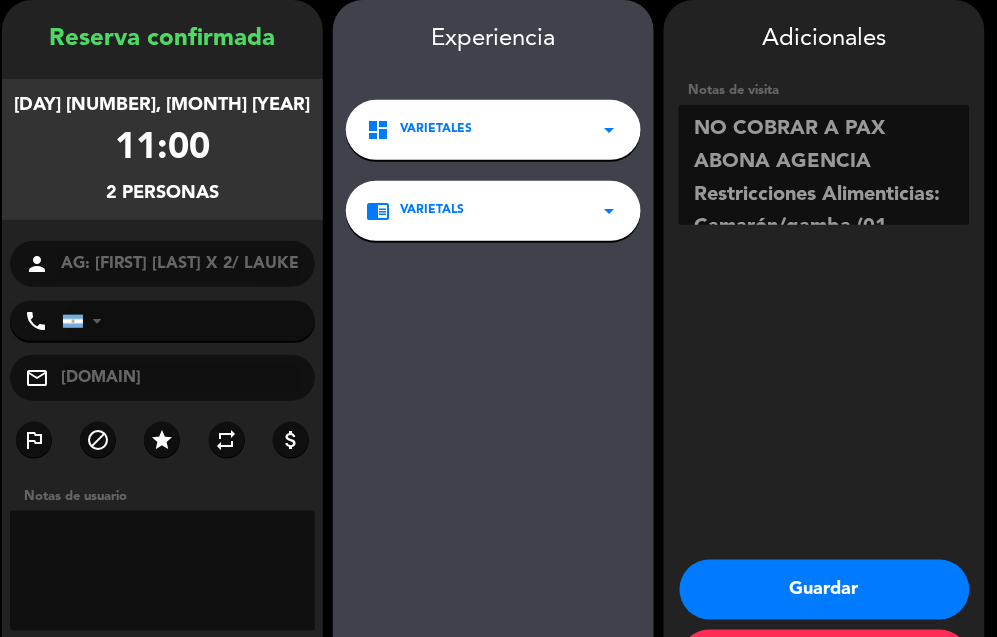scroll, scrollTop: 46, scrollLeft: 0, axis: vertical 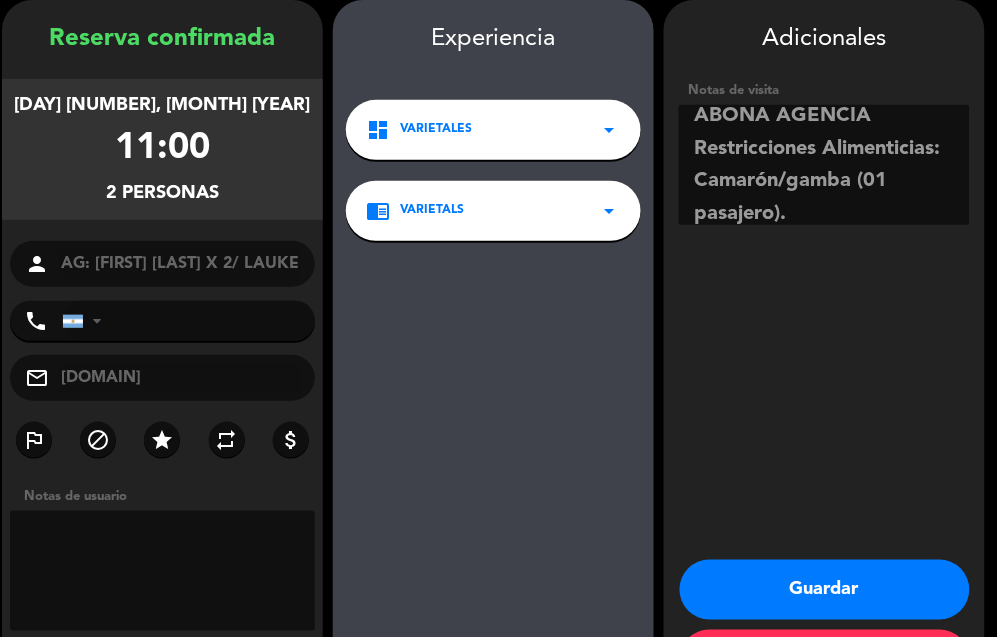 type on "NO COBRAR A PAX ABONA AGENCIA
Restricciones Alimenticias: Camarón/gamba (01 pasajero)." 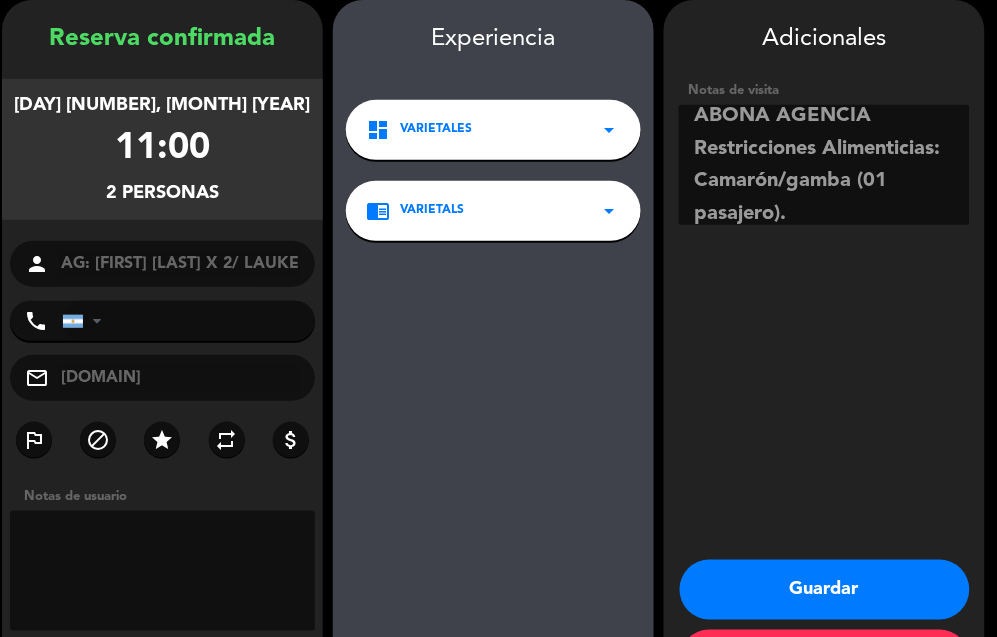 click on "Guardar" at bounding box center [825, 590] 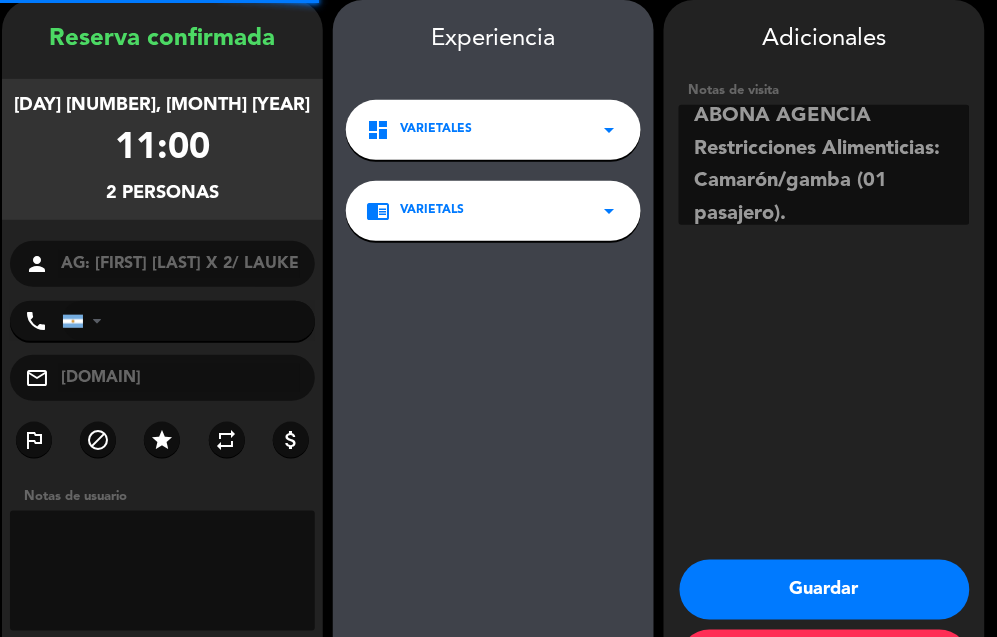 scroll, scrollTop: 0, scrollLeft: 0, axis: both 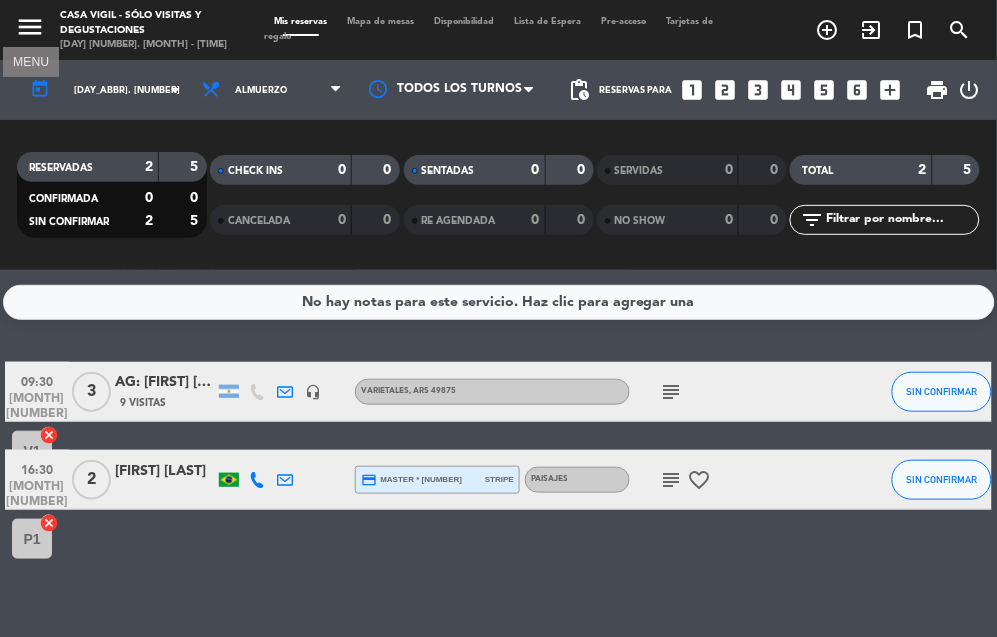 click on "menu" at bounding box center [30, 27] 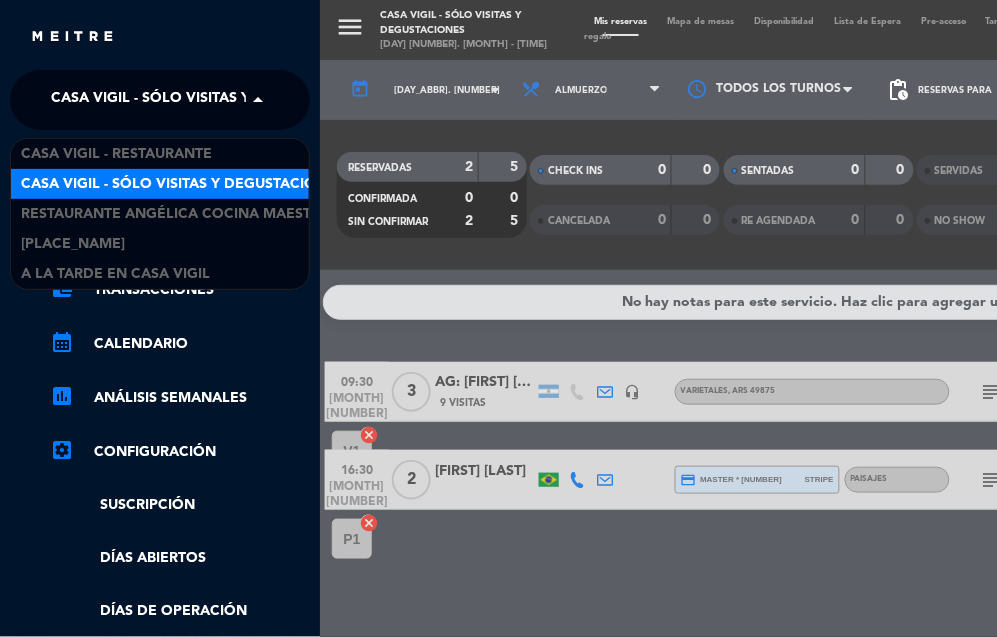 click on "Casa Vigil - SÓLO Visitas y Degustaciones" 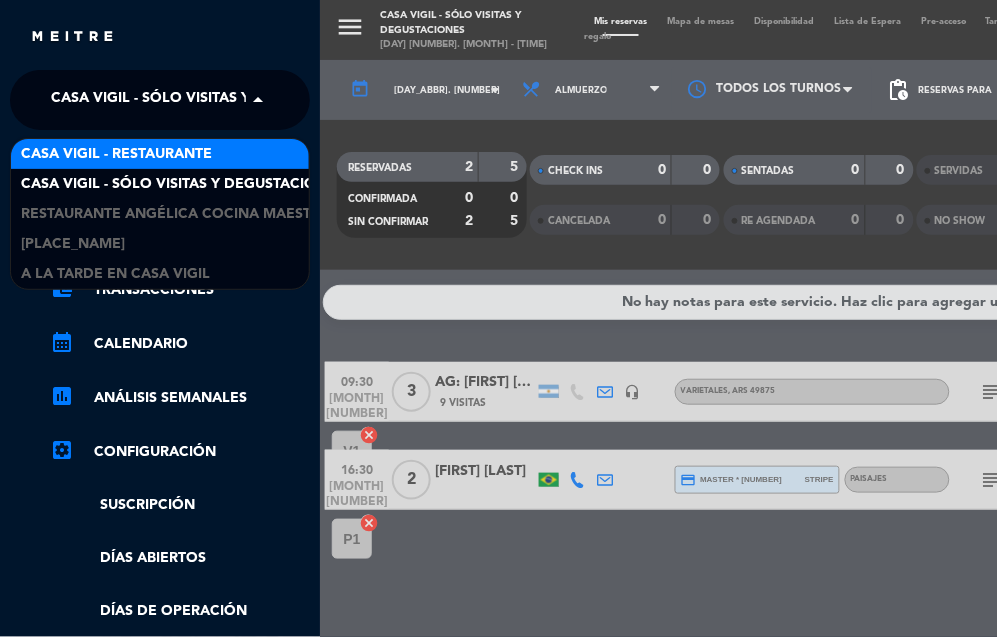 click on "Casa Vigil - Restaurante" at bounding box center (116, 154) 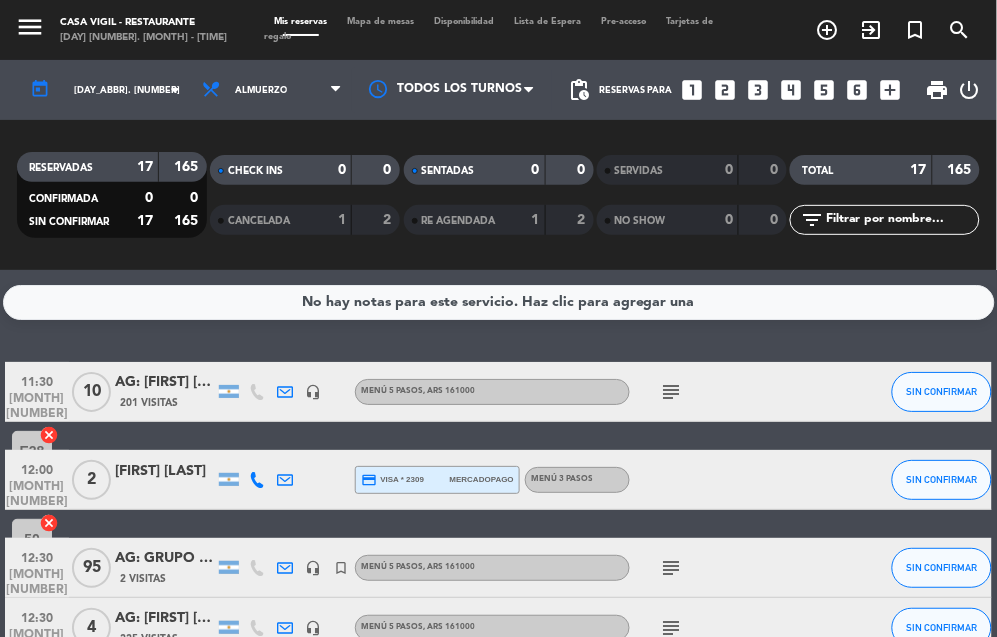 click on "looks_4" at bounding box center [792, 90] 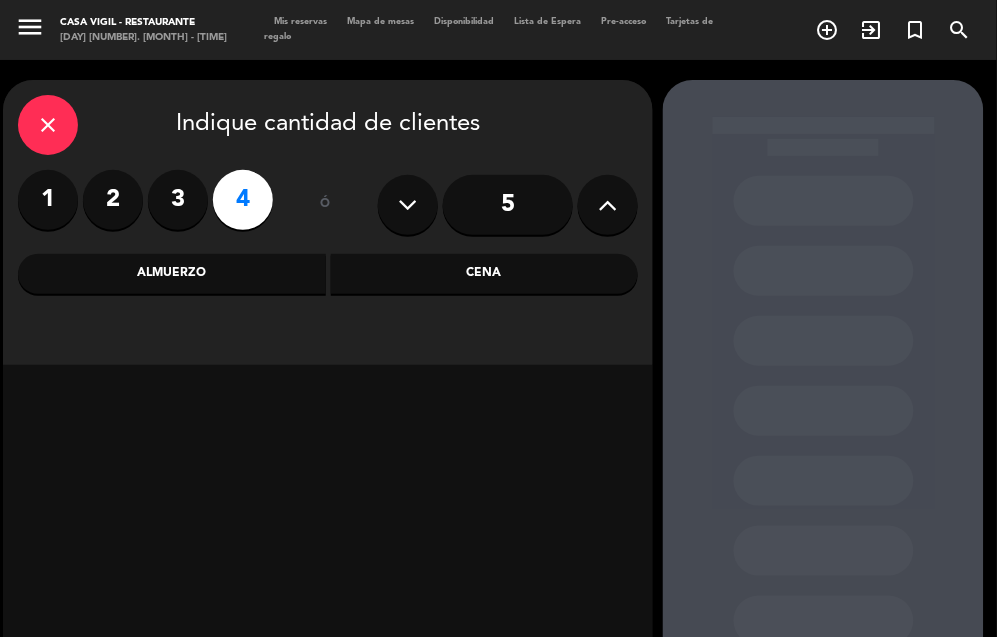 click on "Almuerzo" at bounding box center [172, 274] 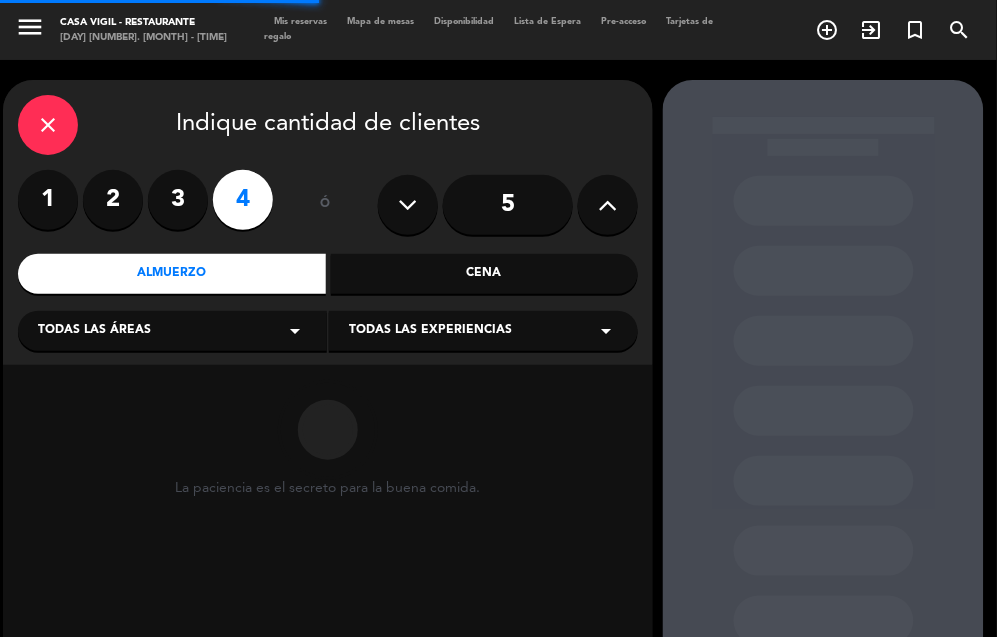 click on "Todas las experiencias" at bounding box center (430, 331) 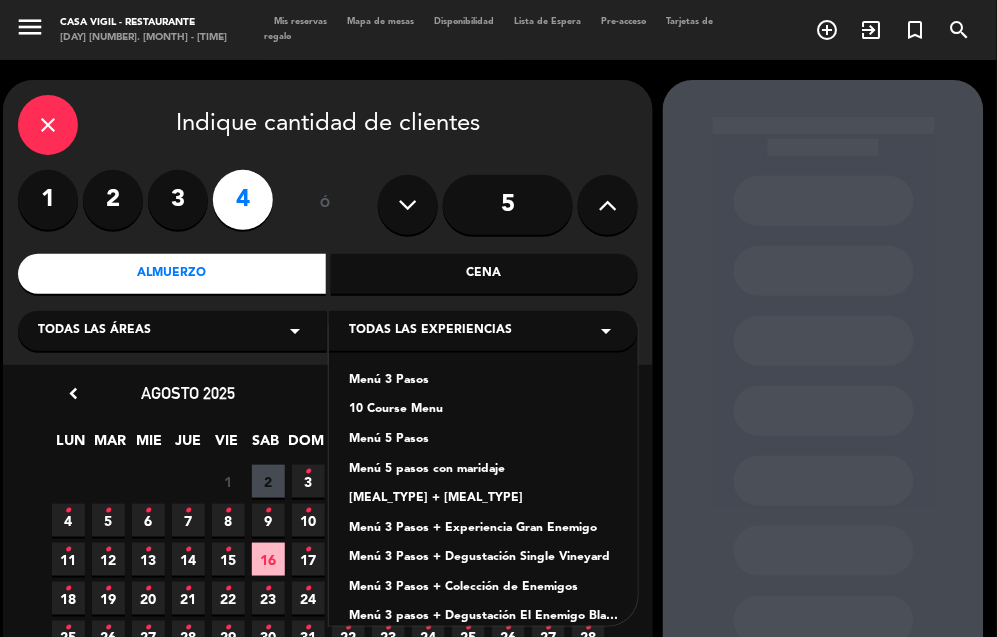 click on "[MEAL_TYPE] + [MEAL_TYPE]" at bounding box center [483, 499] 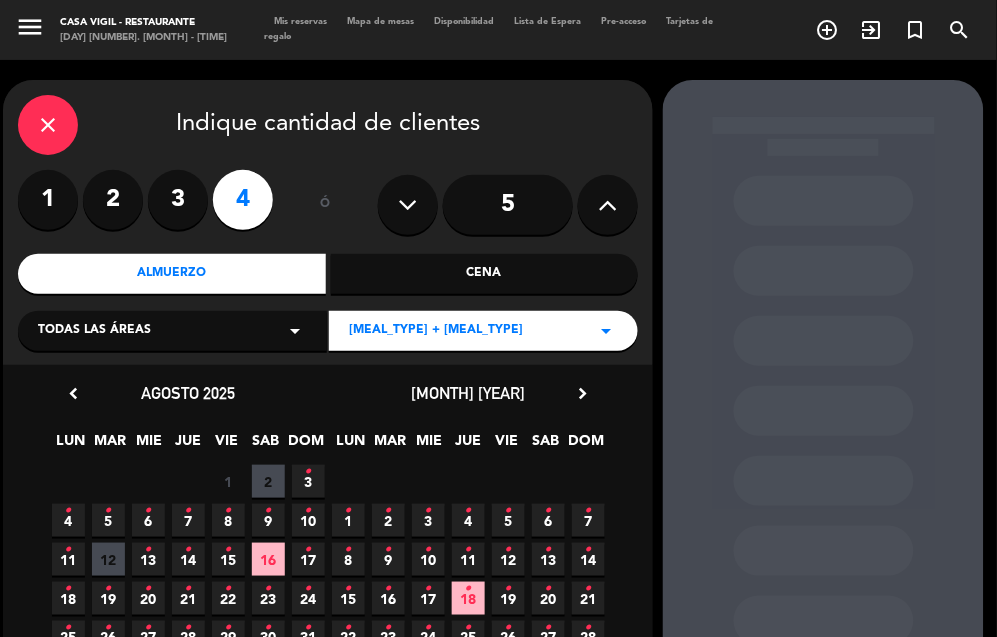 click on "8  •" at bounding box center (228, 520) 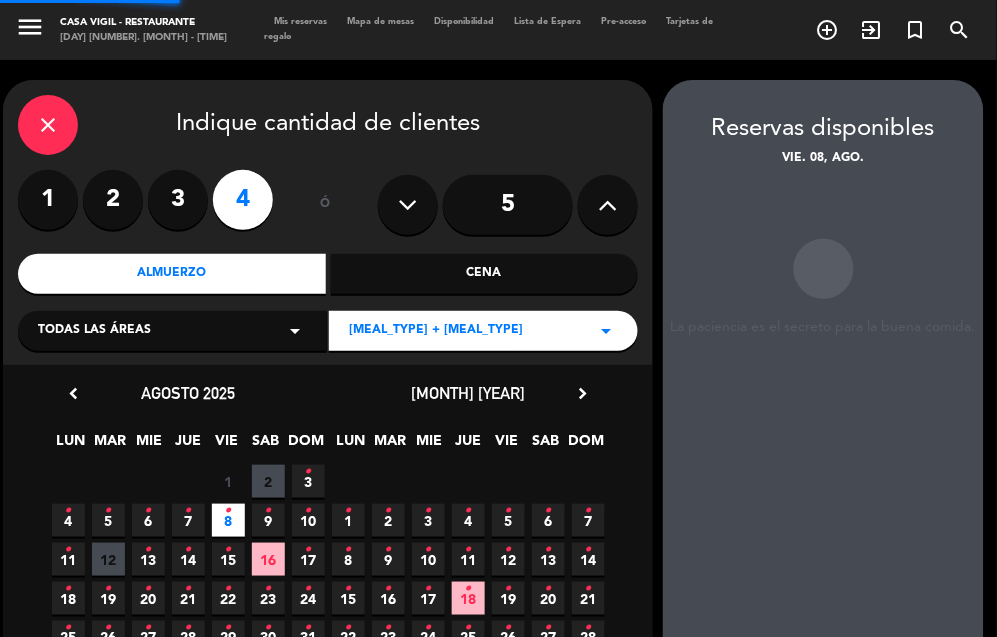 scroll, scrollTop: 80, scrollLeft: 0, axis: vertical 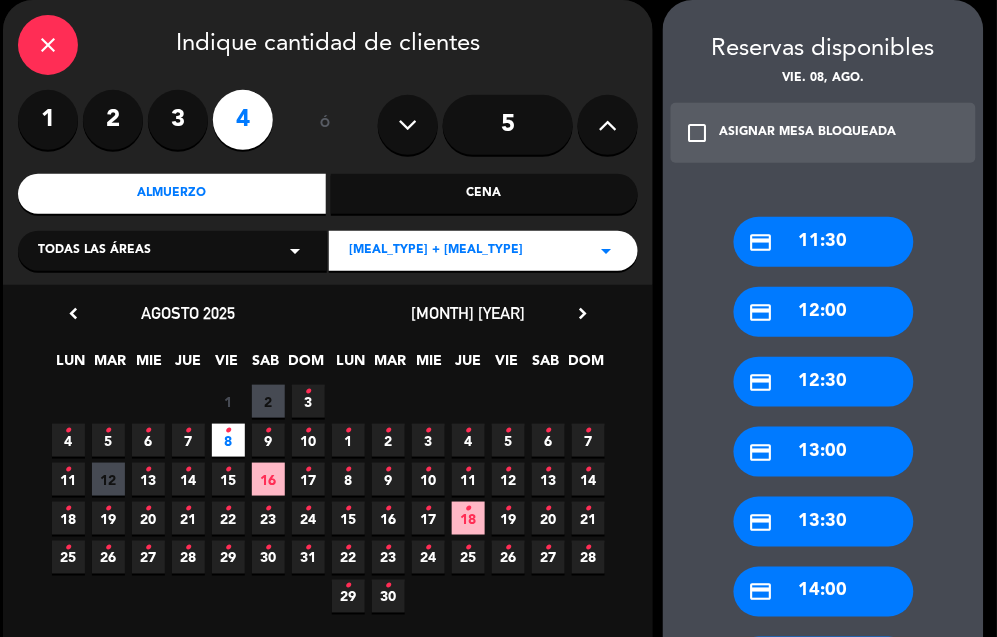 click on "credit_card  12:00" at bounding box center (824, 312) 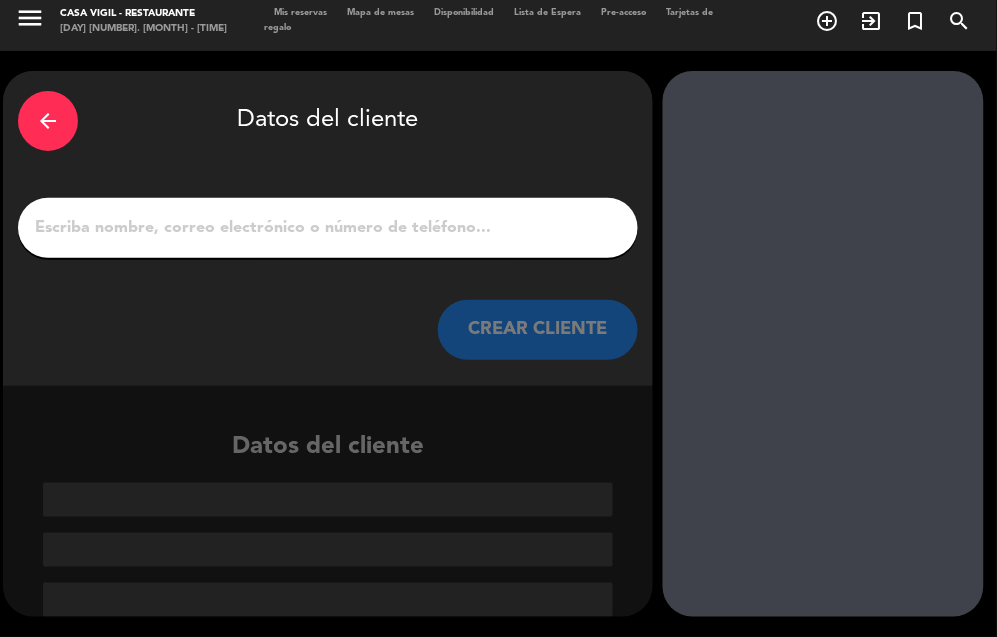 scroll, scrollTop: 8, scrollLeft: 0, axis: vertical 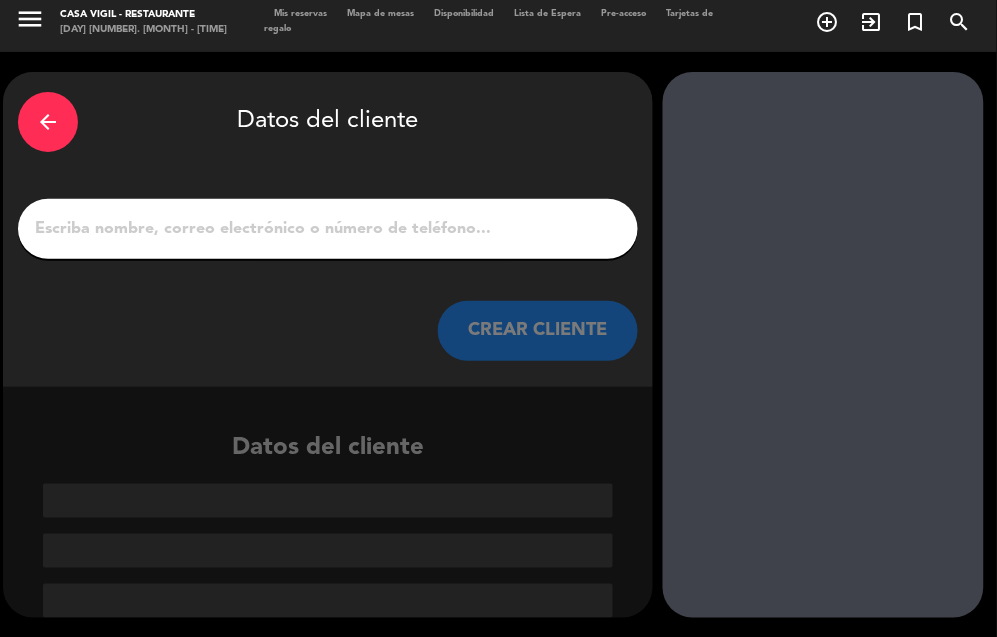 click on "1" at bounding box center (328, 229) 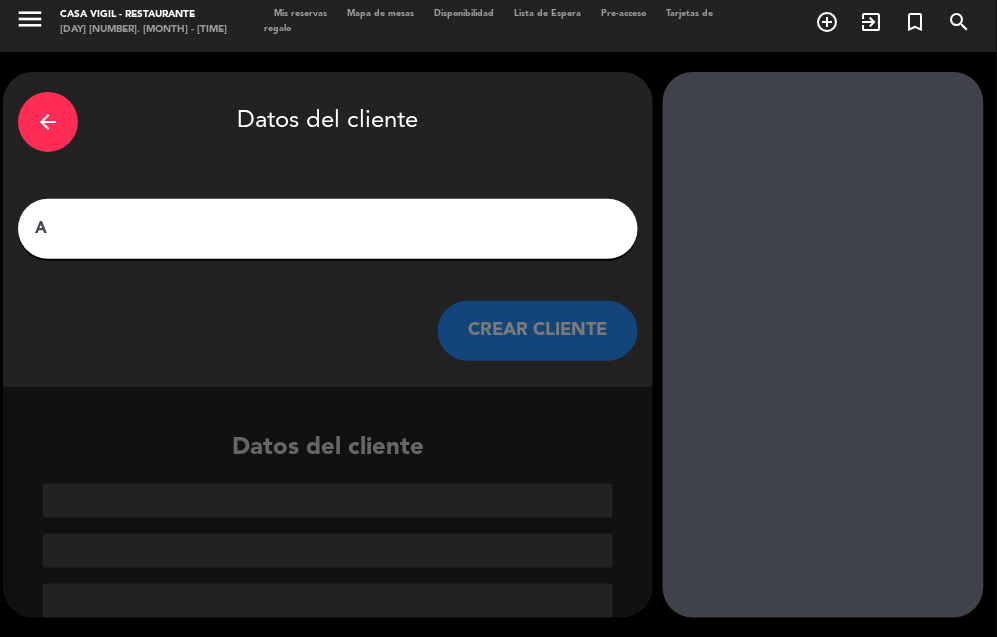 scroll, scrollTop: 0, scrollLeft: 0, axis: both 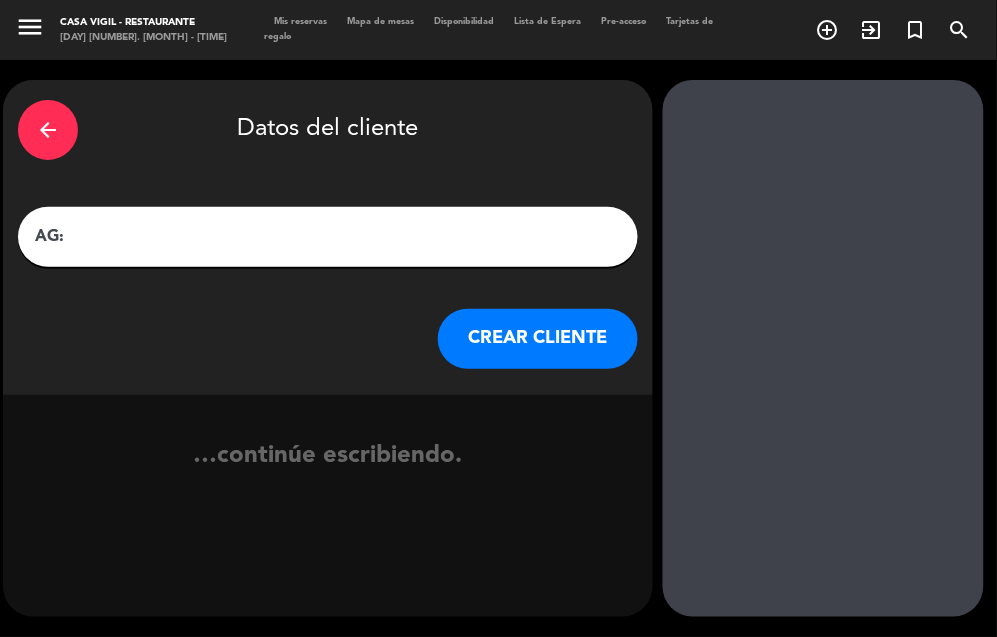 paste on "[FIRST] [LAST]" 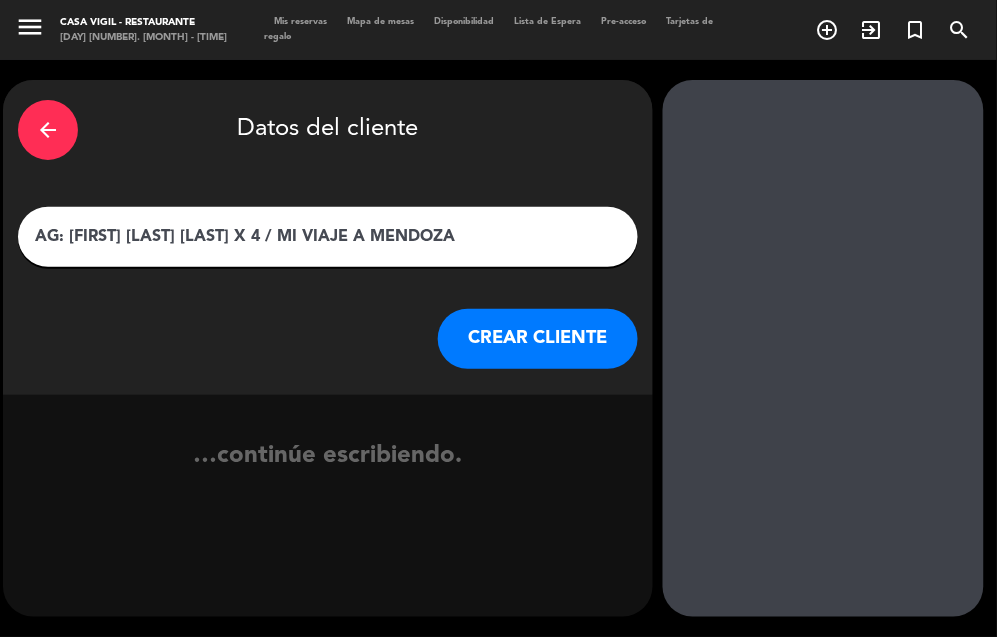 type on "AG: [FIRST] [LAST] [LAST] X 4 / MI VIAJE A MENDOZA" 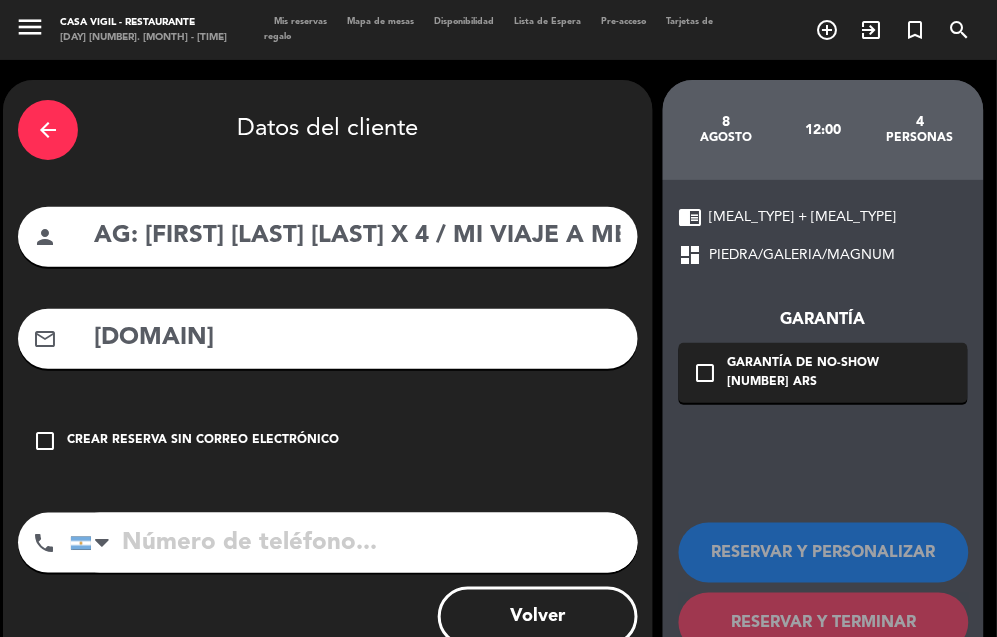 drag, startPoint x: 453, startPoint y: 384, endPoint x: 366, endPoint y: 344, distance: 95.7549 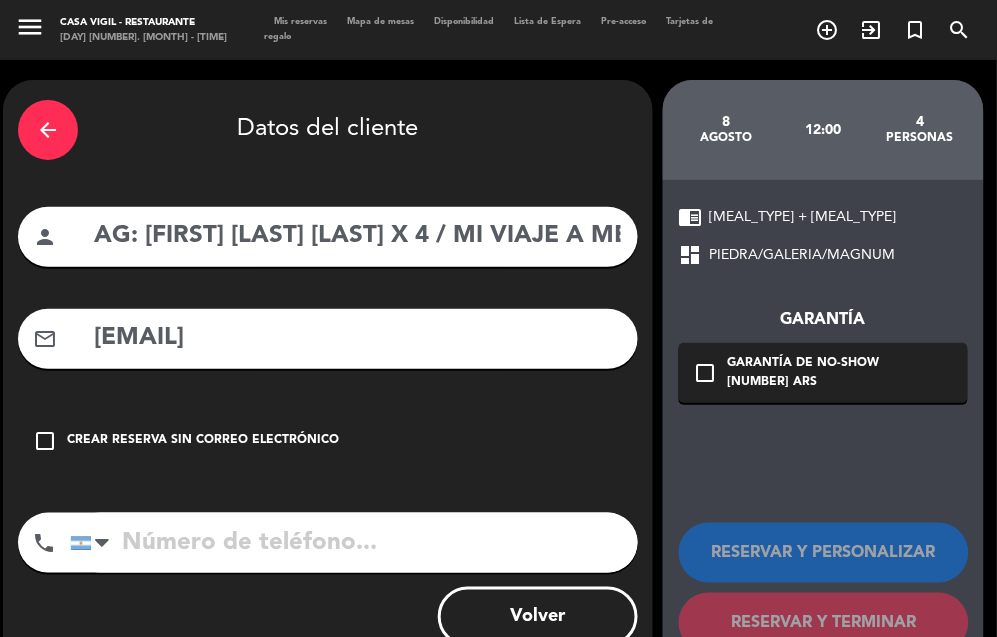 click on "[EMAIL]" at bounding box center [357, 338] 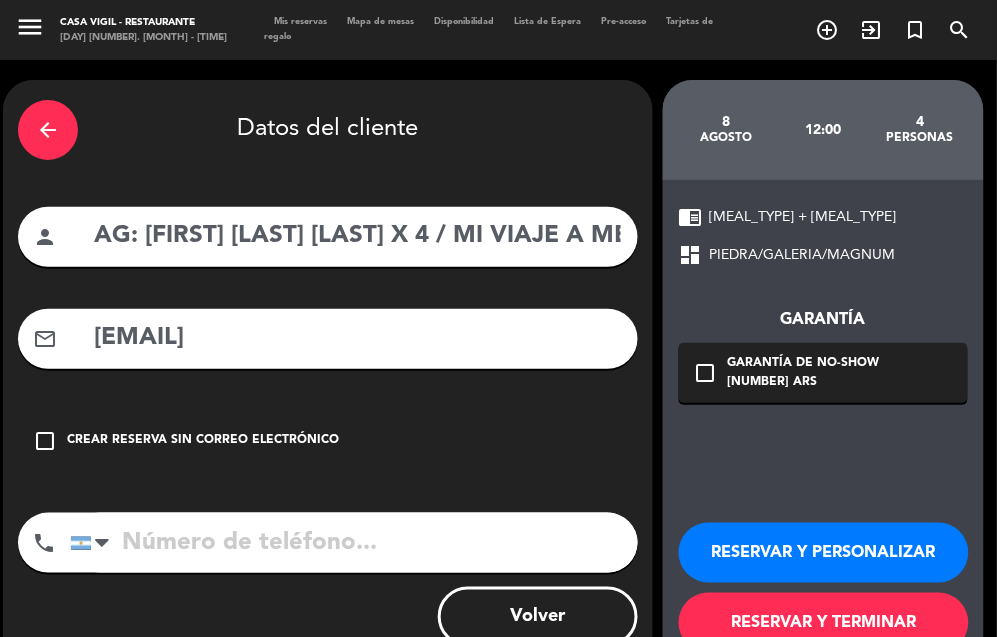 type on "[EMAIL]" 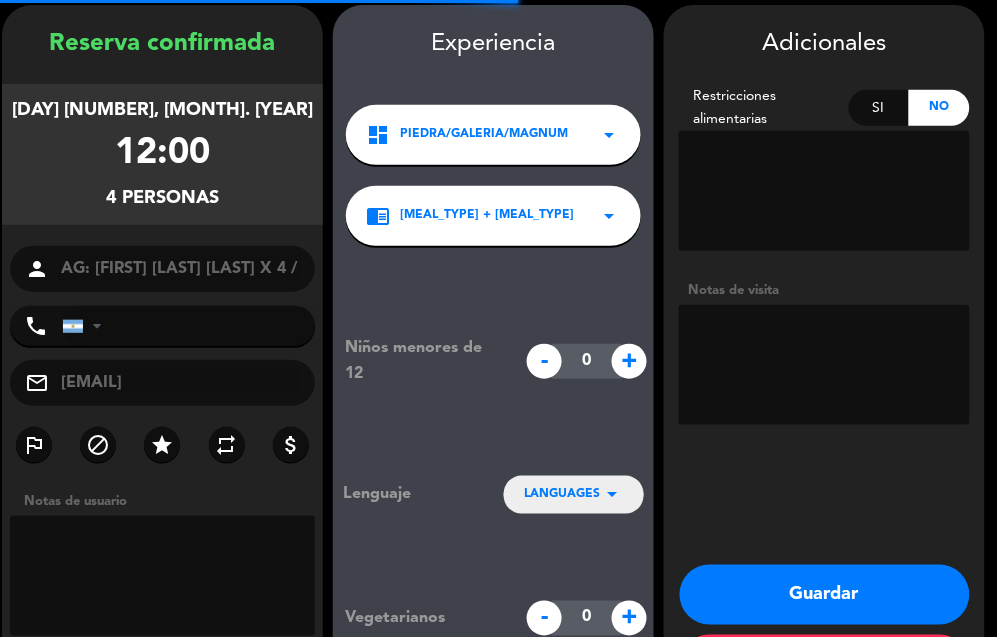scroll, scrollTop: 80, scrollLeft: 0, axis: vertical 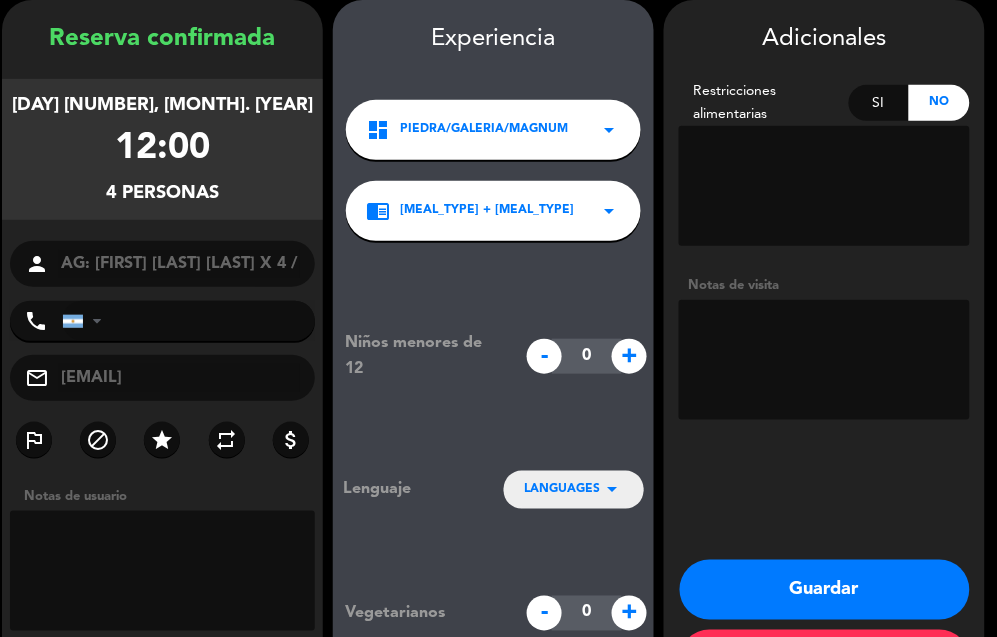 click at bounding box center [824, 360] 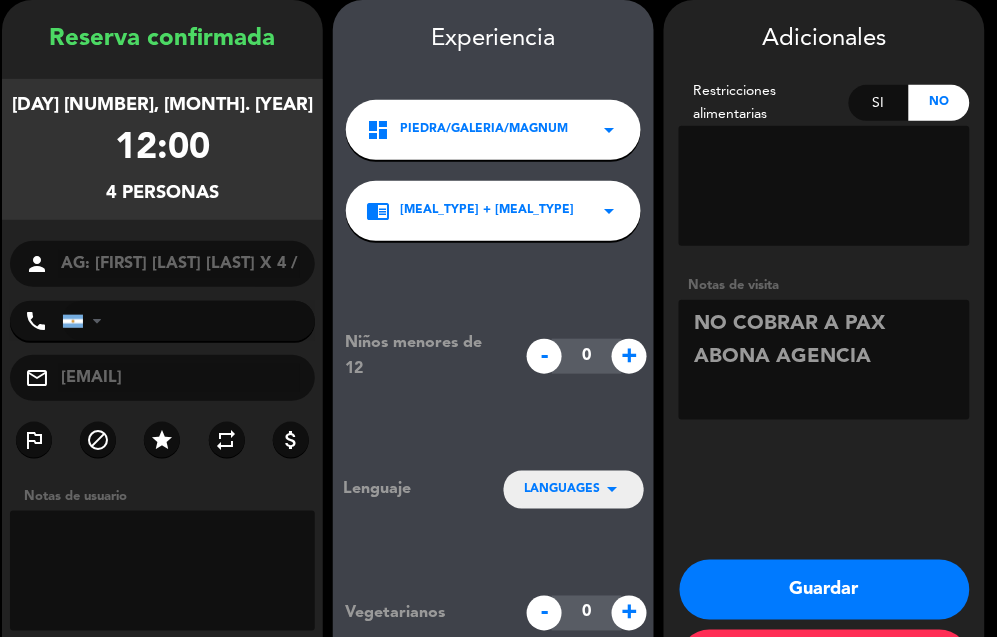 type on "NO COBRAR A PAX ABONA AGENCIA" 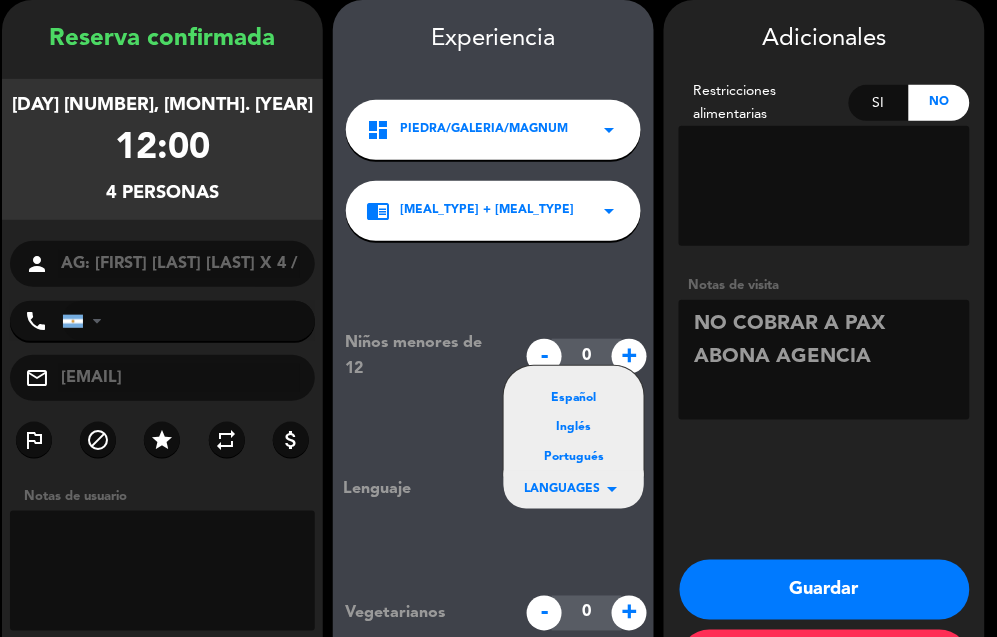 drag, startPoint x: 595, startPoint y: 462, endPoint x: 651, endPoint y: 506, distance: 71.21797 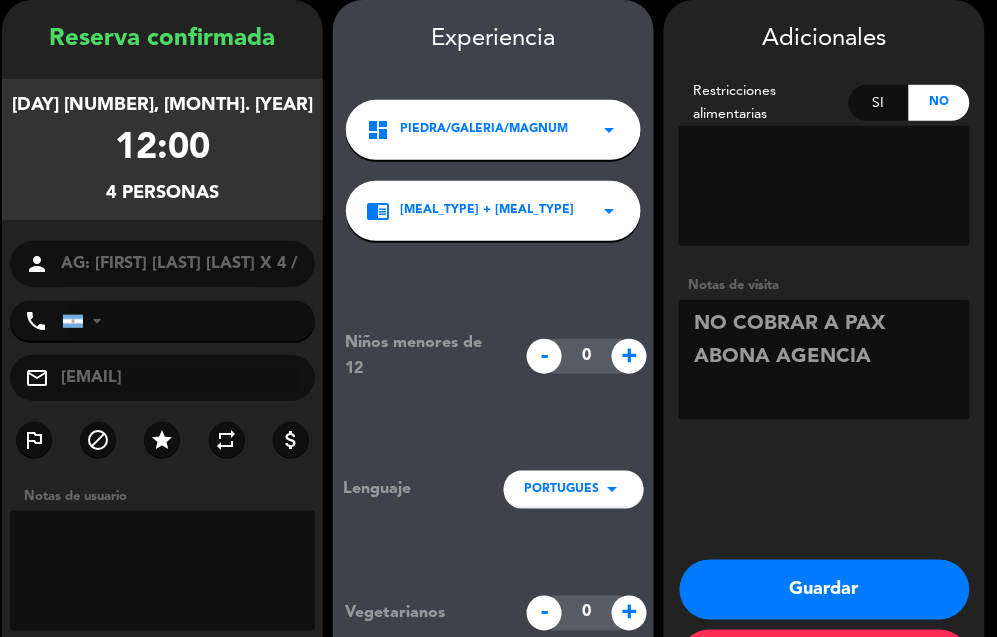 click on "Guardar" at bounding box center [825, 590] 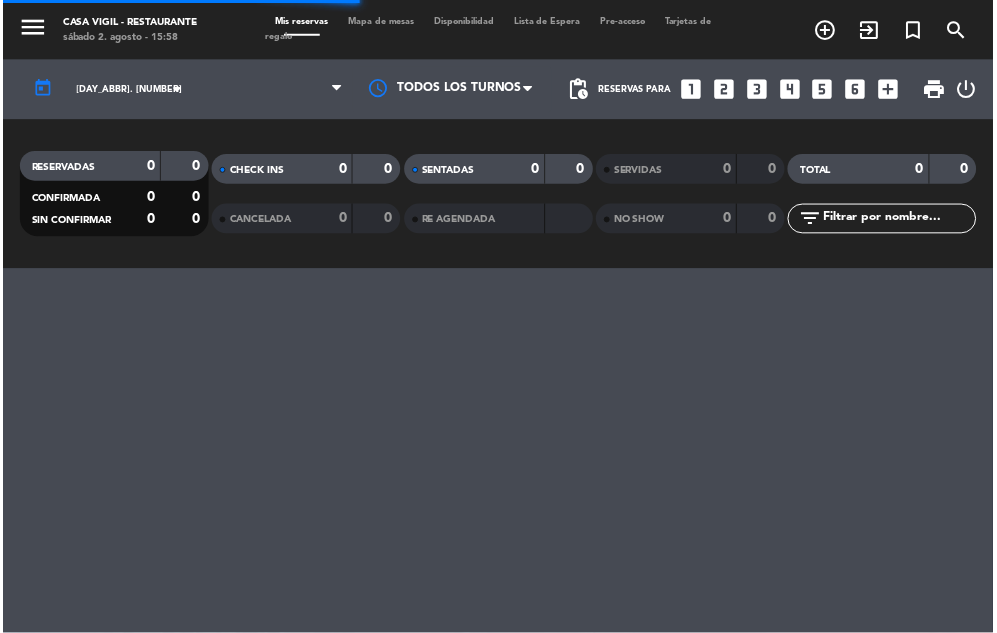scroll, scrollTop: 0, scrollLeft: 0, axis: both 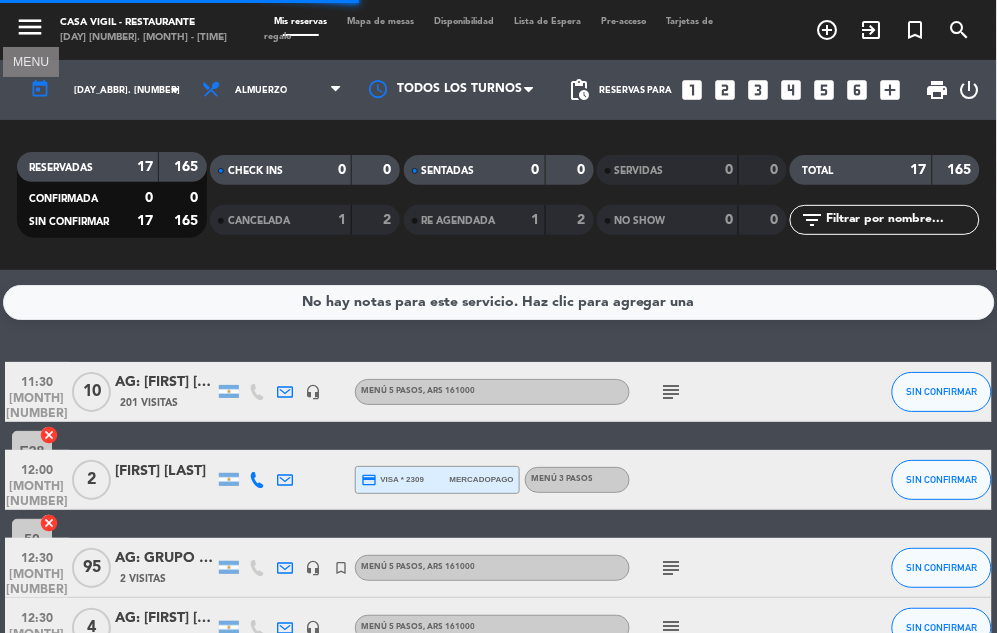 click on "menu" at bounding box center (30, 27) 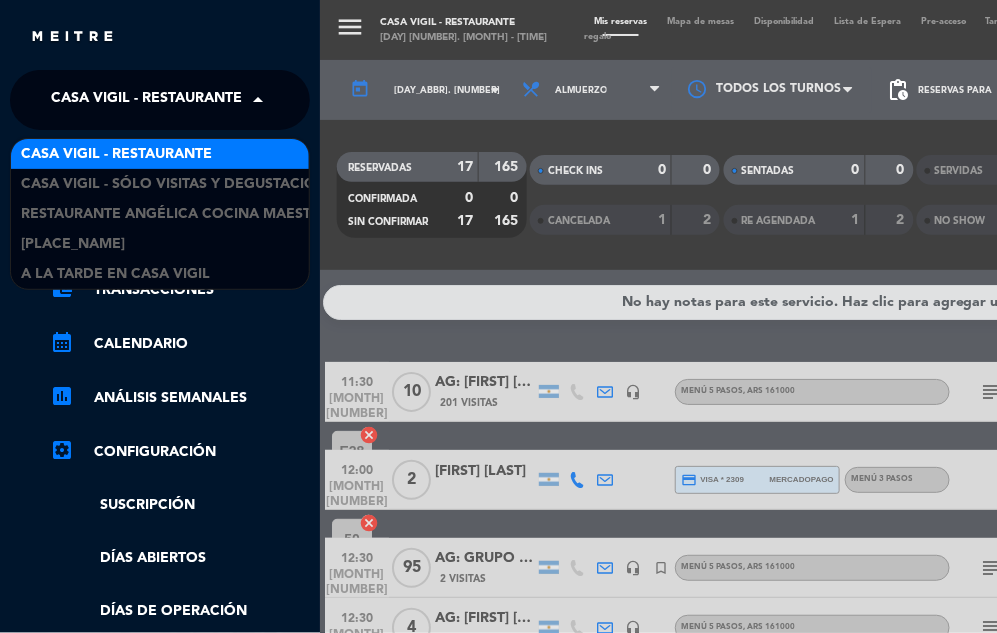 click on "Casa Vigil - Restaurante" 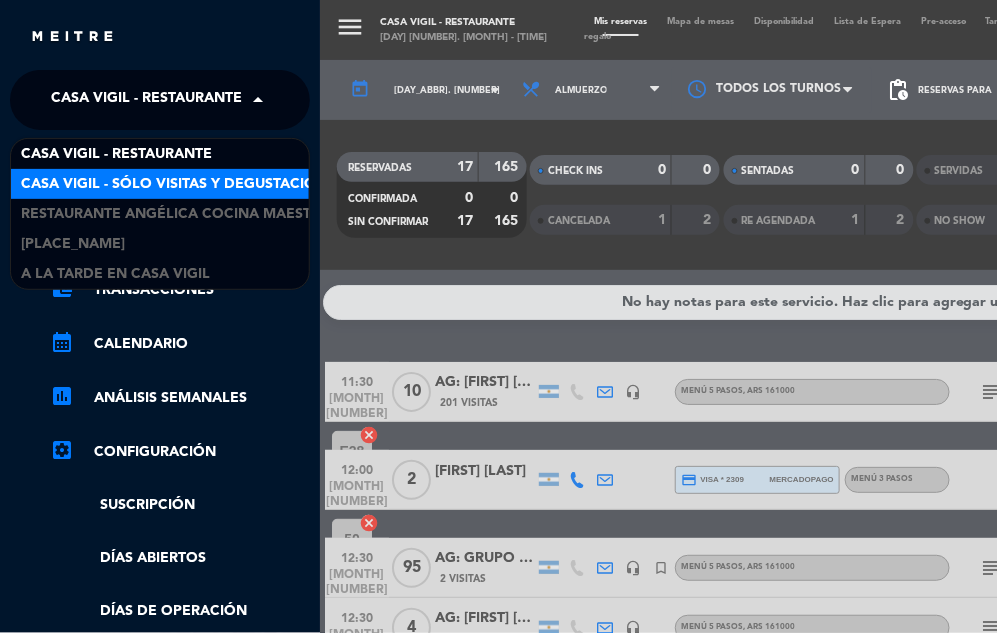 click on "Casa Vigil - SÓLO Visitas y Degustaciones" at bounding box center [182, 184] 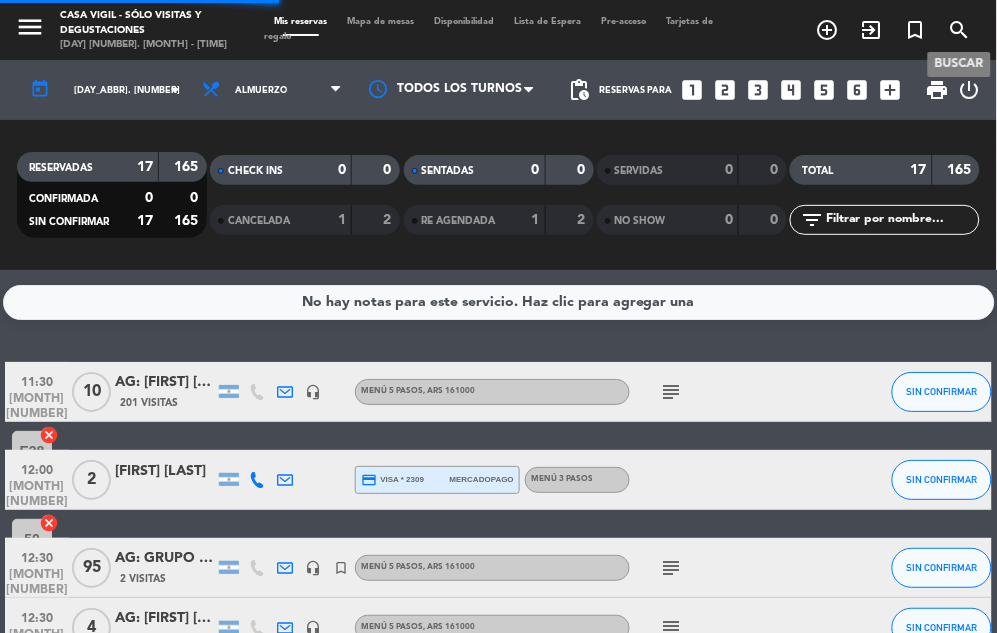 click on "search" at bounding box center [960, 30] 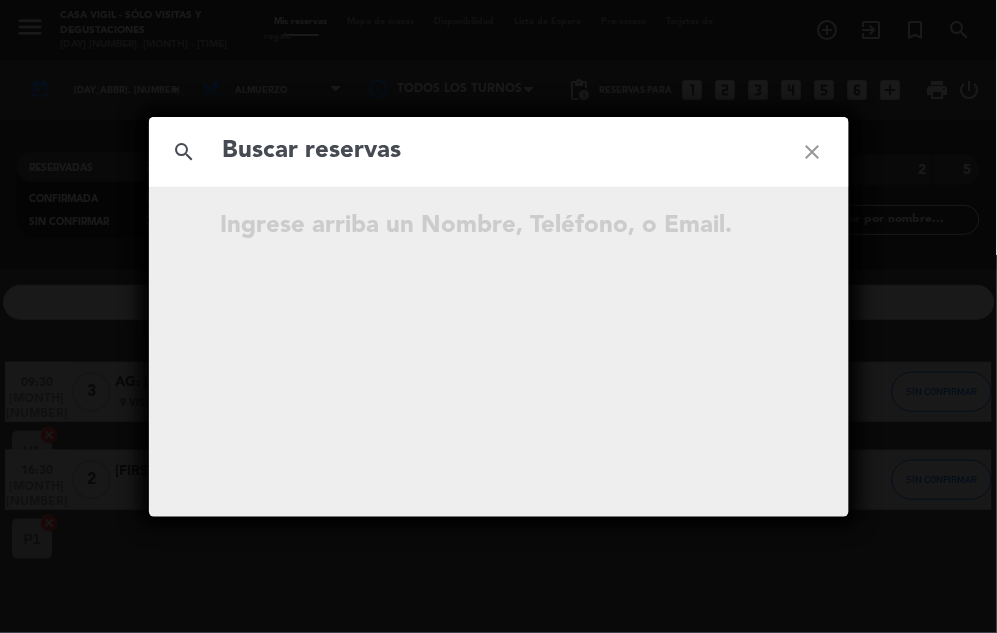 click 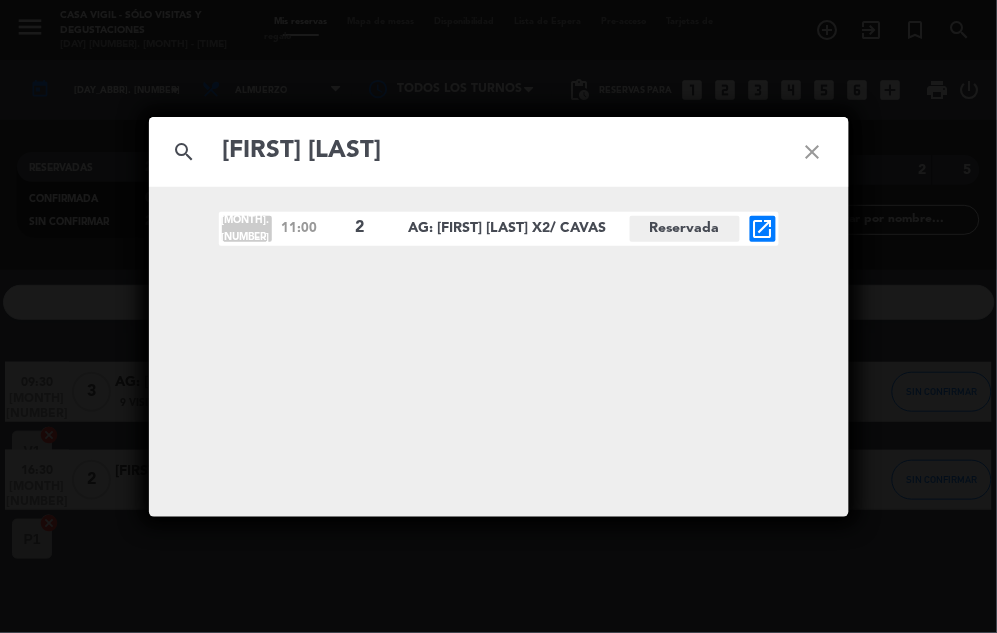 type on "[FIRST] [LAST]" 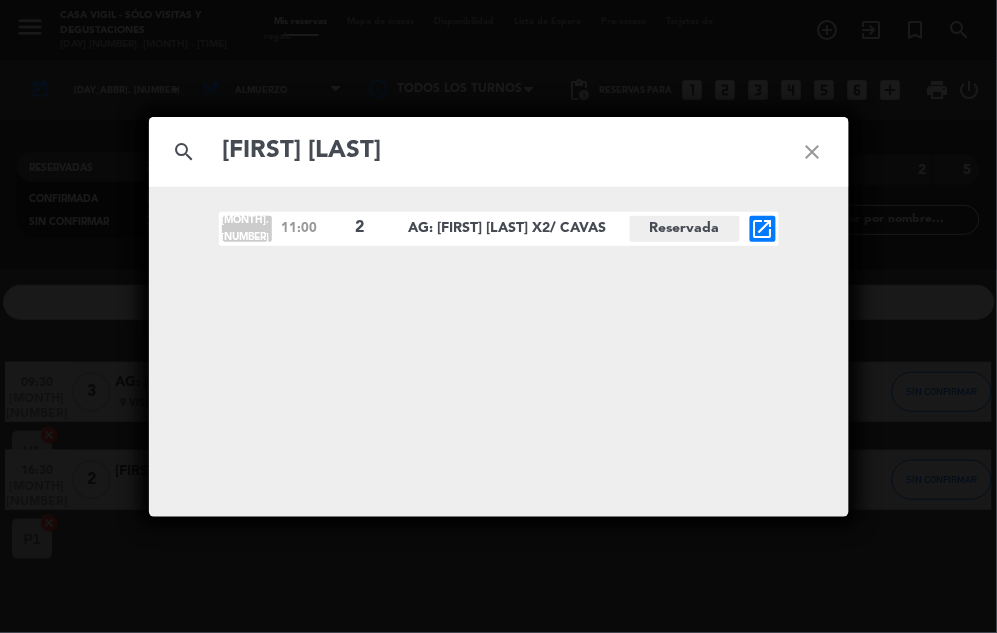 click on "open_in_new" 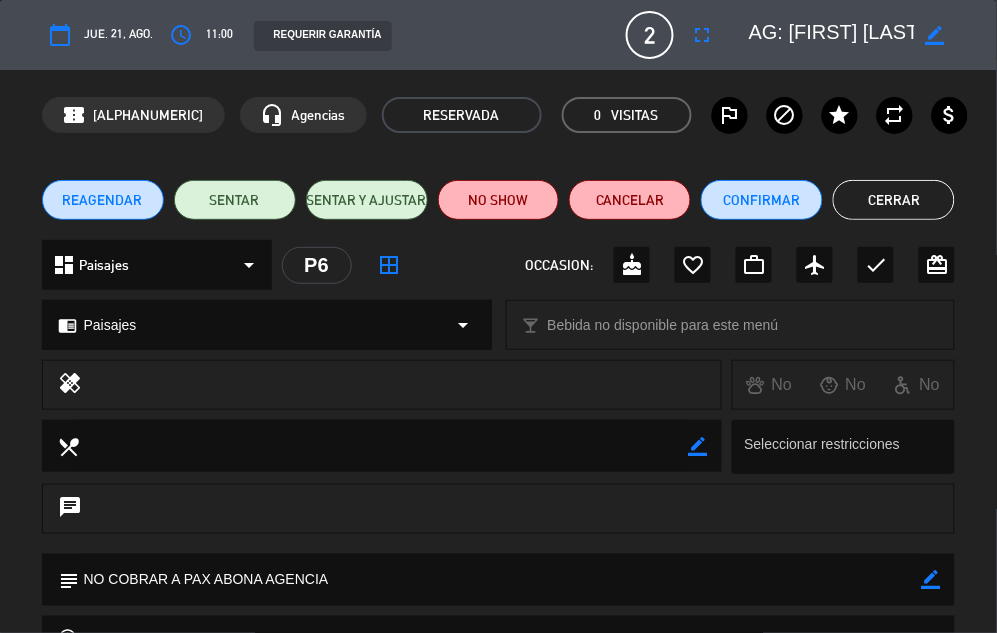click on "REAGENDAR" 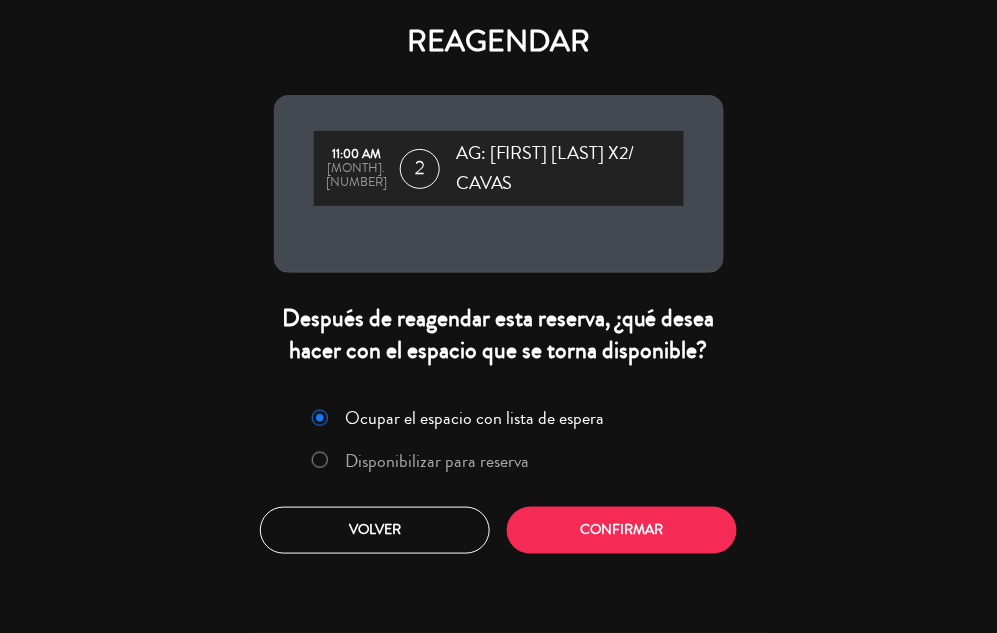 click on "Disponibilizar para reserva" 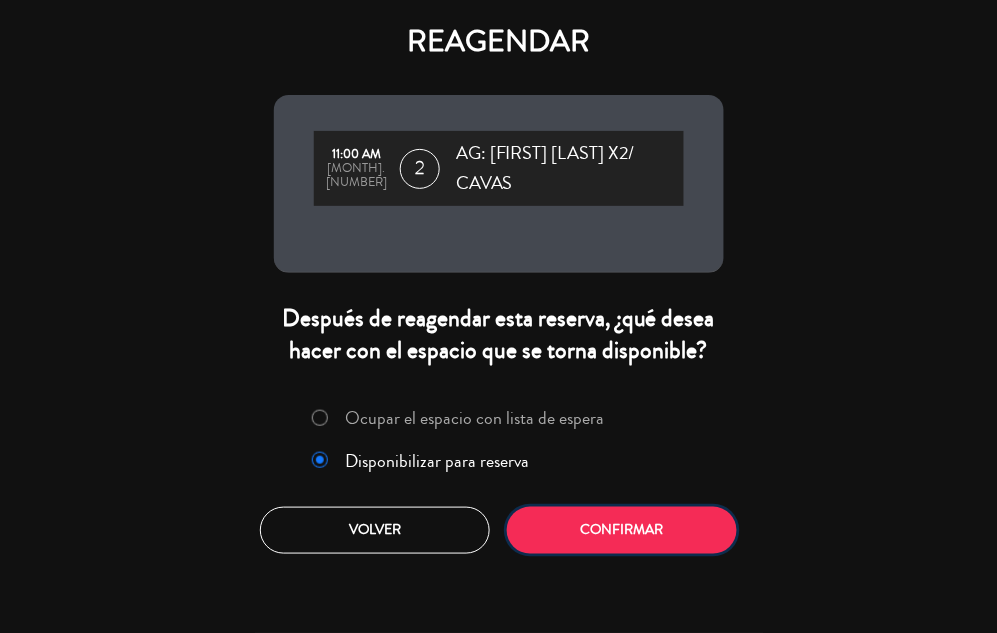 click on "Confirmar" 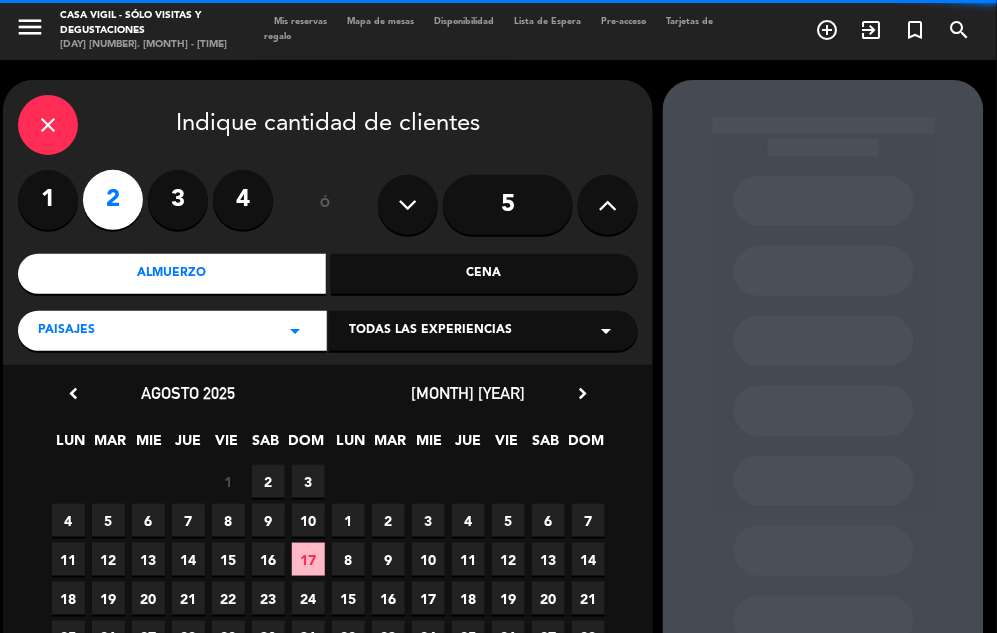 click on "Todas las experiencias" at bounding box center [430, 331] 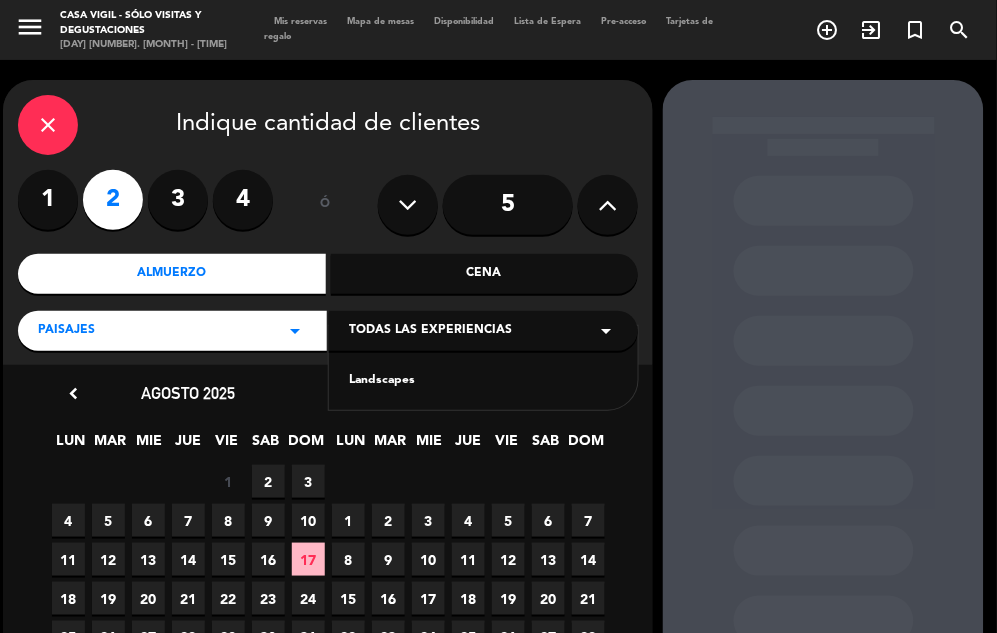 click on "Todas las experiencias" at bounding box center [430, 331] 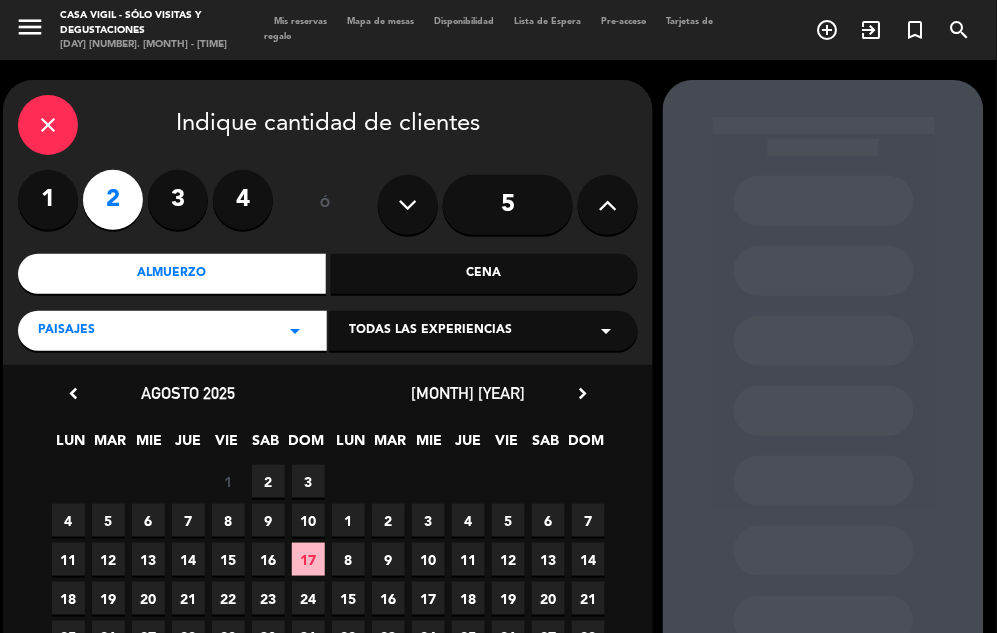 drag, startPoint x: 408, startPoint y: 314, endPoint x: 427, endPoint y: 341, distance: 33.01515 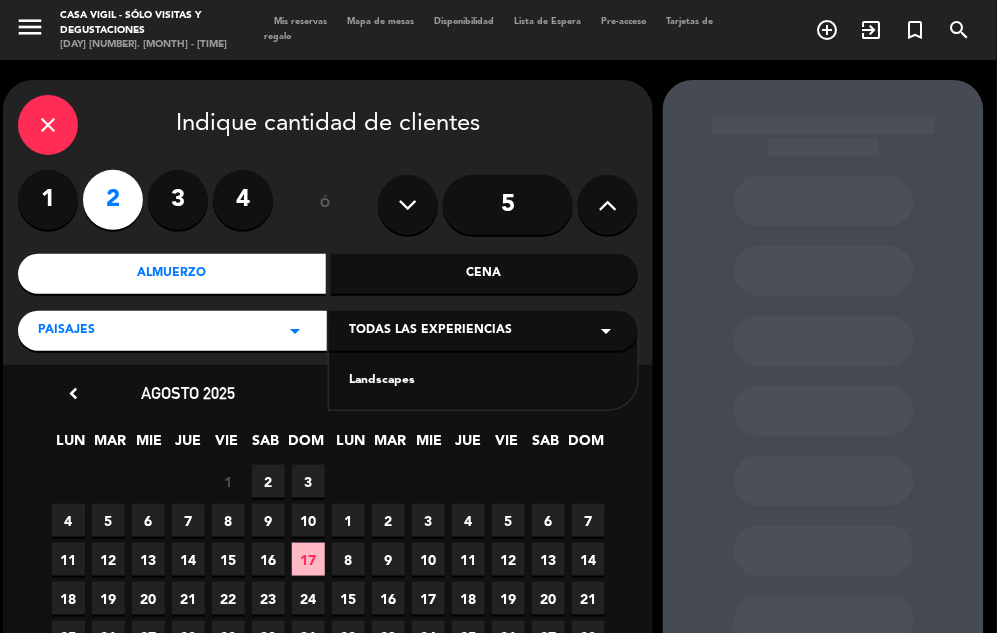 click on "Todas las experiencias   arrow_drop_down" at bounding box center (483, 331) 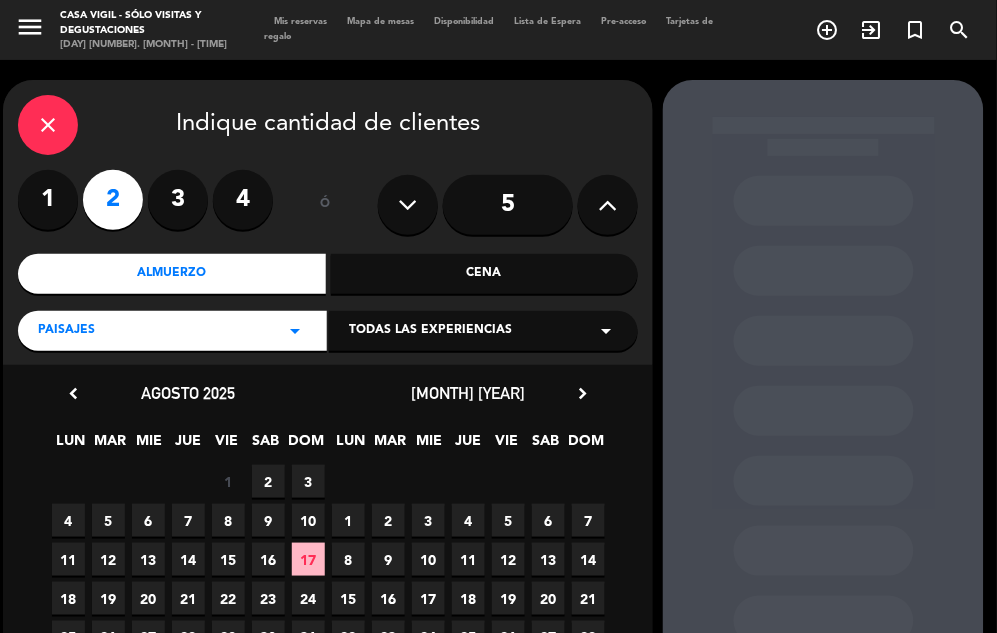 click on "Todas las experiencias" at bounding box center [430, 331] 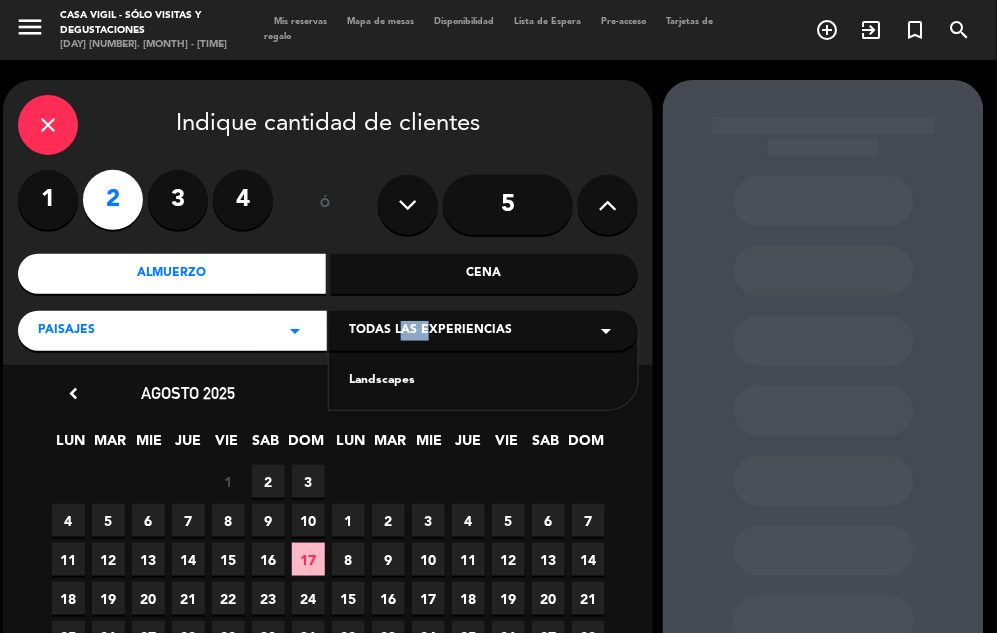 click on "Todas las experiencias" at bounding box center (430, 331) 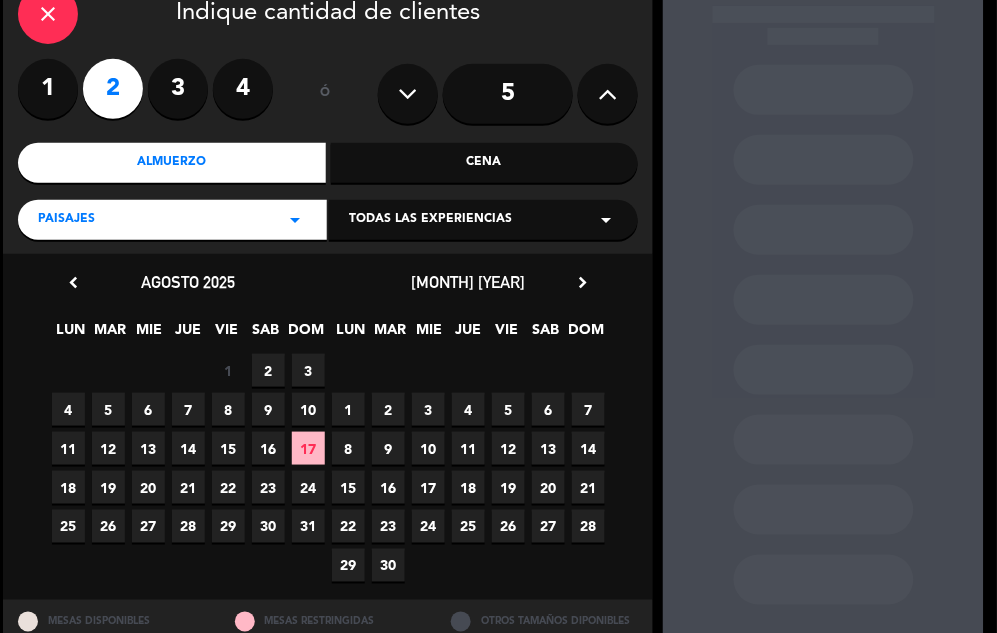 click on "20" at bounding box center (148, 487) 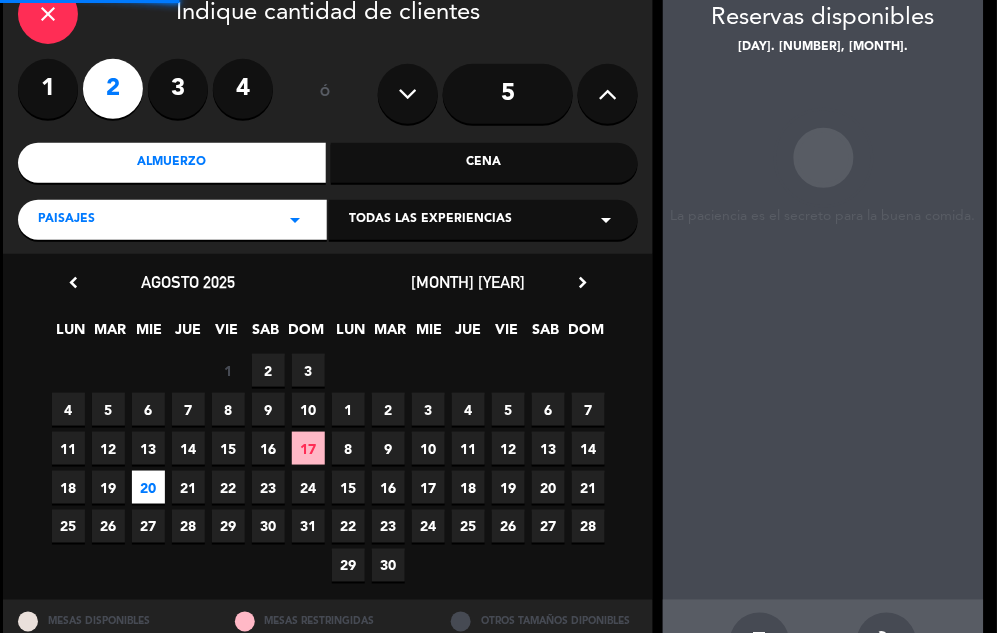 scroll, scrollTop: 80, scrollLeft: 0, axis: vertical 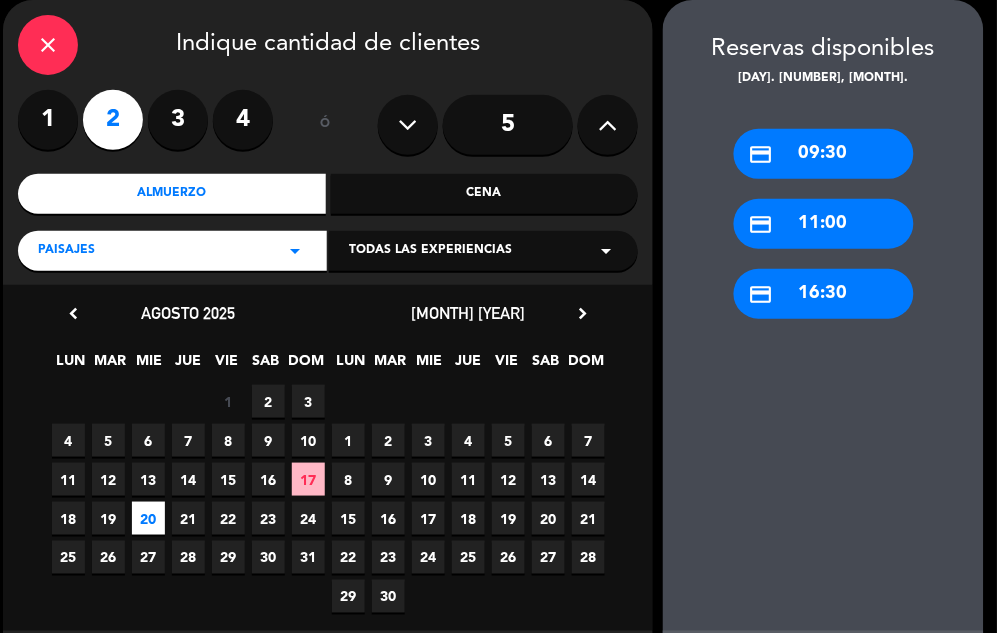 click on "credit_card 11:00" at bounding box center [824, 224] 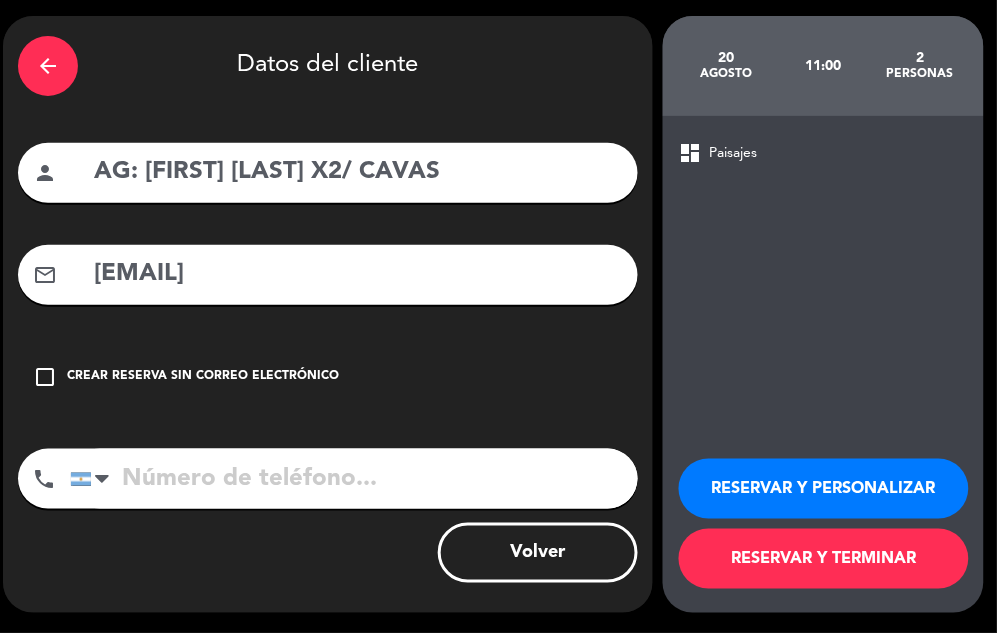 scroll, scrollTop: 63, scrollLeft: 0, axis: vertical 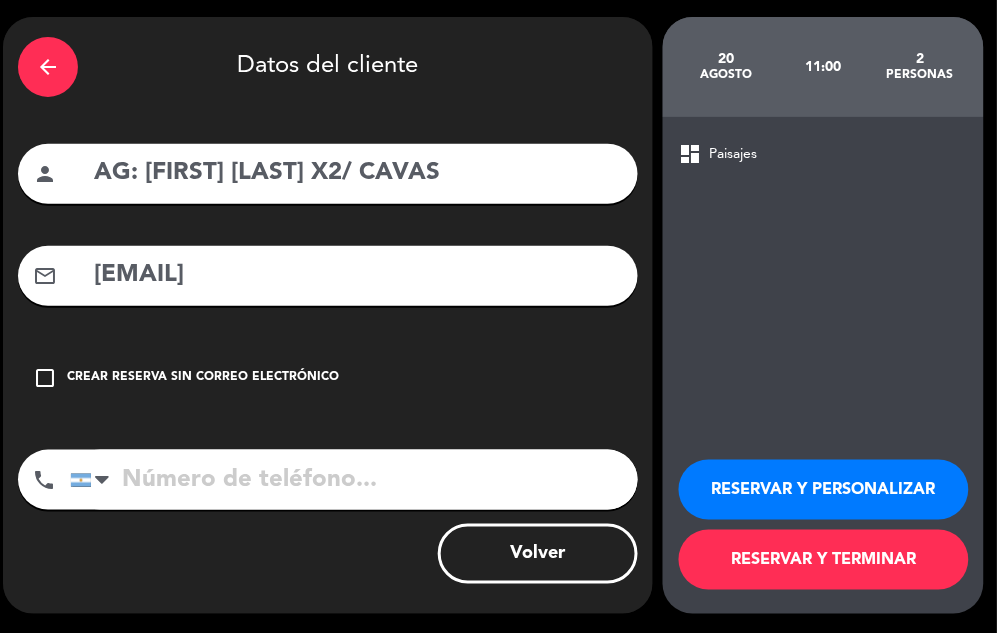 click on "RESERVAR Y TERMINAR" at bounding box center (824, 560) 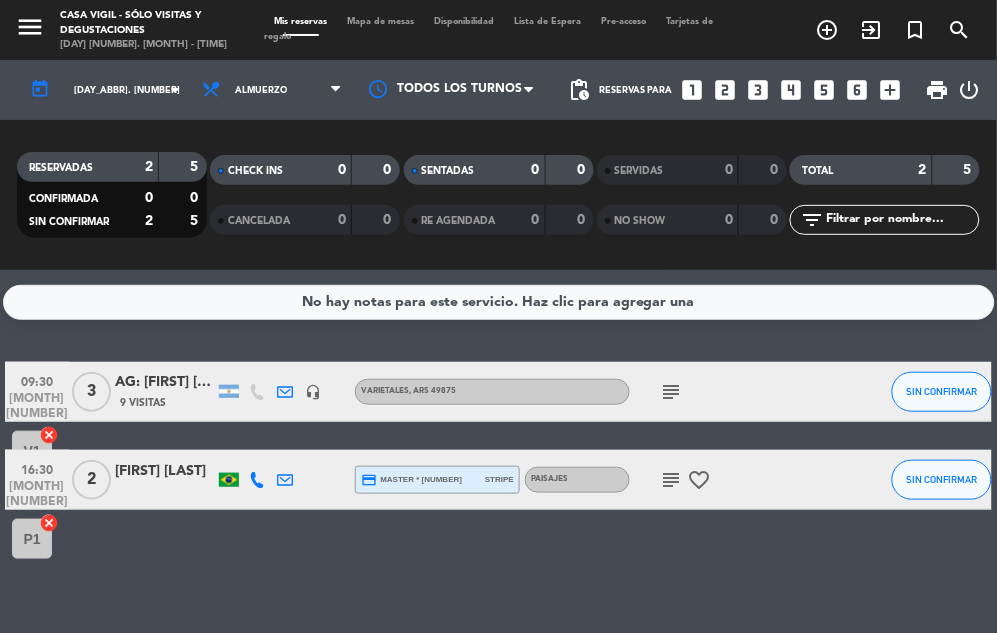 scroll, scrollTop: 0, scrollLeft: 0, axis: both 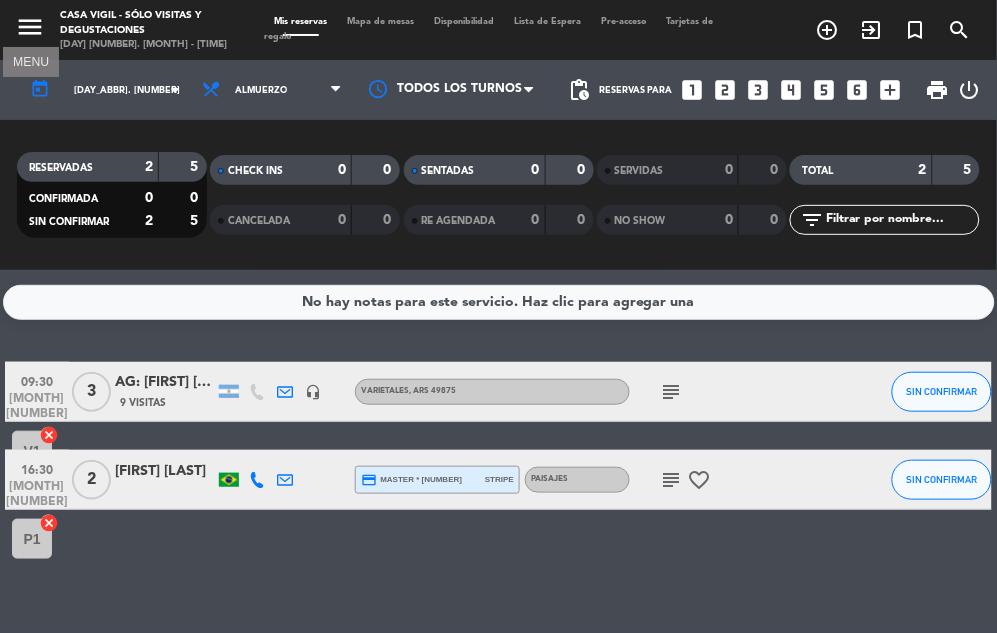 click on "menu" at bounding box center [30, 27] 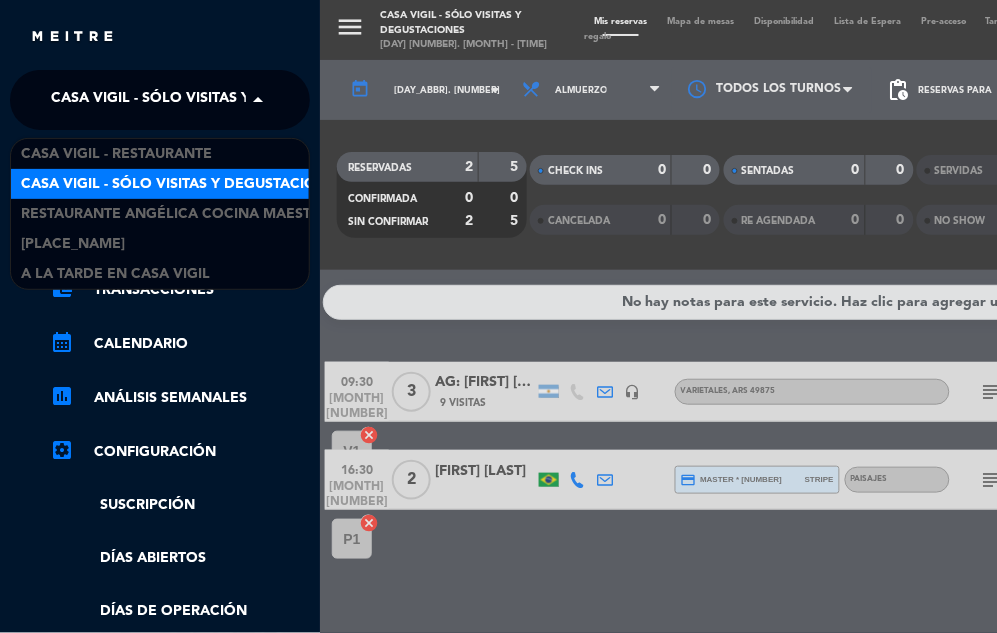 click on "Casa Vigil - SÓLO Visitas y Degustaciones" 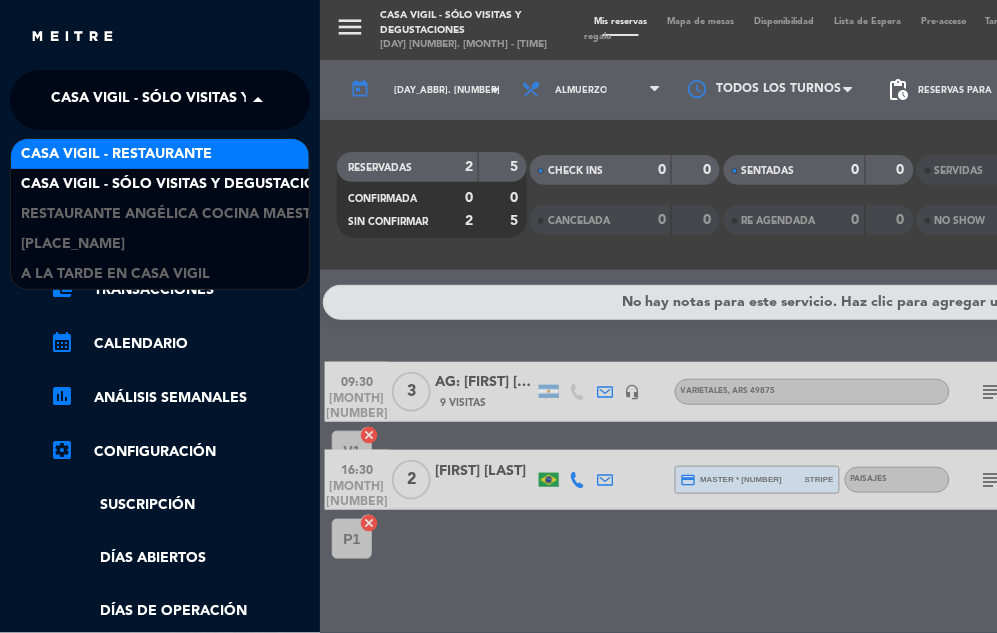 click on "Casa Vigil - Restaurante" at bounding box center (116, 154) 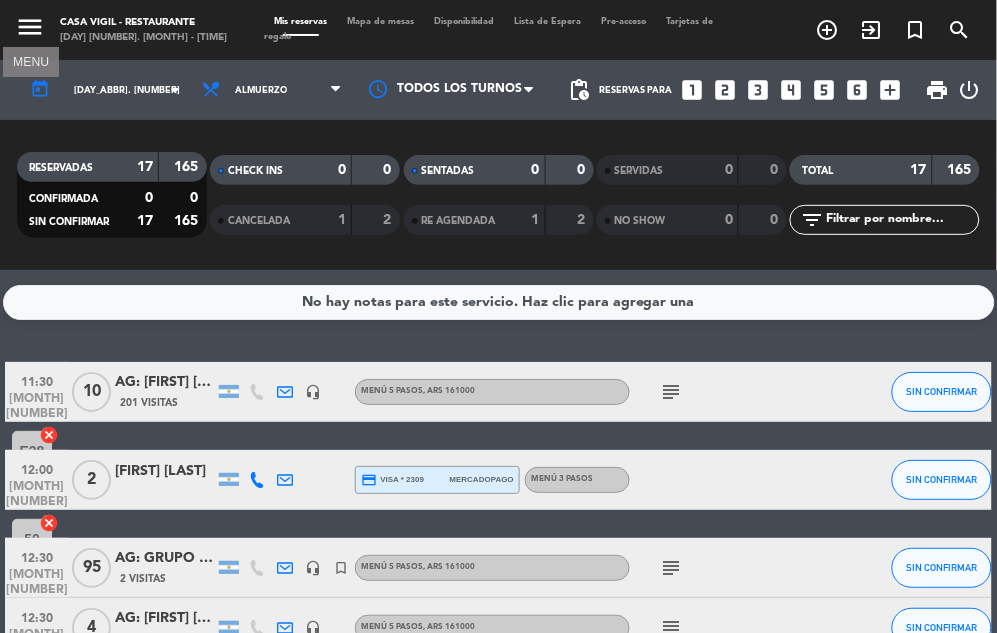 click on "menu" at bounding box center (30, 27) 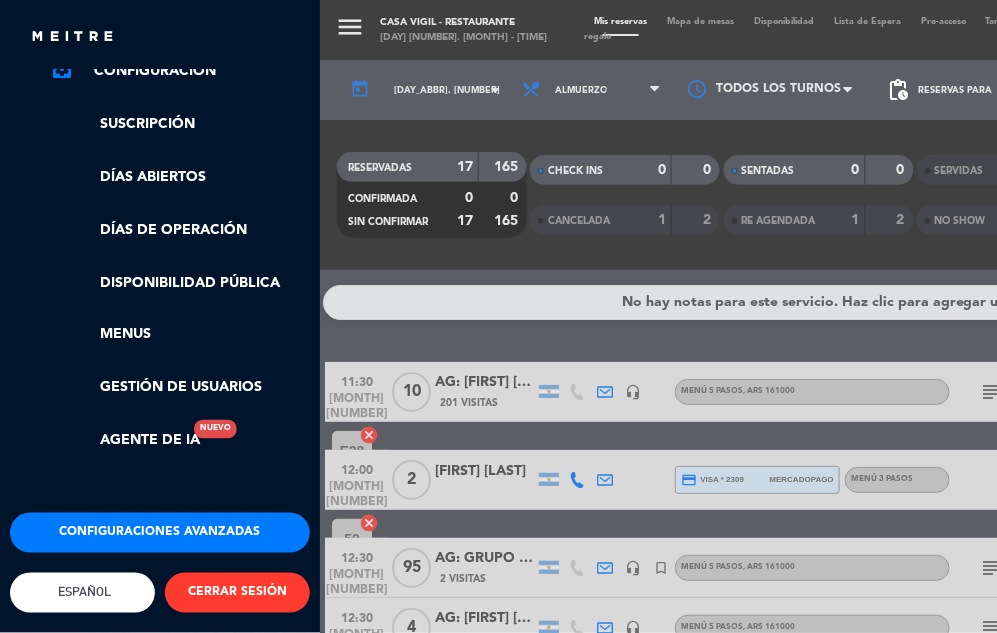 scroll, scrollTop: 396, scrollLeft: 0, axis: vertical 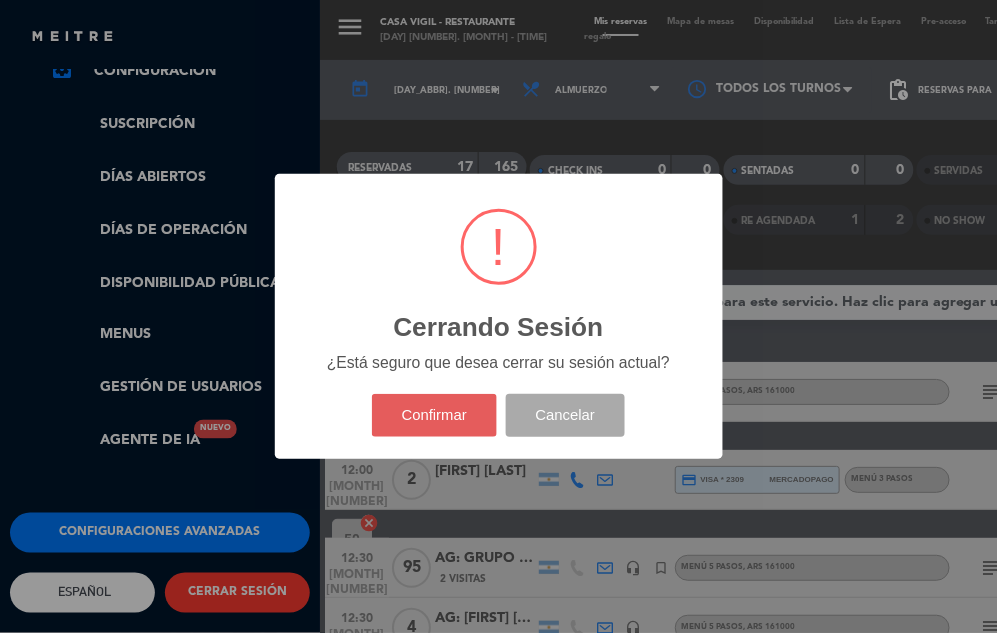 click on "Confirmar" at bounding box center (434, 415) 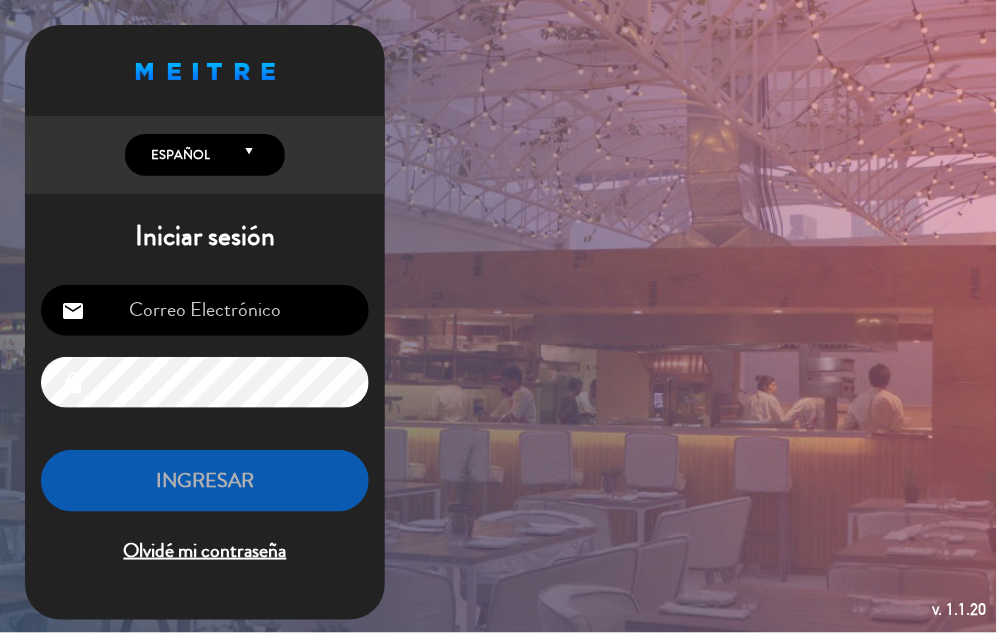 type on "[DOMAIN]" 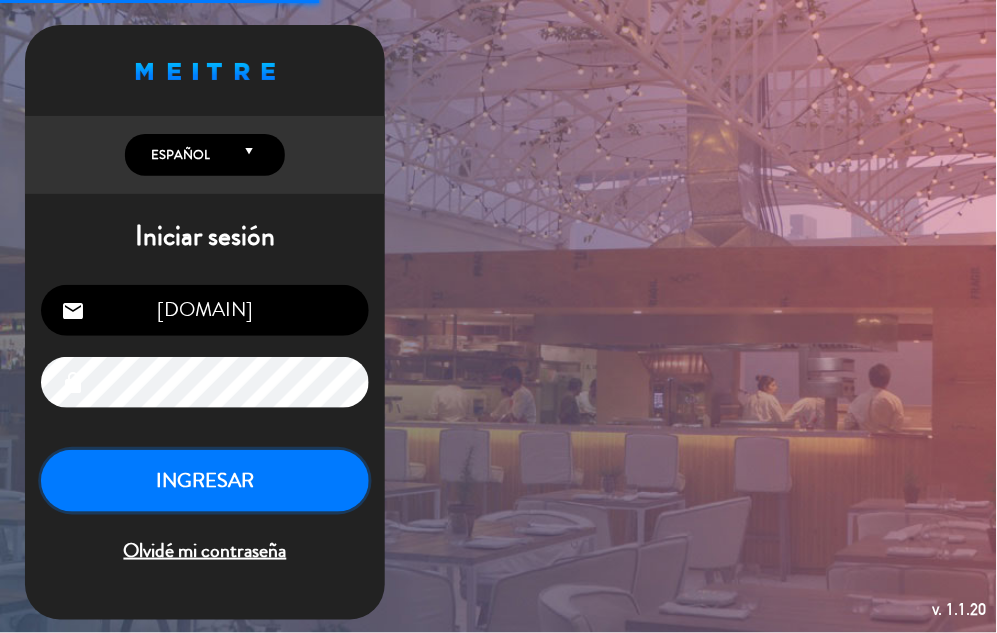 click on "INGRESAR" at bounding box center [205, 481] 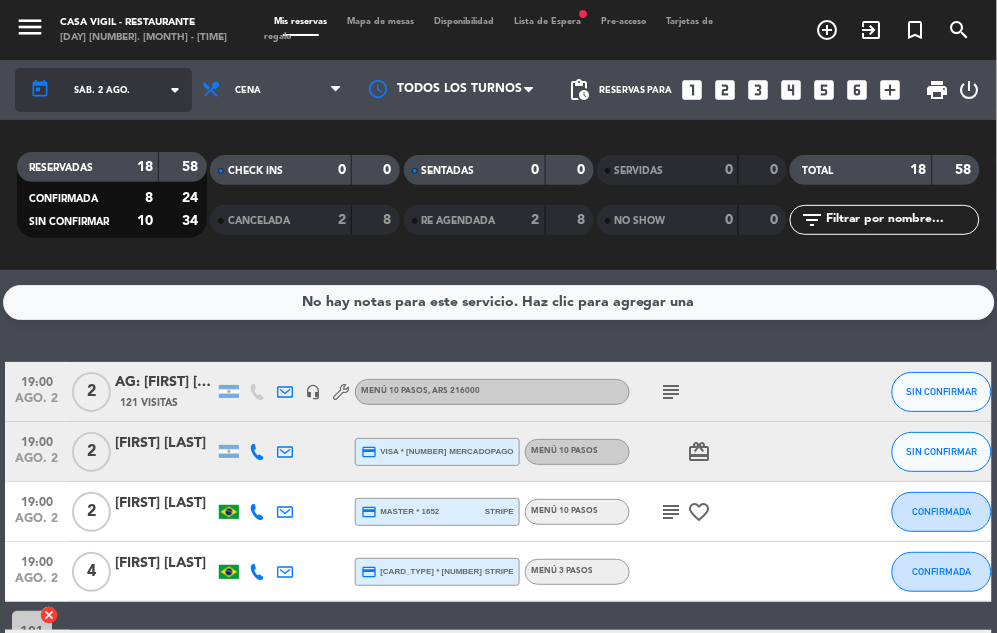 click on "arrow_drop_down" 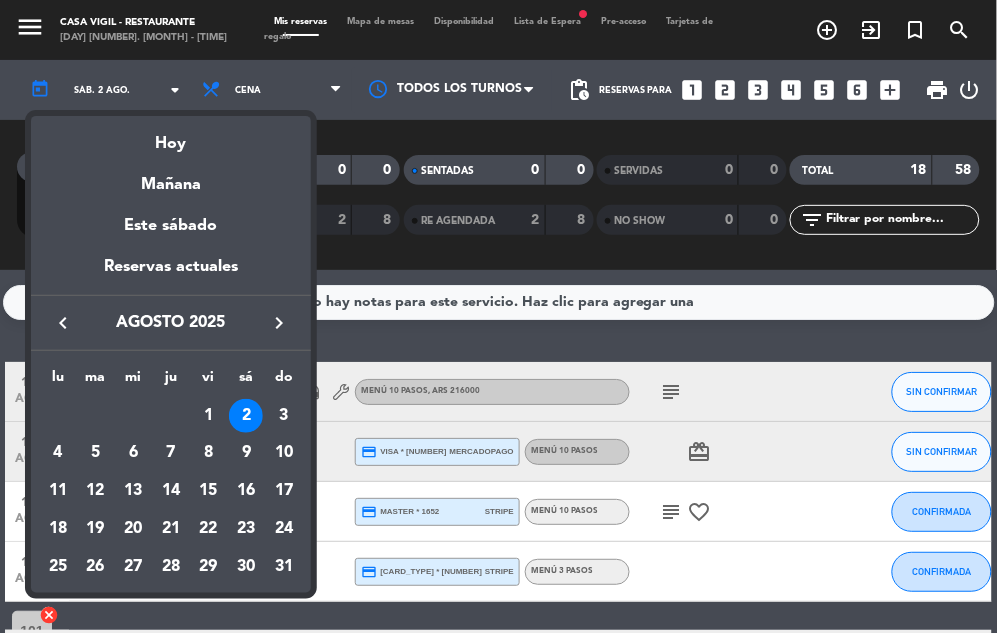 click at bounding box center (498, 316) 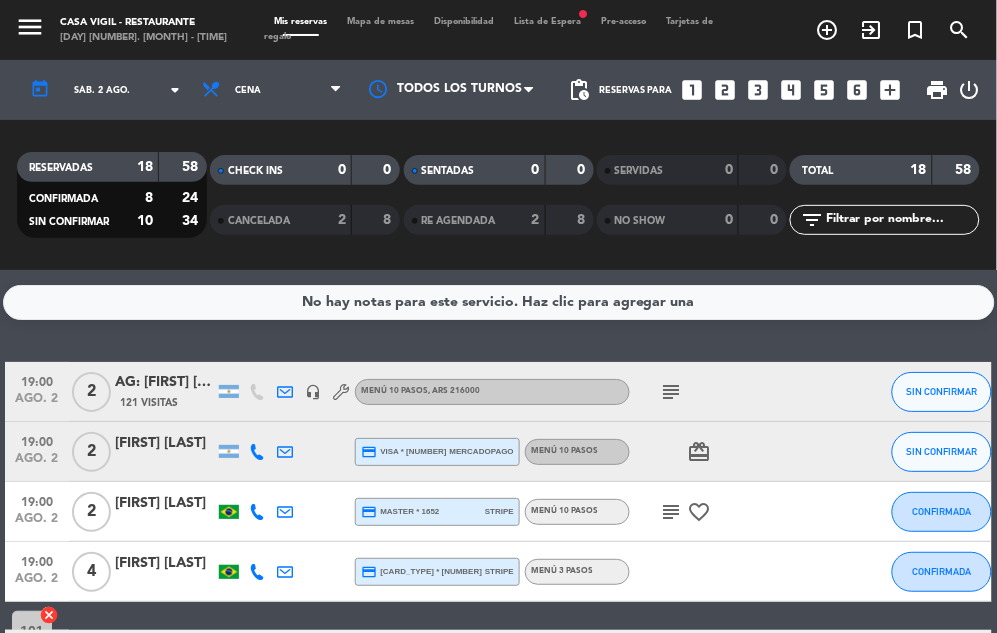 click on "looks_two" at bounding box center (726, 90) 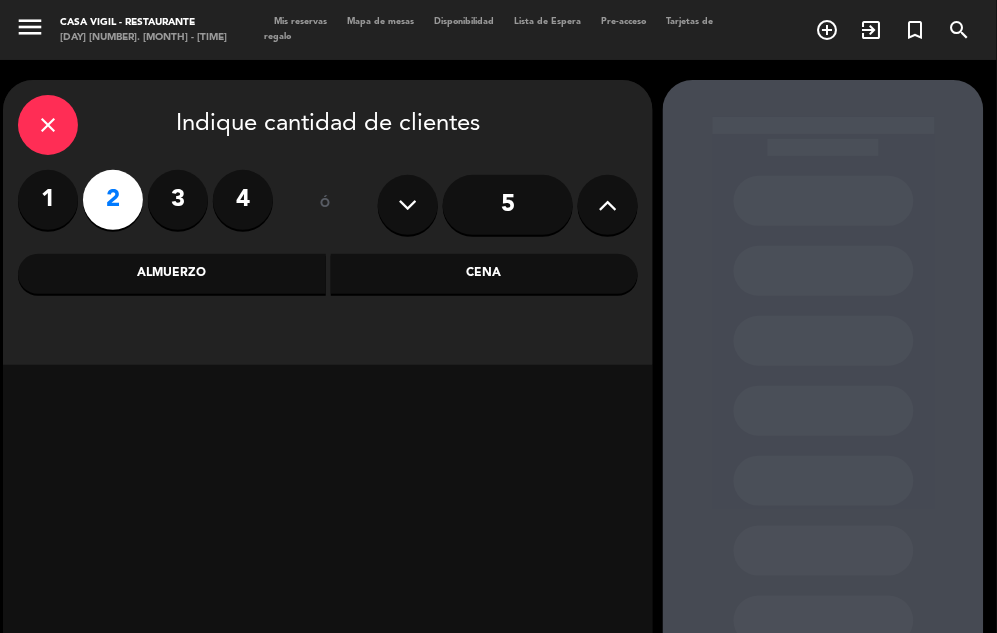 click on "Almuerzo" at bounding box center (172, 274) 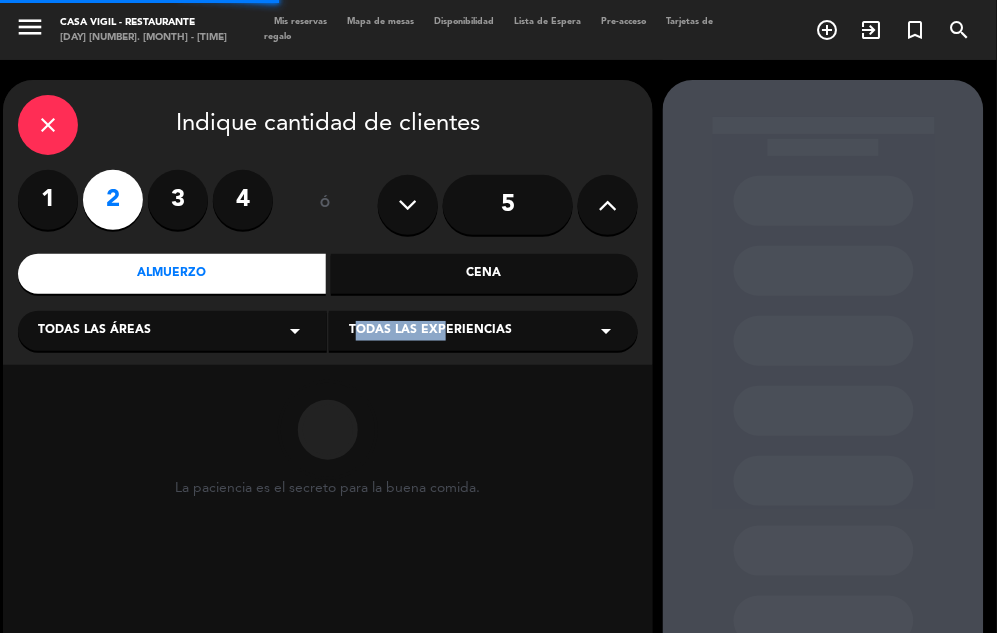 click on "Todas las áreas   arrow_drop_down   Todas las experiencias   arrow_drop_down" at bounding box center (328, 329) 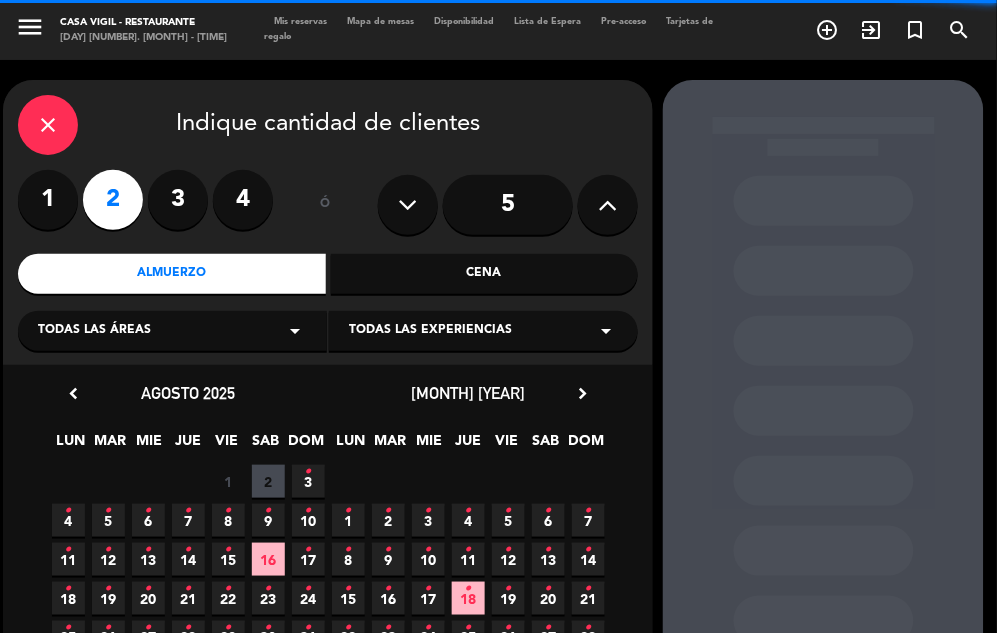 click on "Todas las experiencias" at bounding box center (430, 331) 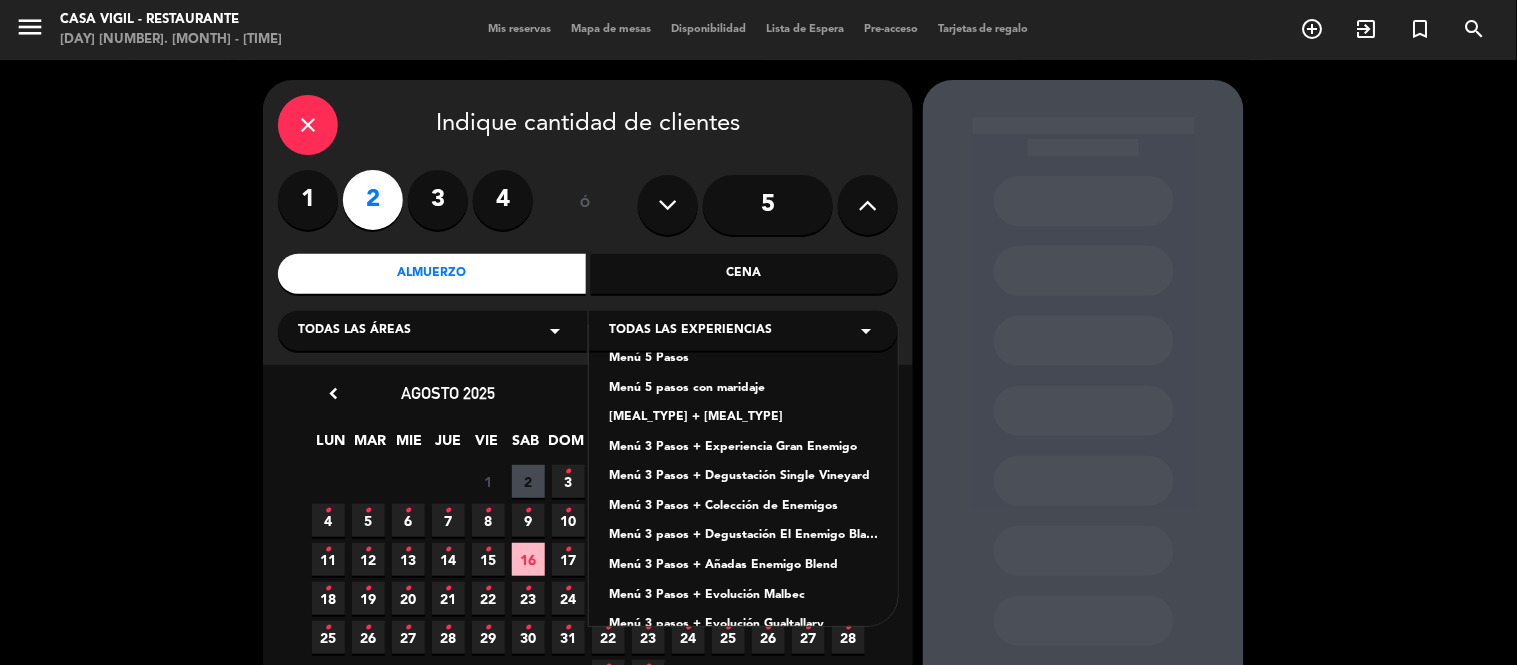 scroll, scrollTop: 111, scrollLeft: 0, axis: vertical 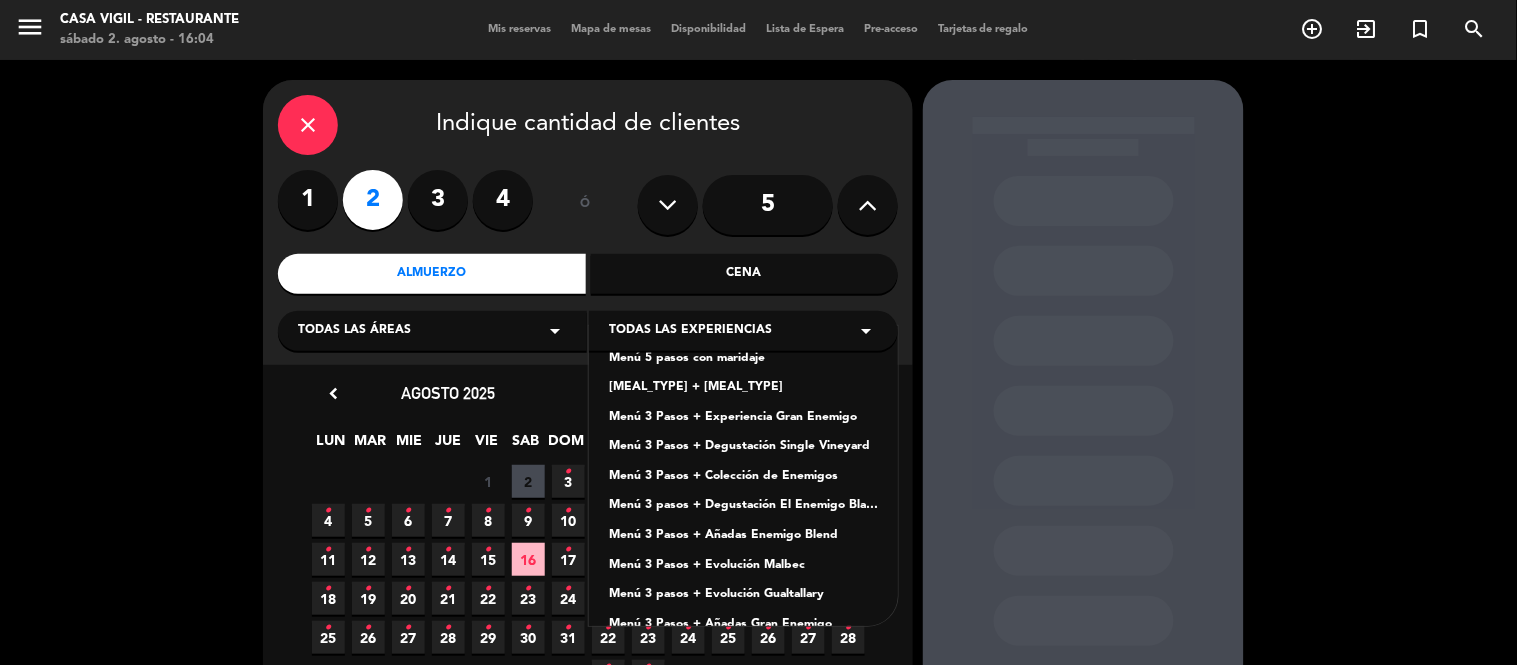 click on "close" at bounding box center (308, 125) 